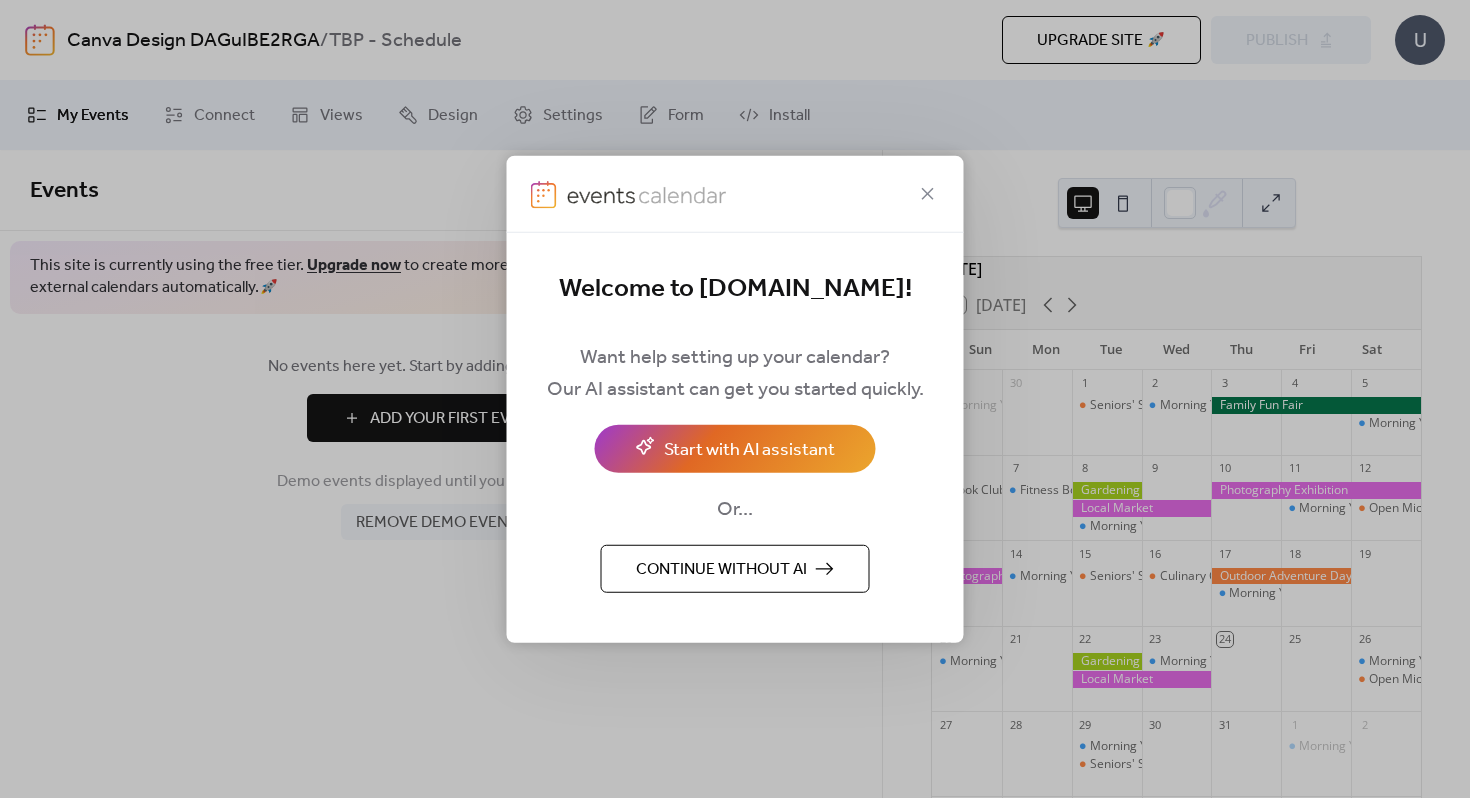 scroll, scrollTop: 0, scrollLeft: 0, axis: both 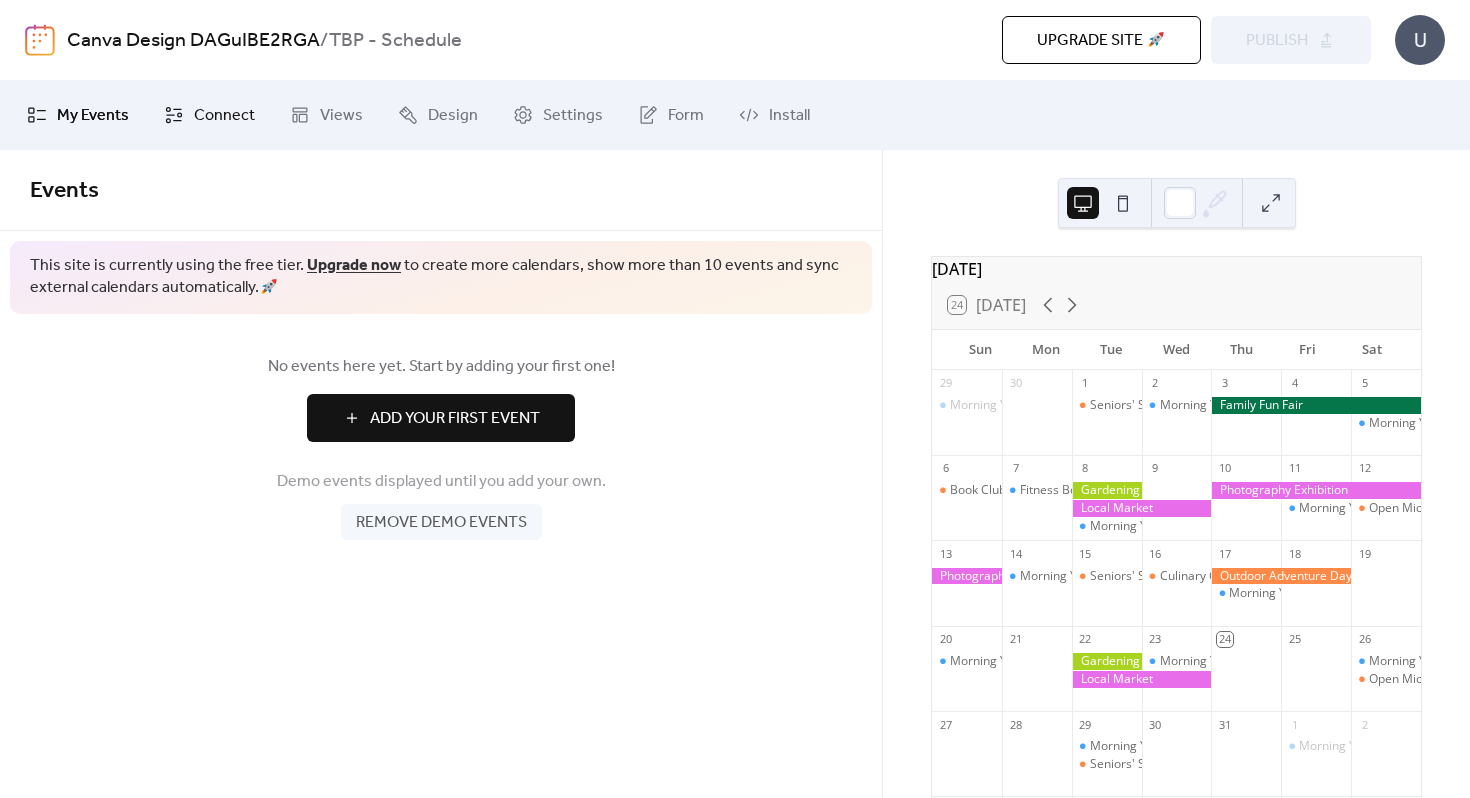 click on "Connect" at bounding box center (209, 115) 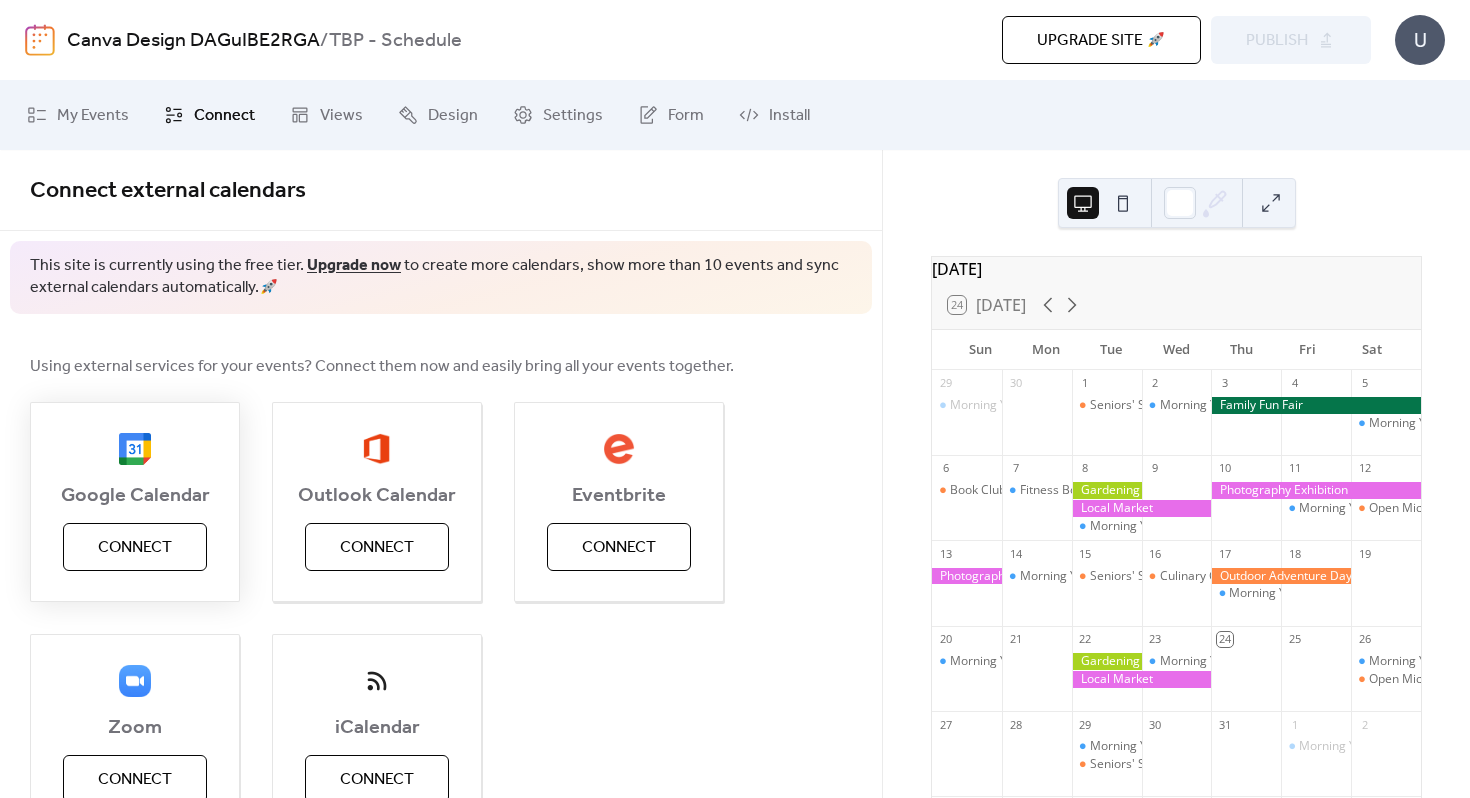 scroll, scrollTop: 117, scrollLeft: 0, axis: vertical 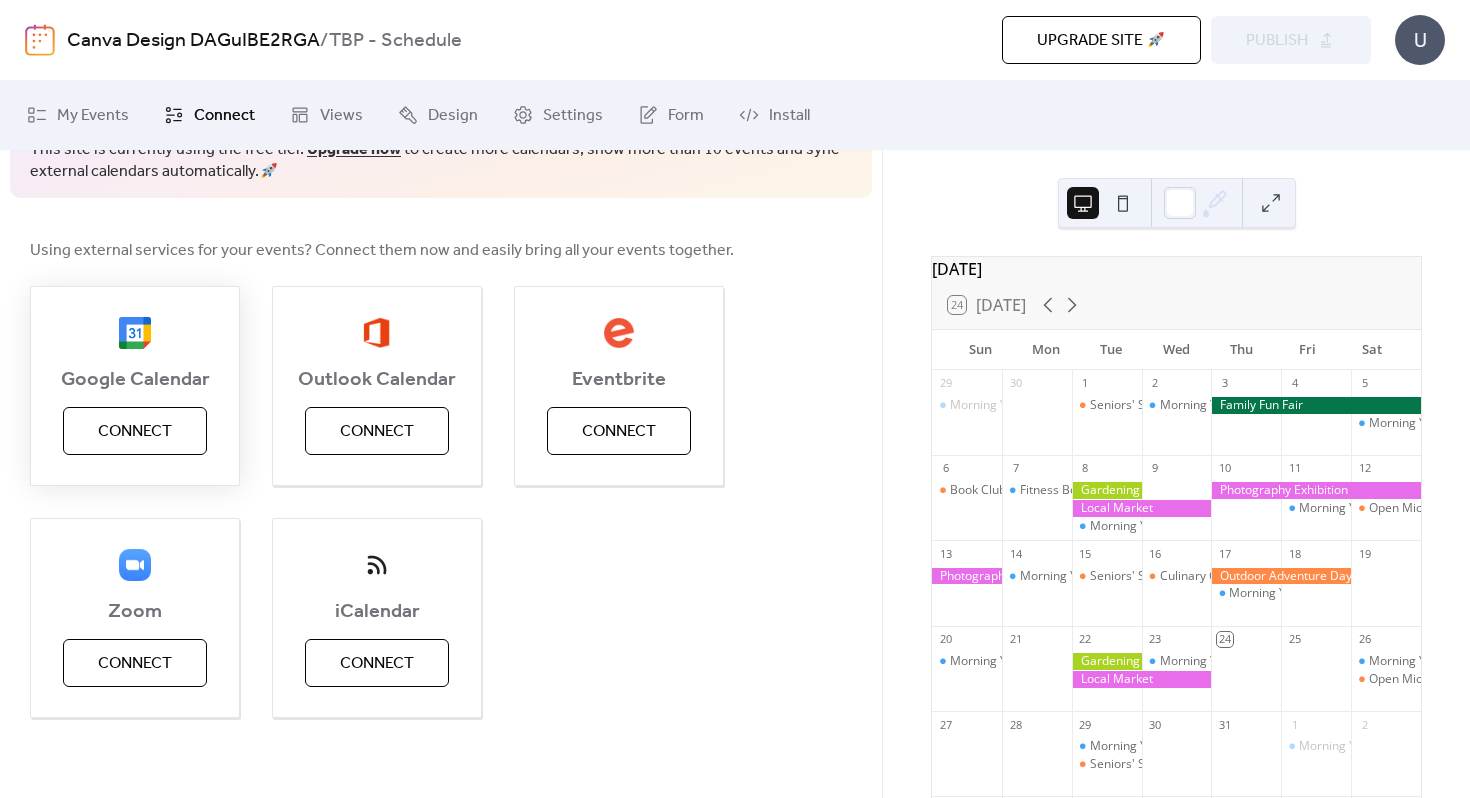 click on "Connect" at bounding box center [135, 432] 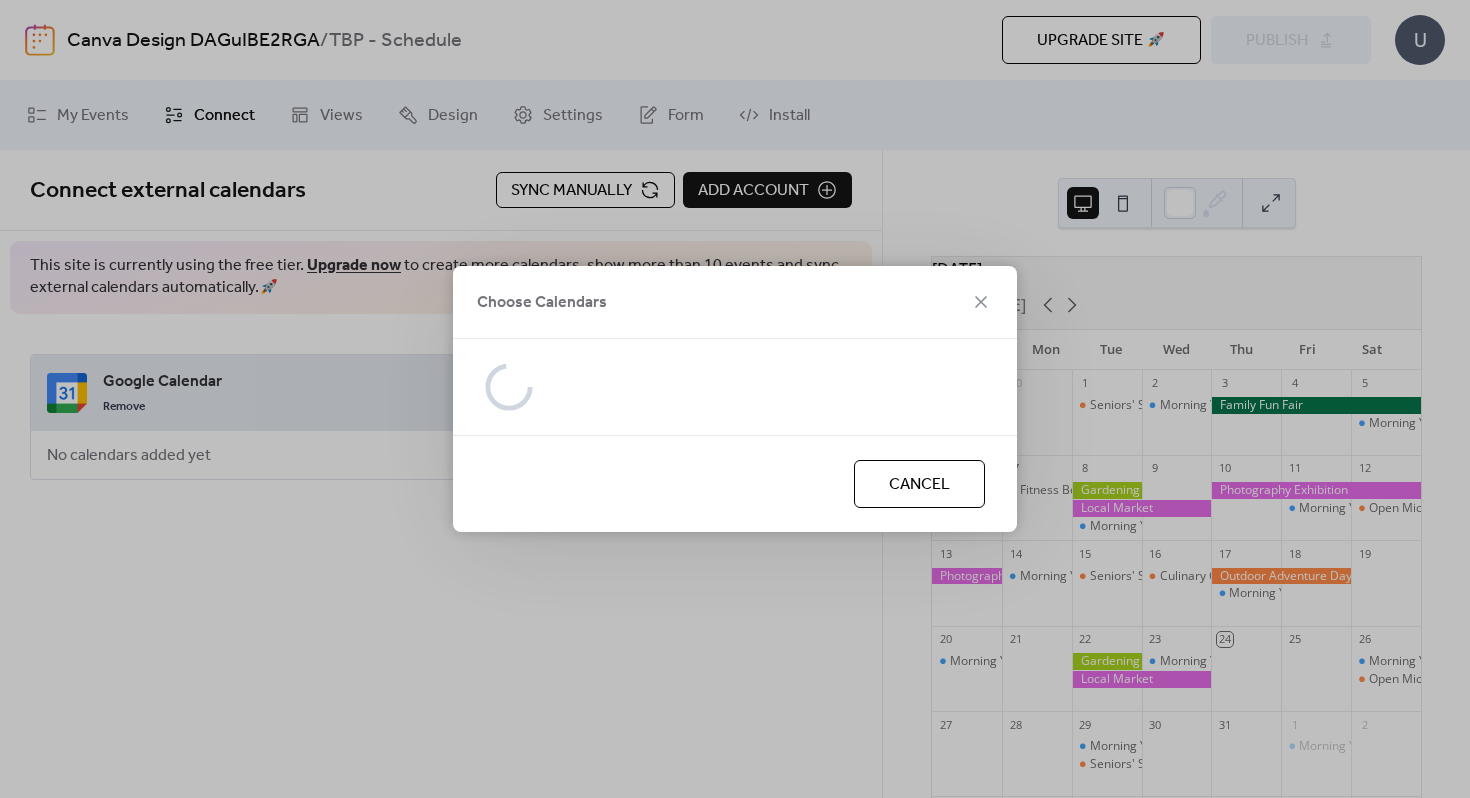 scroll, scrollTop: 0, scrollLeft: 0, axis: both 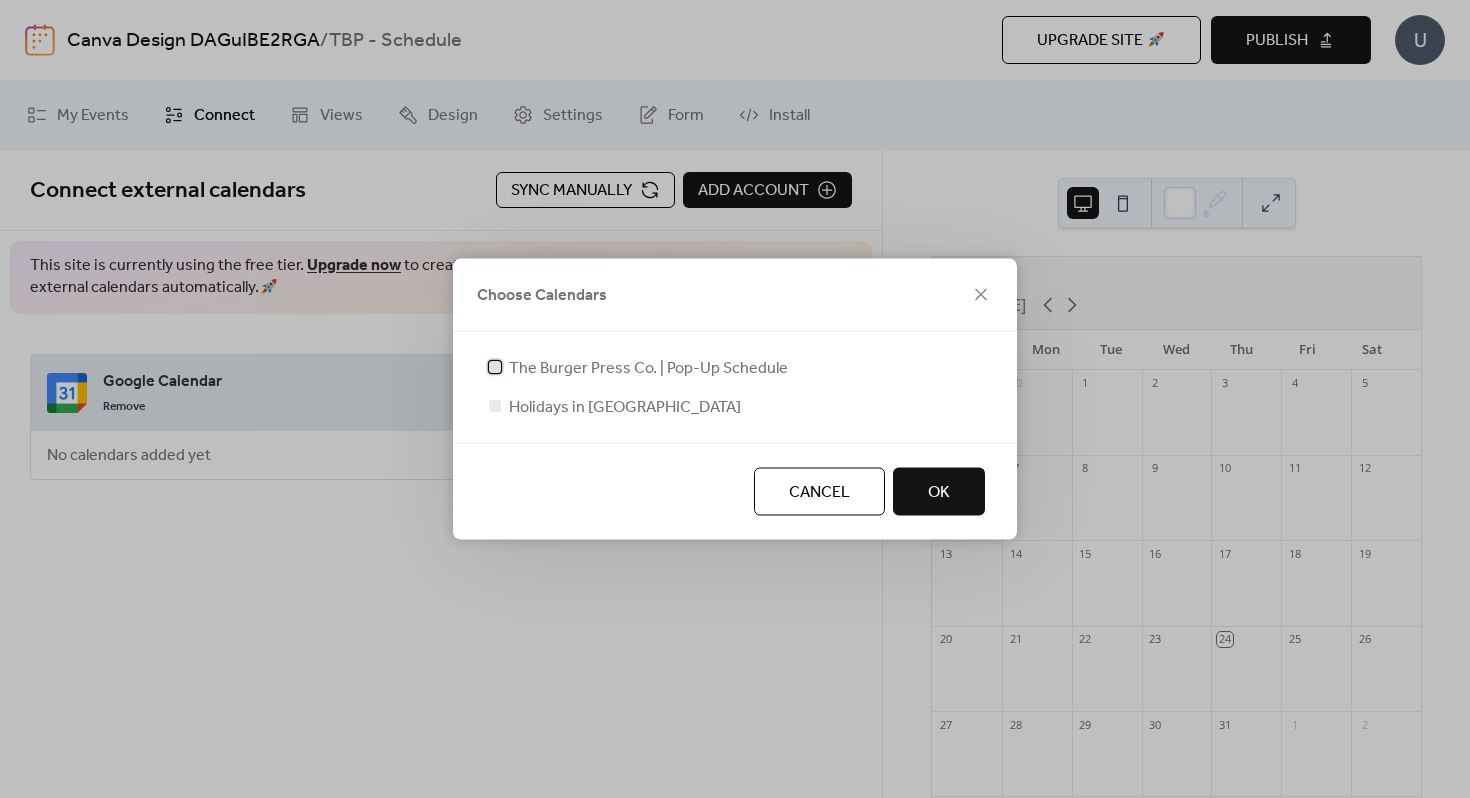 click on "The Burger Press Co. | Pop-Up Schedule" at bounding box center [648, 369] 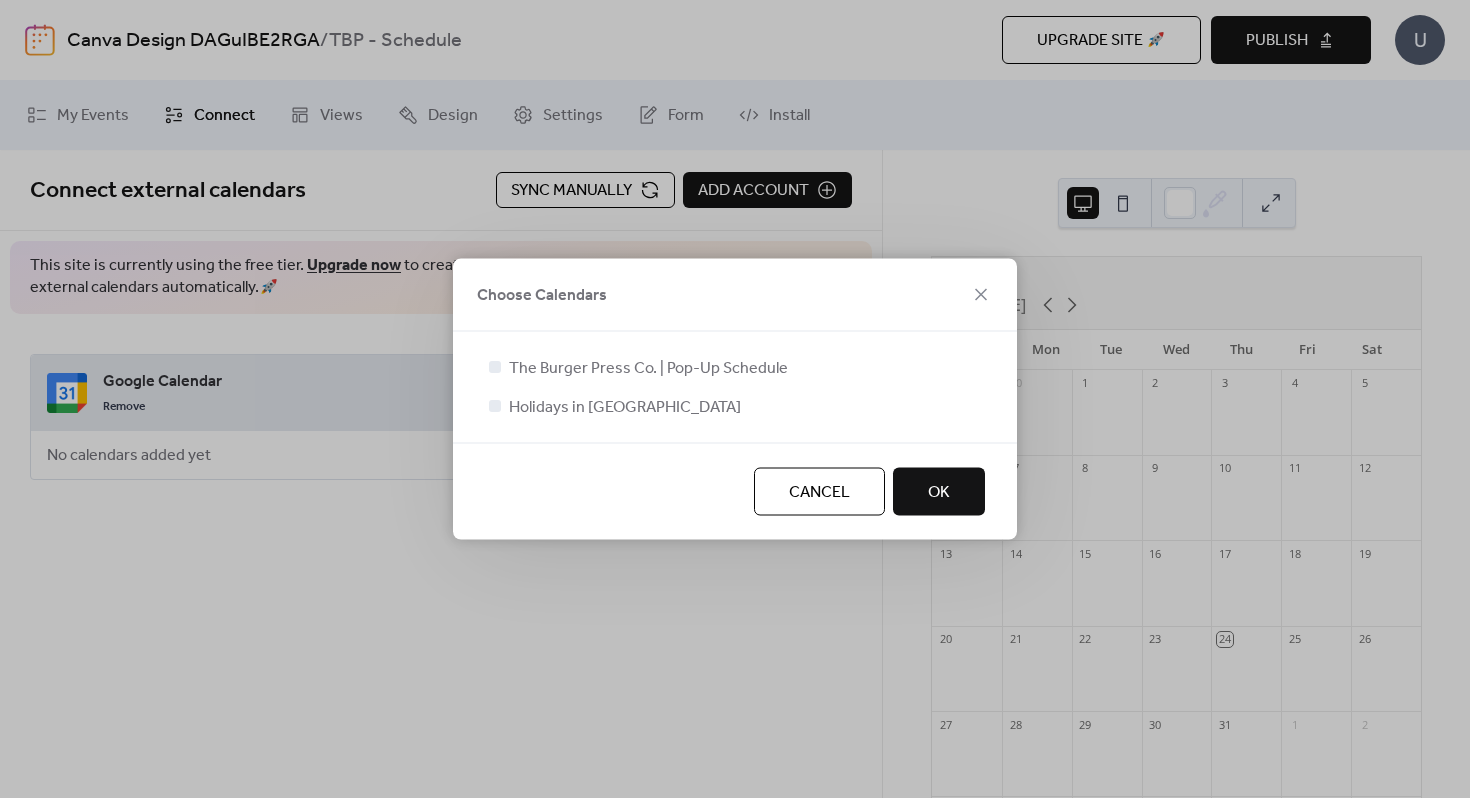 click on "OK" at bounding box center (939, 492) 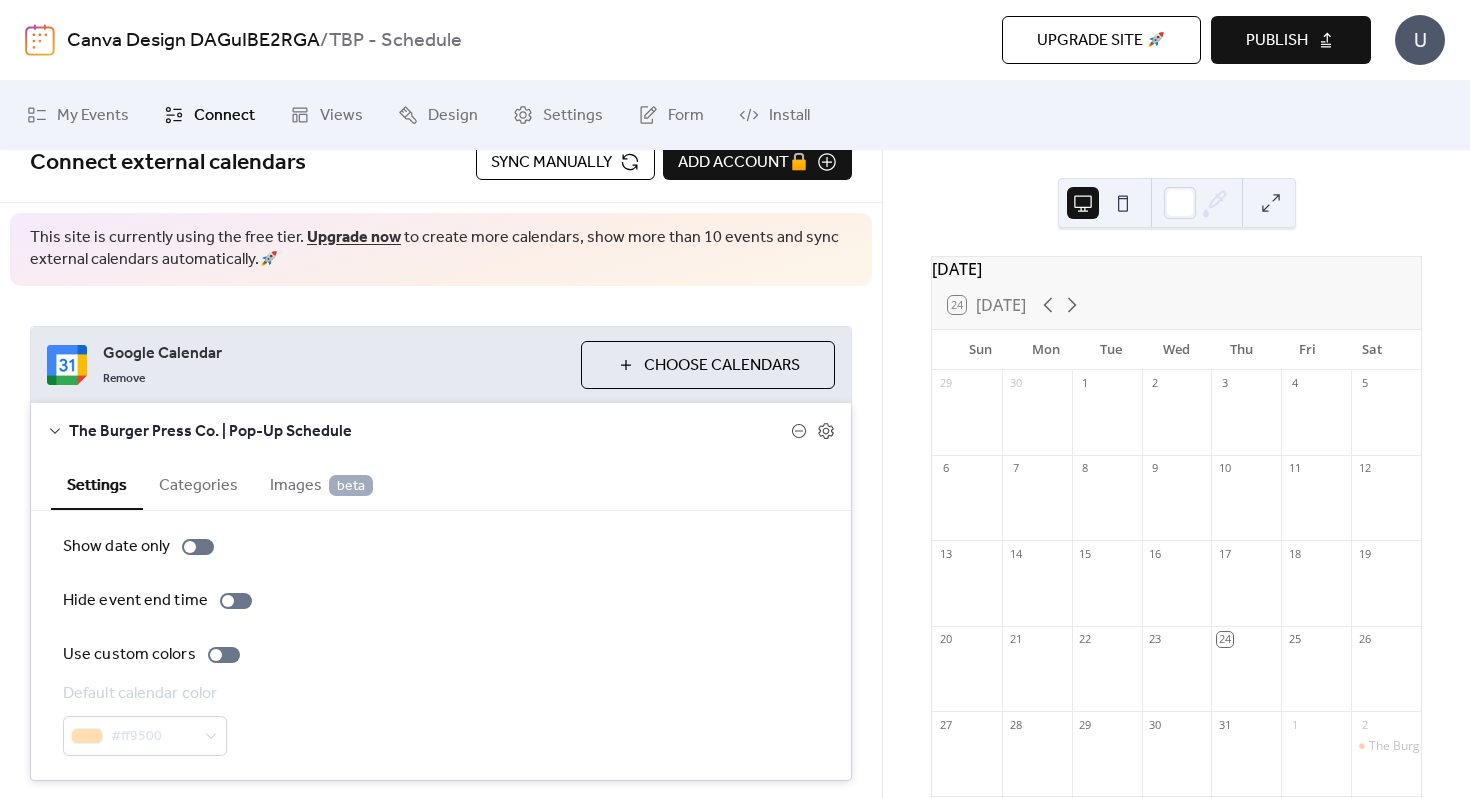 scroll, scrollTop: 0, scrollLeft: 0, axis: both 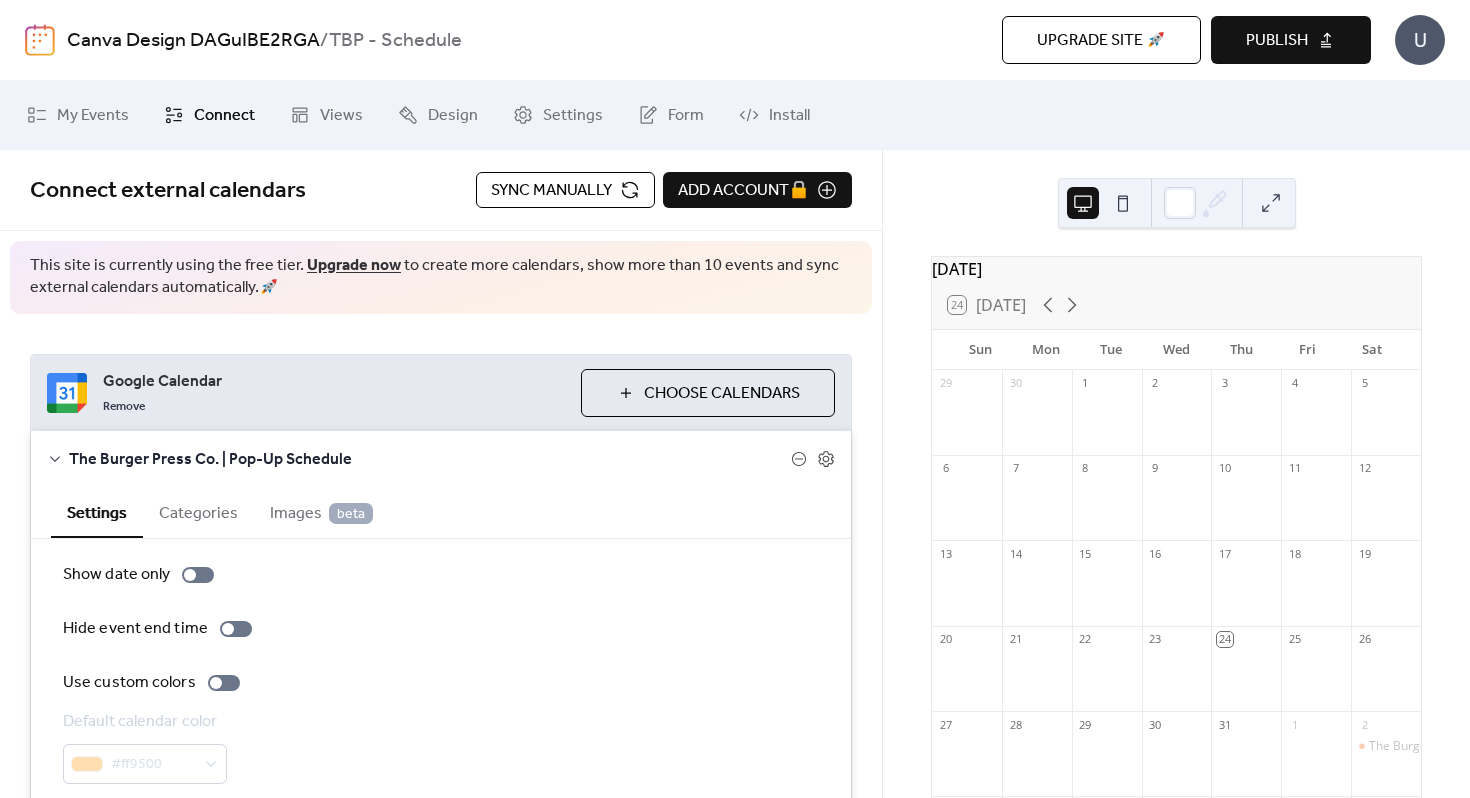 click on "Categories" at bounding box center (198, 511) 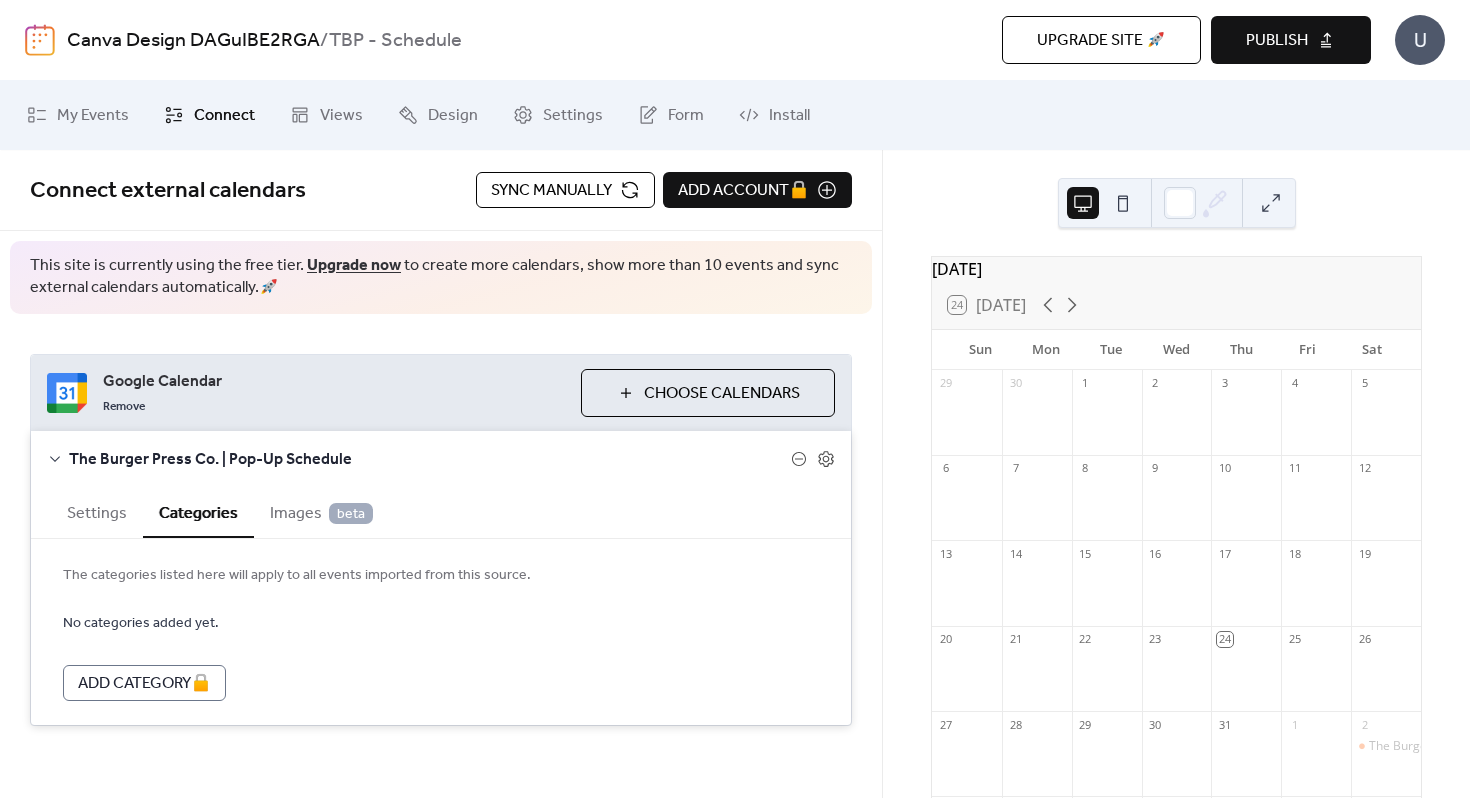 click on "Settings" at bounding box center [97, 511] 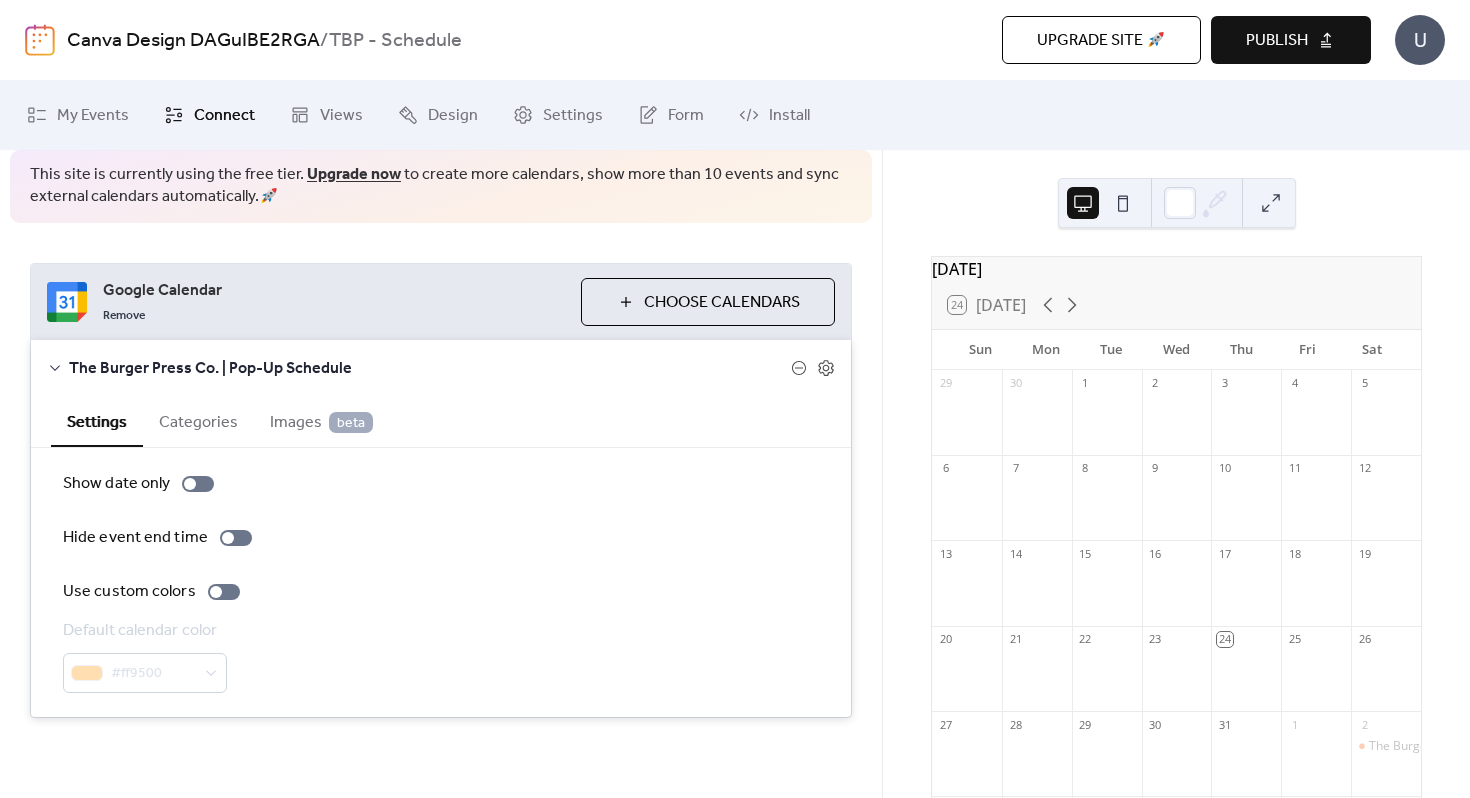 scroll, scrollTop: 0, scrollLeft: 0, axis: both 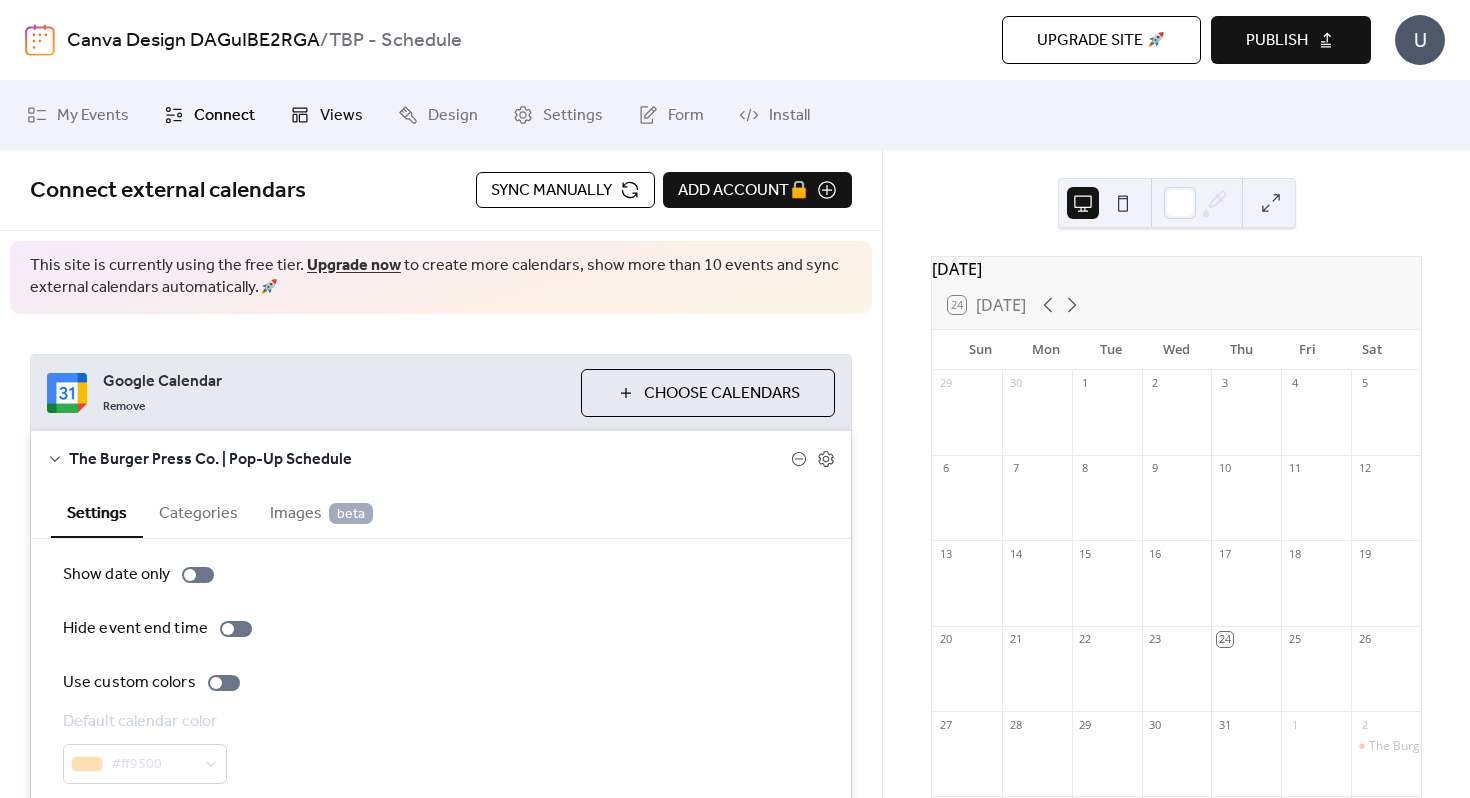 click on "Views" at bounding box center [341, 116] 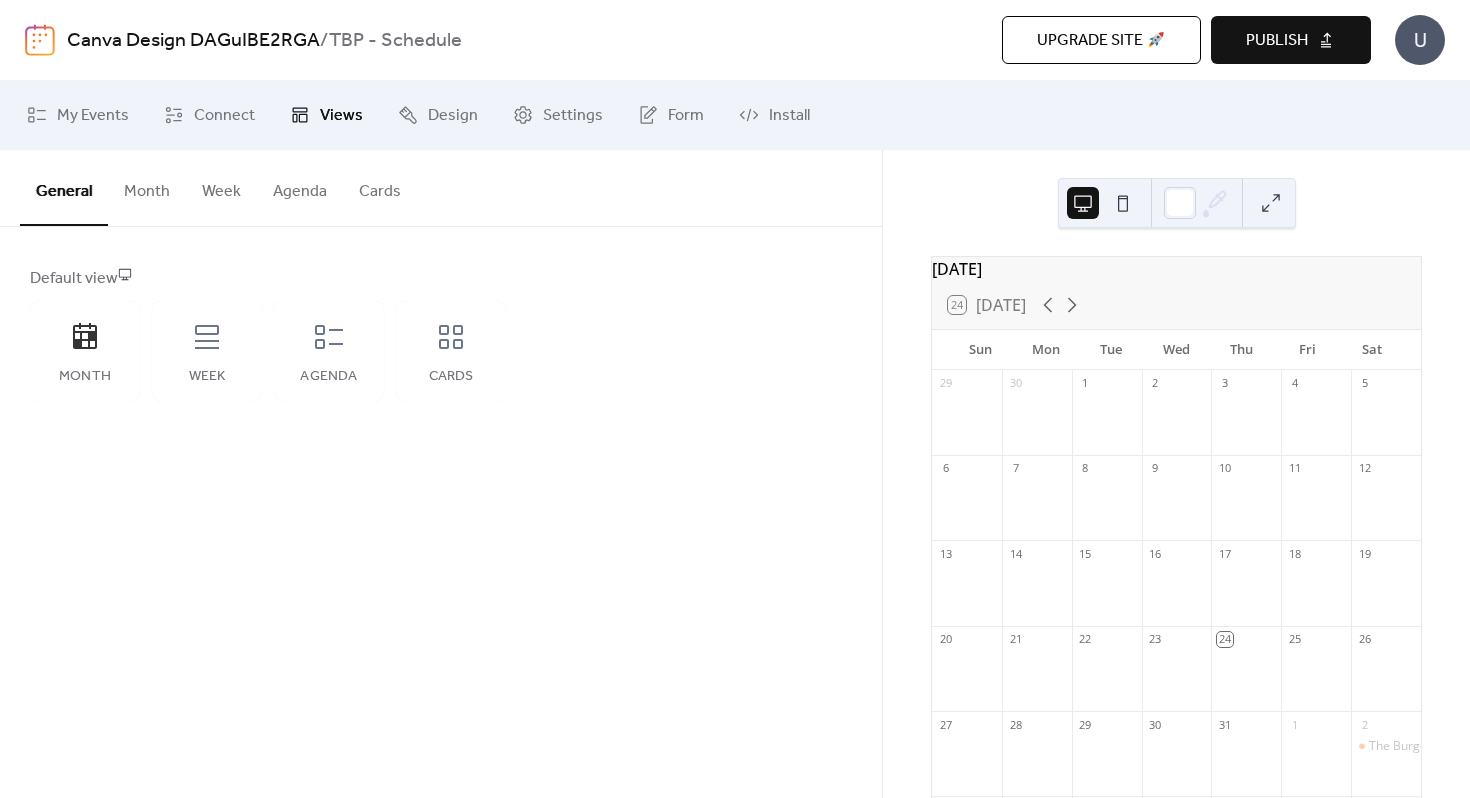 click on "Agenda" at bounding box center (300, 187) 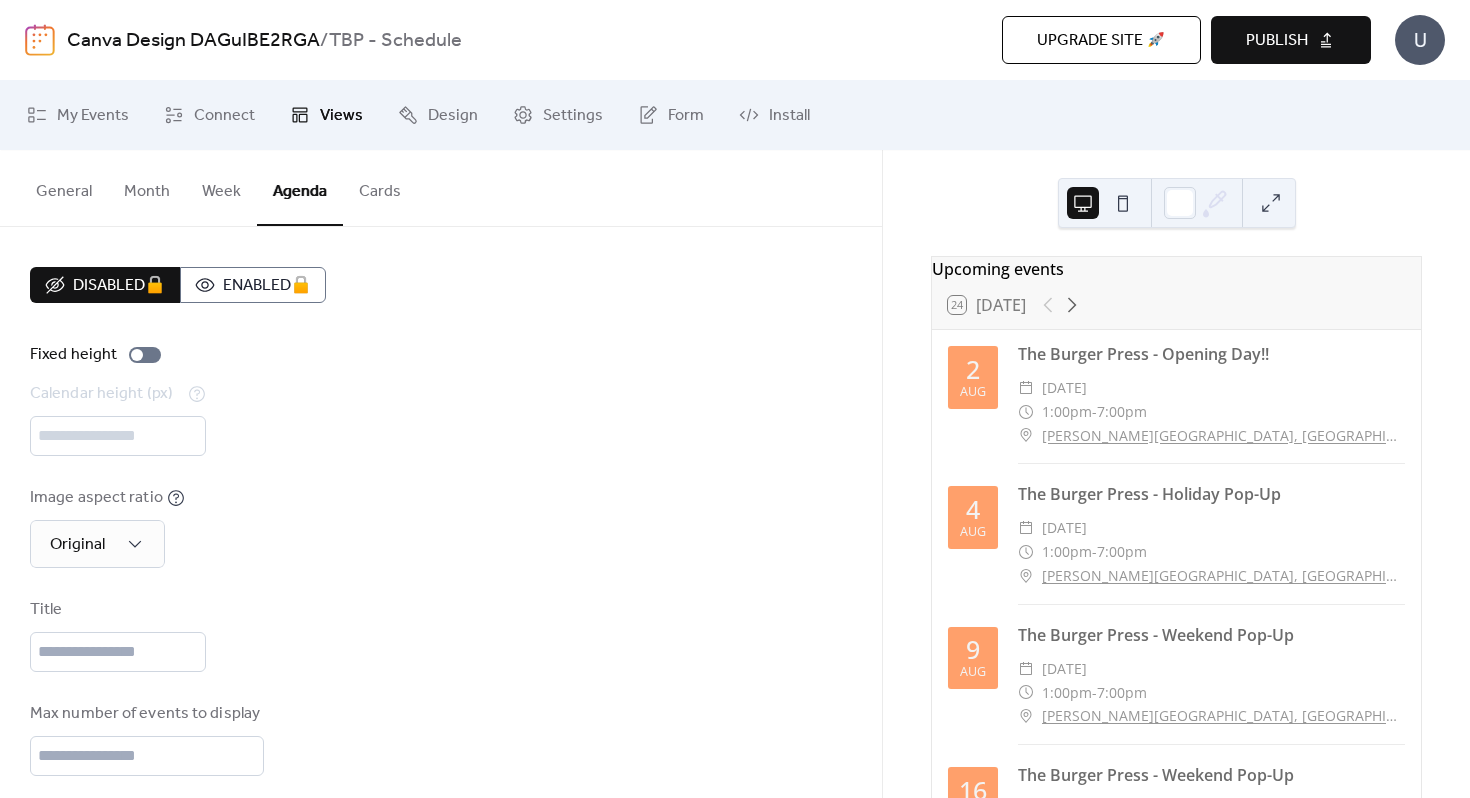 click on "Cards" at bounding box center [380, 187] 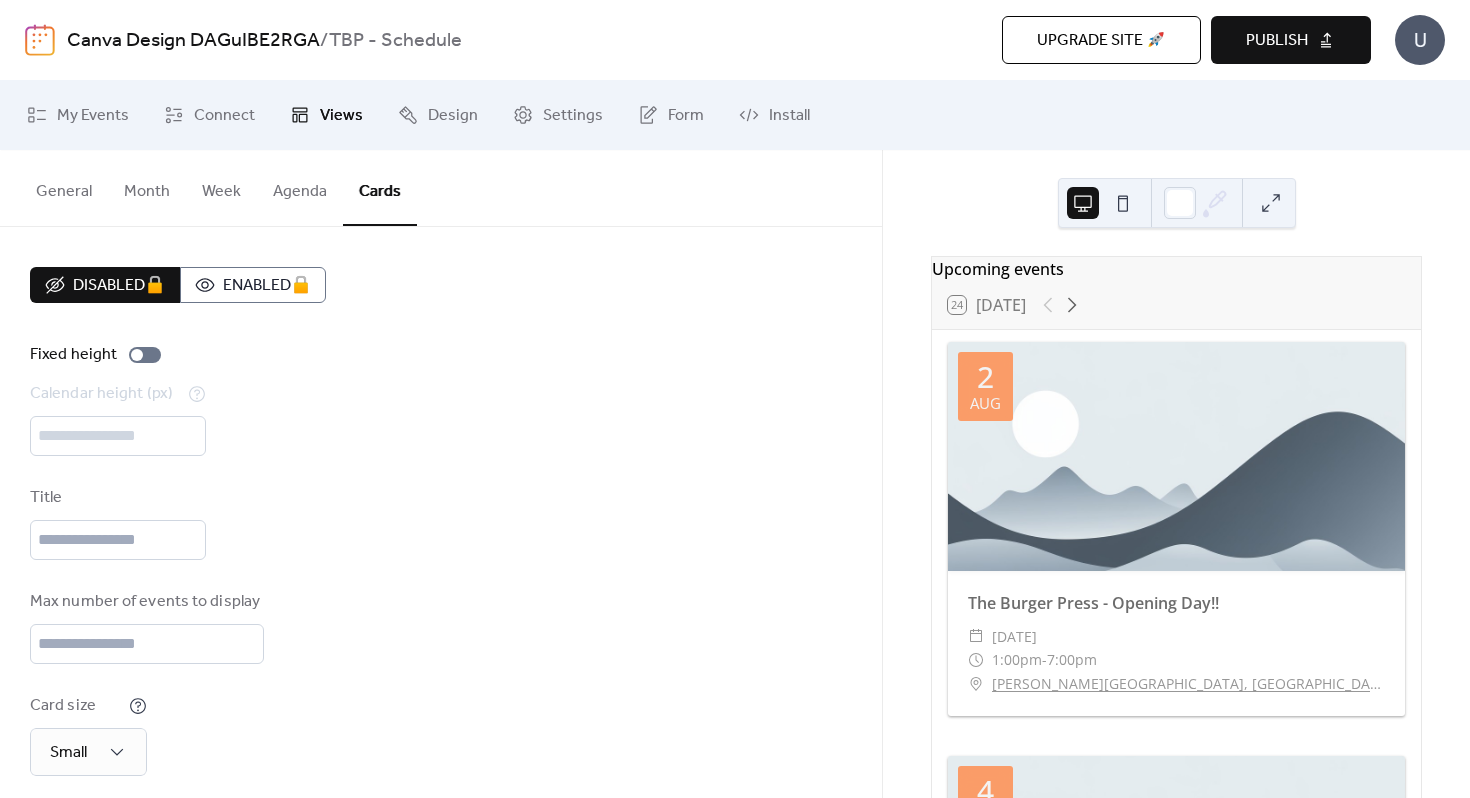 click on "Agenda" at bounding box center (300, 187) 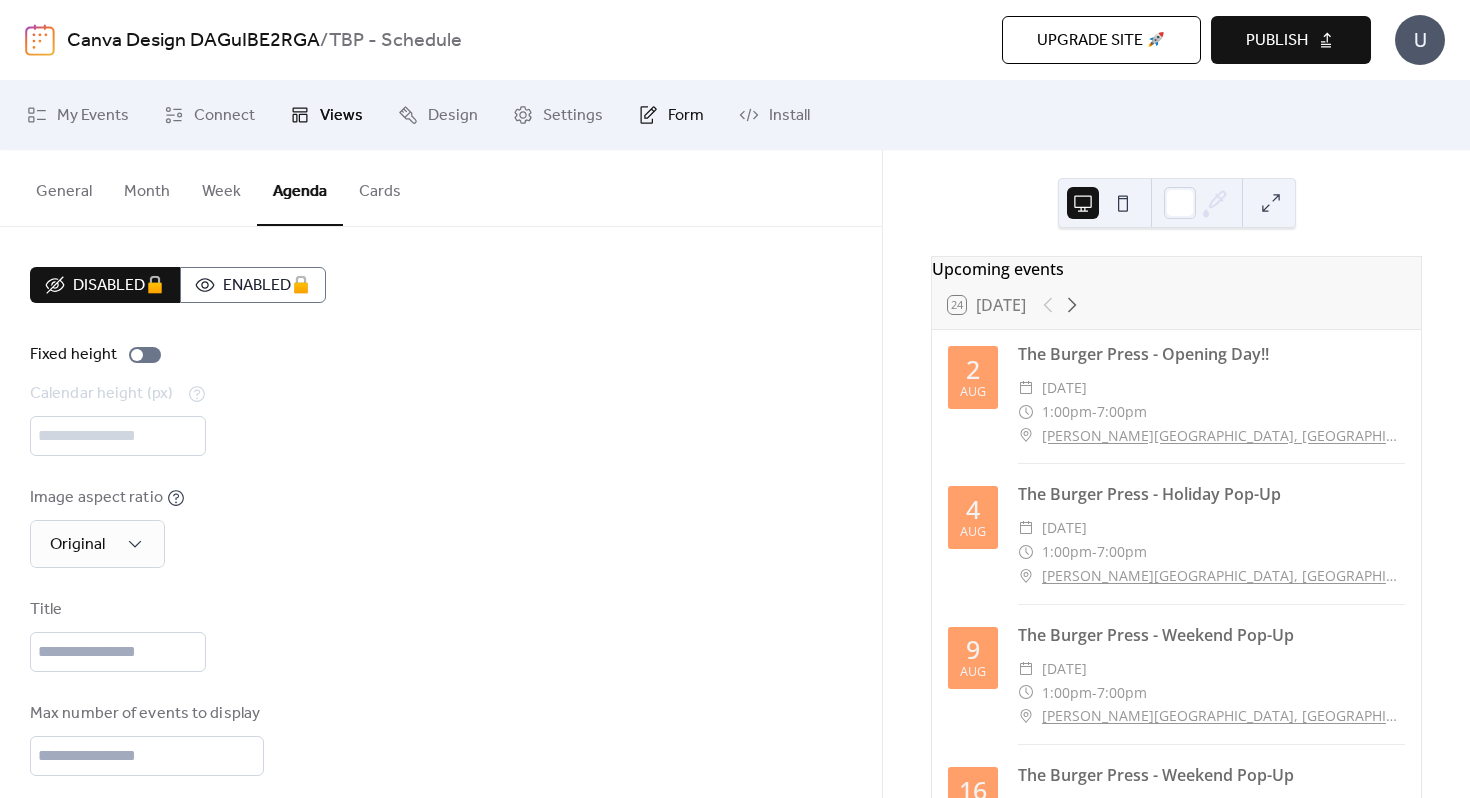 click on "Form" at bounding box center (686, 116) 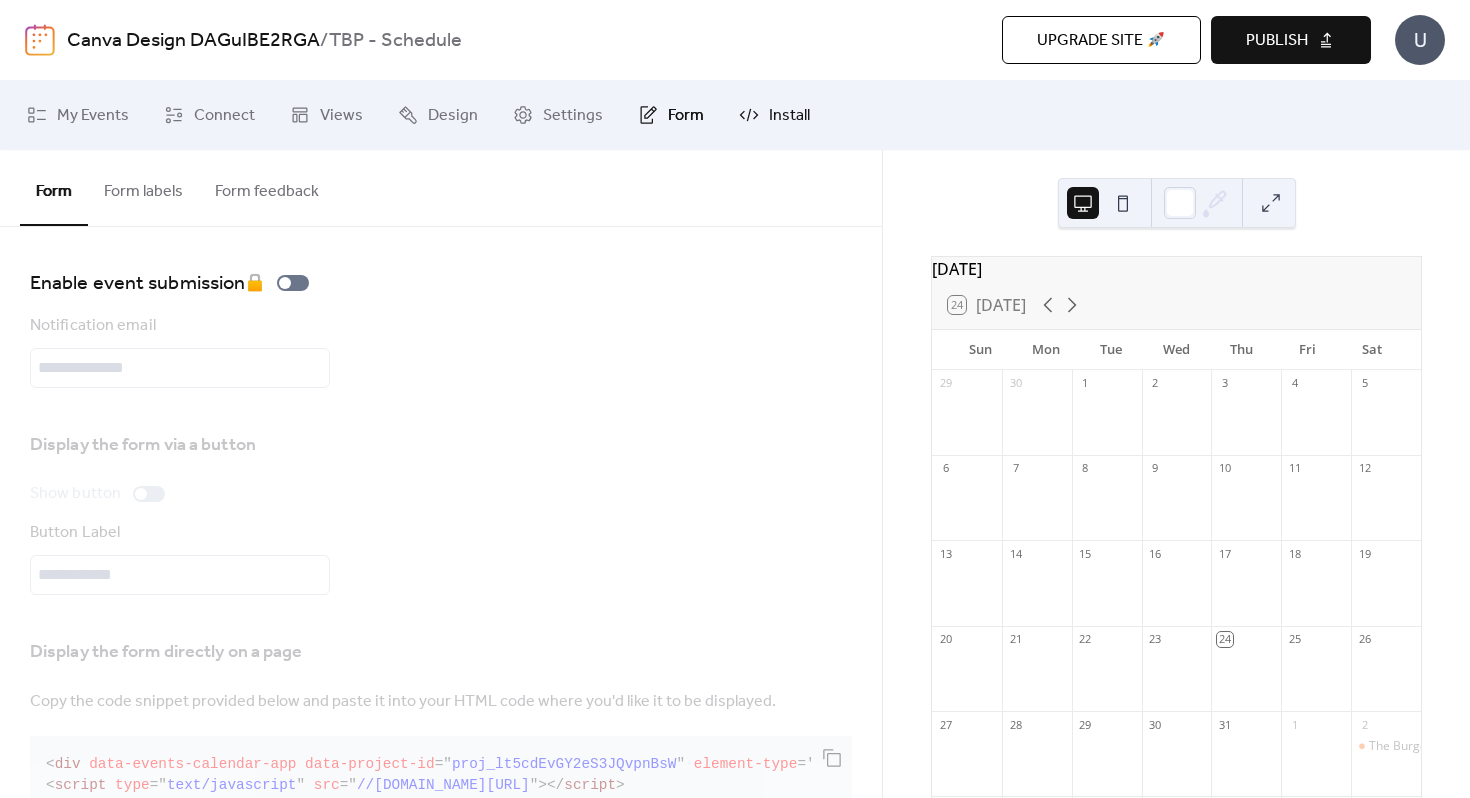 click on "Install" at bounding box center (774, 115) 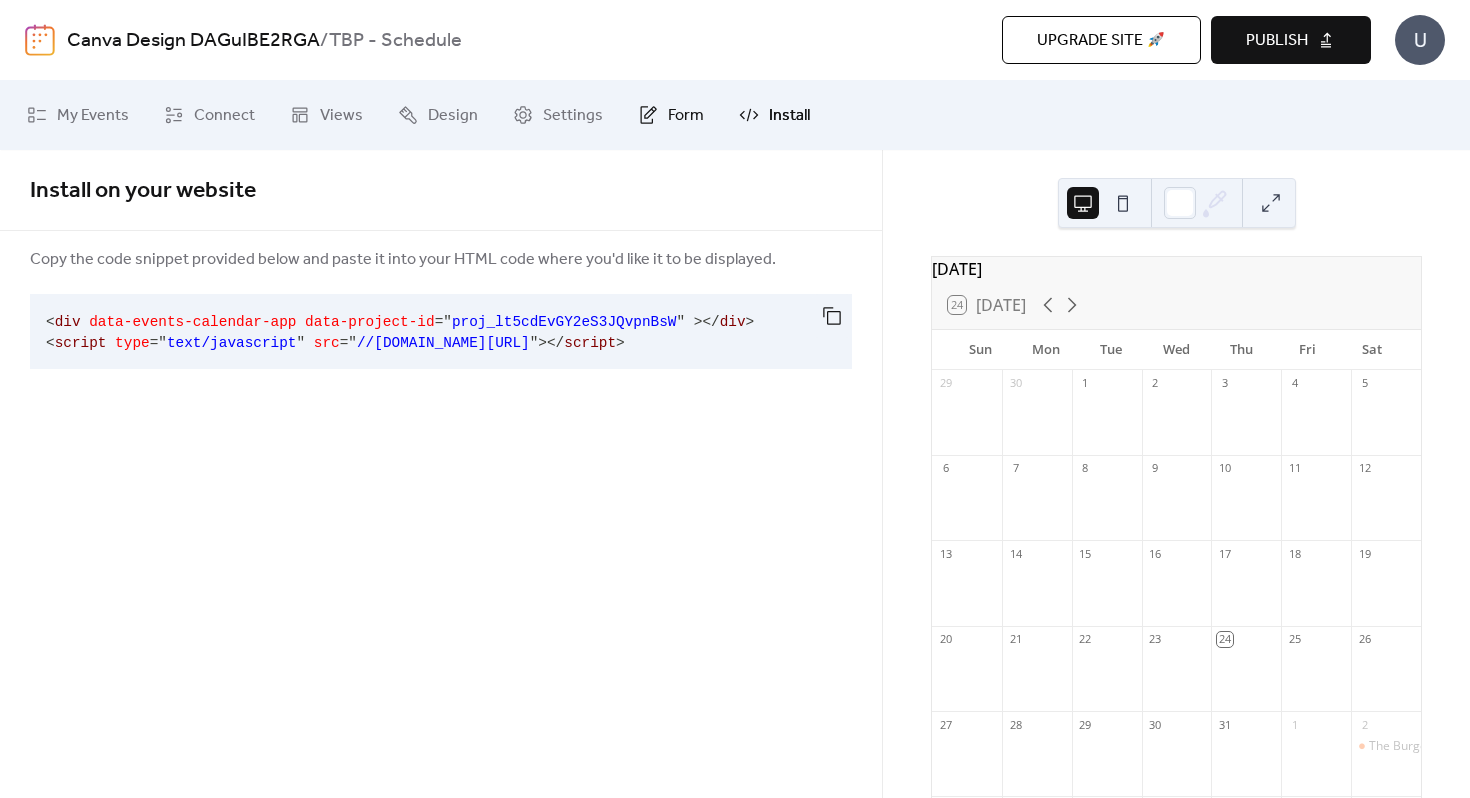 click 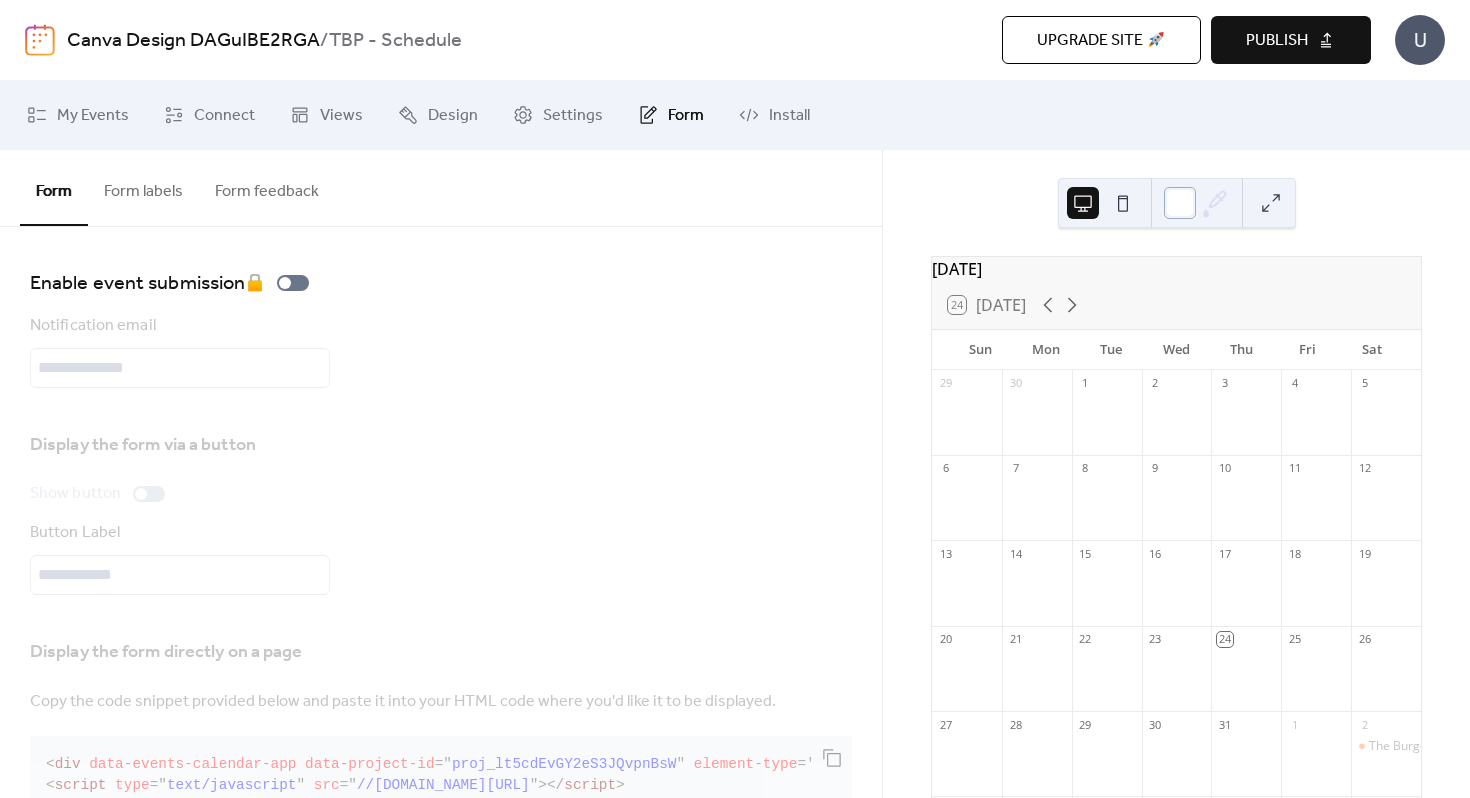 click at bounding box center (1180, 203) 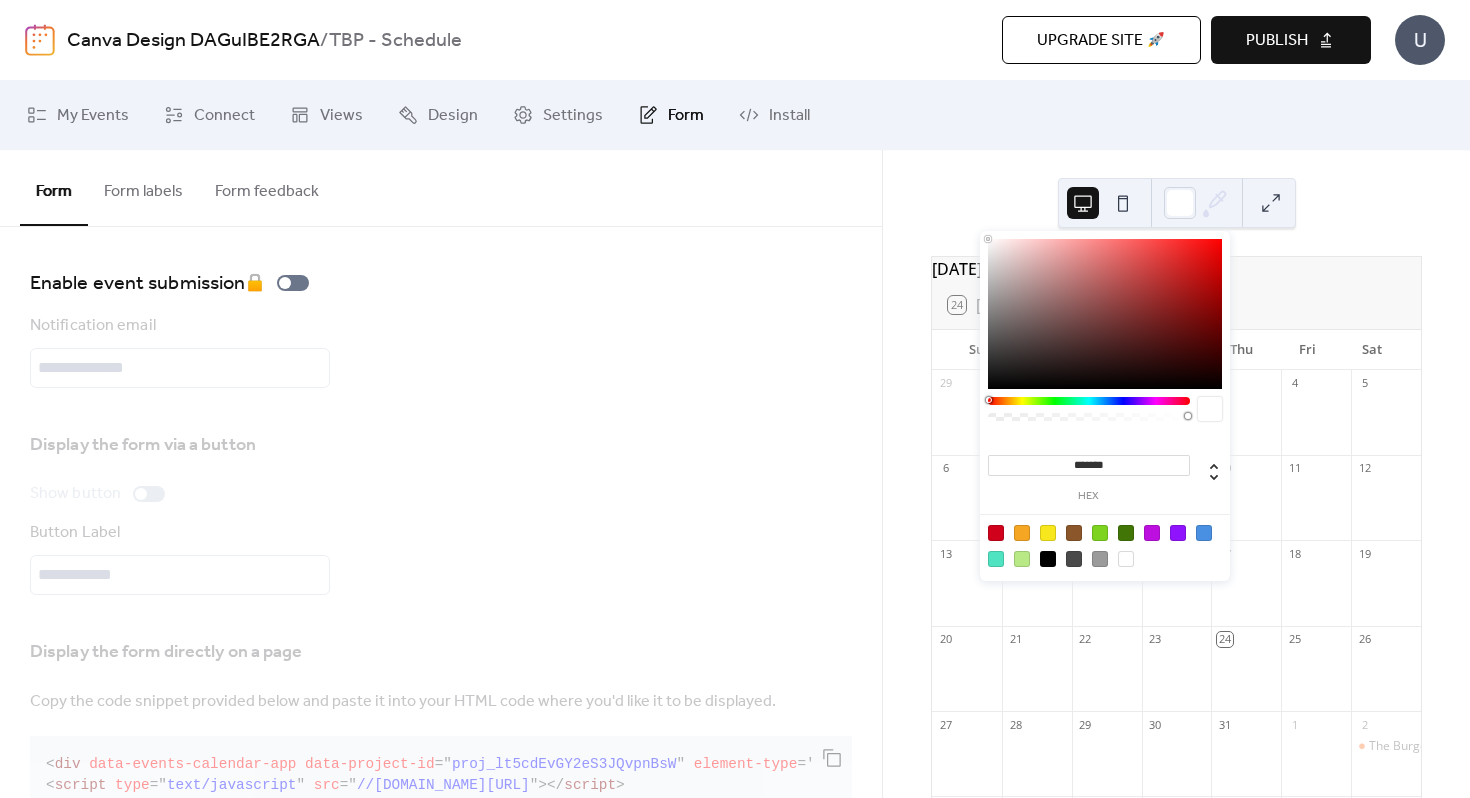 click at bounding box center (1105, 314) 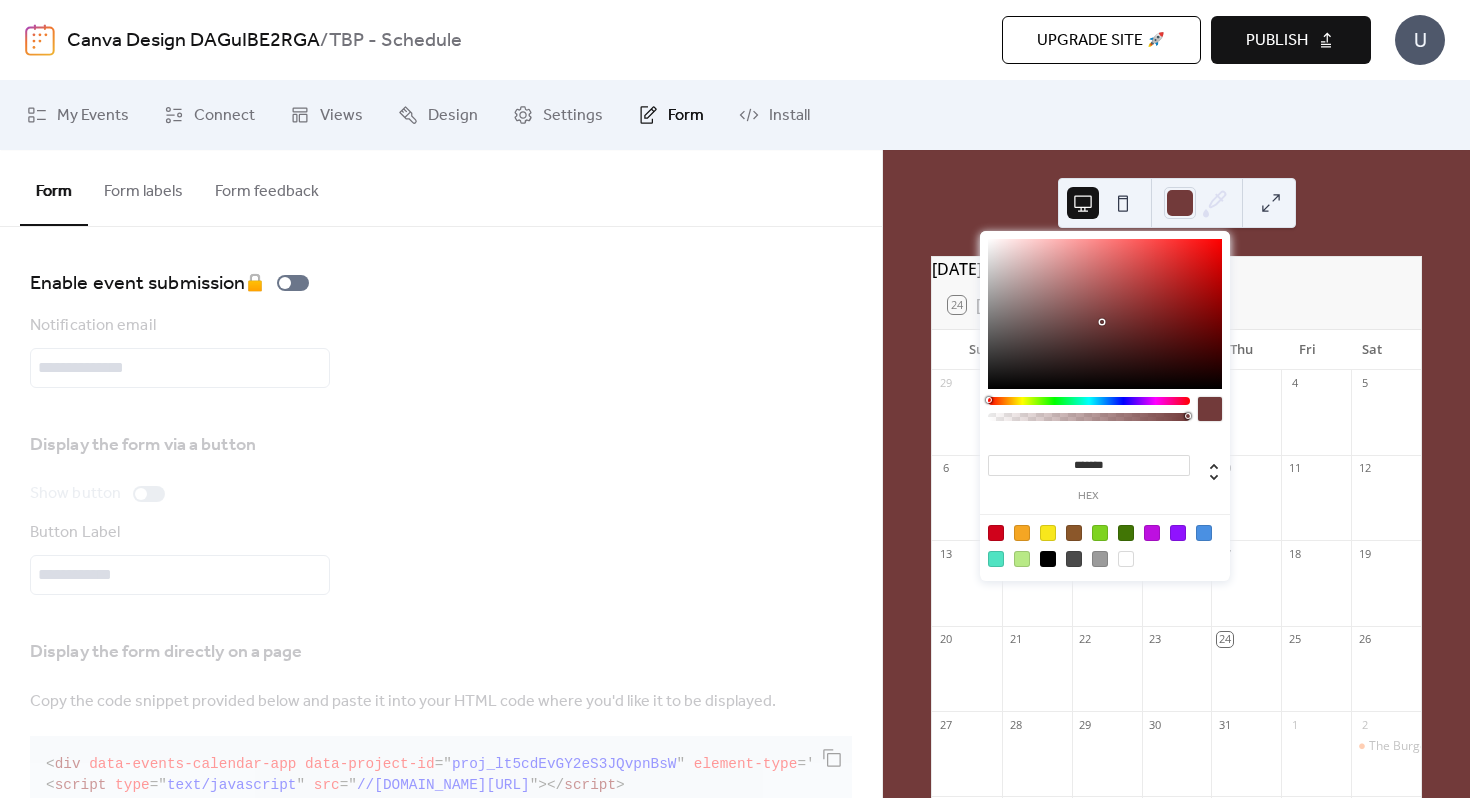 click at bounding box center (1105, 314) 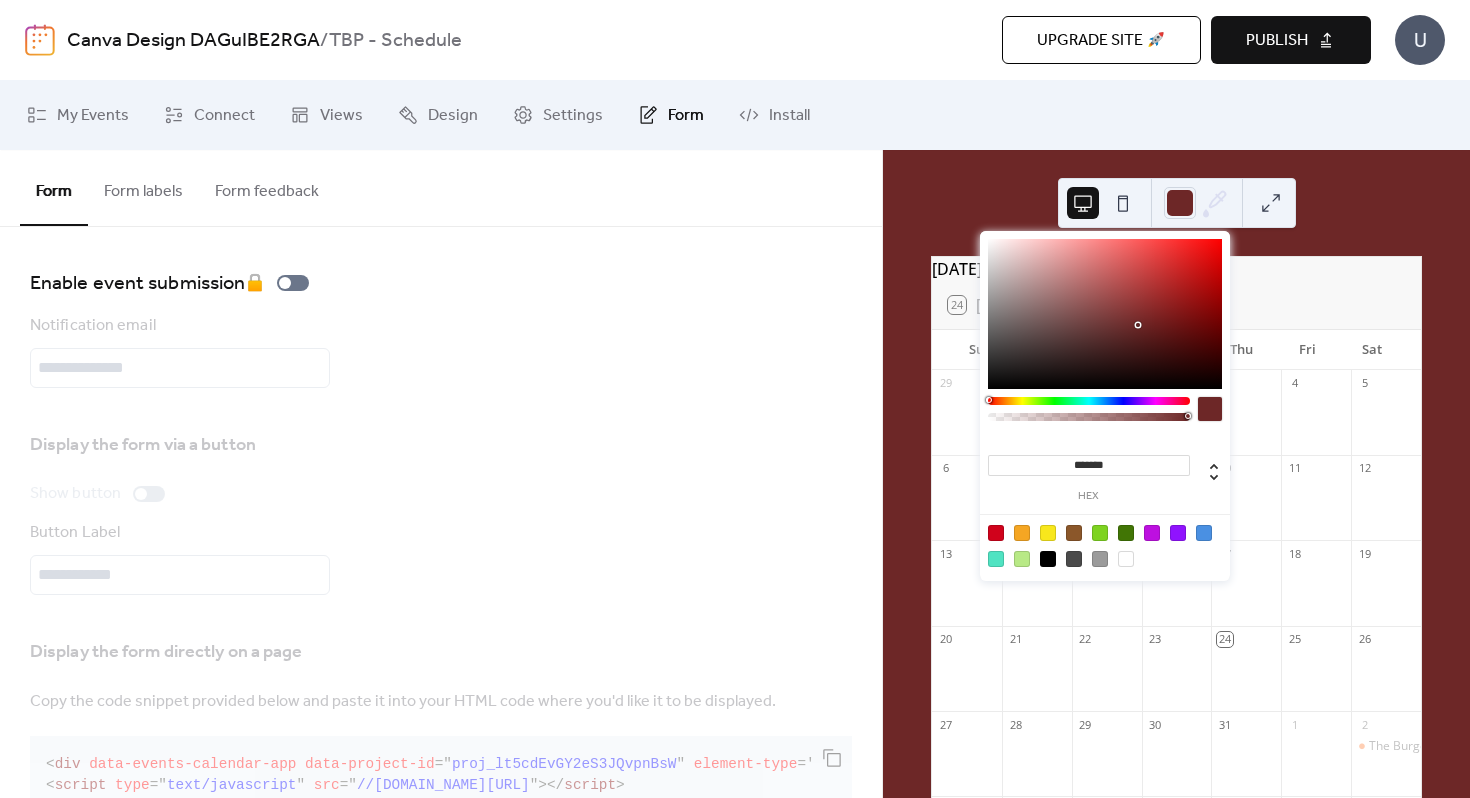 type on "*******" 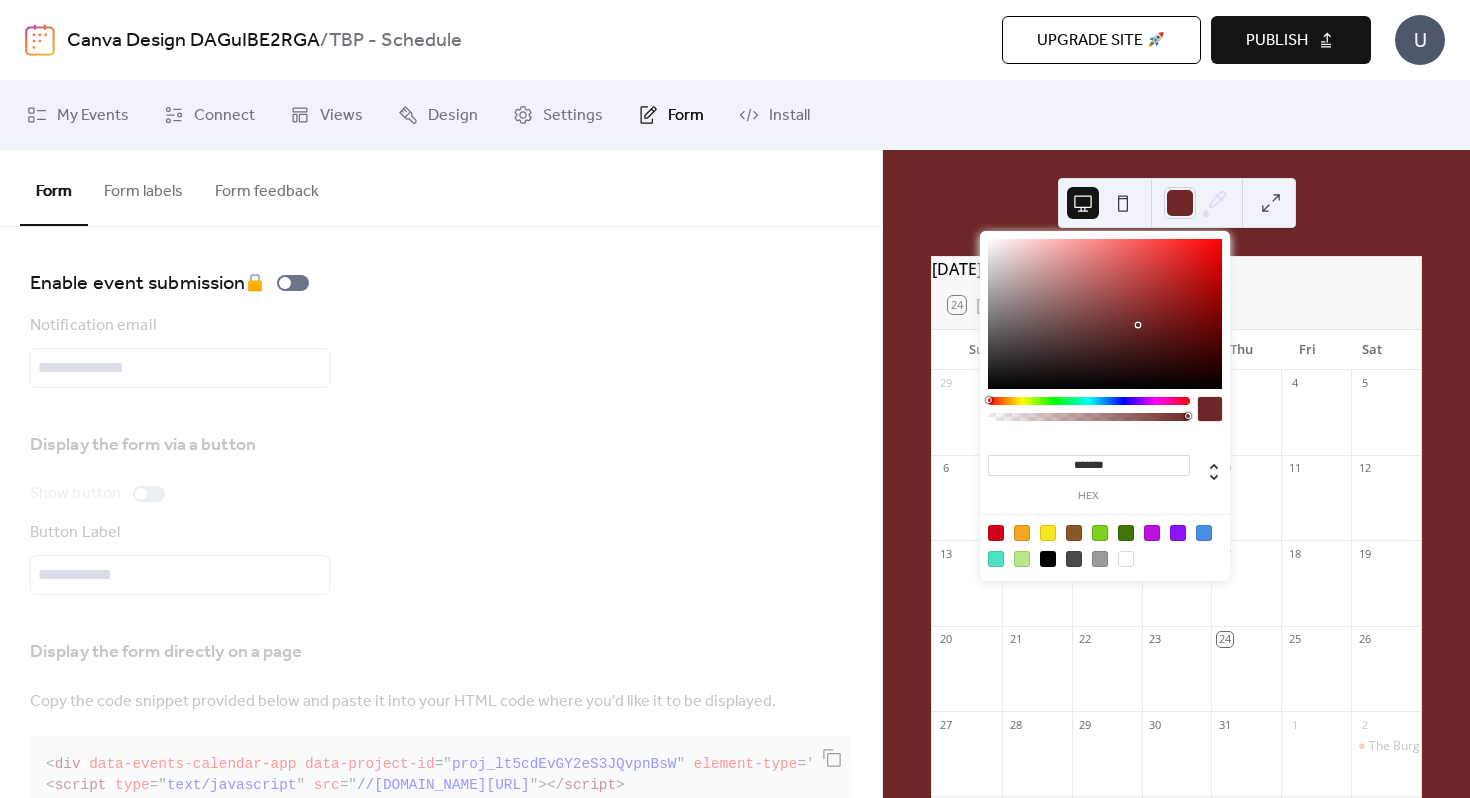 click at bounding box center [1105, 314] 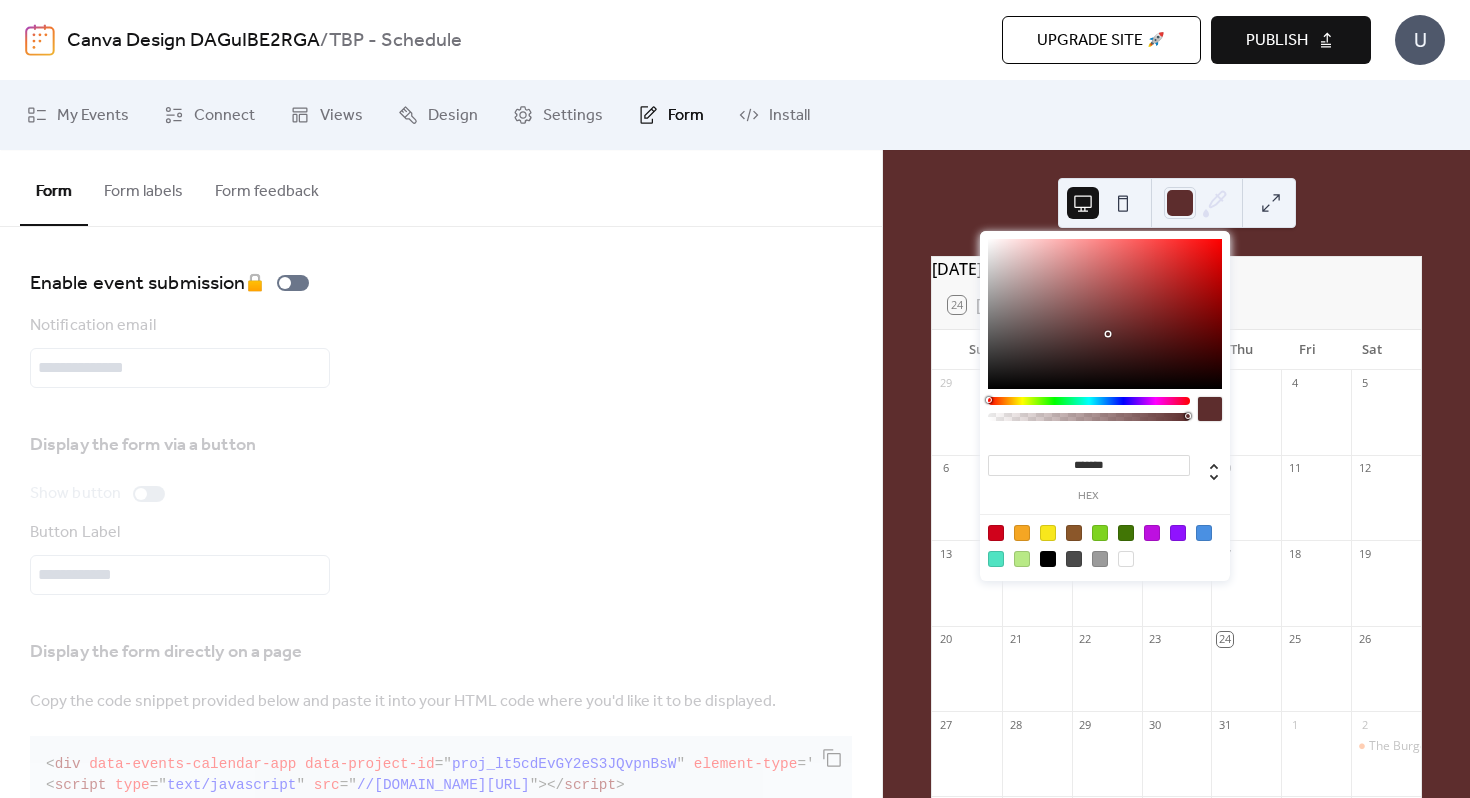 click on "Enable event submission  🔒" at bounding box center (441, 283) 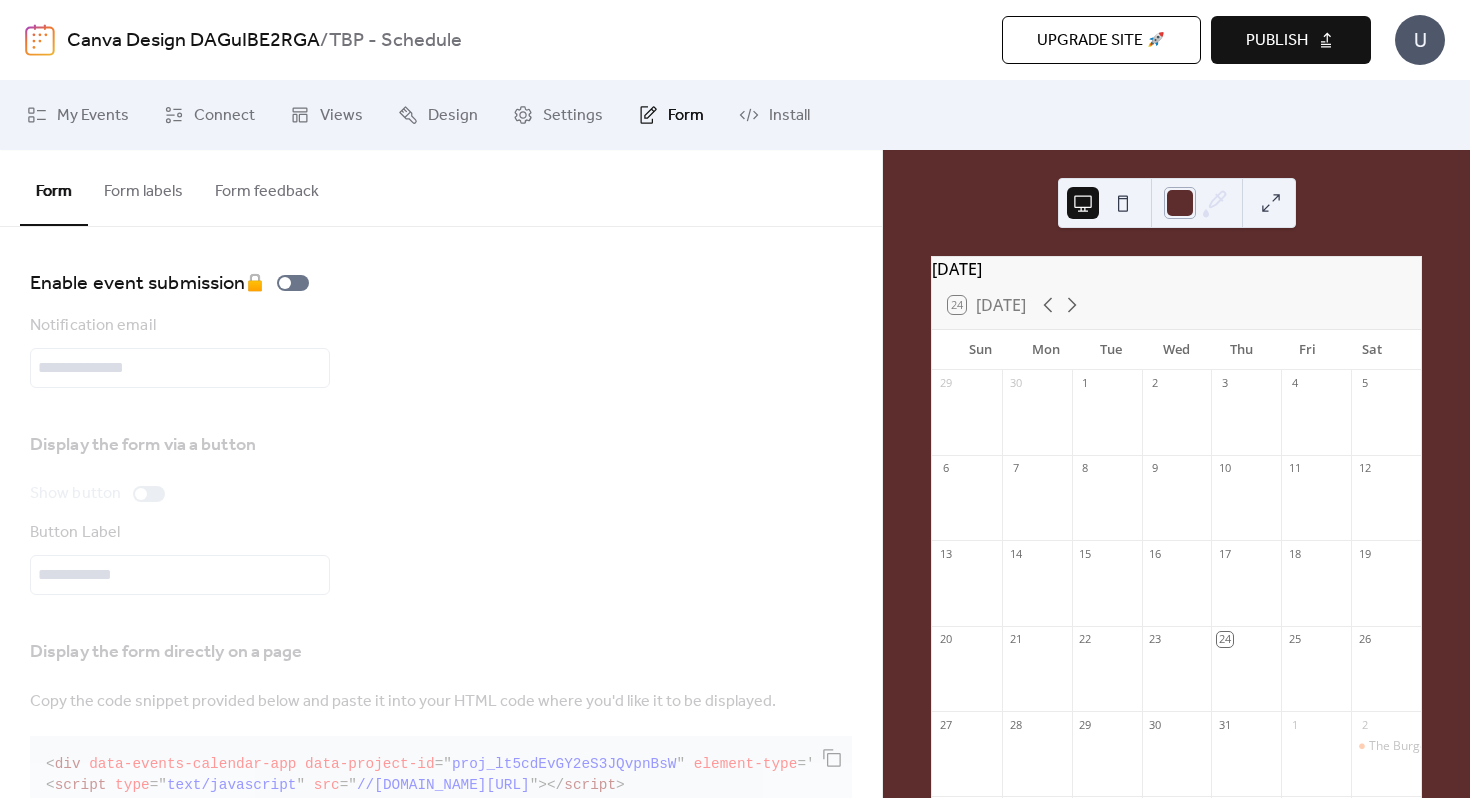 click at bounding box center [1180, 203] 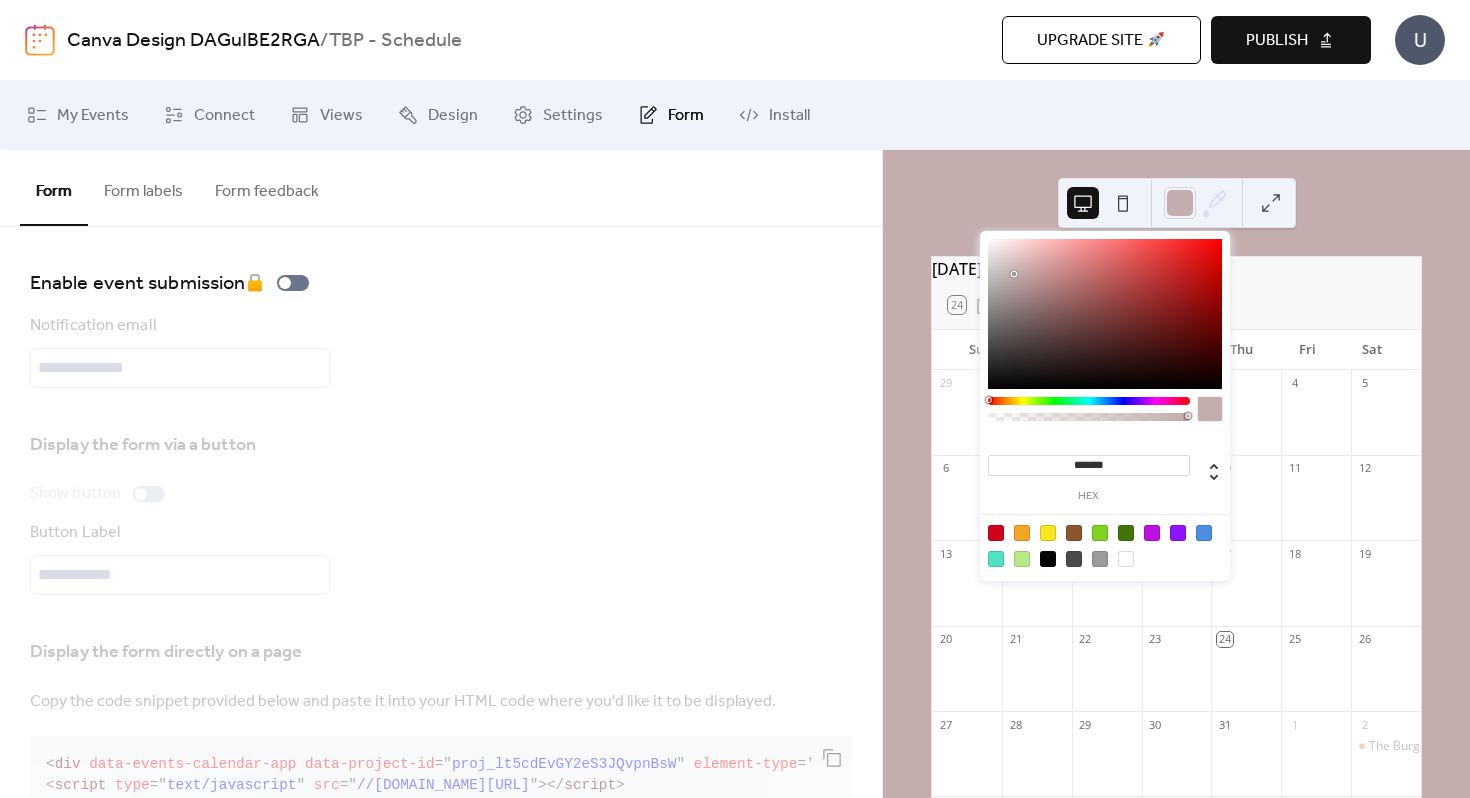 type on "*******" 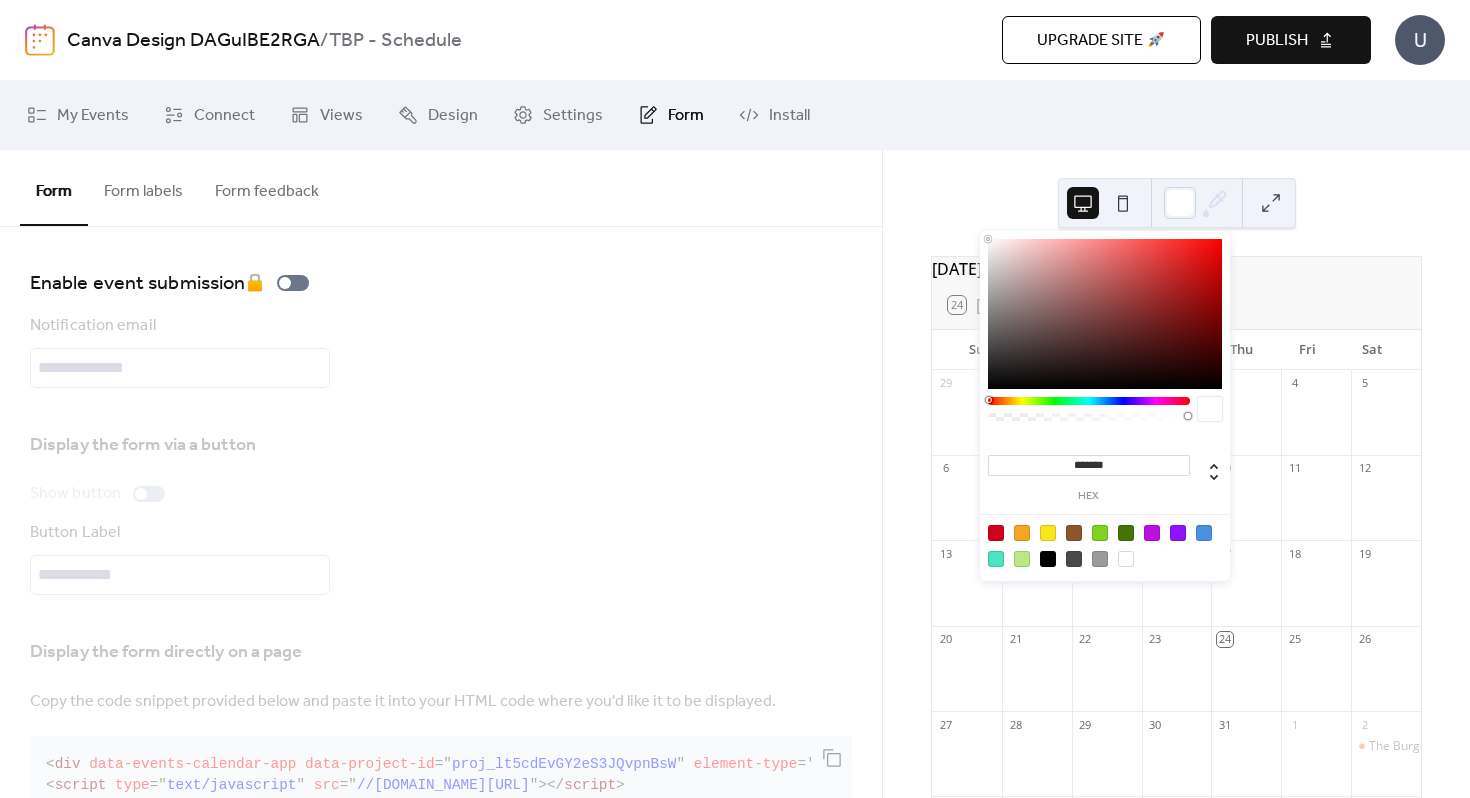 drag, startPoint x: 1110, startPoint y: 338, endPoint x: 948, endPoint y: 201, distance: 212.16267 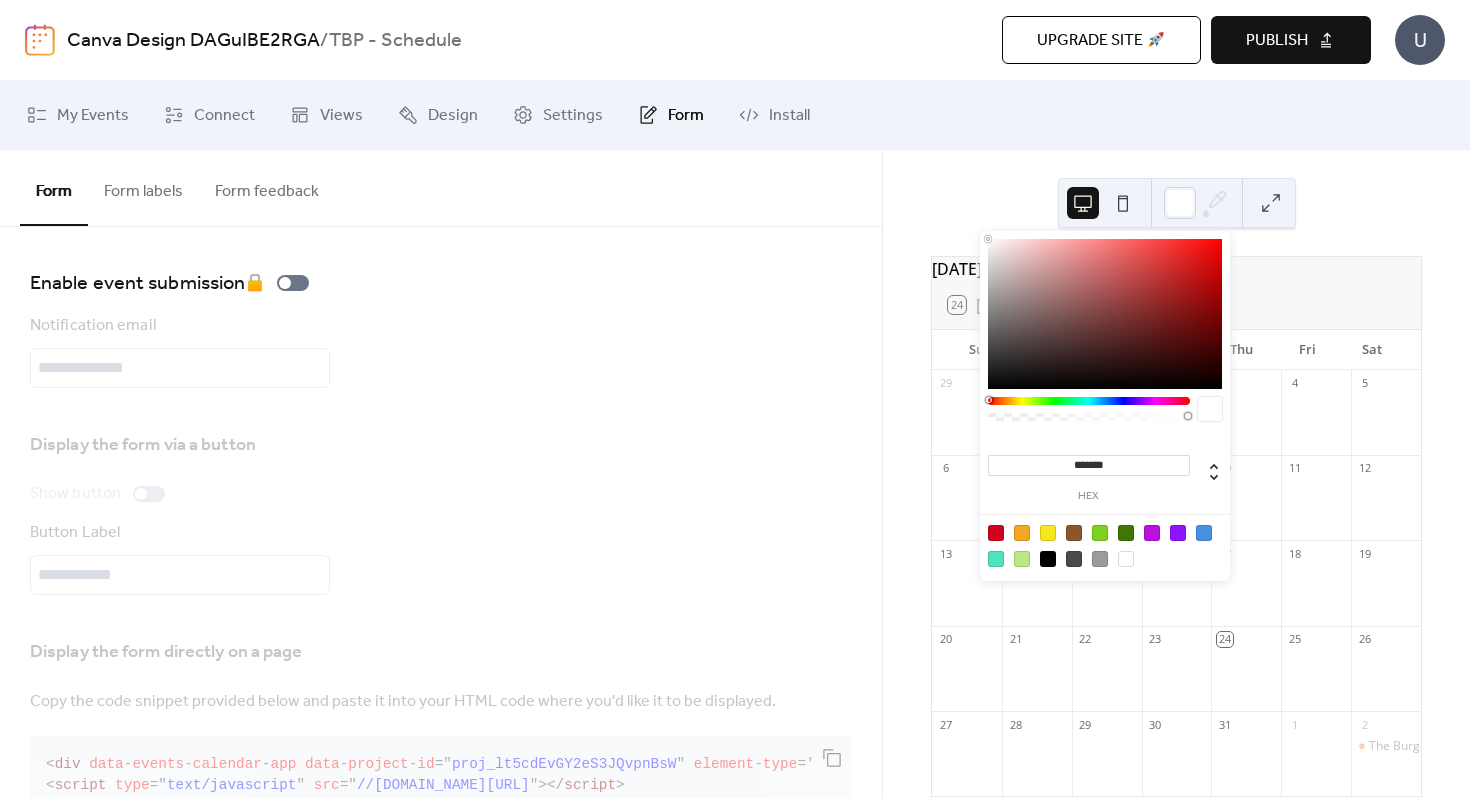 click on "Notification email" at bounding box center (441, 351) 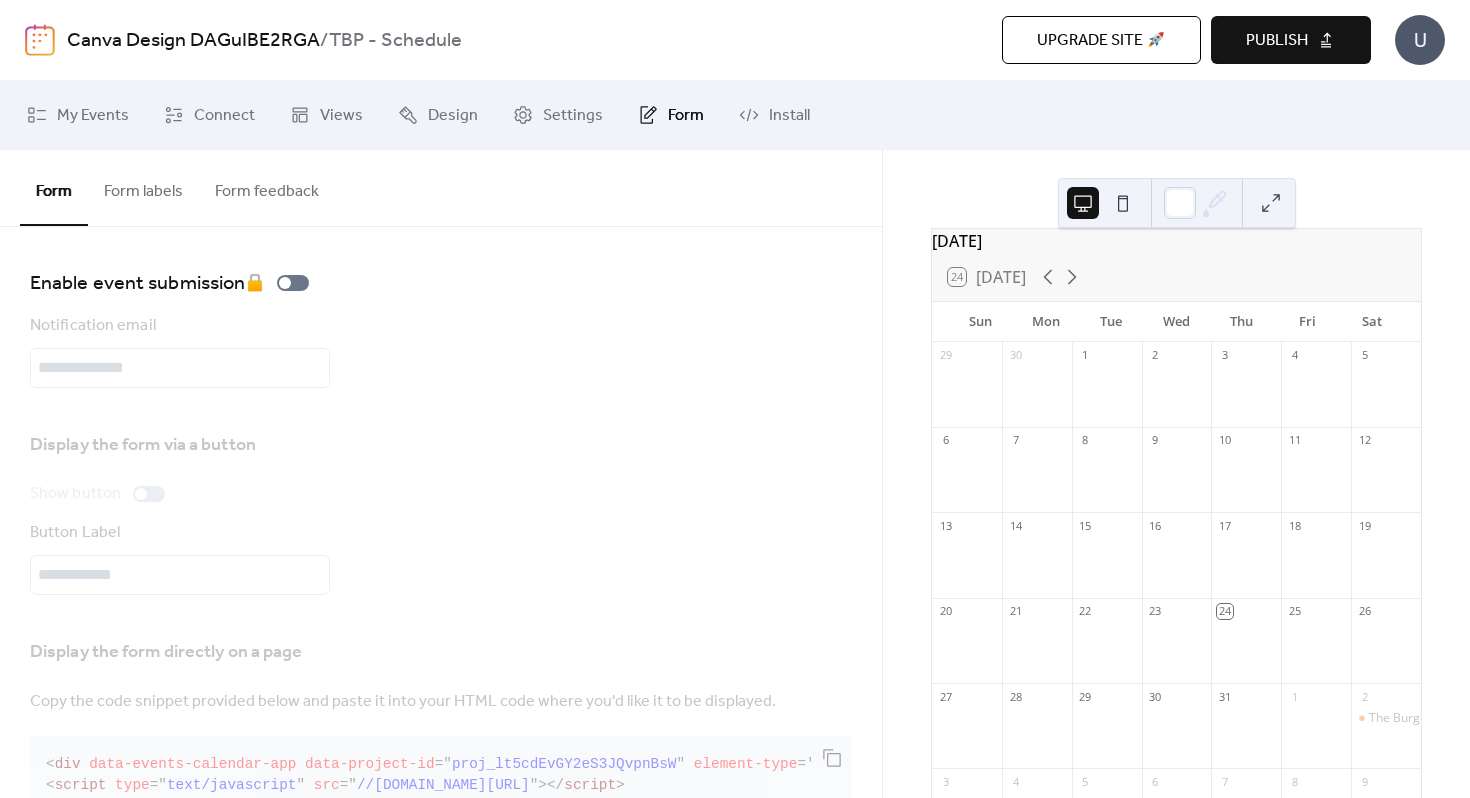 scroll, scrollTop: 8, scrollLeft: 0, axis: vertical 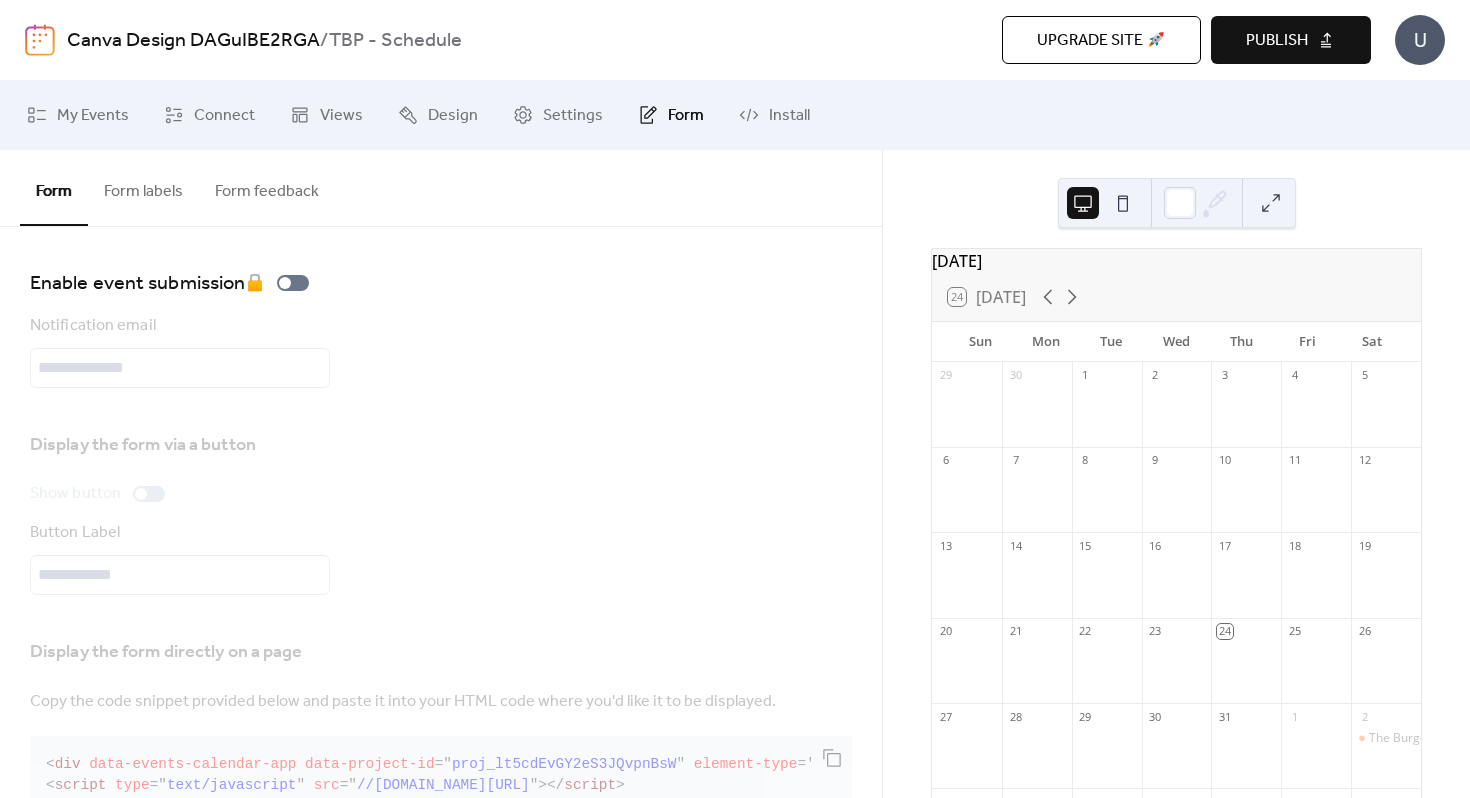 click on "Publish" at bounding box center [1291, 40] 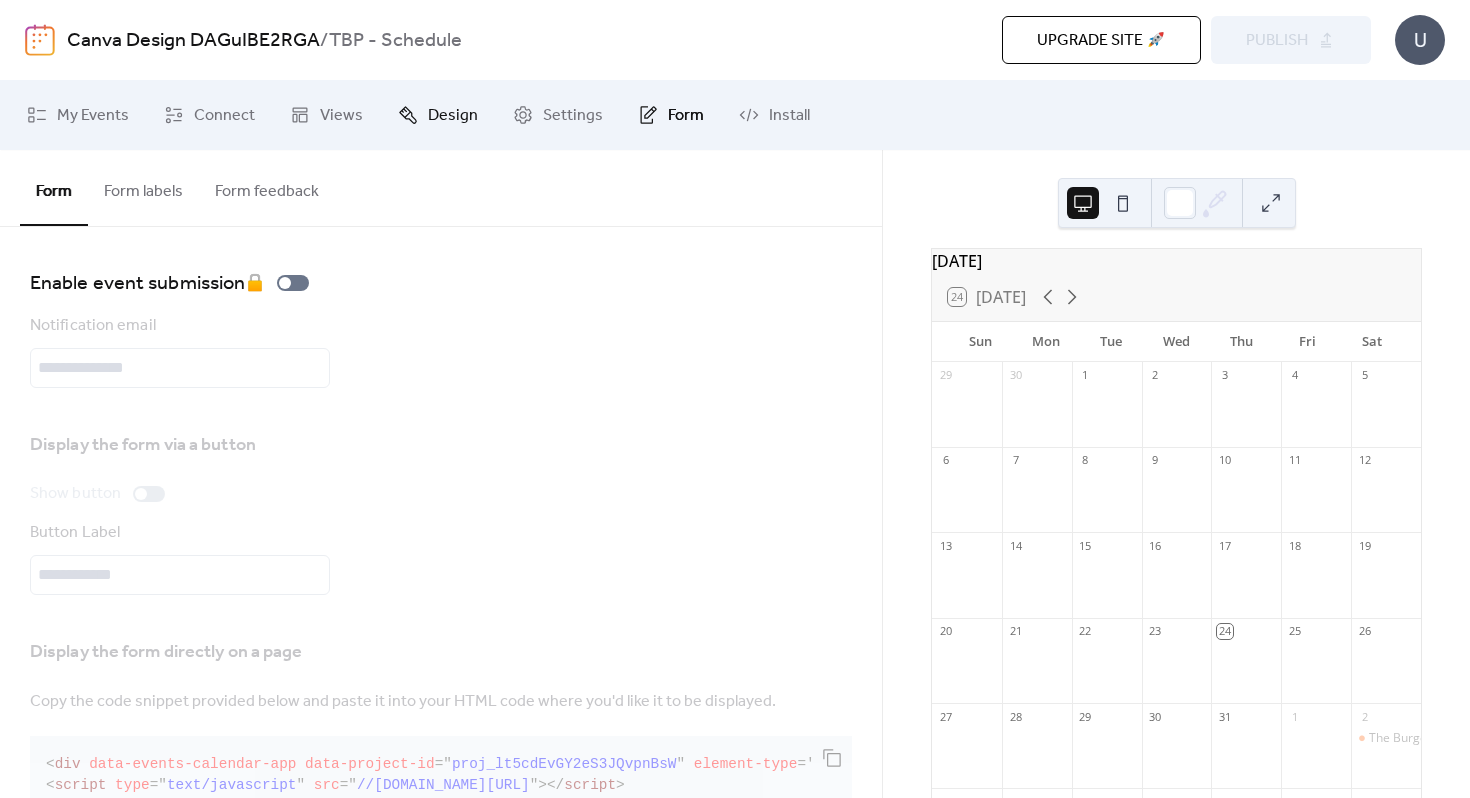 click on "Design" at bounding box center (438, 115) 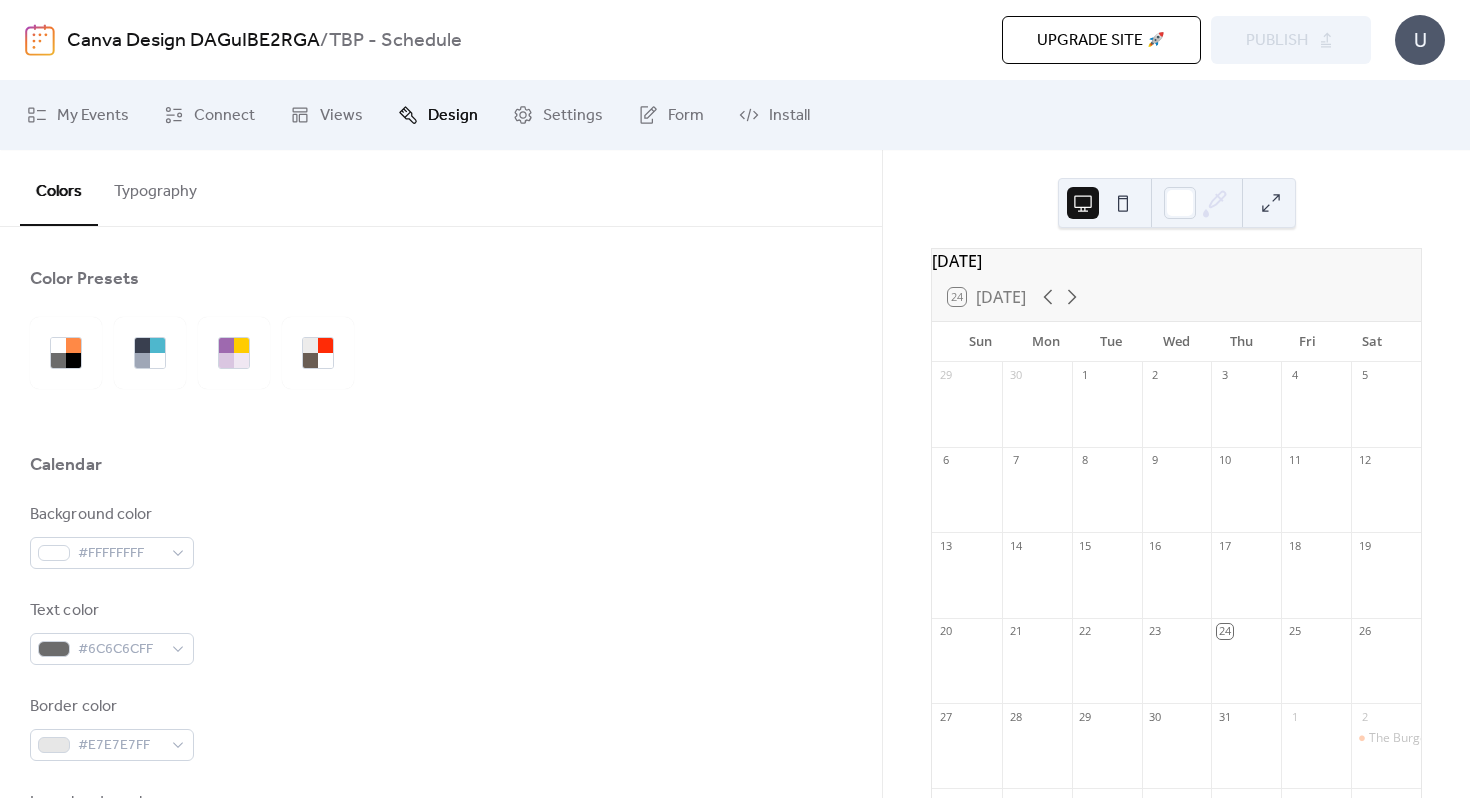 scroll, scrollTop: 70, scrollLeft: 0, axis: vertical 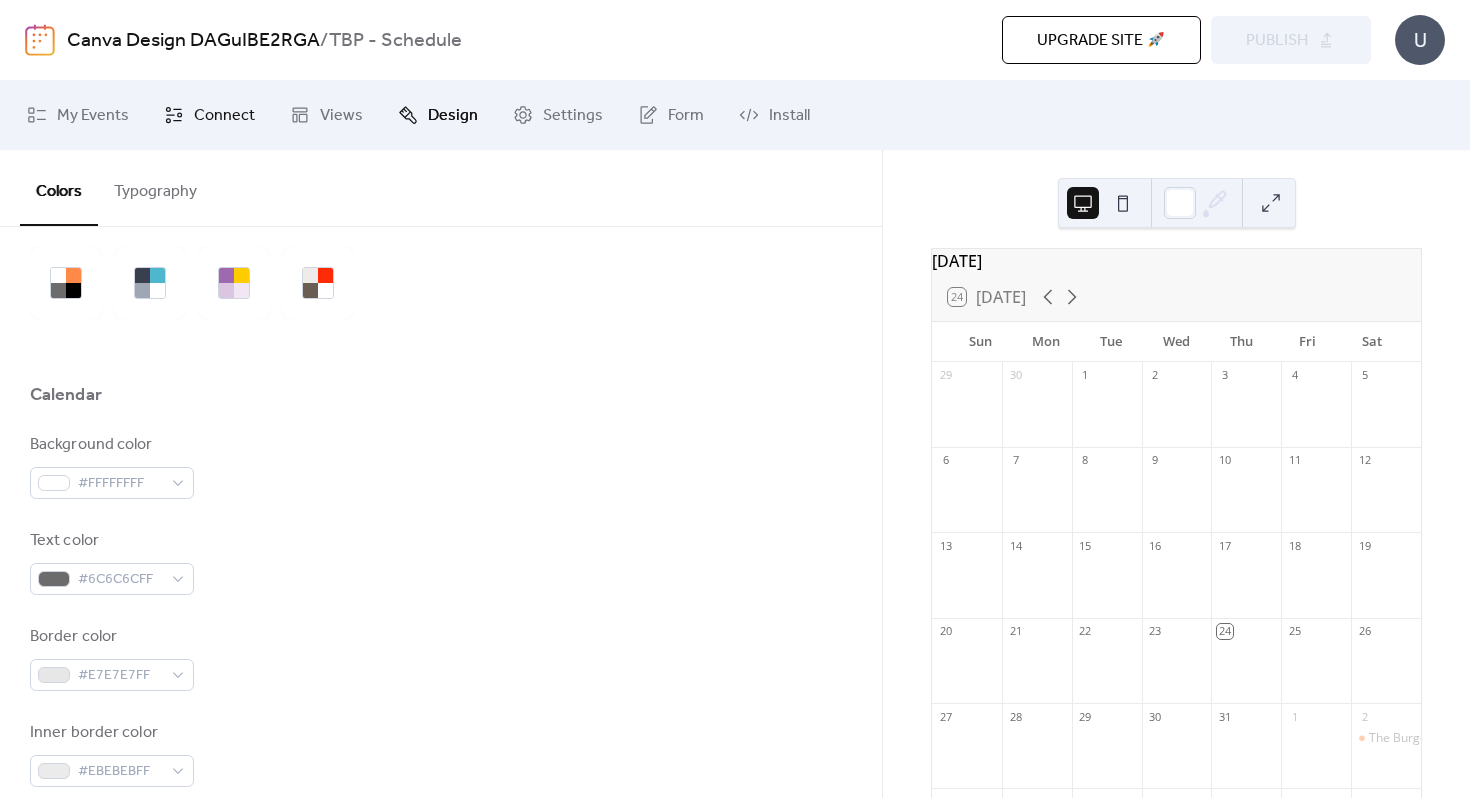 click on "Connect" at bounding box center (224, 116) 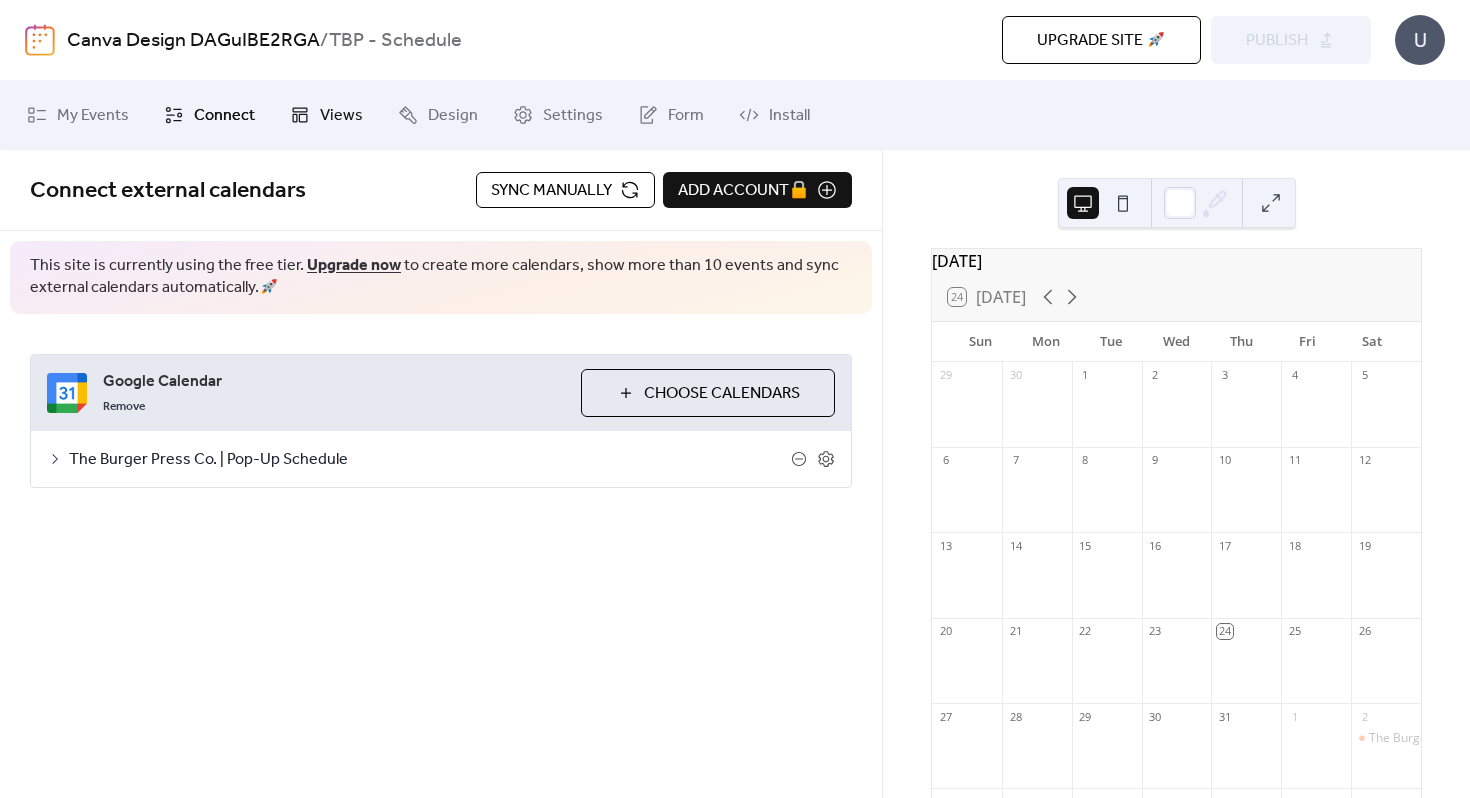 click on "Views" at bounding box center (341, 116) 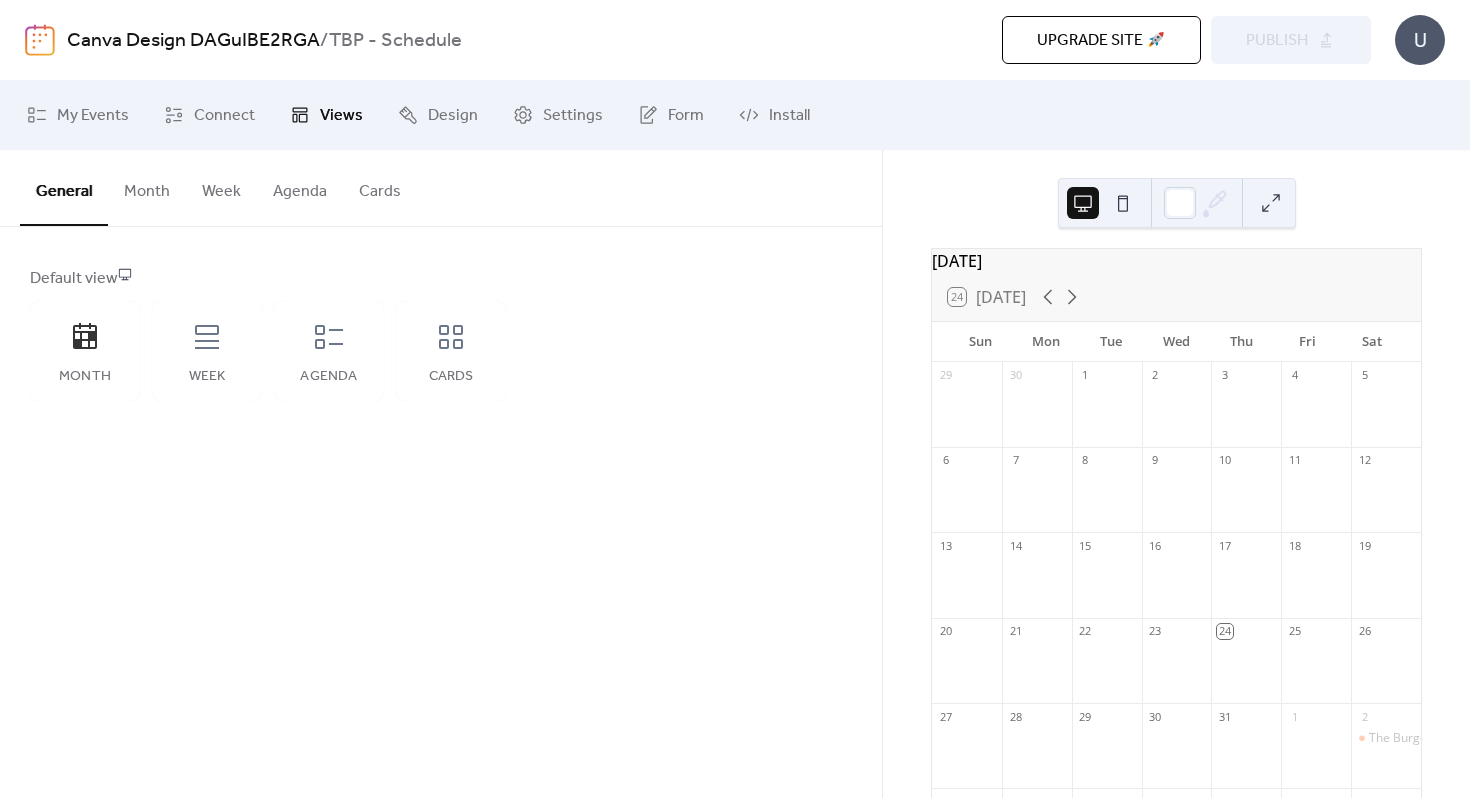 click on "Agenda" at bounding box center [300, 187] 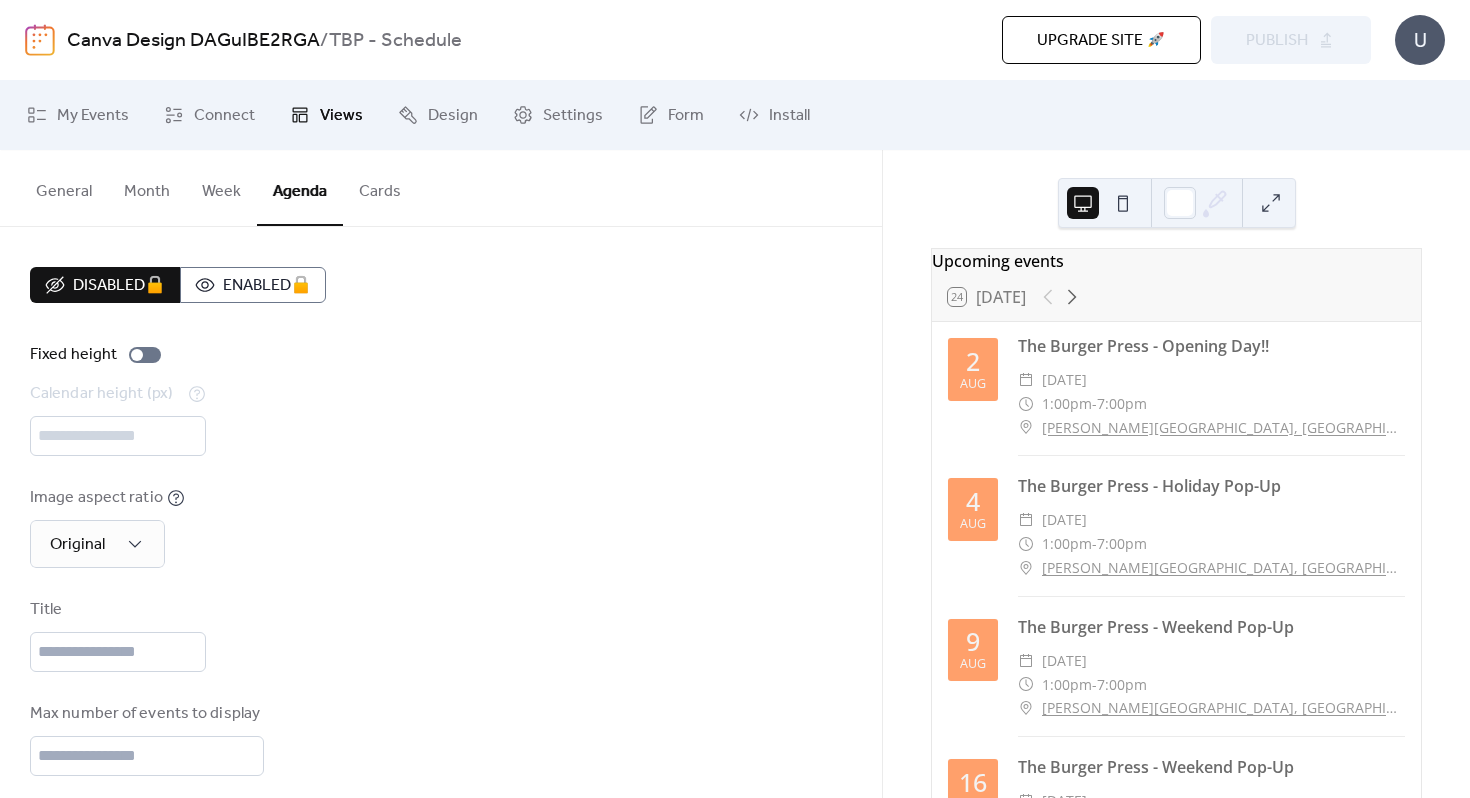 scroll, scrollTop: 0, scrollLeft: 0, axis: both 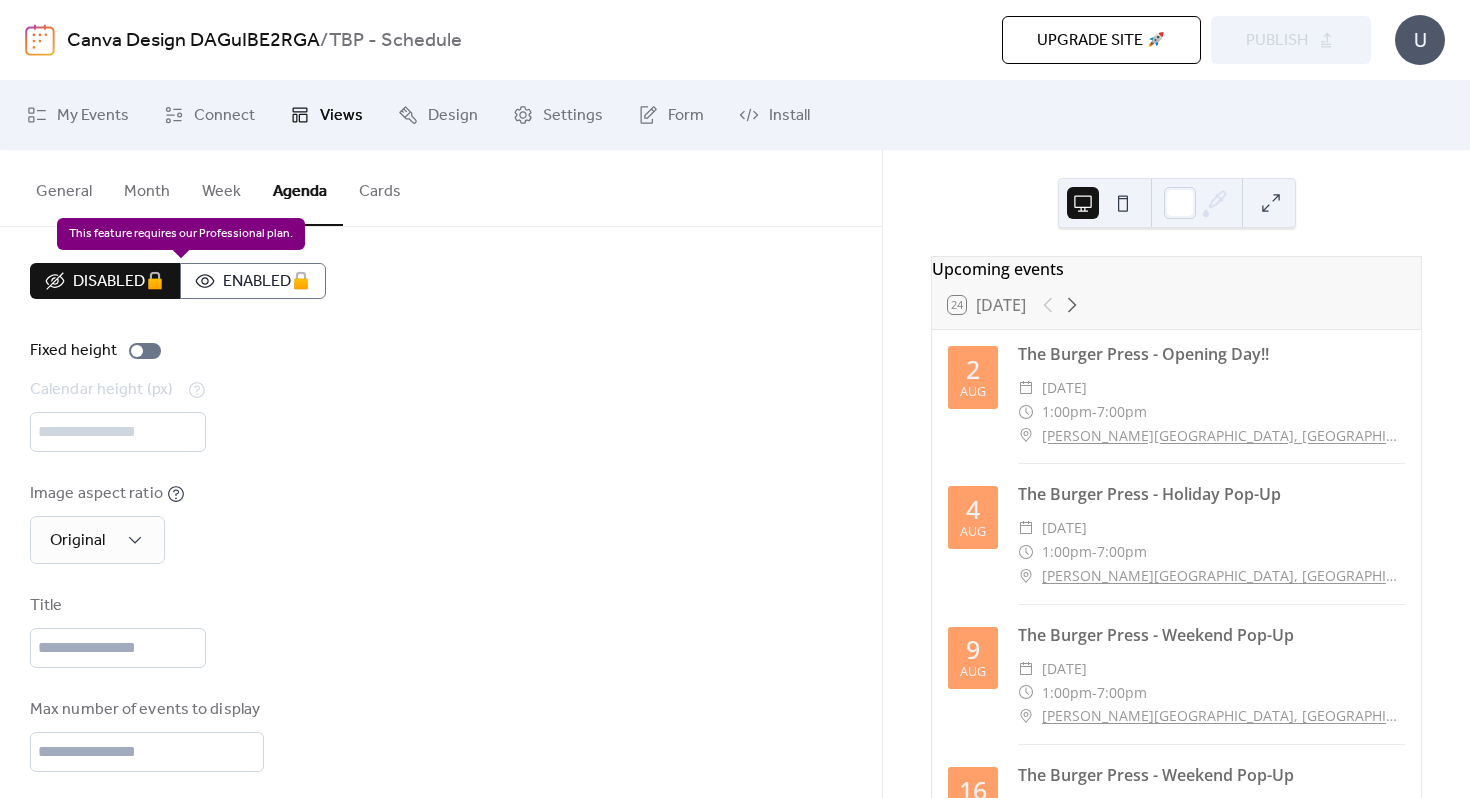 click on "Disabled  🔒 Enabled  🔒" at bounding box center (178, 281) 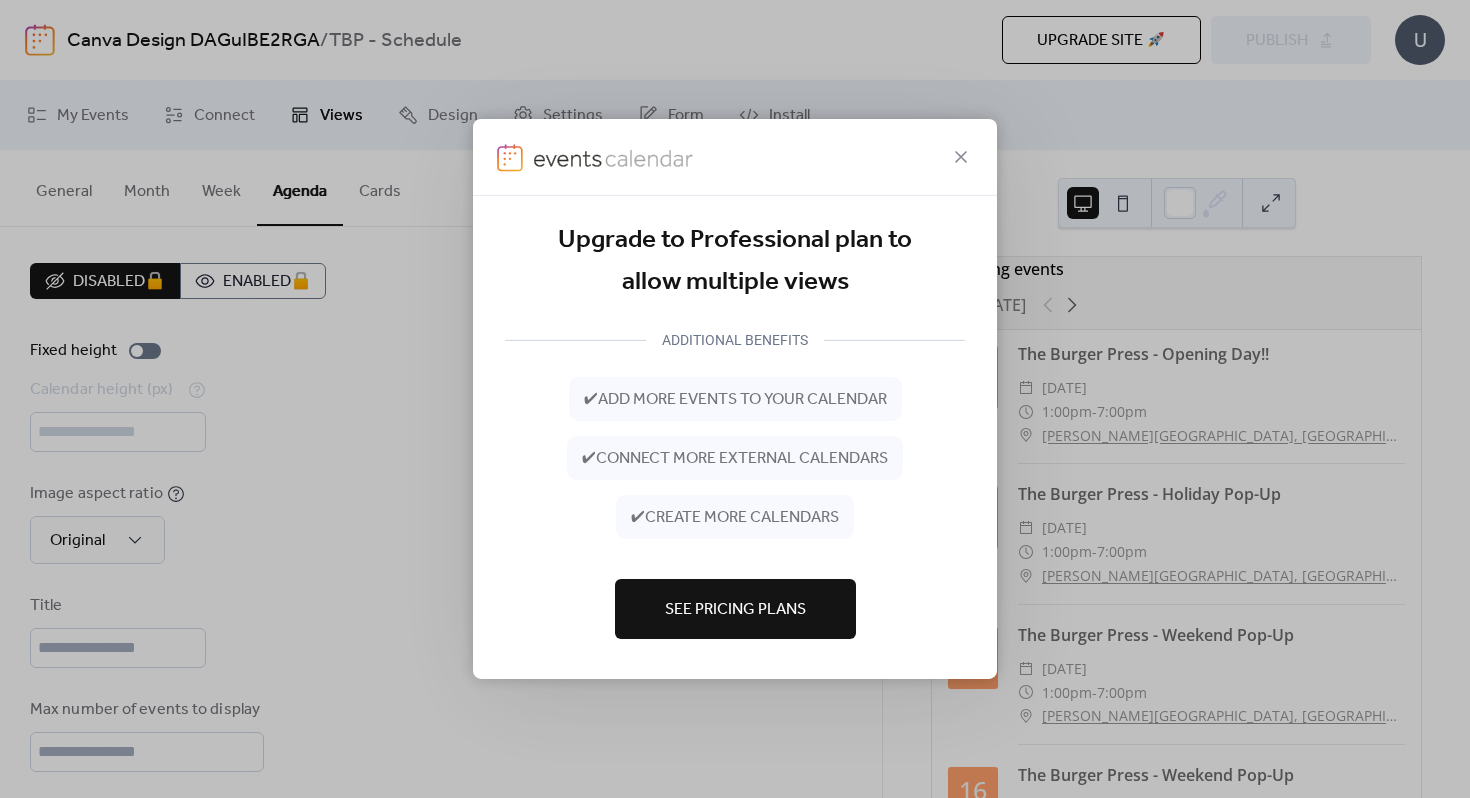 click on "See Pricing Plans" at bounding box center [735, 610] 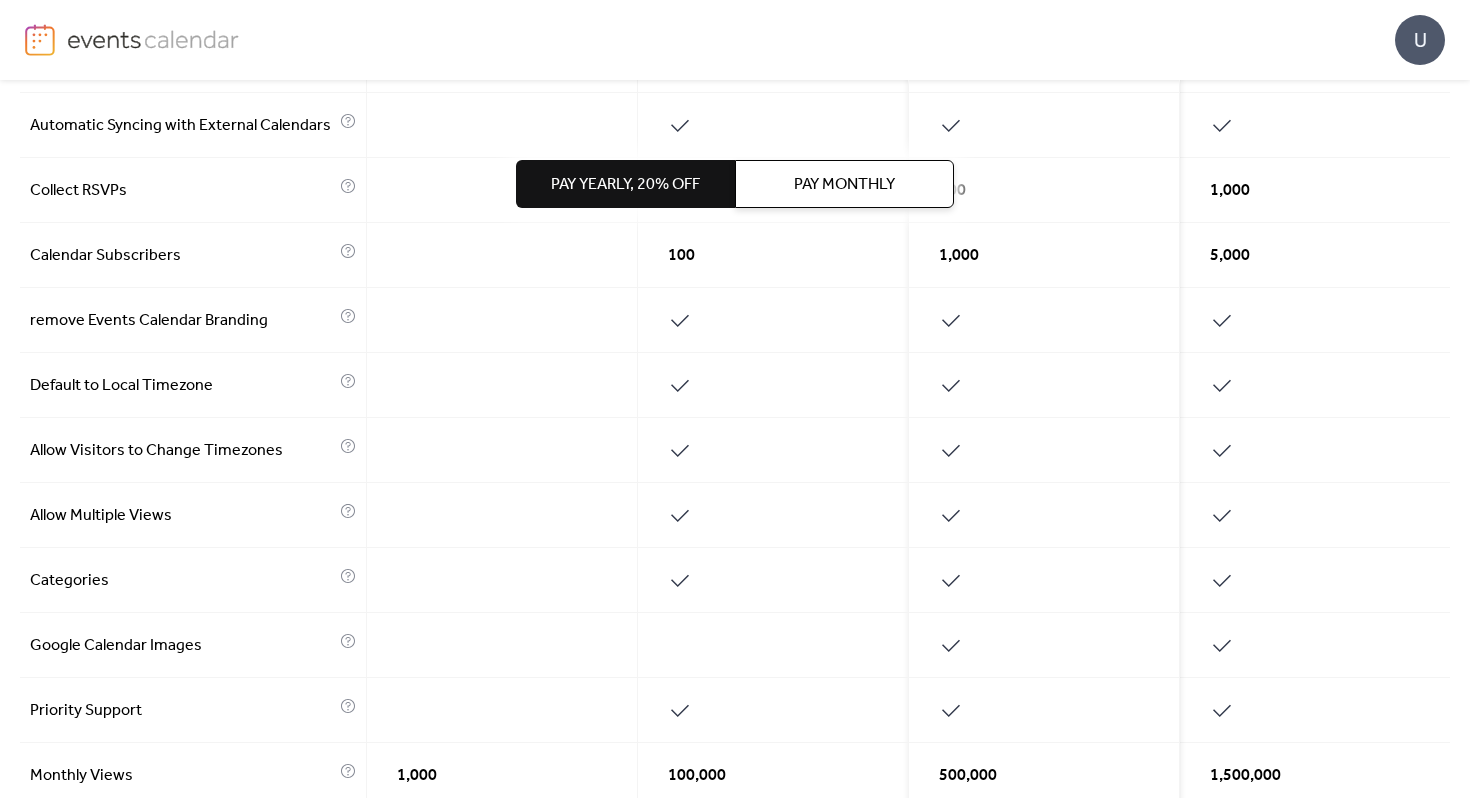 scroll, scrollTop: 0, scrollLeft: 0, axis: both 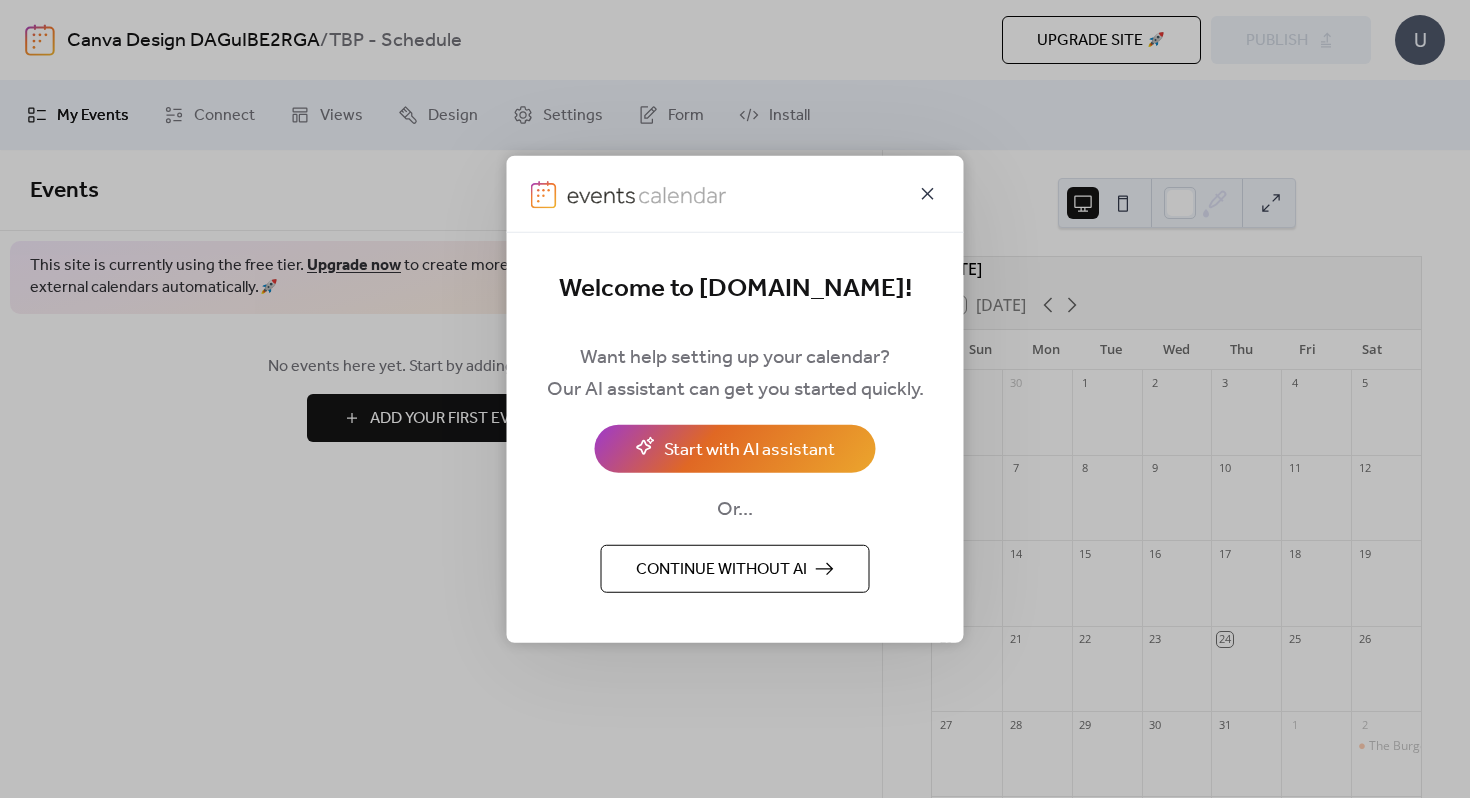 click 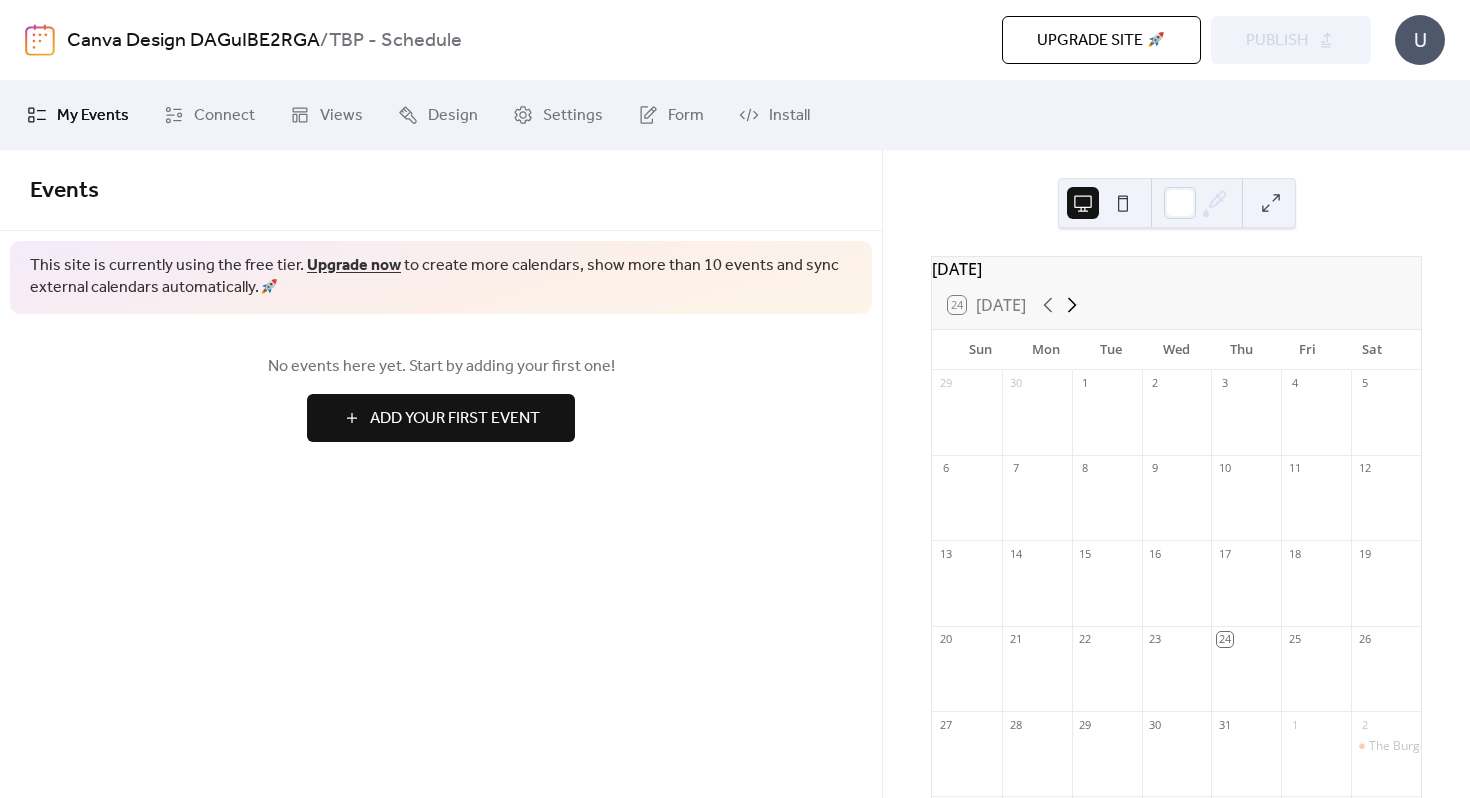 click 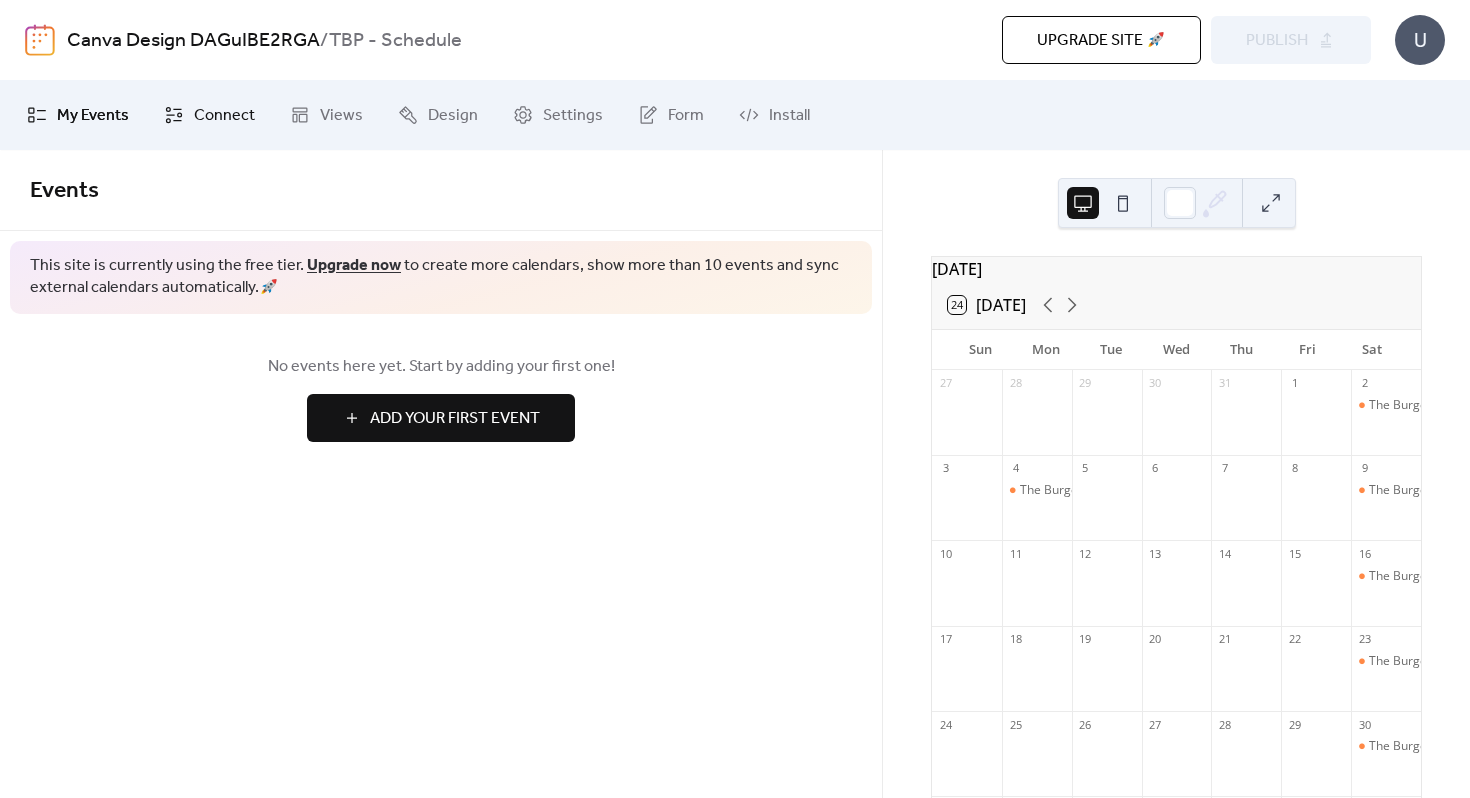 click on "Connect" at bounding box center (224, 116) 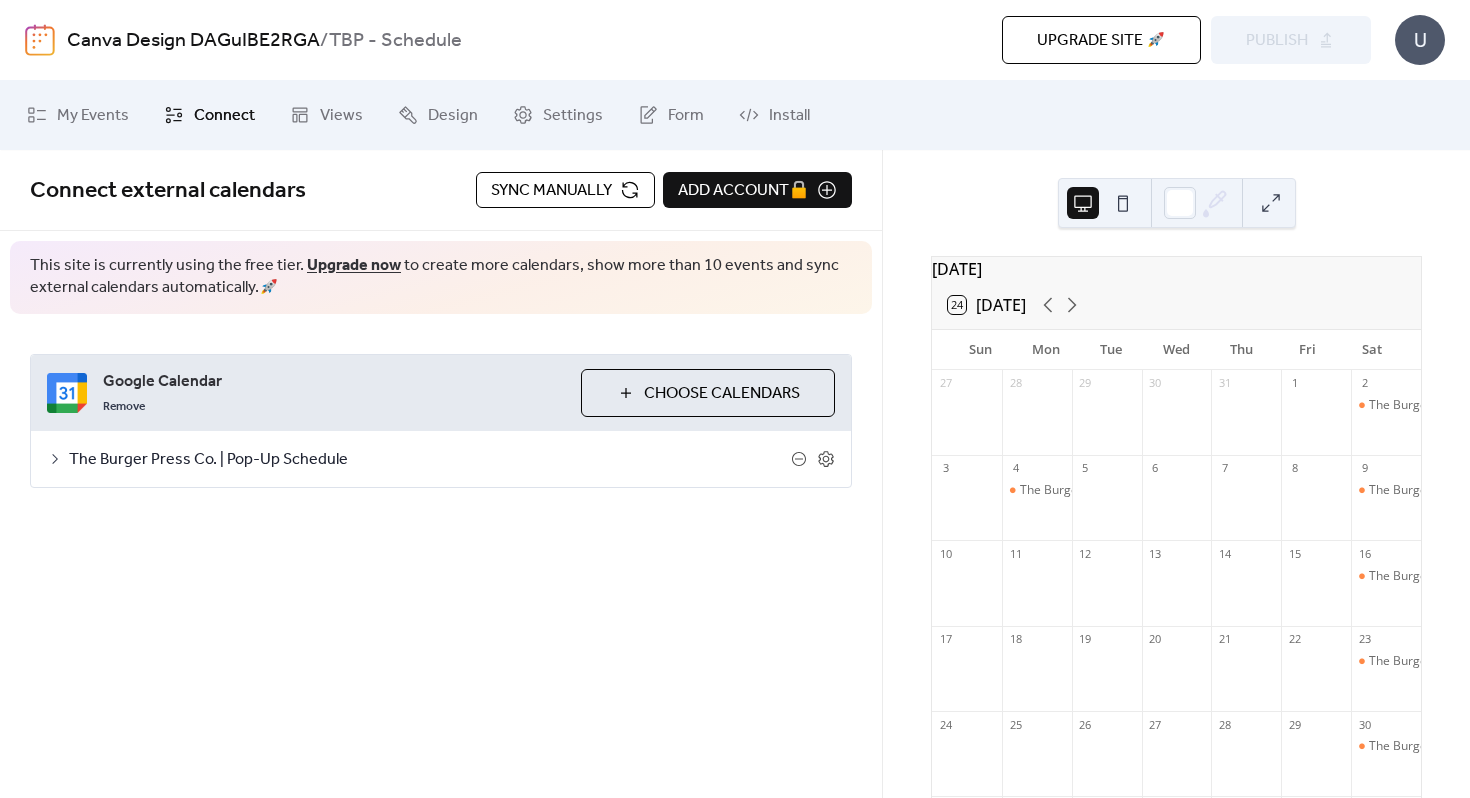 click on "The Burger Press Co. | Pop-Up Schedule" at bounding box center (430, 460) 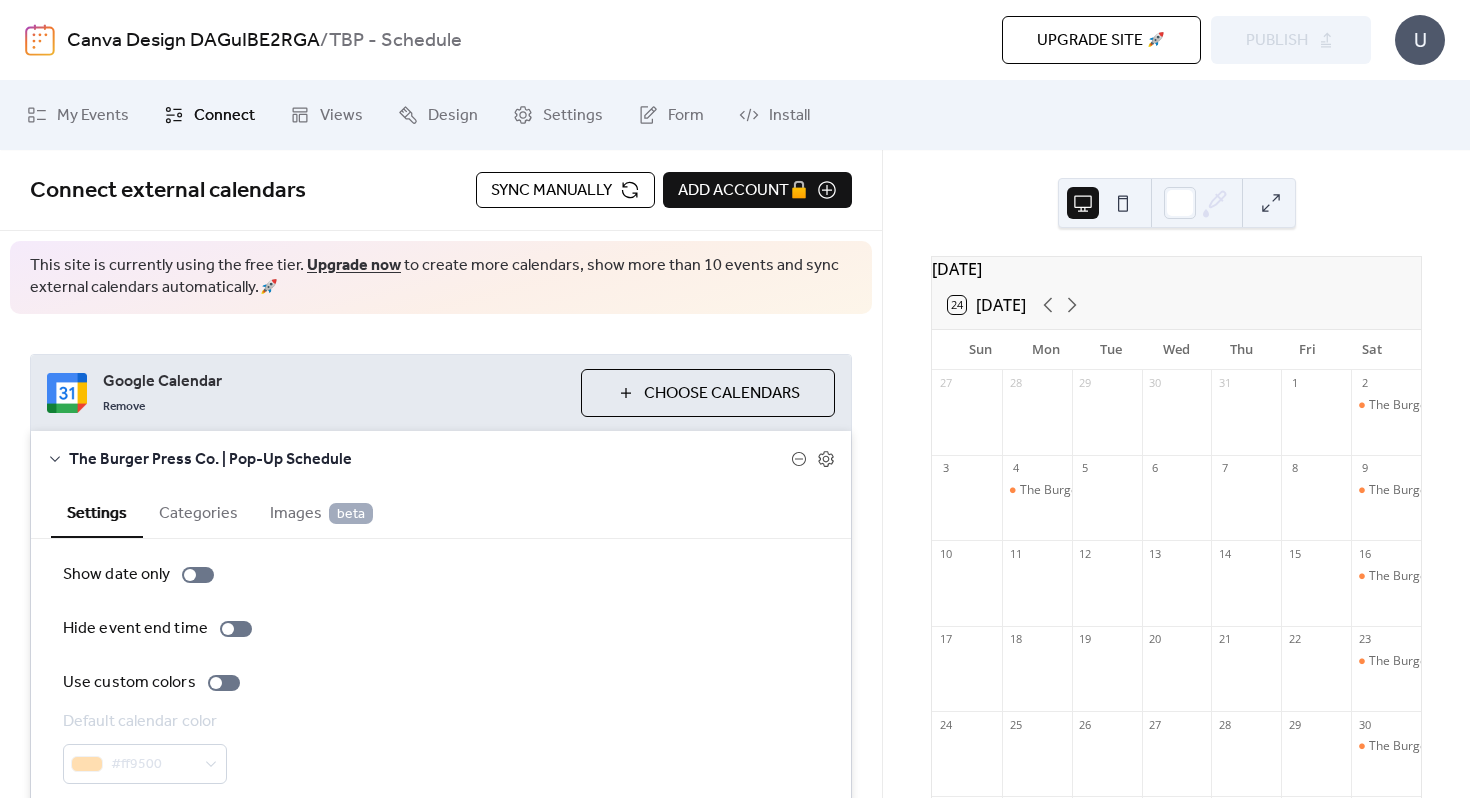 scroll, scrollTop: 91, scrollLeft: 0, axis: vertical 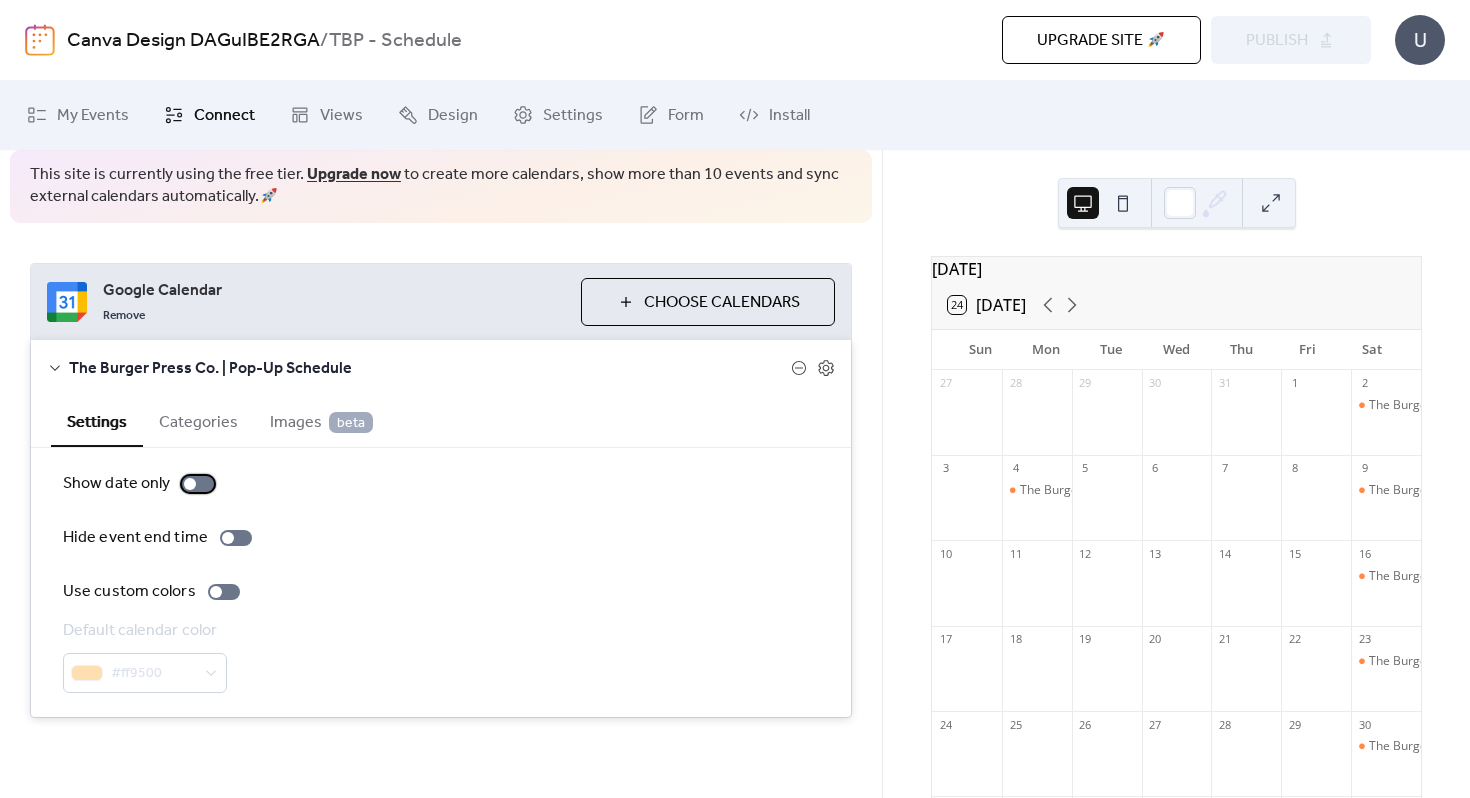 click at bounding box center [198, 484] 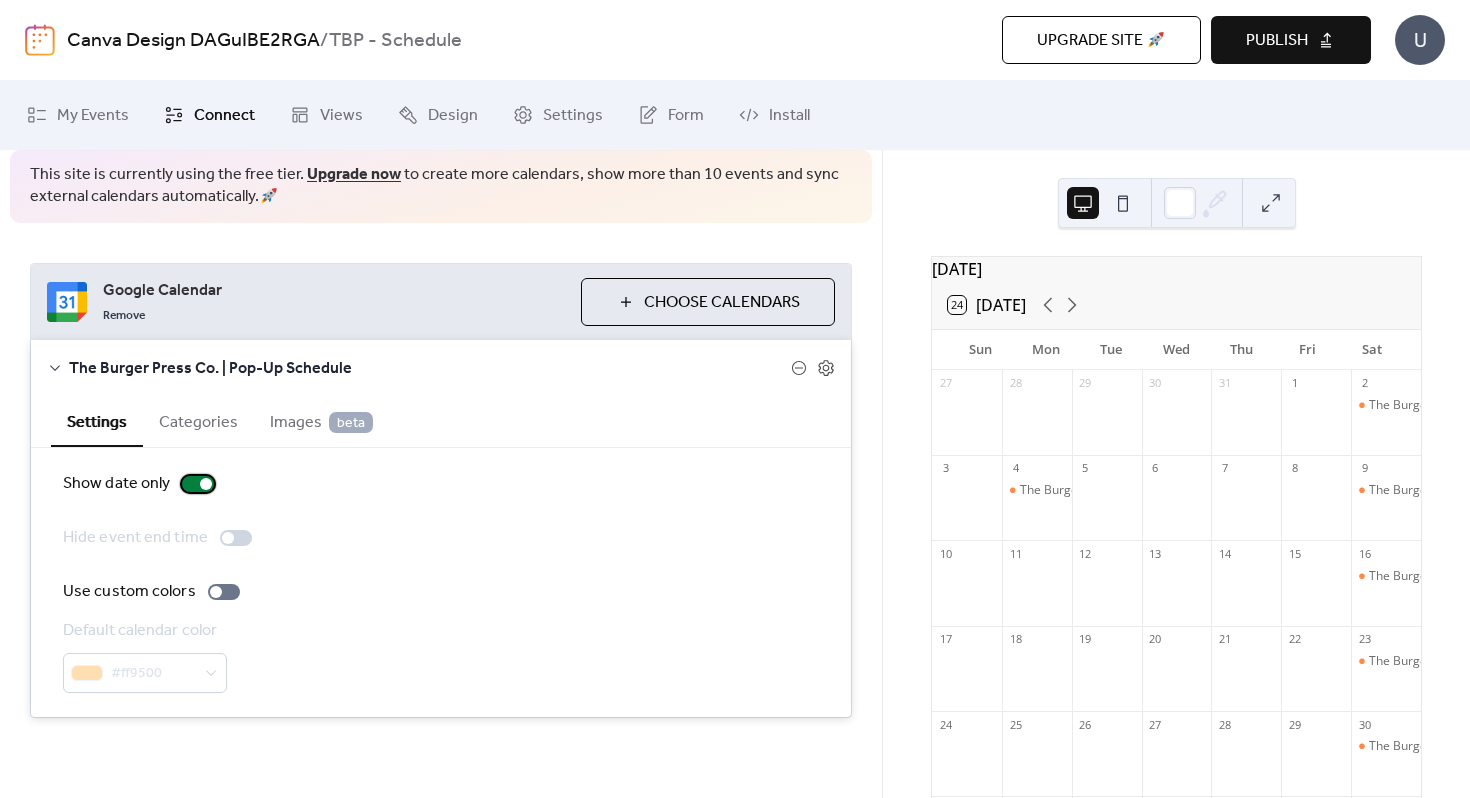 click at bounding box center [198, 484] 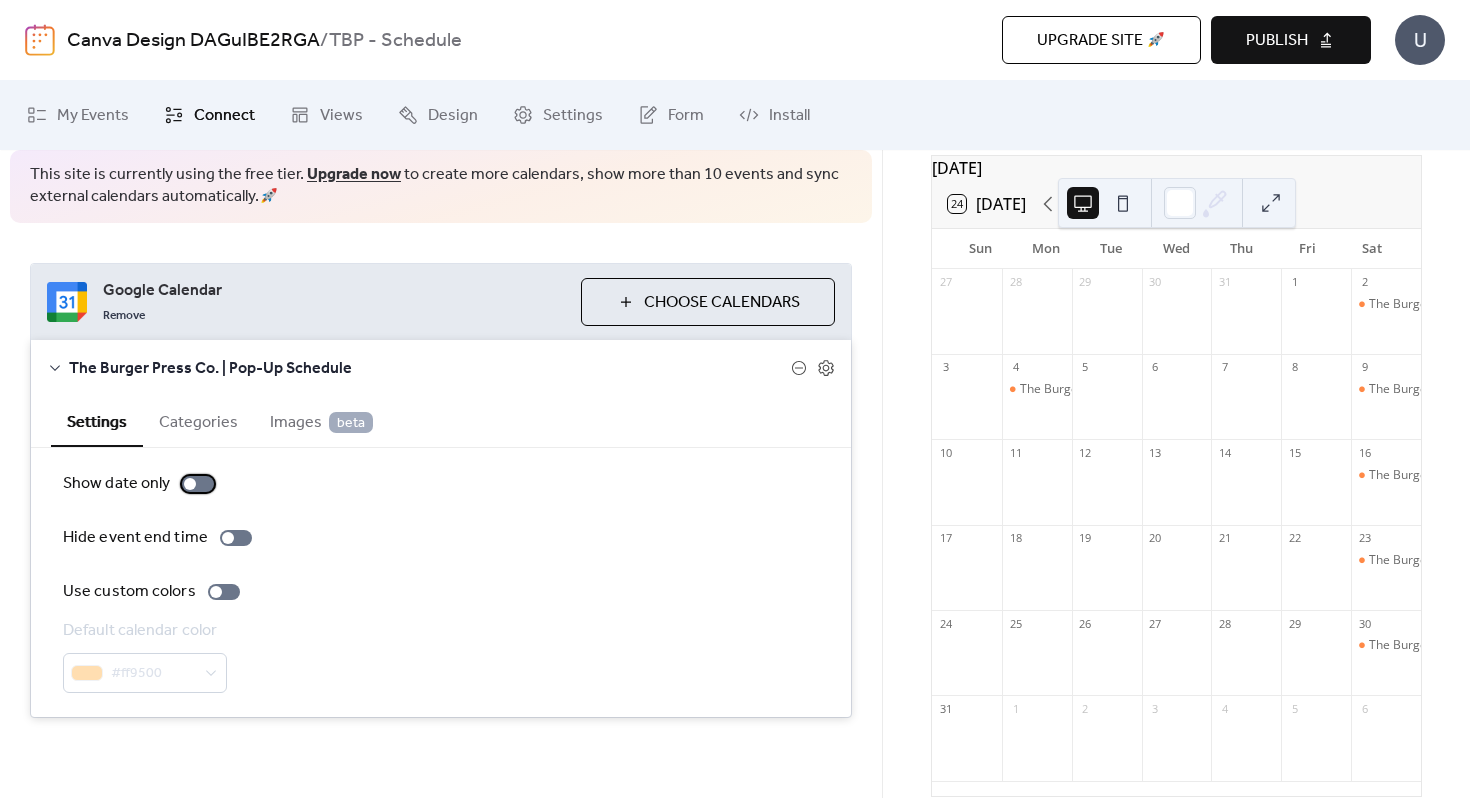 scroll, scrollTop: 103, scrollLeft: 0, axis: vertical 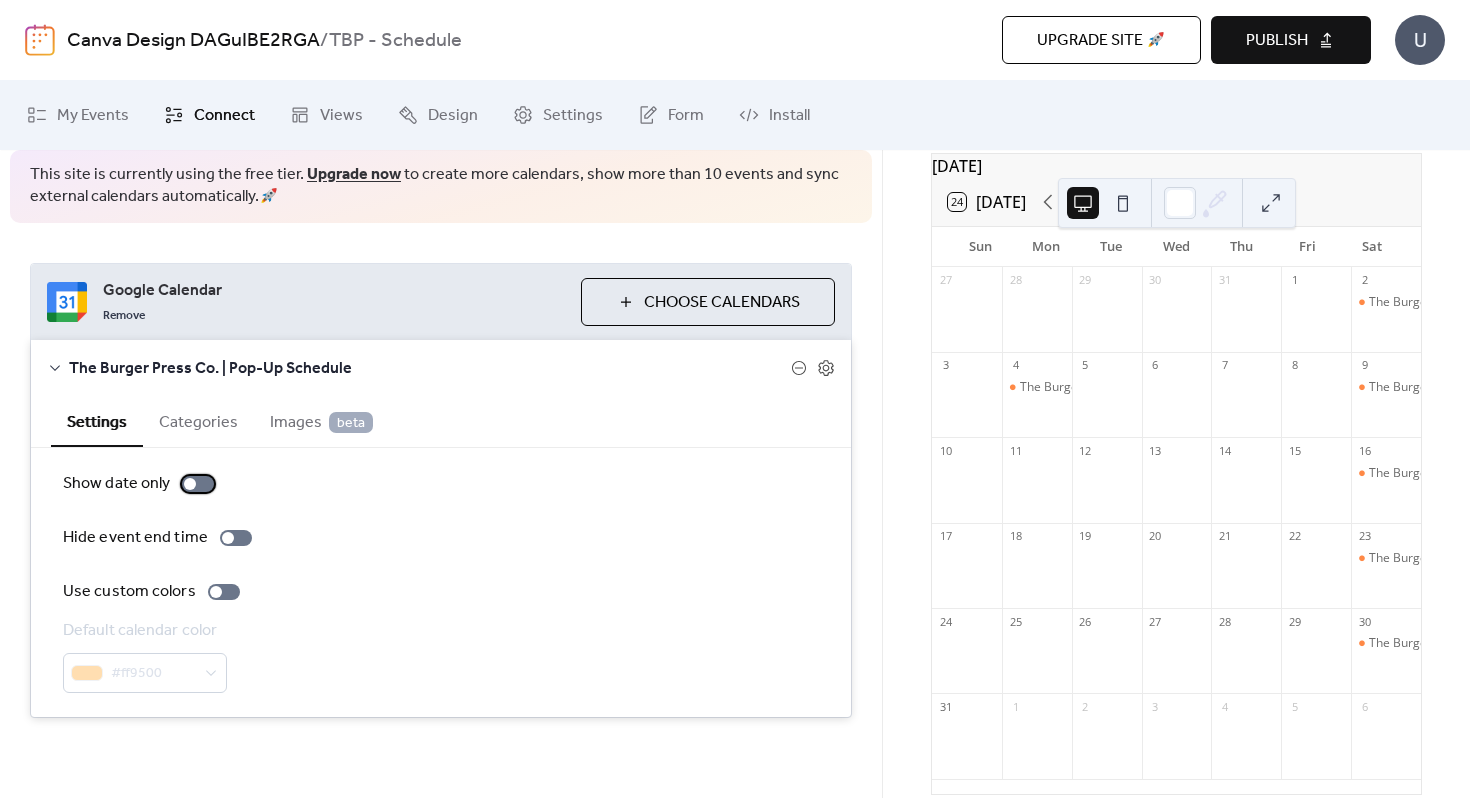 click at bounding box center (198, 484) 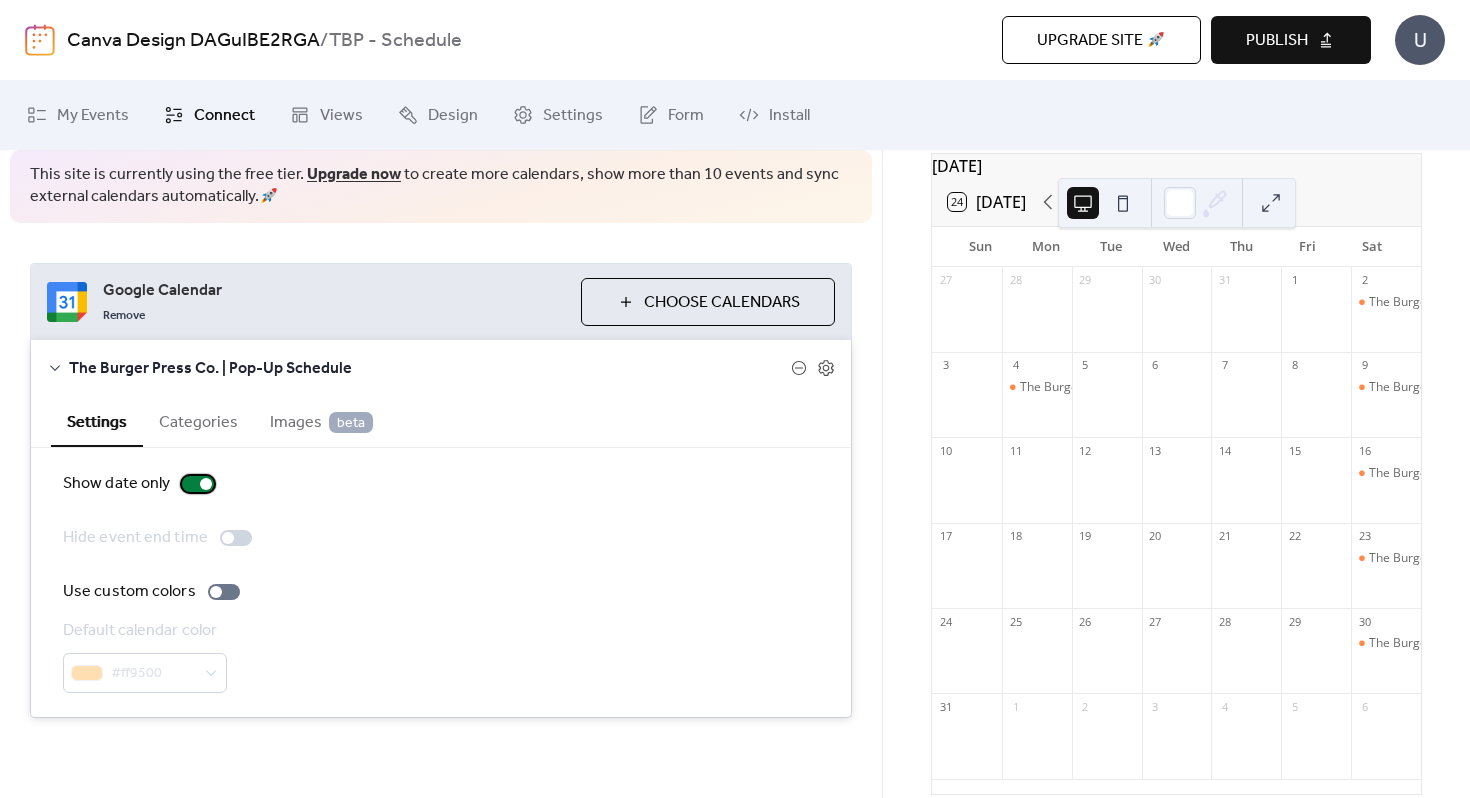 click at bounding box center (198, 484) 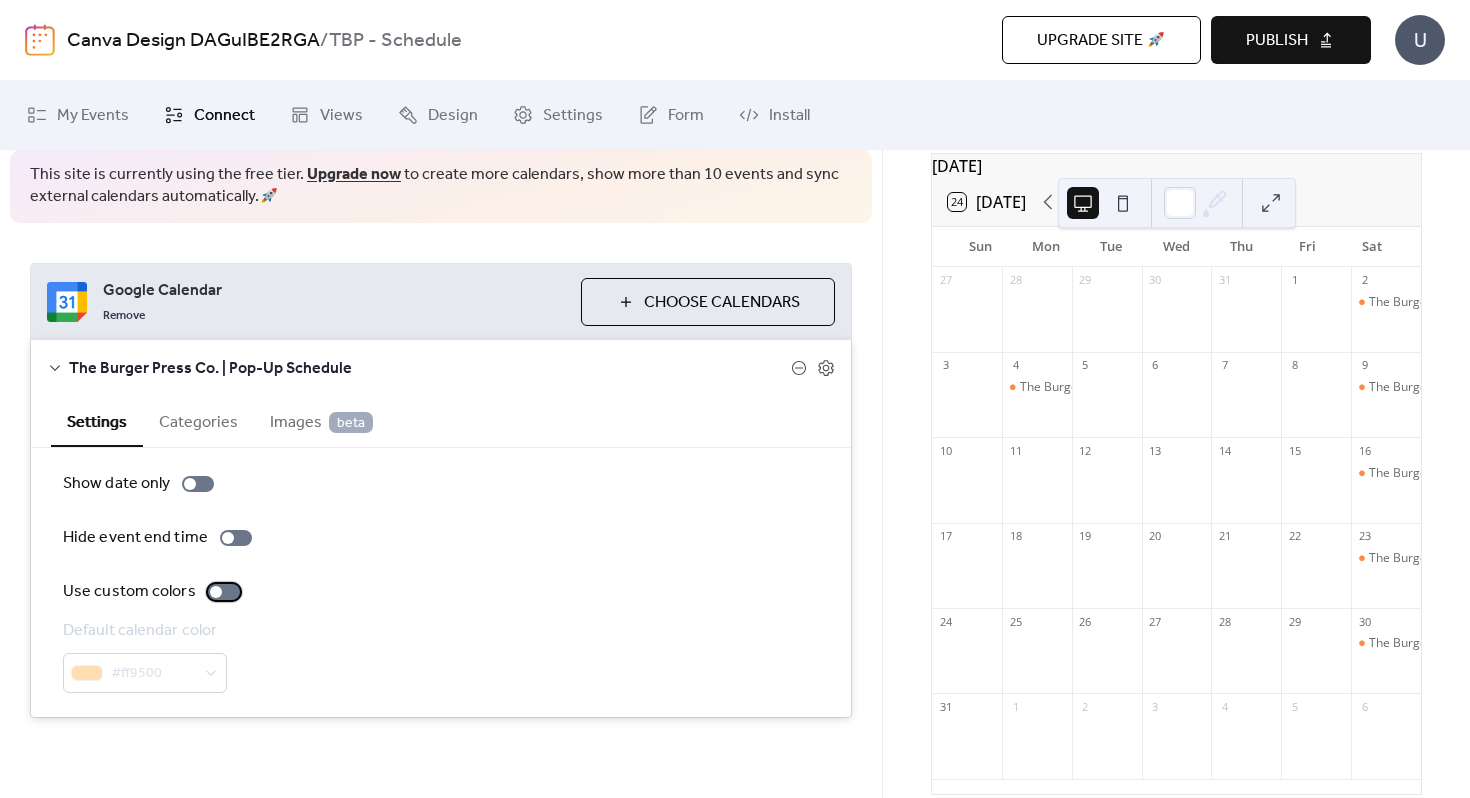 click at bounding box center (216, 592) 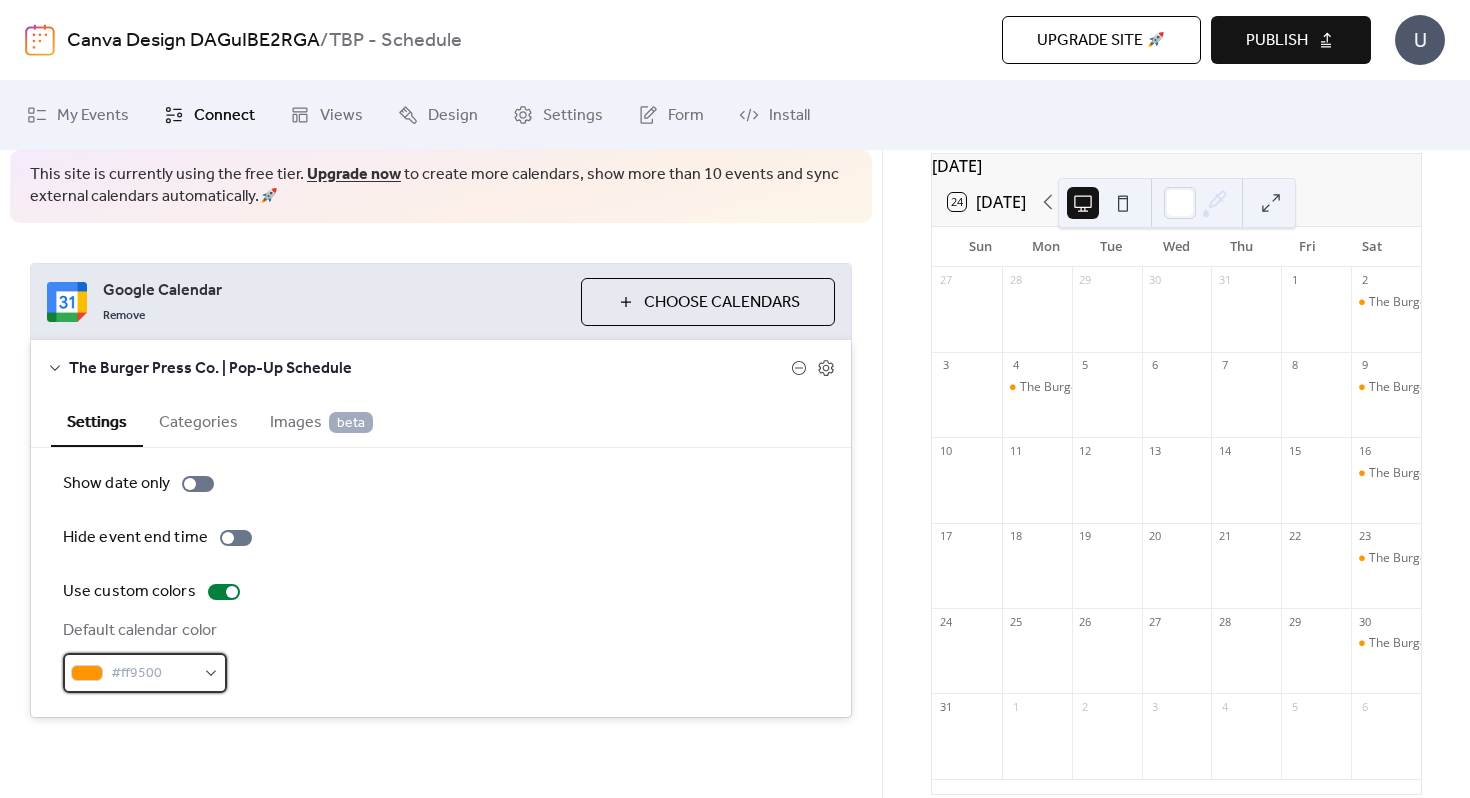 click on "#ff9500" at bounding box center (153, 674) 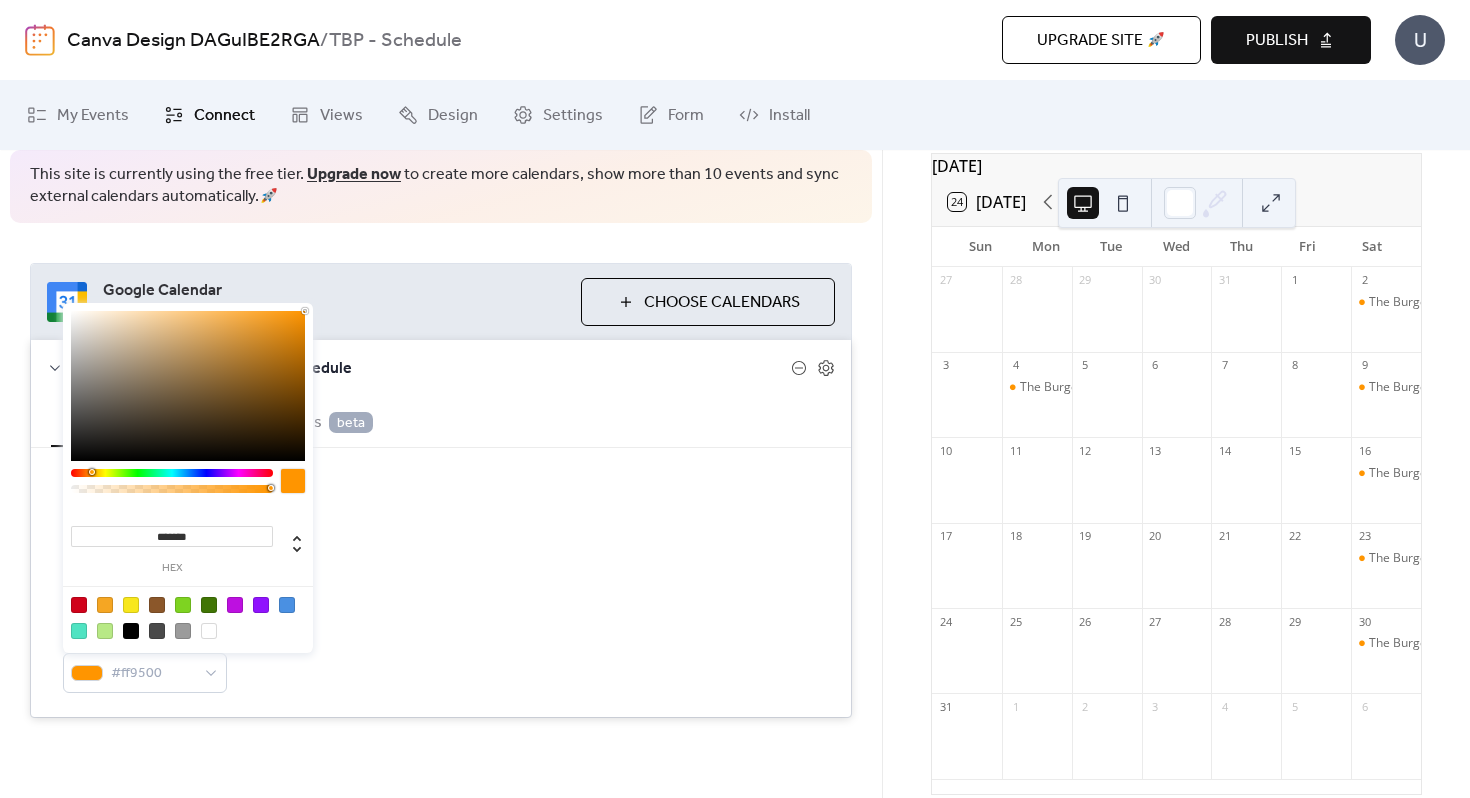 click on "*******" at bounding box center (172, 536) 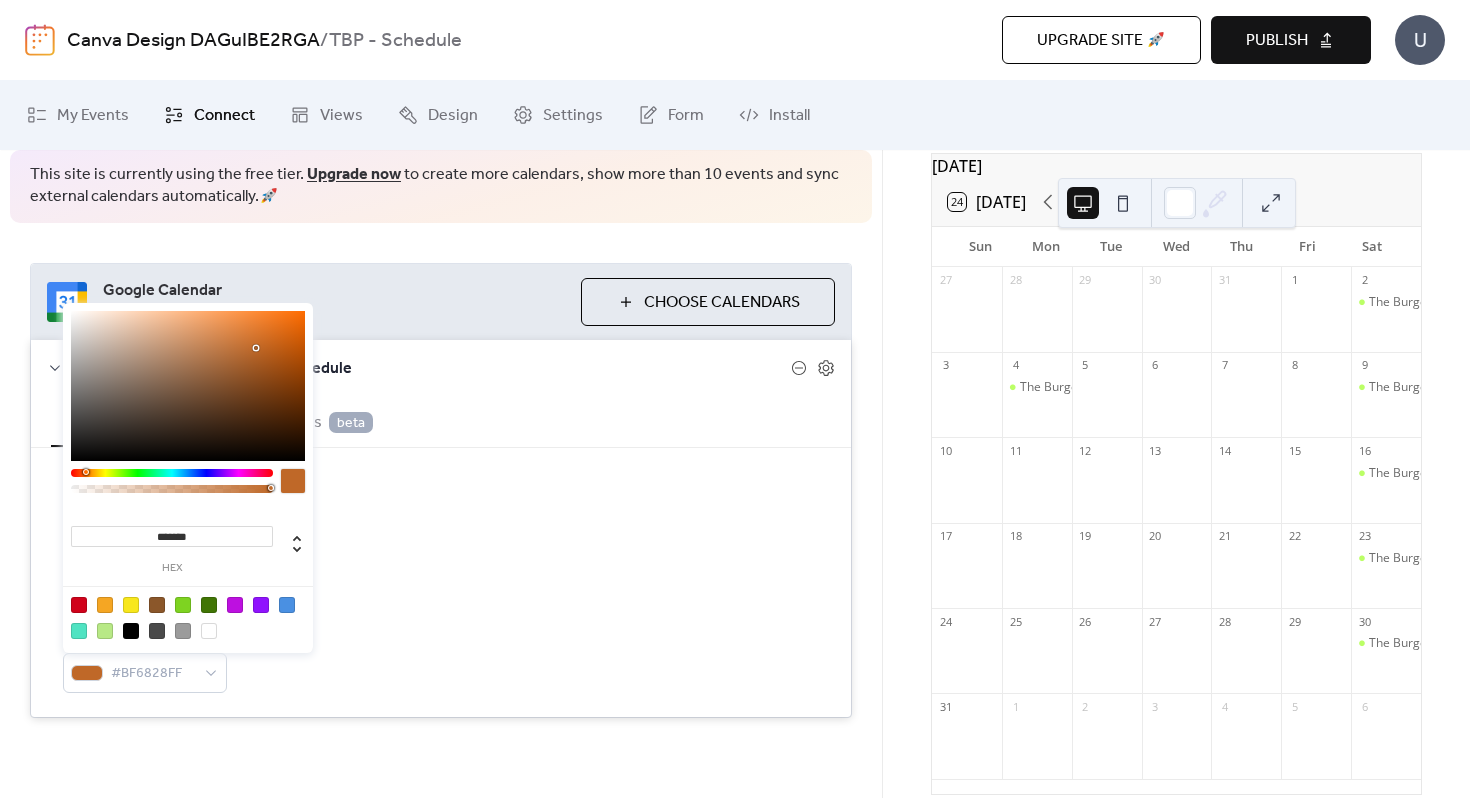 type on "*******" 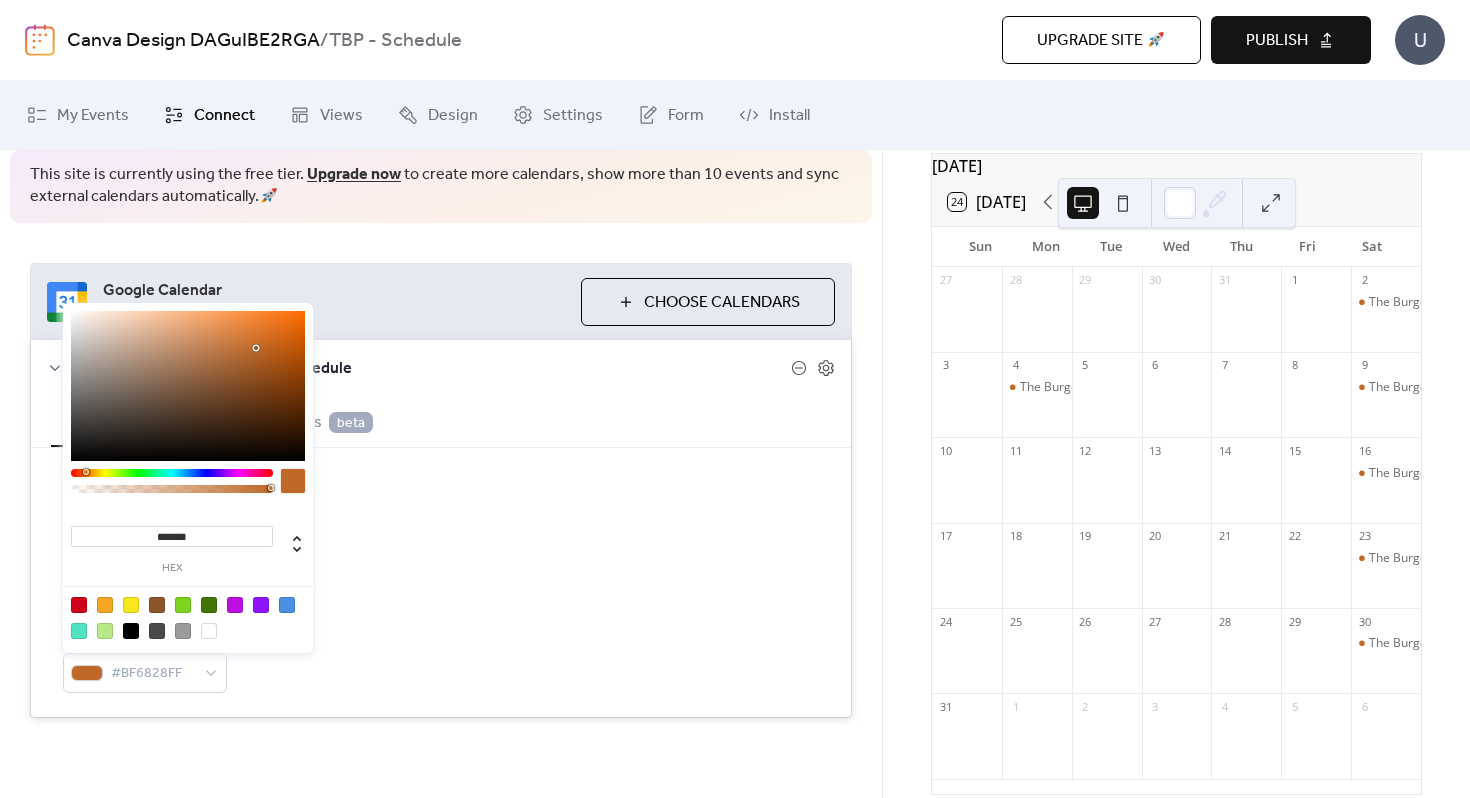 click on "Default calendar color #BF6828FF" at bounding box center [441, 656] 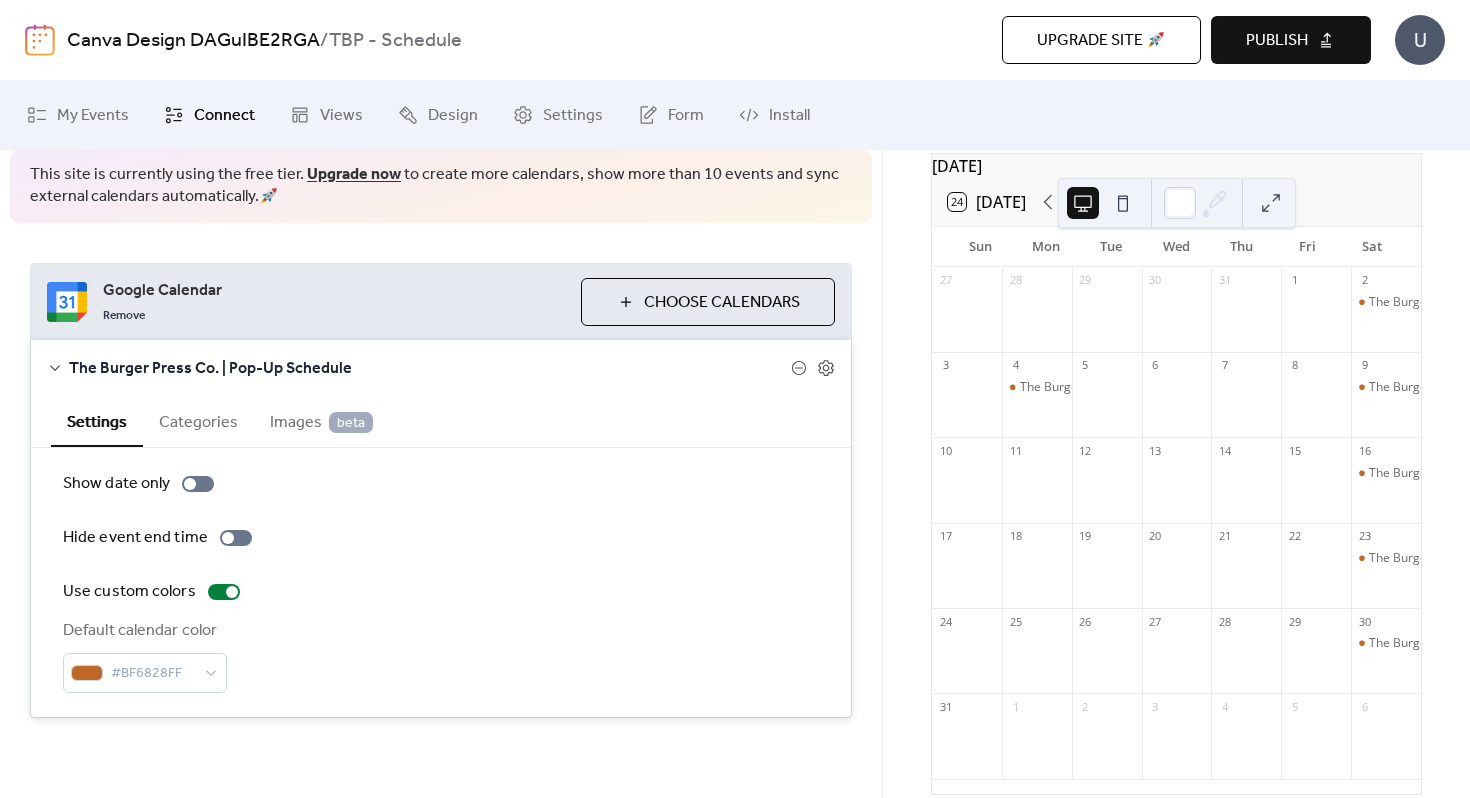 scroll, scrollTop: 189, scrollLeft: 0, axis: vertical 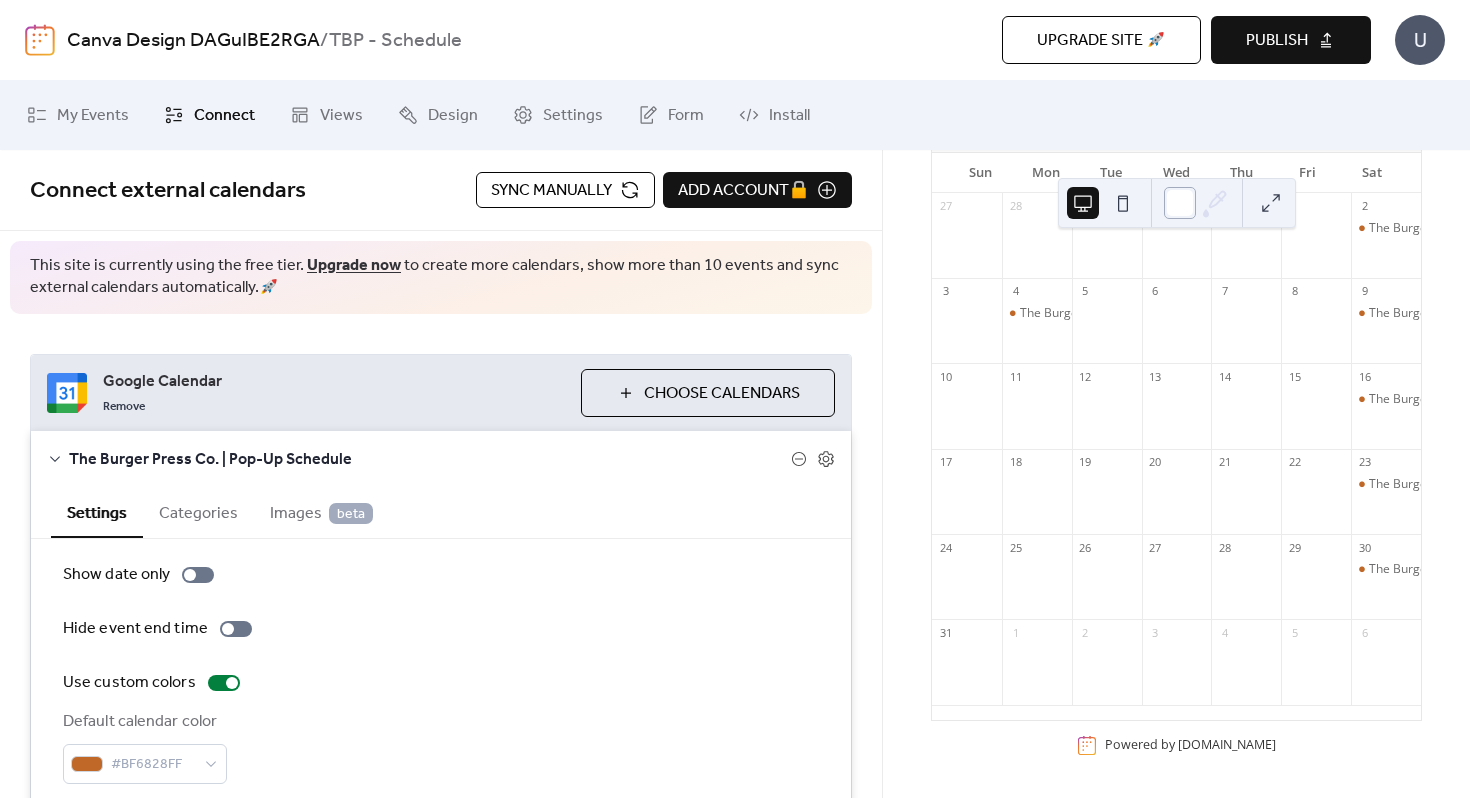 click at bounding box center [1180, 203] 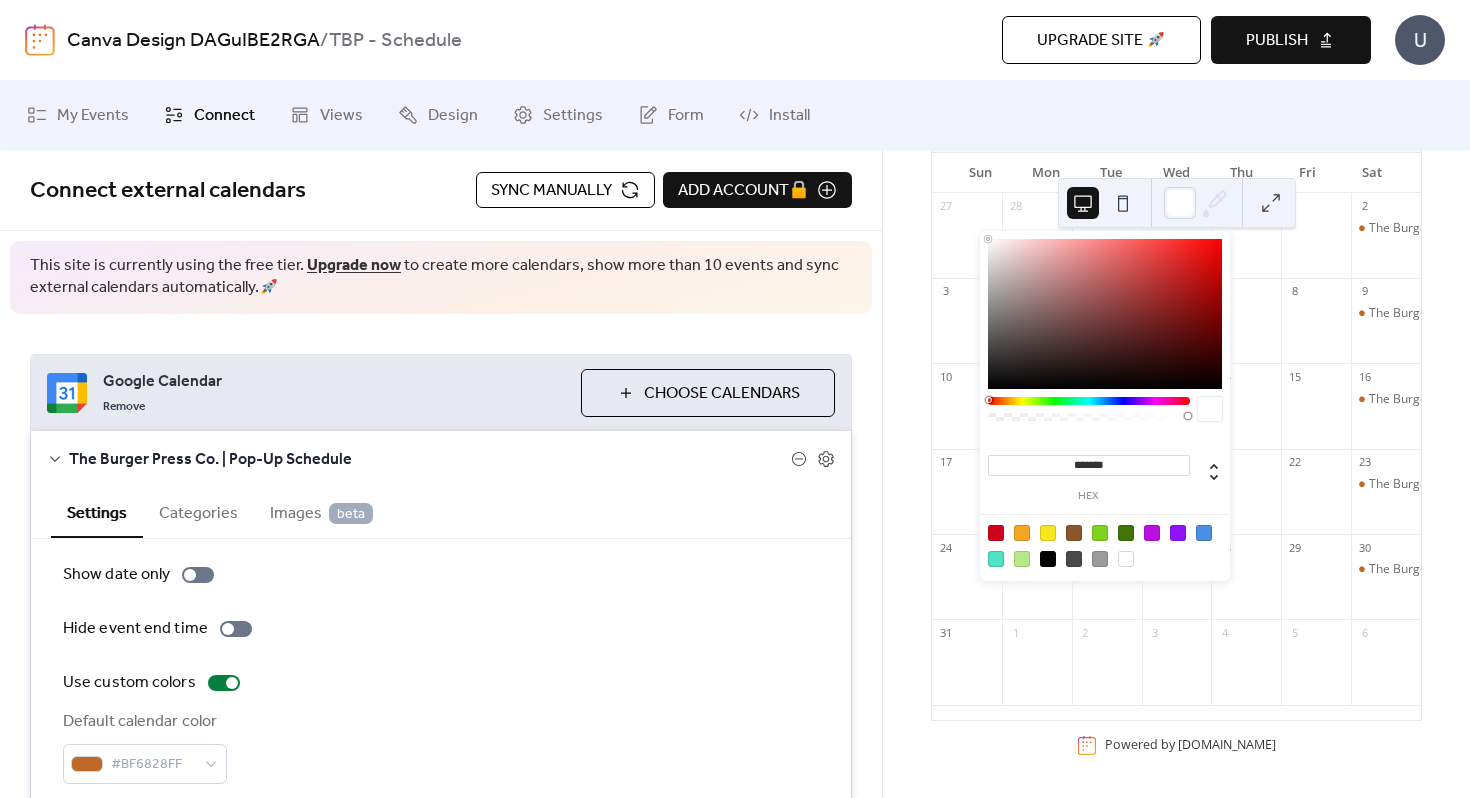 drag, startPoint x: 1120, startPoint y: 469, endPoint x: 1058, endPoint y: 467, distance: 62.03225 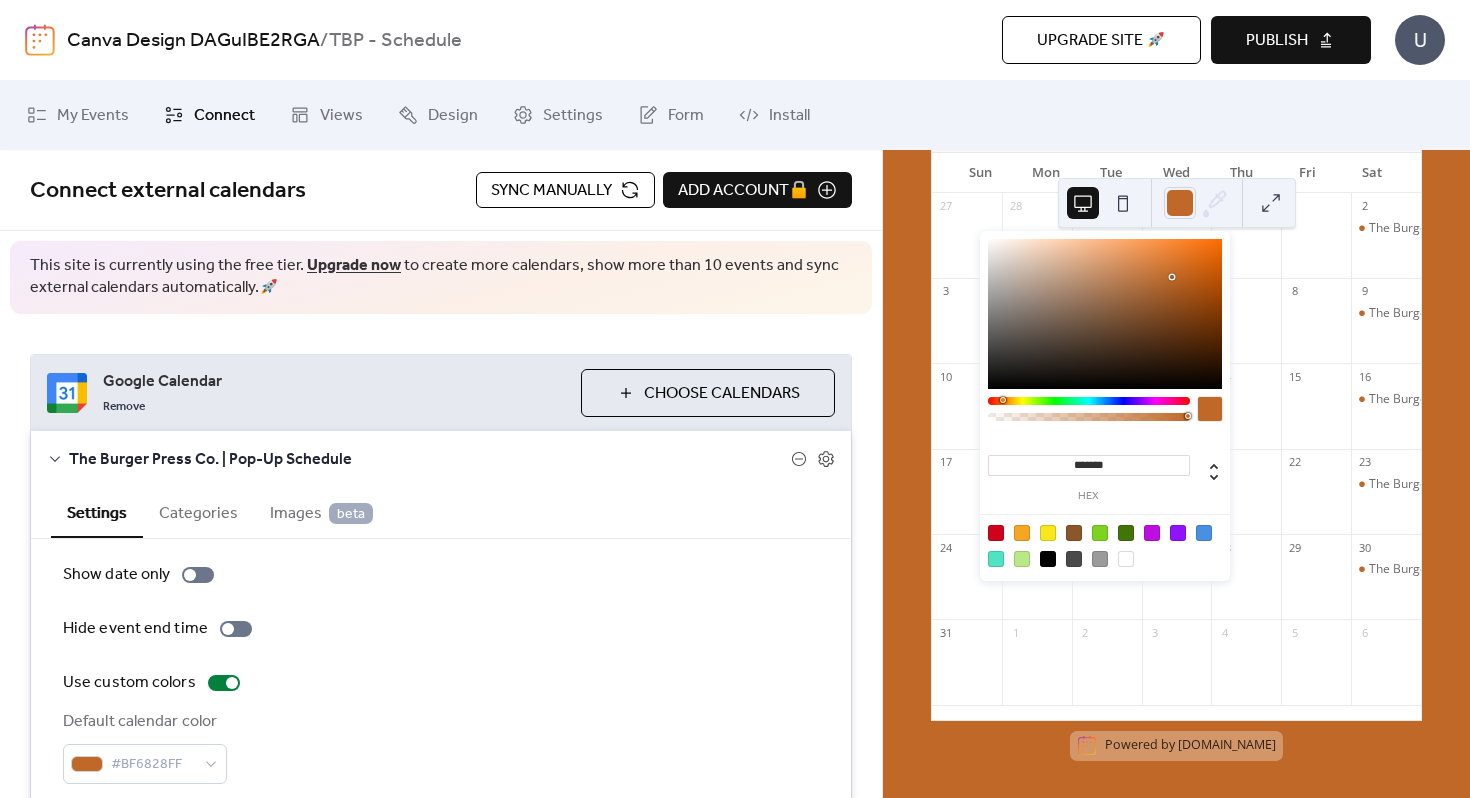 type on "*******" 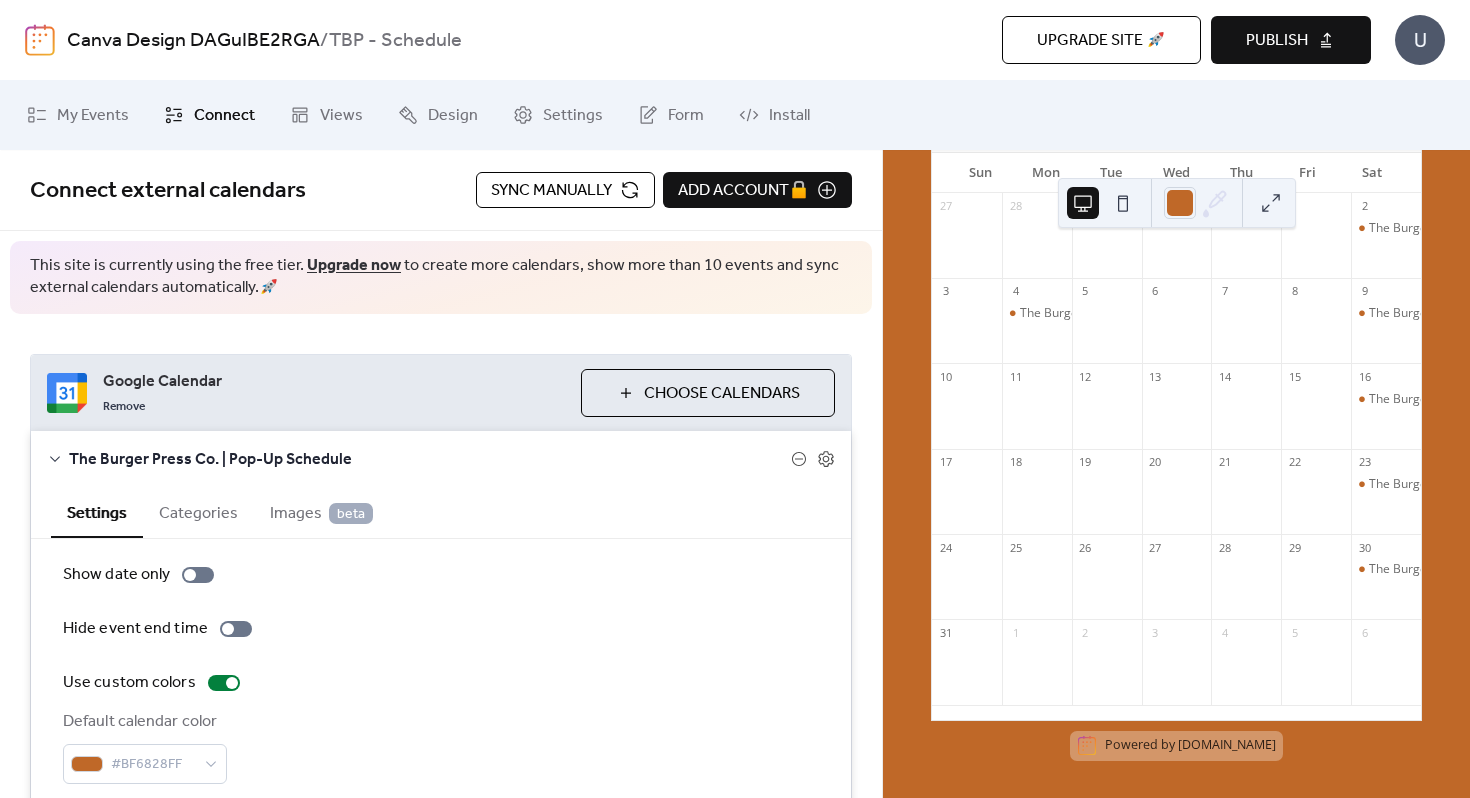 click at bounding box center (1123, 203) 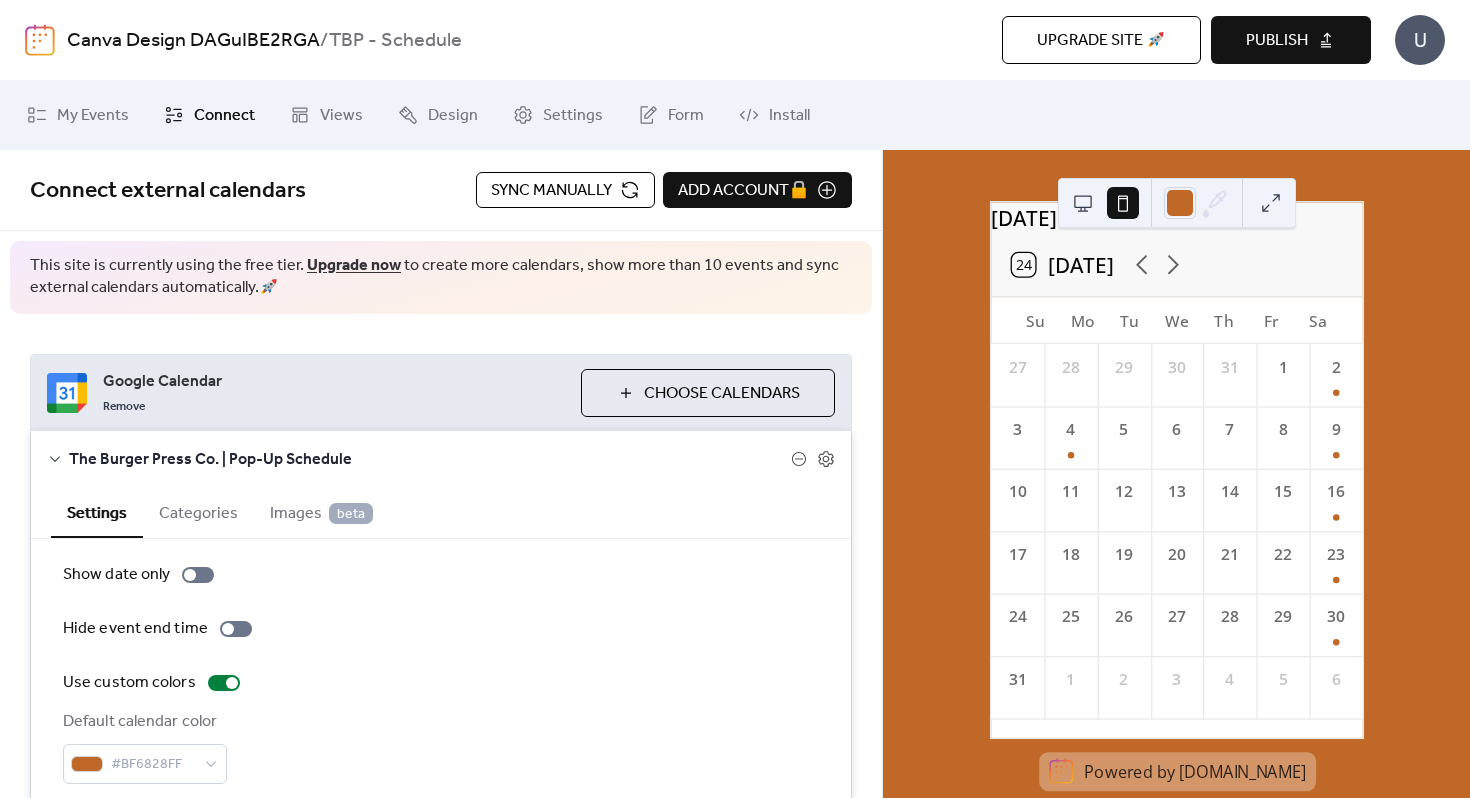 scroll, scrollTop: 70, scrollLeft: 0, axis: vertical 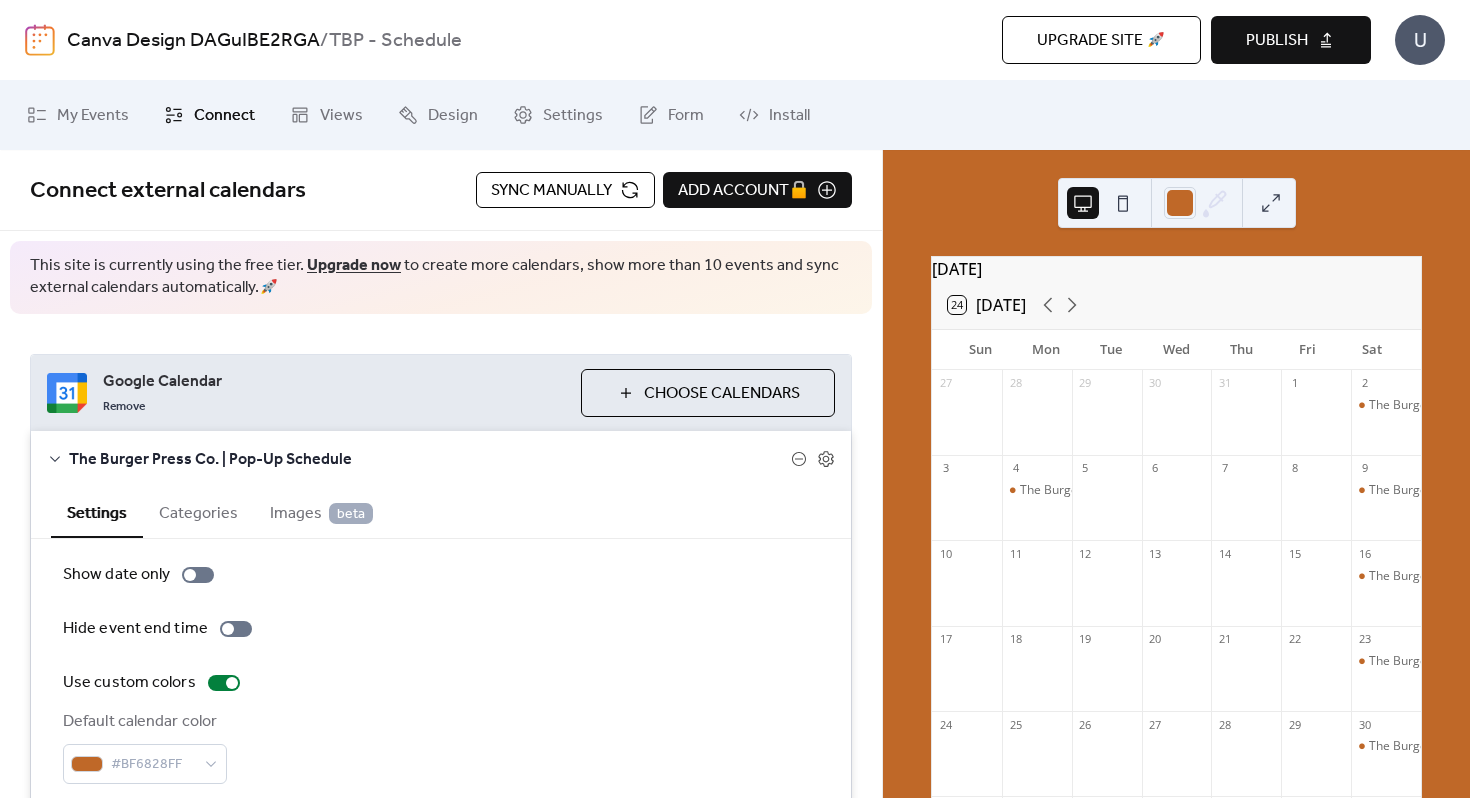 click on "Show date only Hide event end time Use custom colors Default calendar color #BF6828FF" at bounding box center (441, 673) 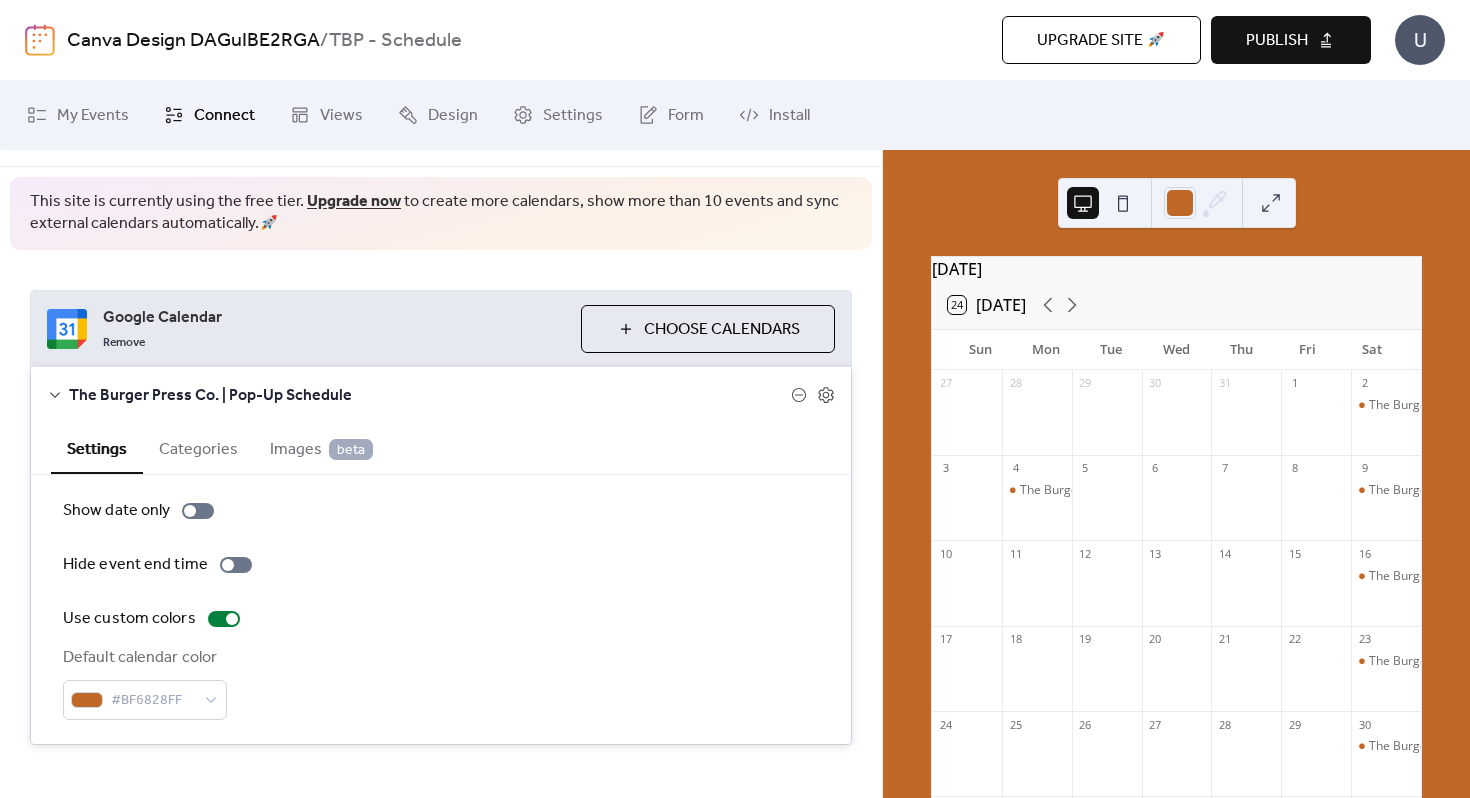 scroll, scrollTop: 57, scrollLeft: 0, axis: vertical 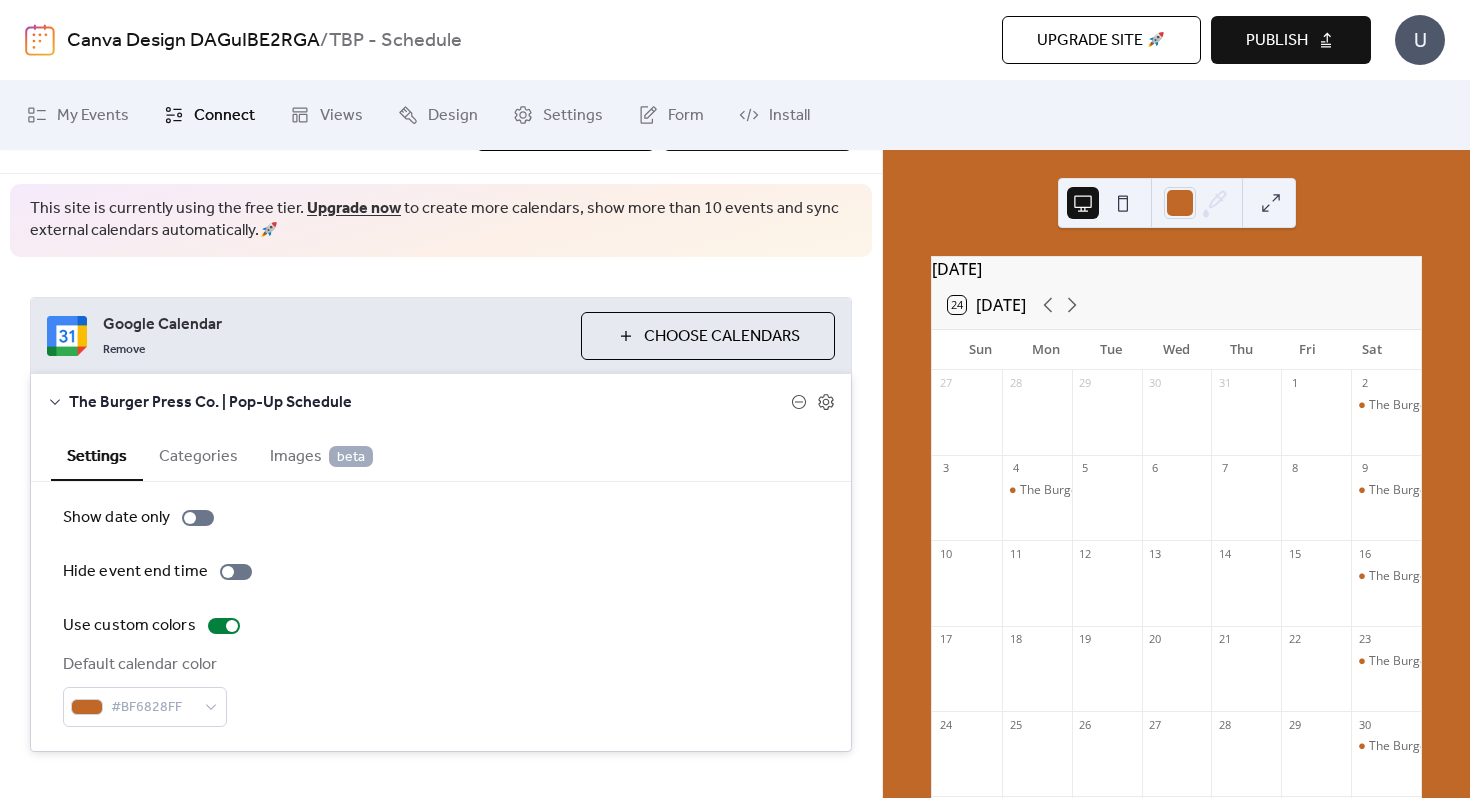 click on "Categories" at bounding box center (198, 454) 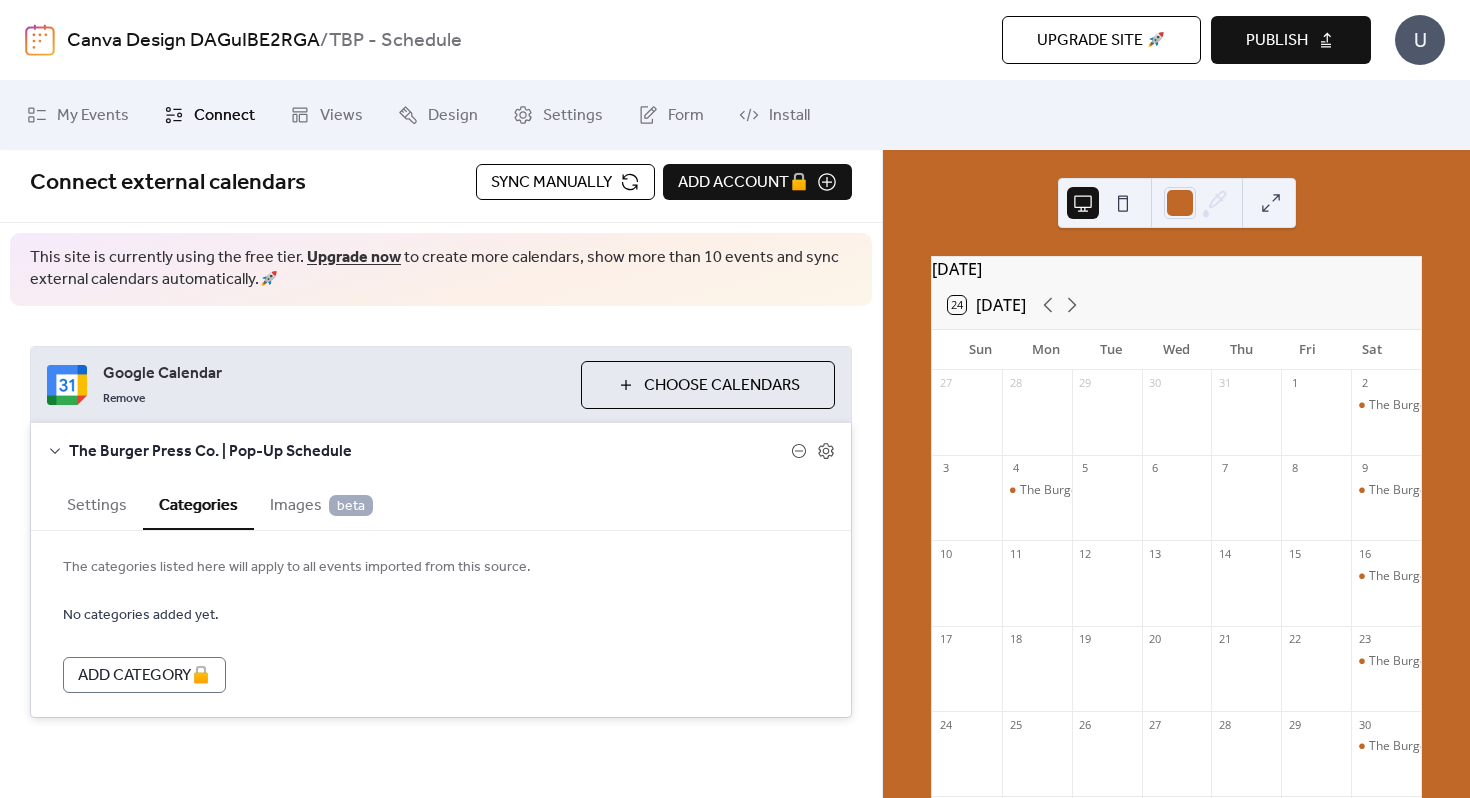 click on "Images   beta" at bounding box center (321, 506) 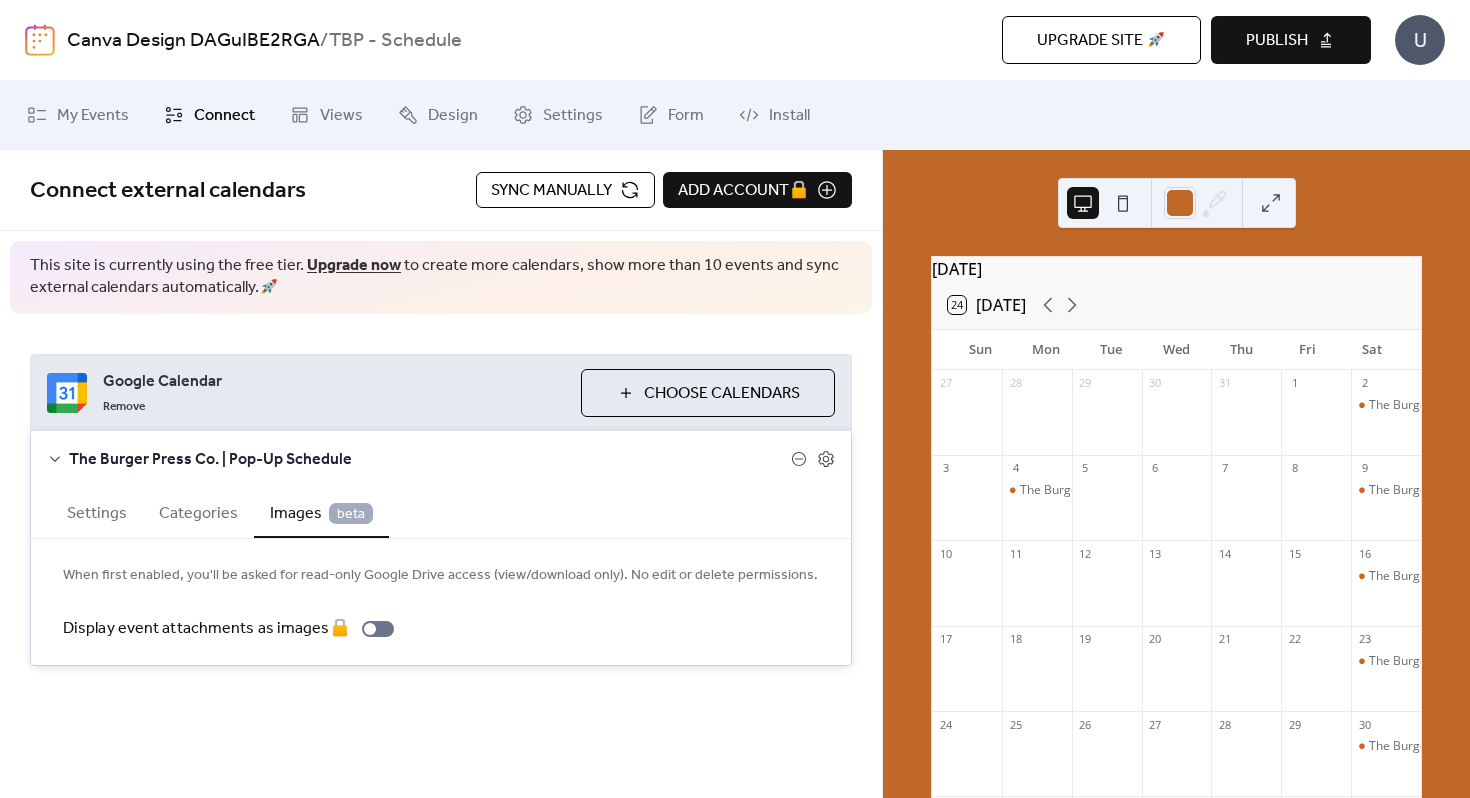 click on "Settings" at bounding box center (97, 511) 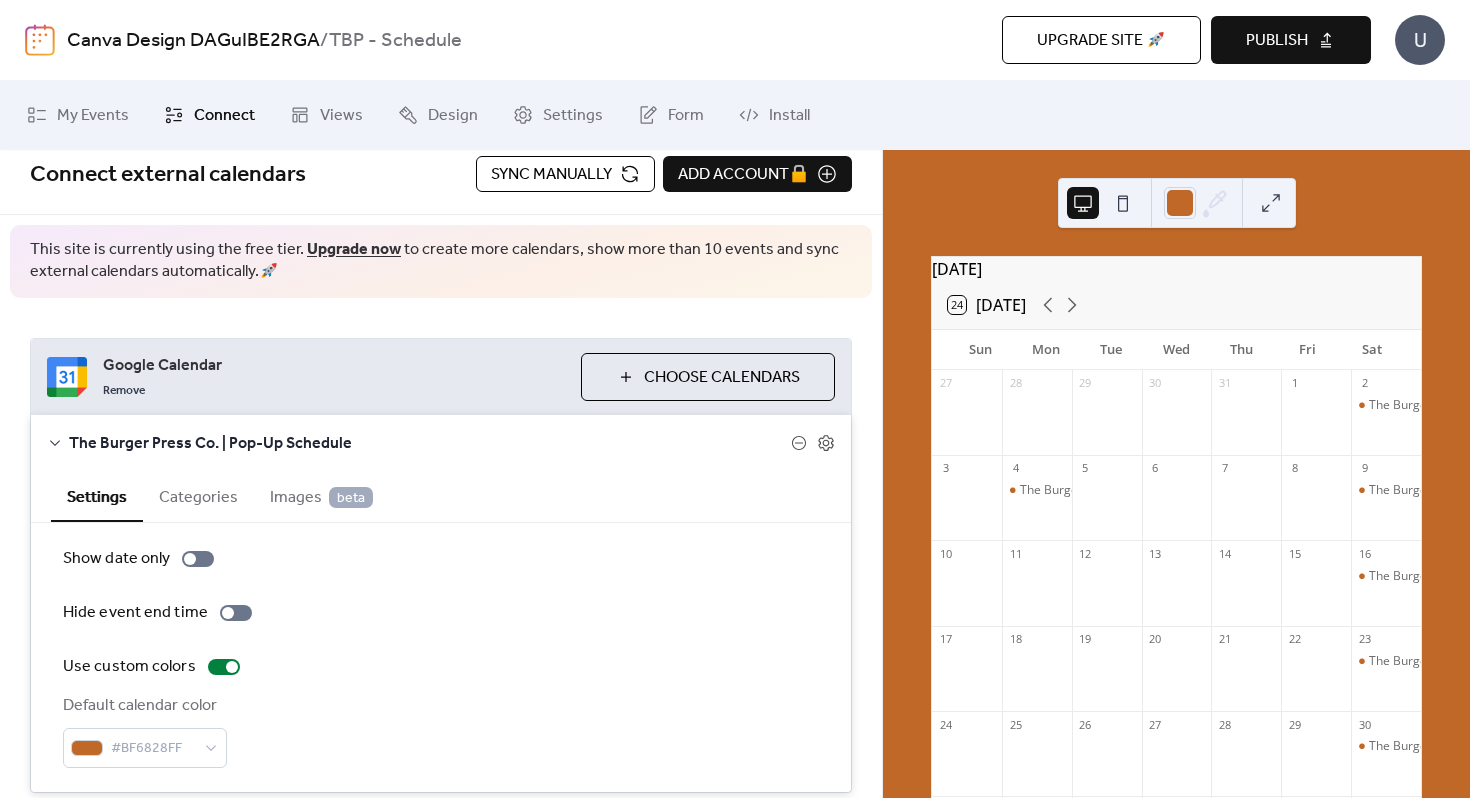scroll, scrollTop: 0, scrollLeft: 0, axis: both 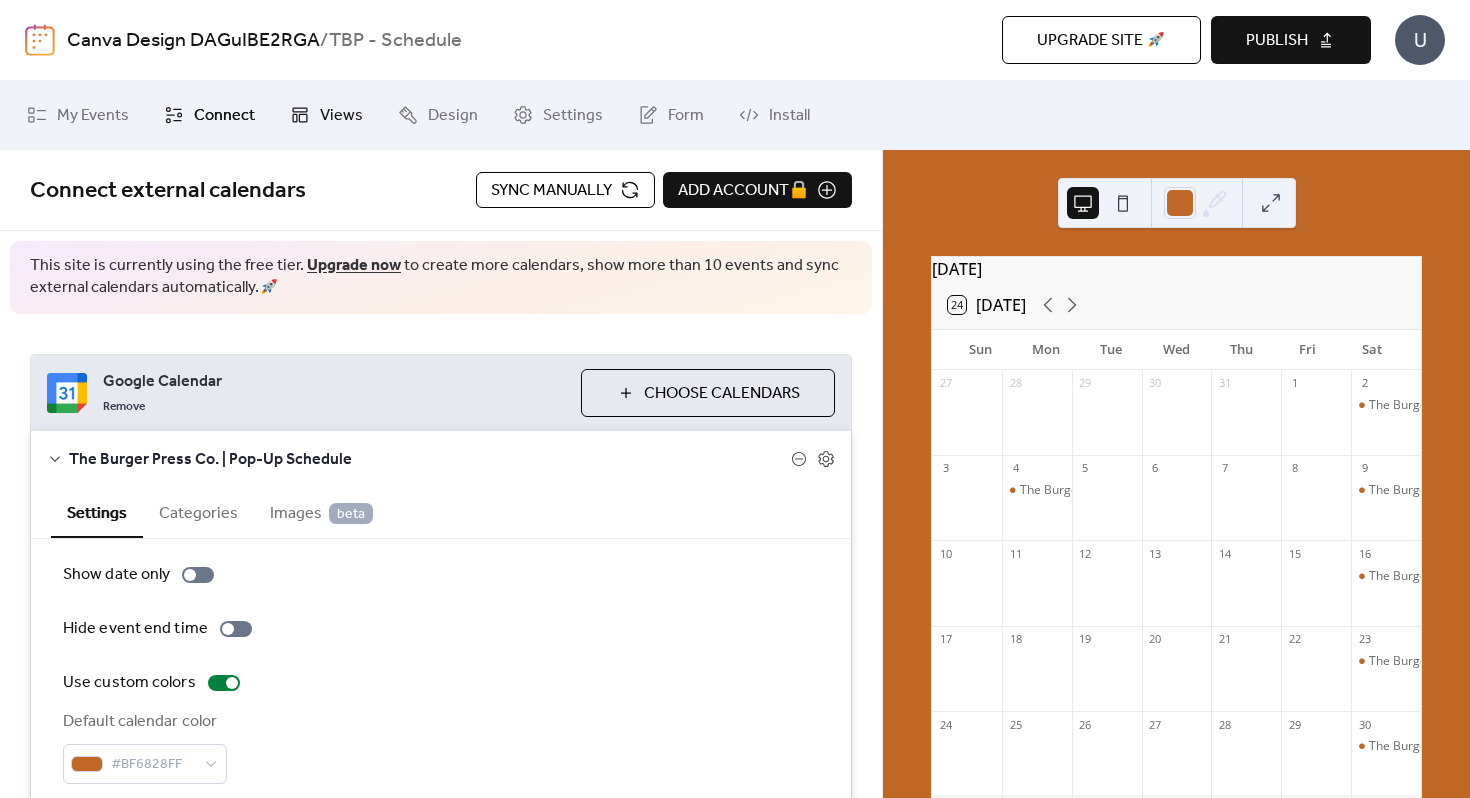 click on "Views" at bounding box center [341, 116] 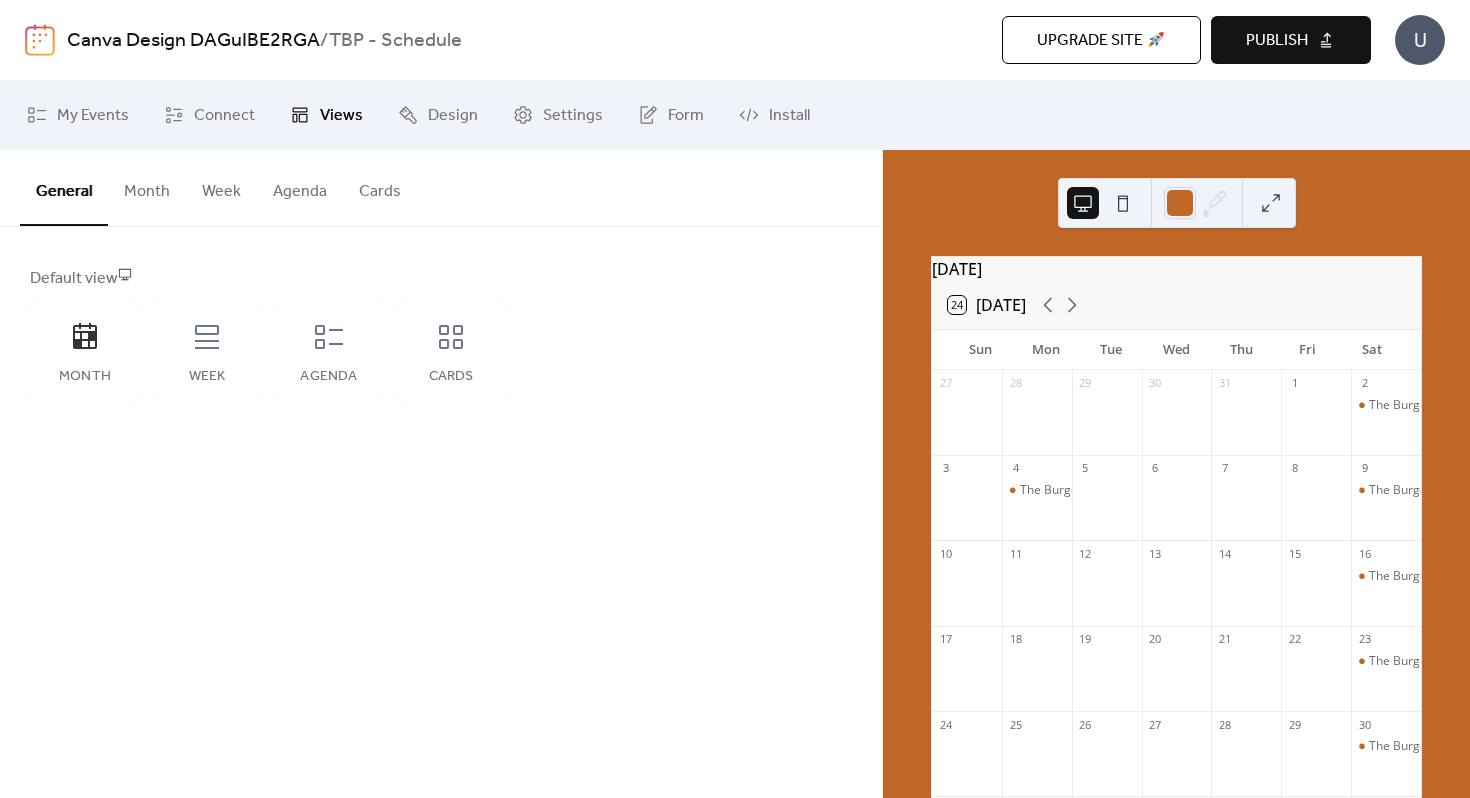 click on "Default view" at bounding box center [439, 279] 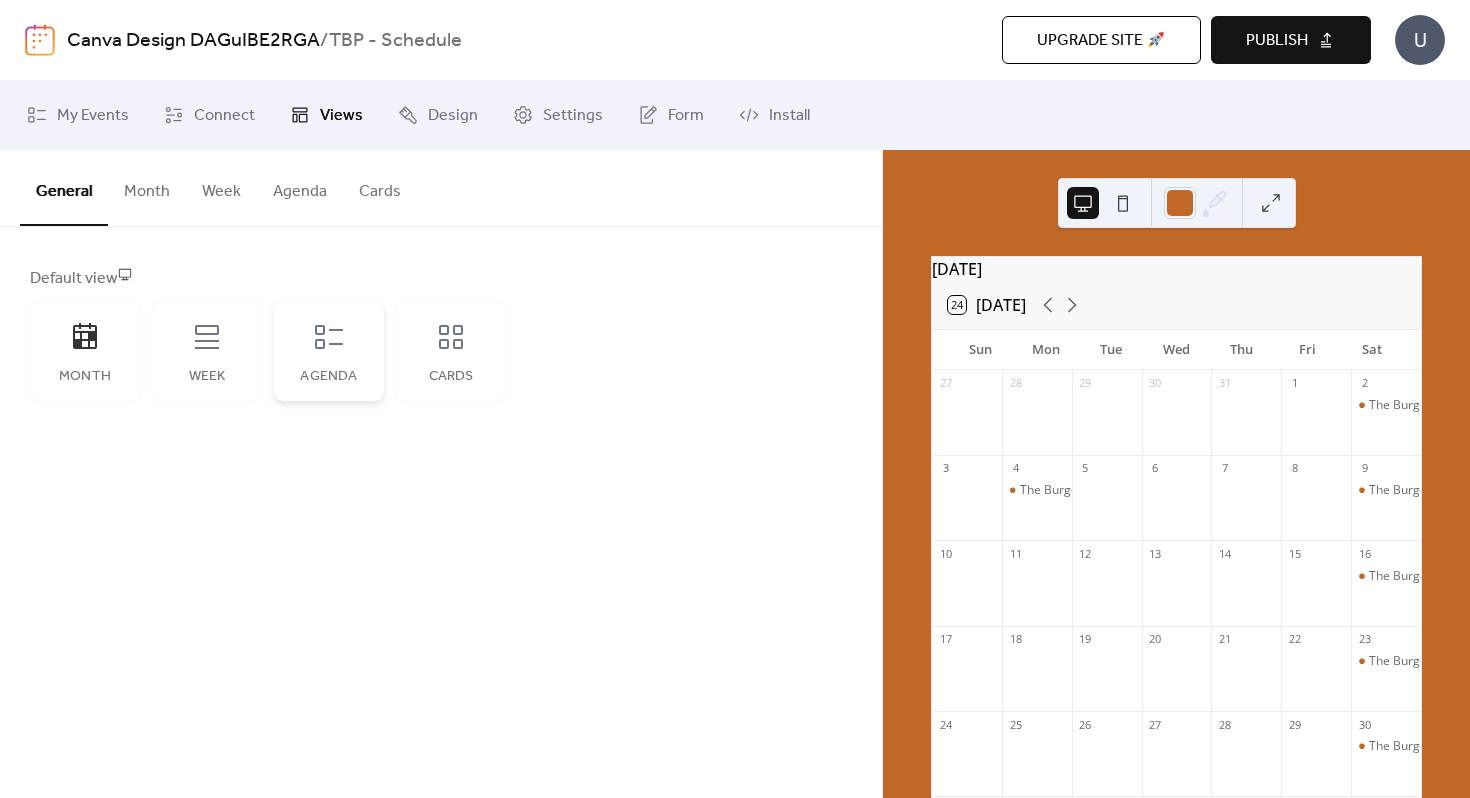 click on "Agenda" at bounding box center [329, 377] 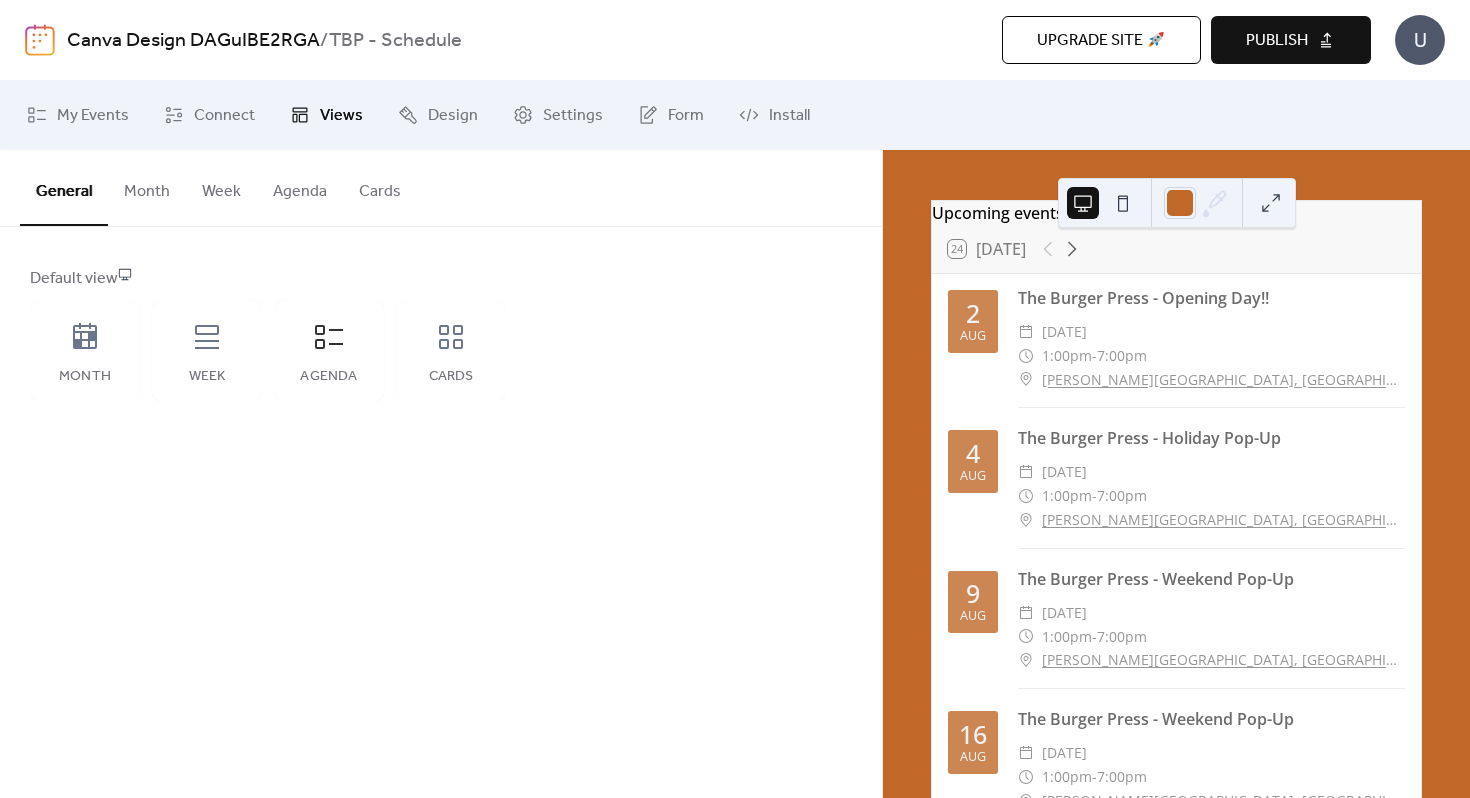 scroll, scrollTop: 0, scrollLeft: 0, axis: both 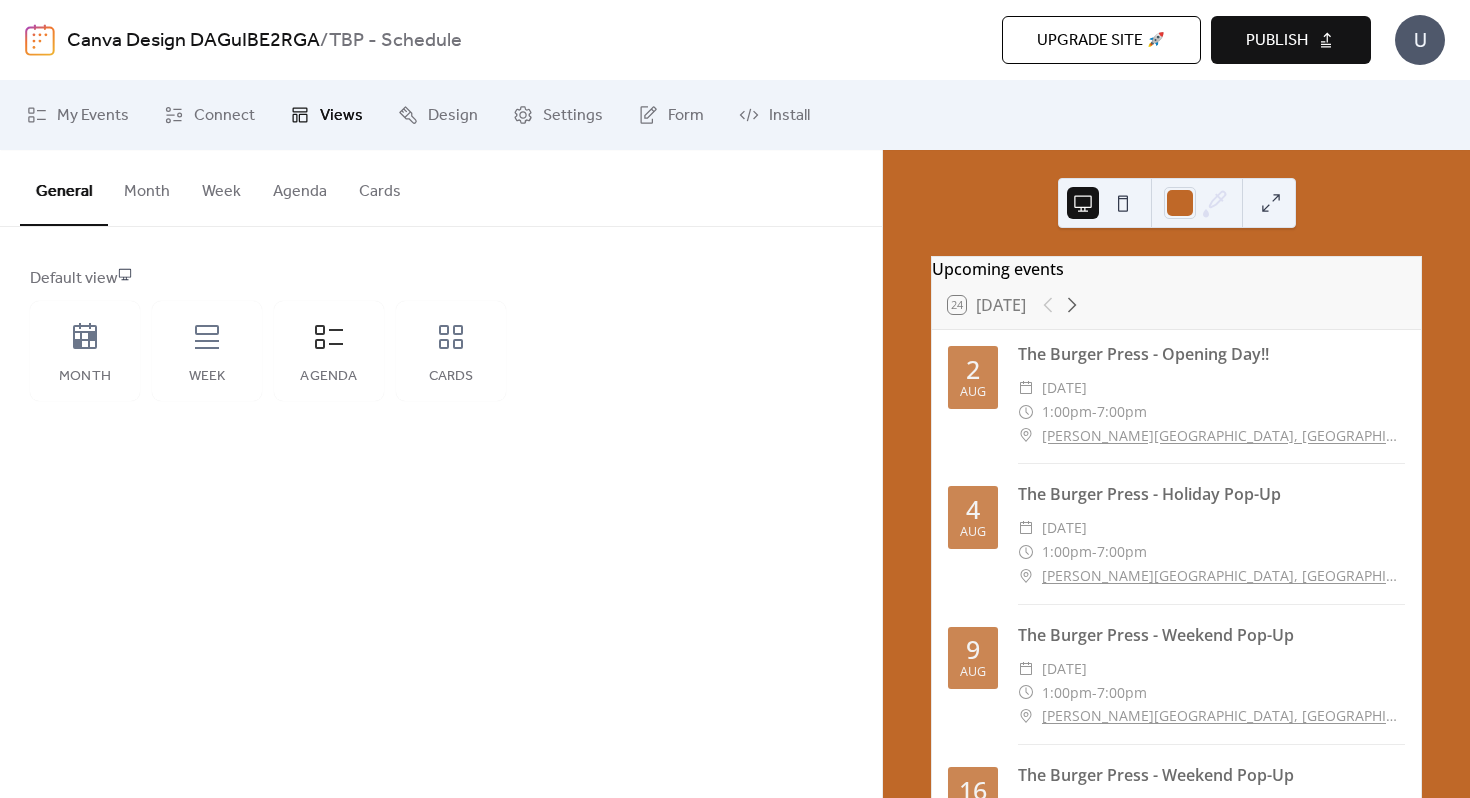 click on "Publish" at bounding box center (1277, 41) 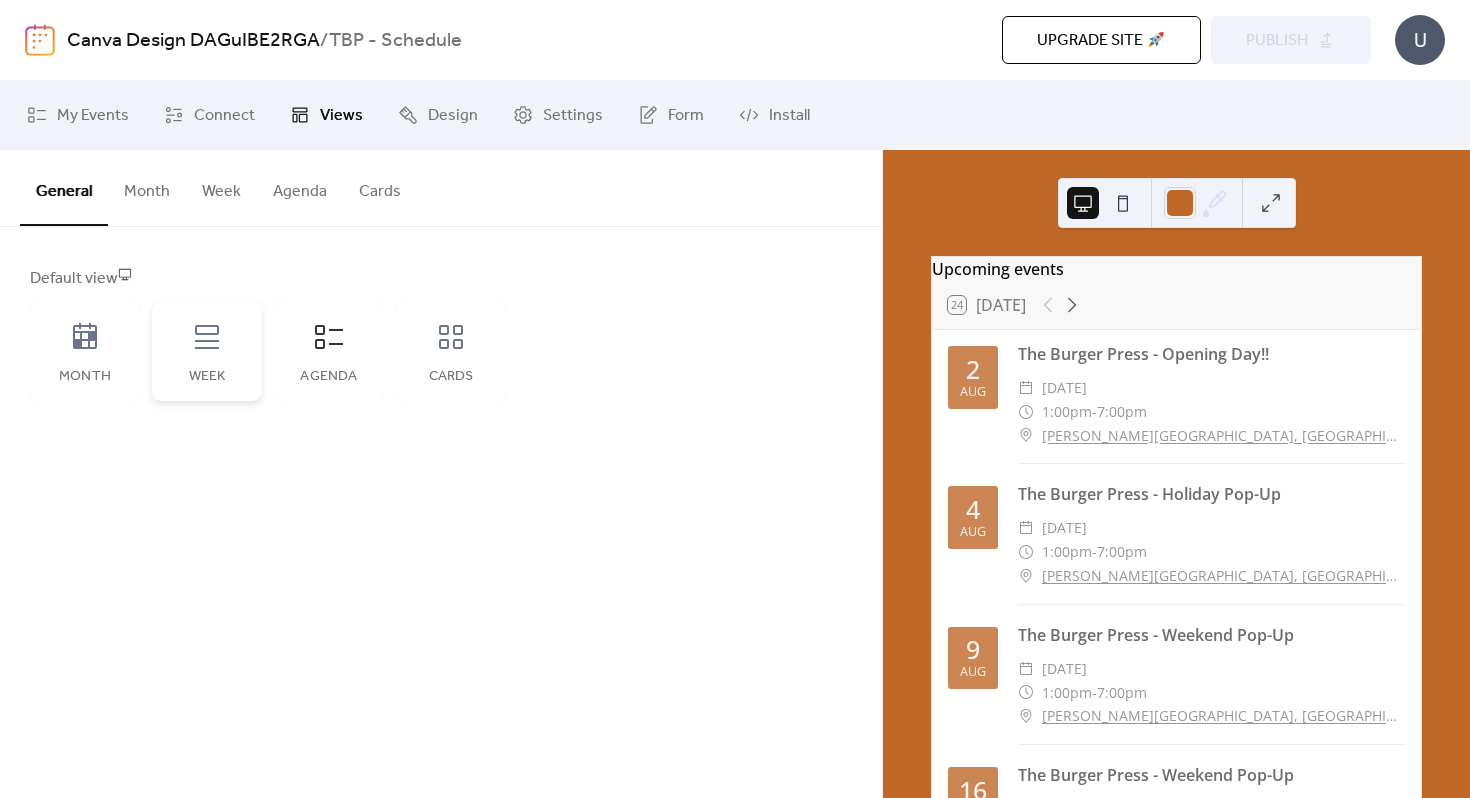 click 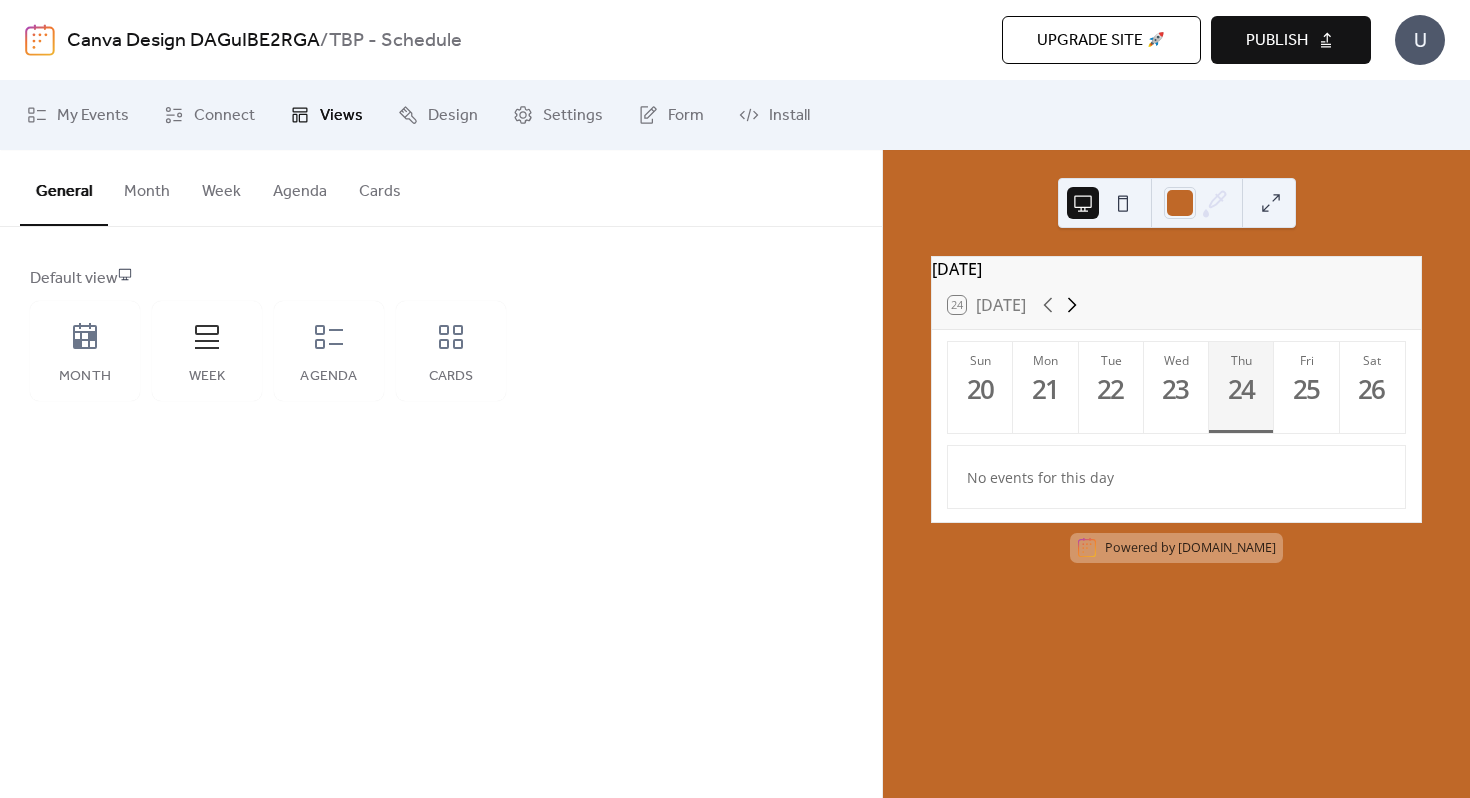 click 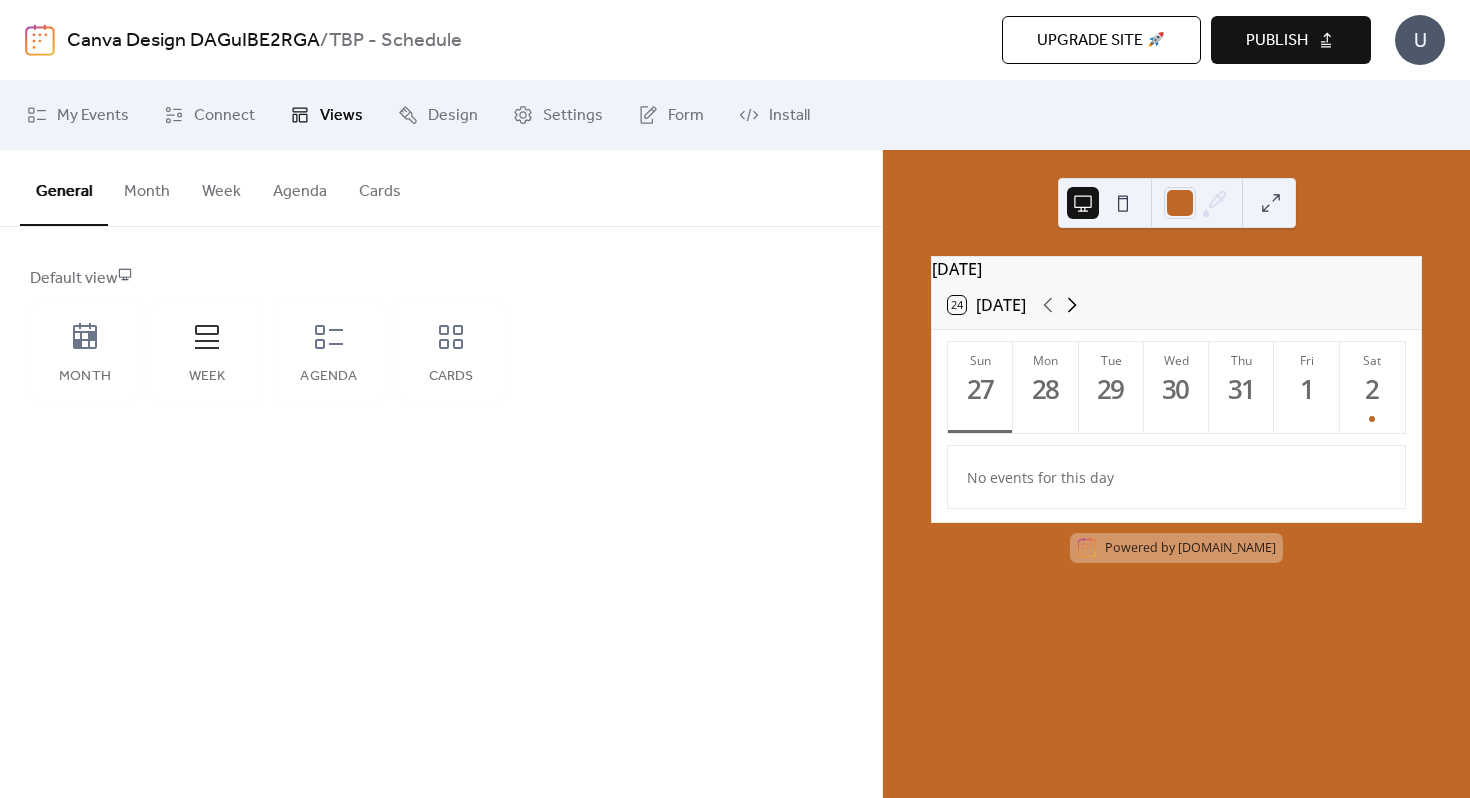 click 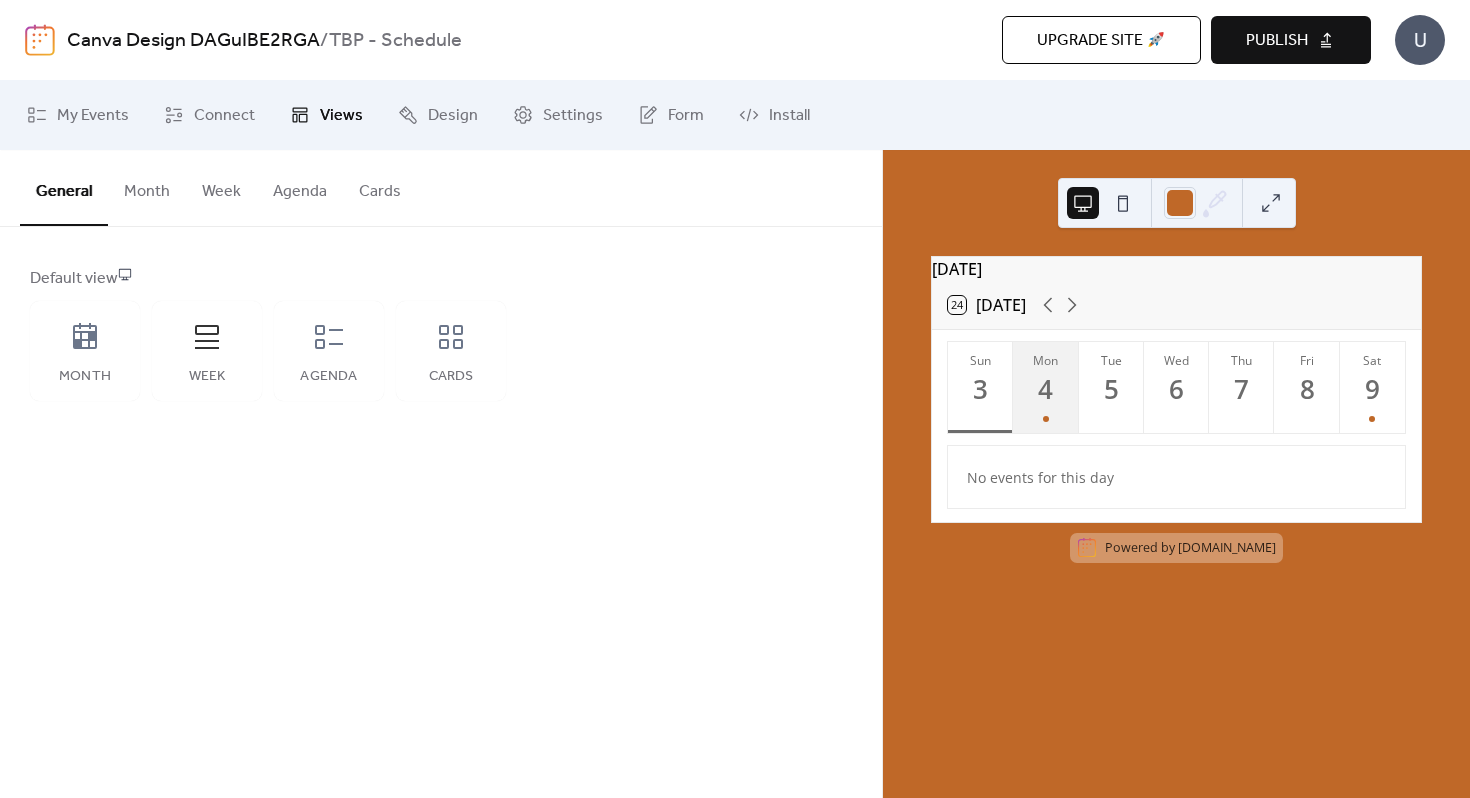 click on "Mon 4" at bounding box center (1045, 387) 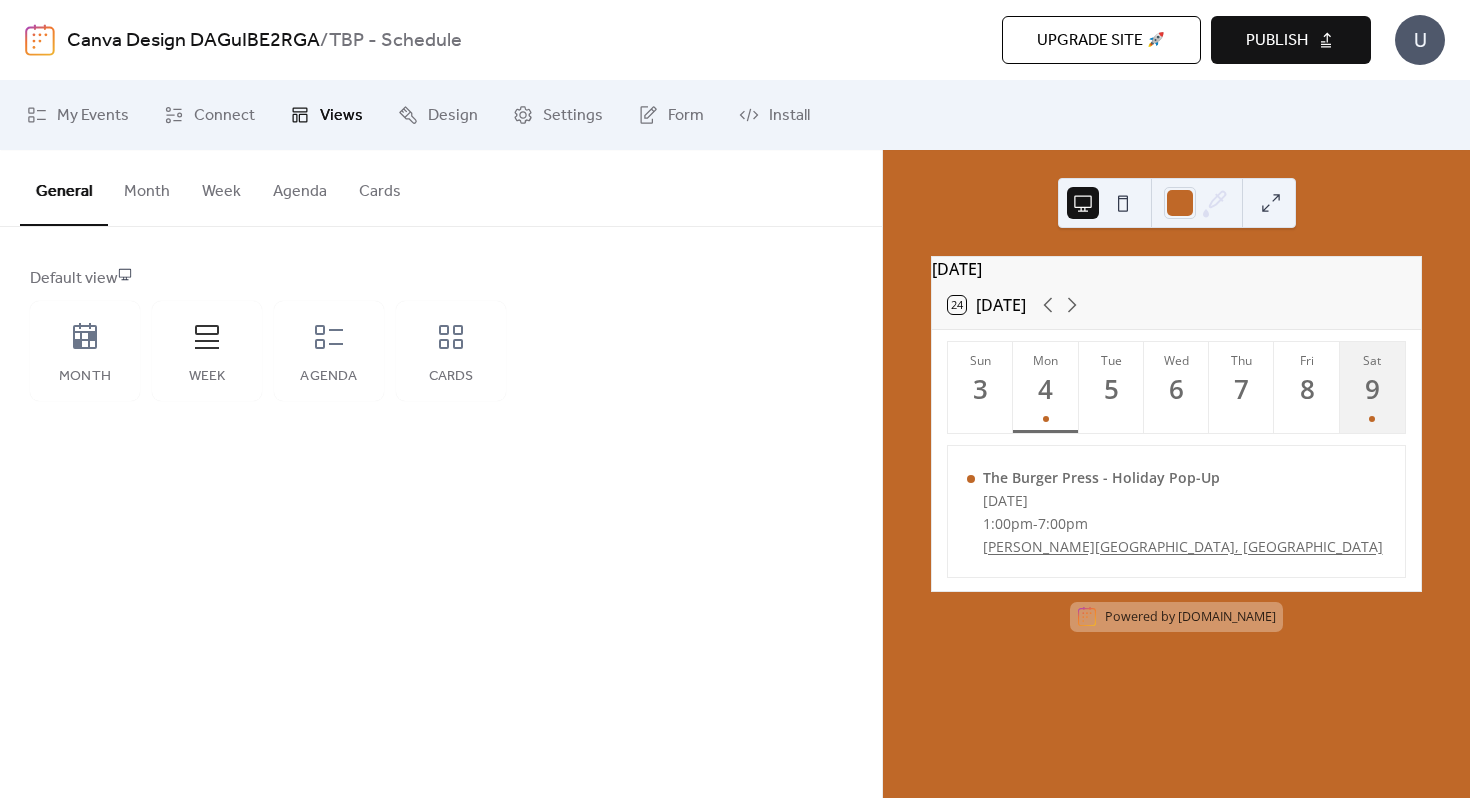 click on "9" at bounding box center (1371, 389) 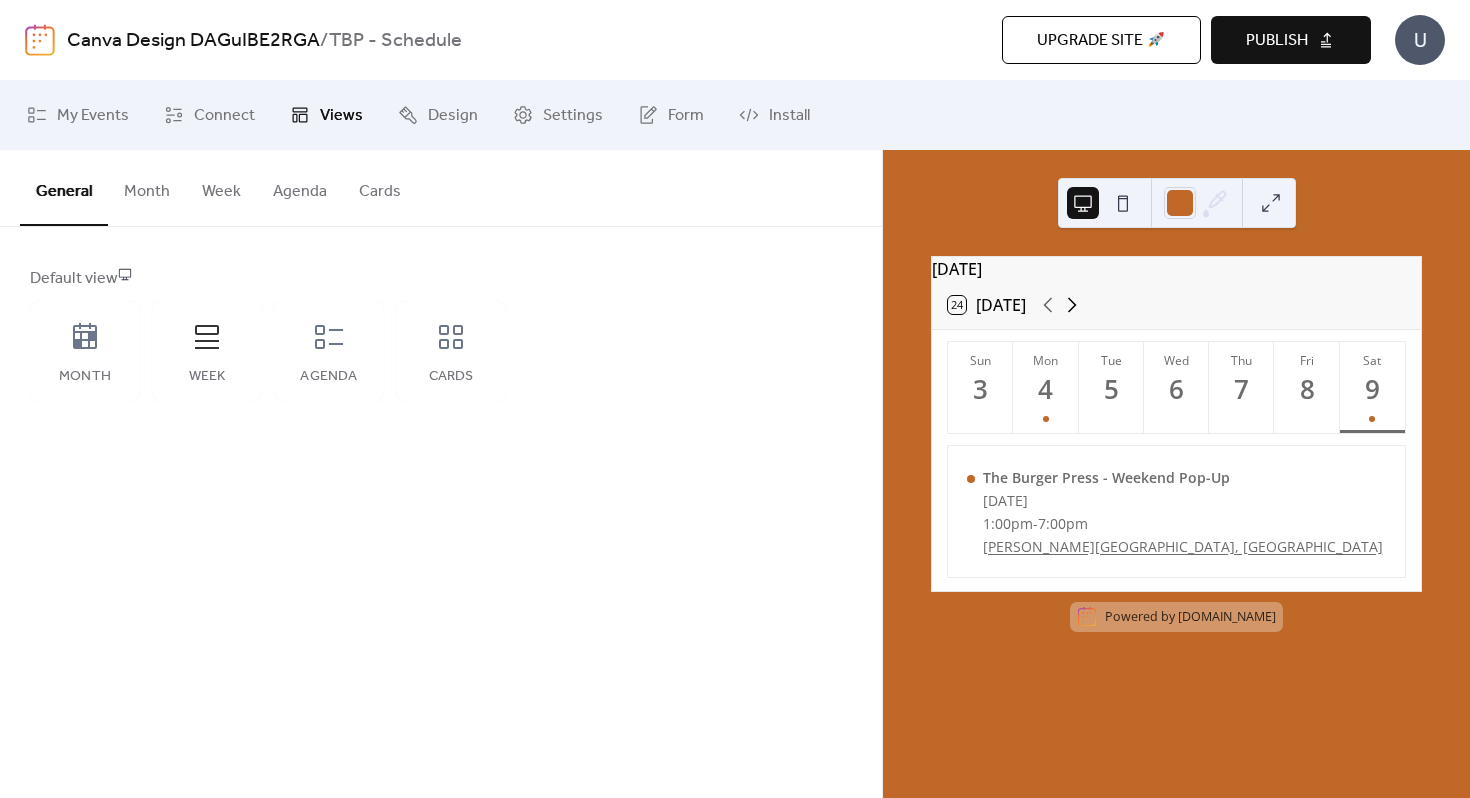 click 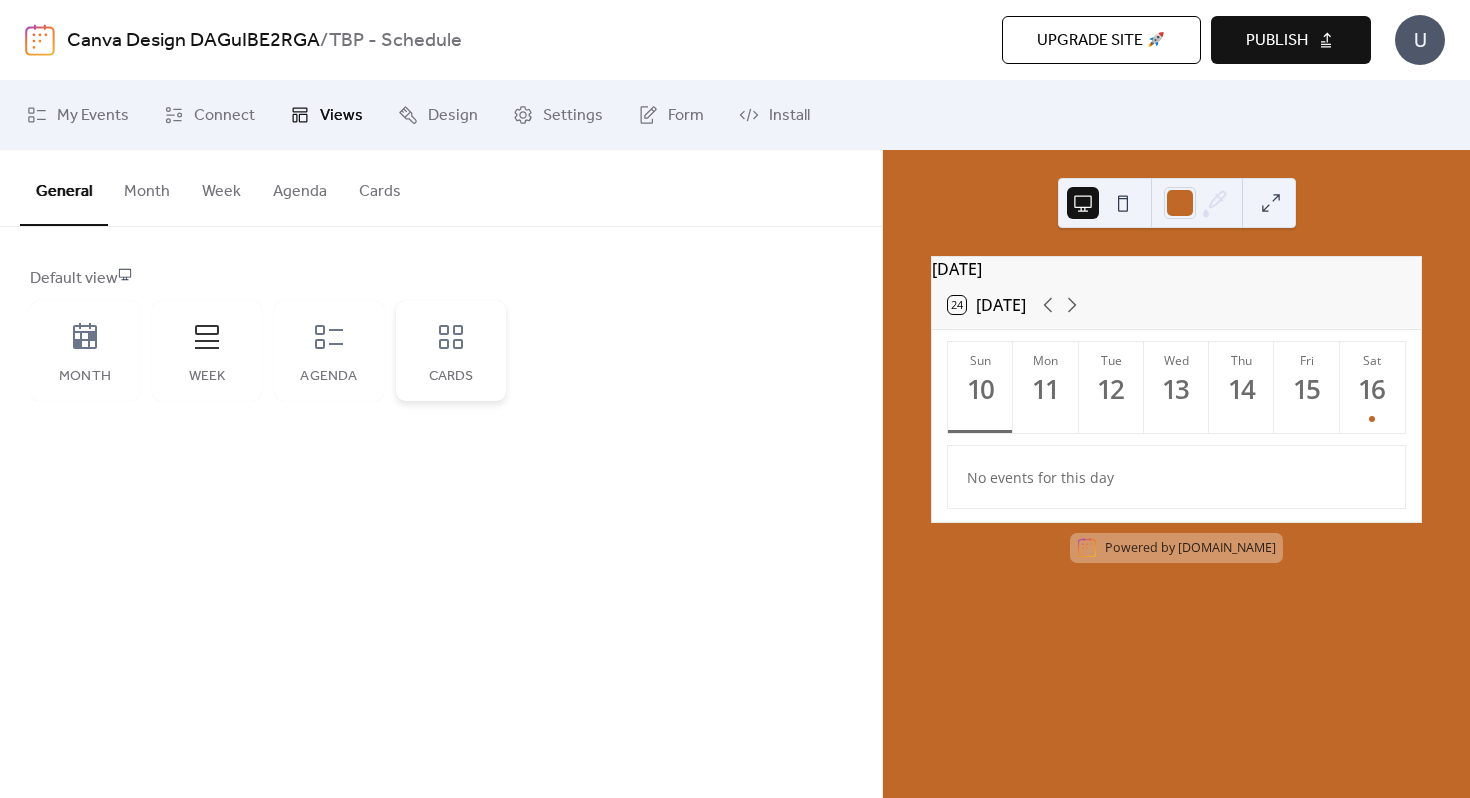 click on "Cards" at bounding box center [451, 351] 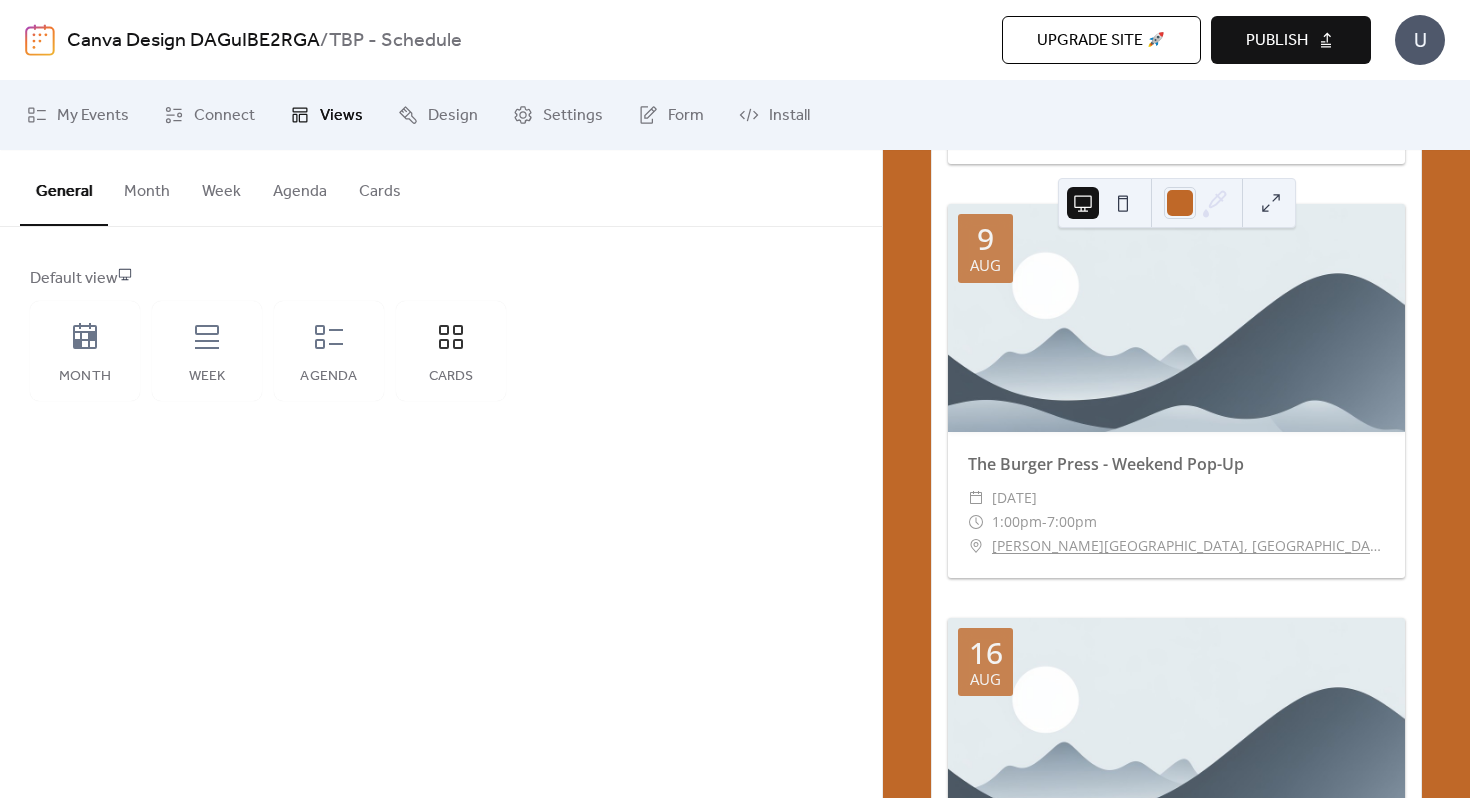 scroll, scrollTop: 0, scrollLeft: 0, axis: both 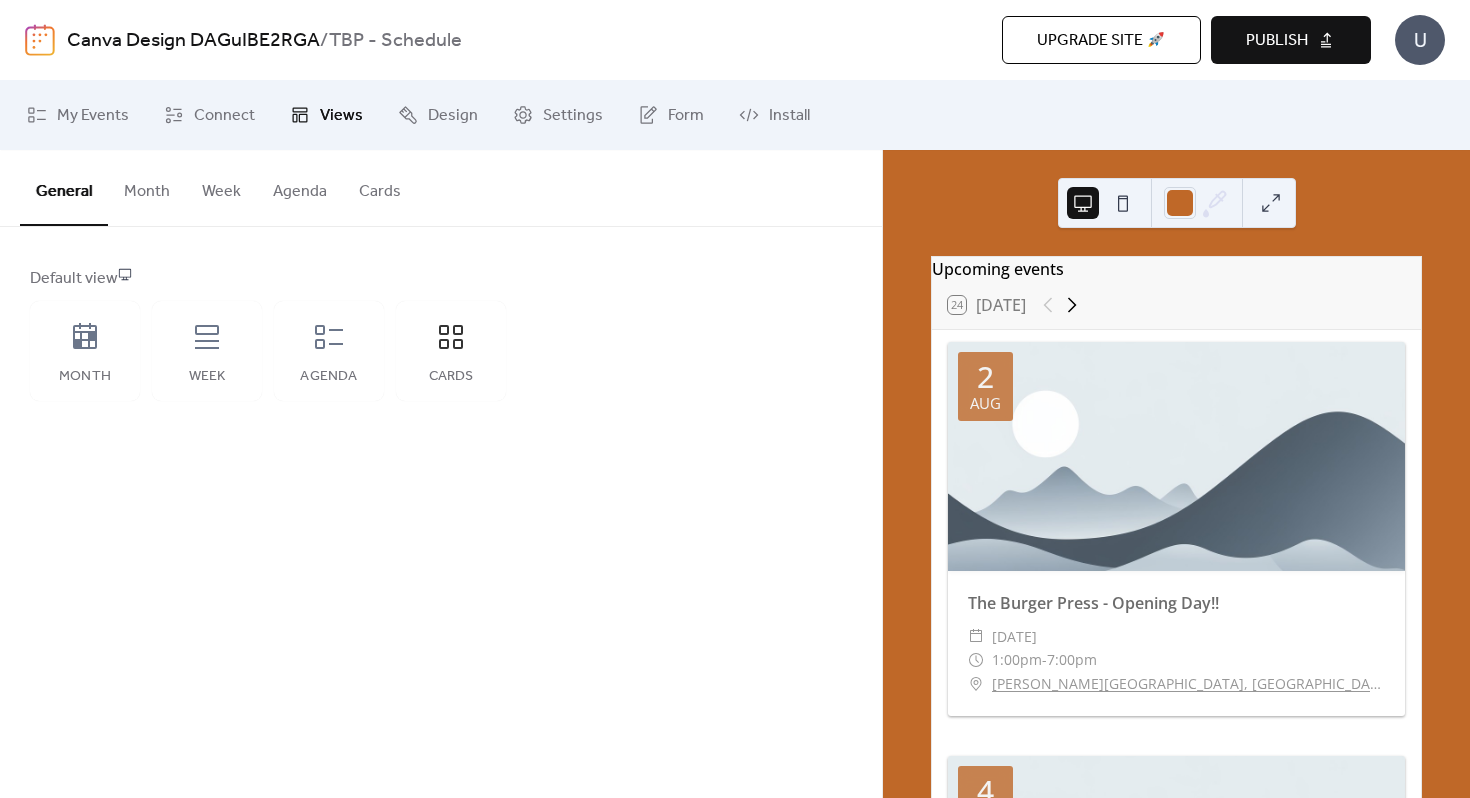 click 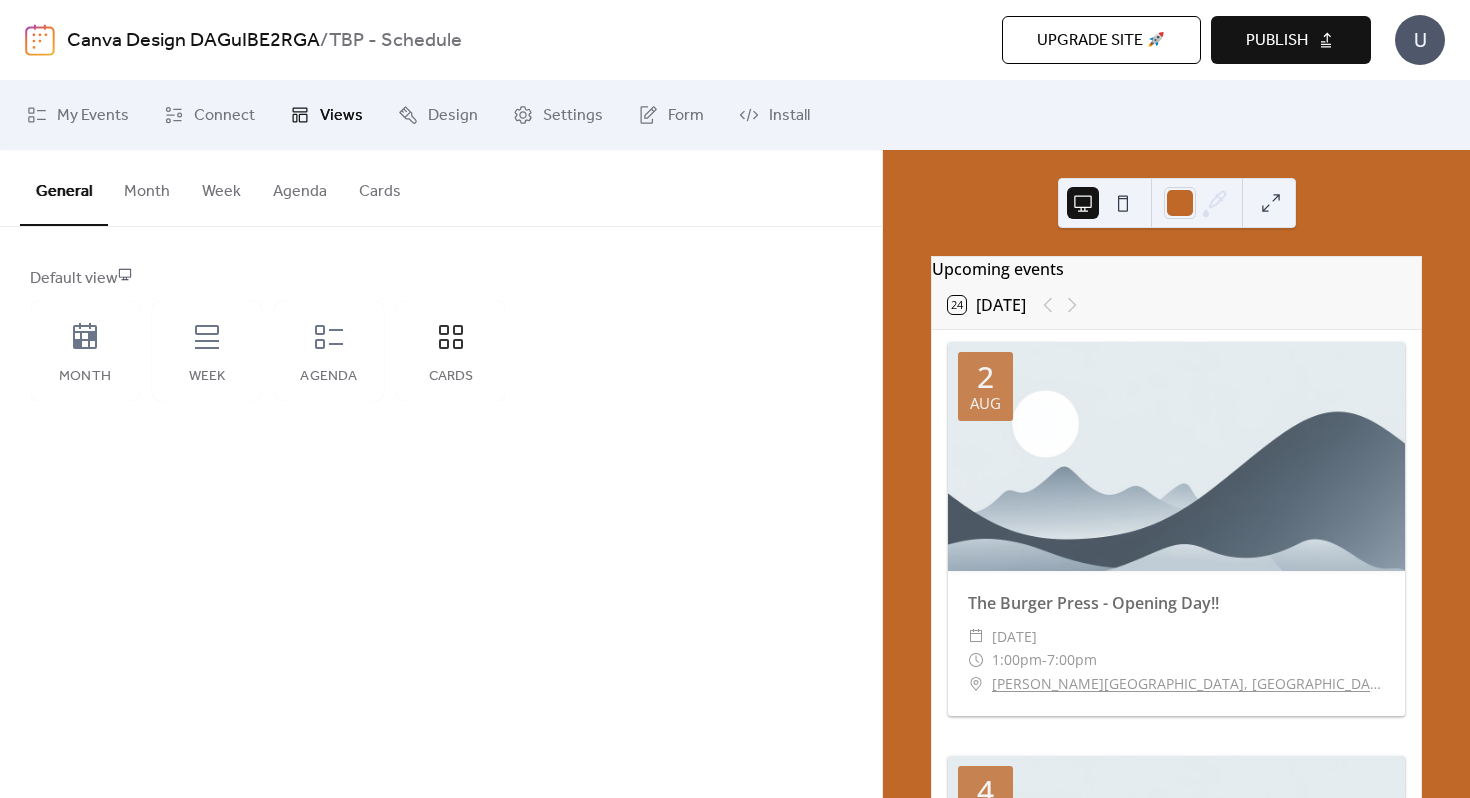 click at bounding box center [1060, 305] 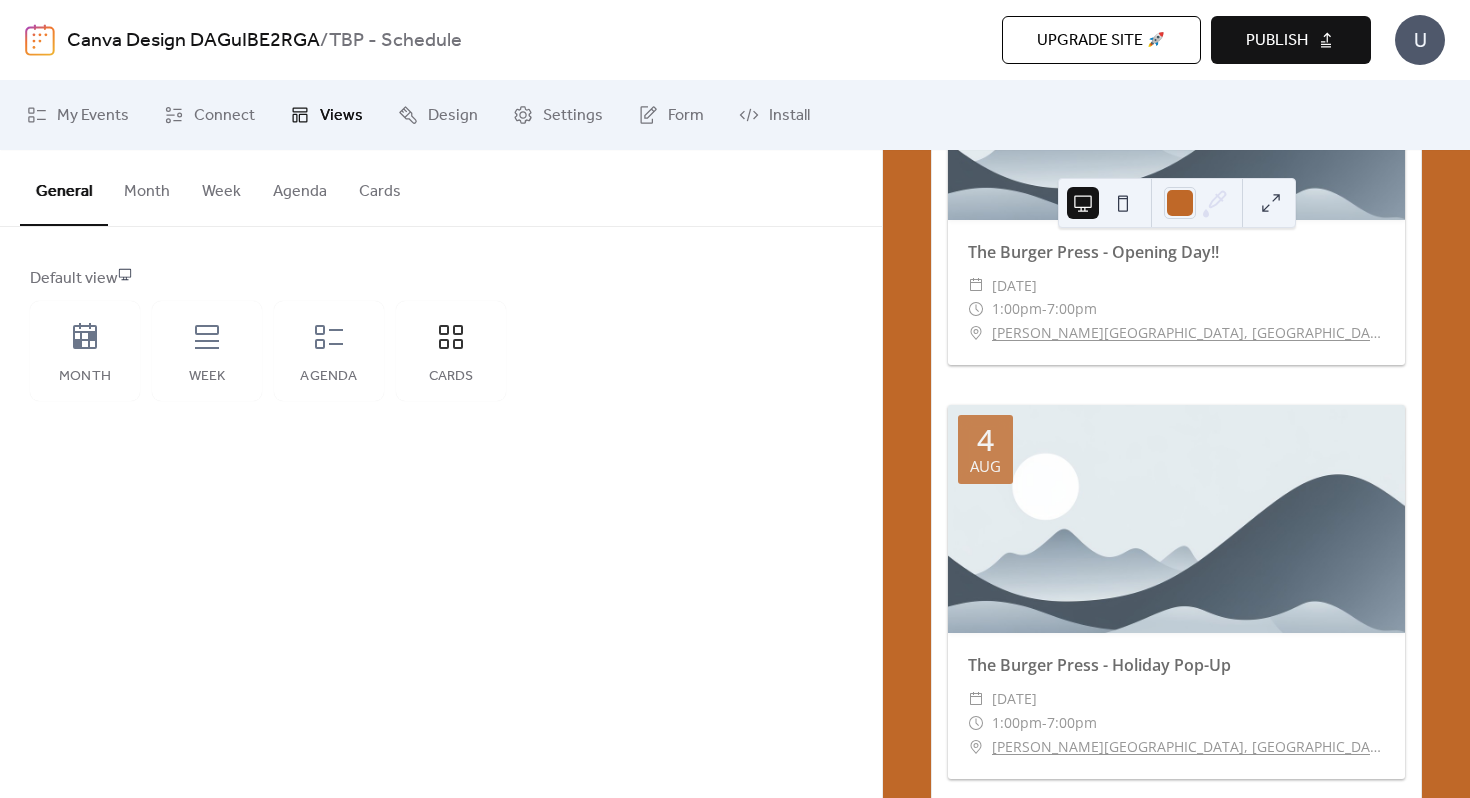 scroll, scrollTop: 0, scrollLeft: 0, axis: both 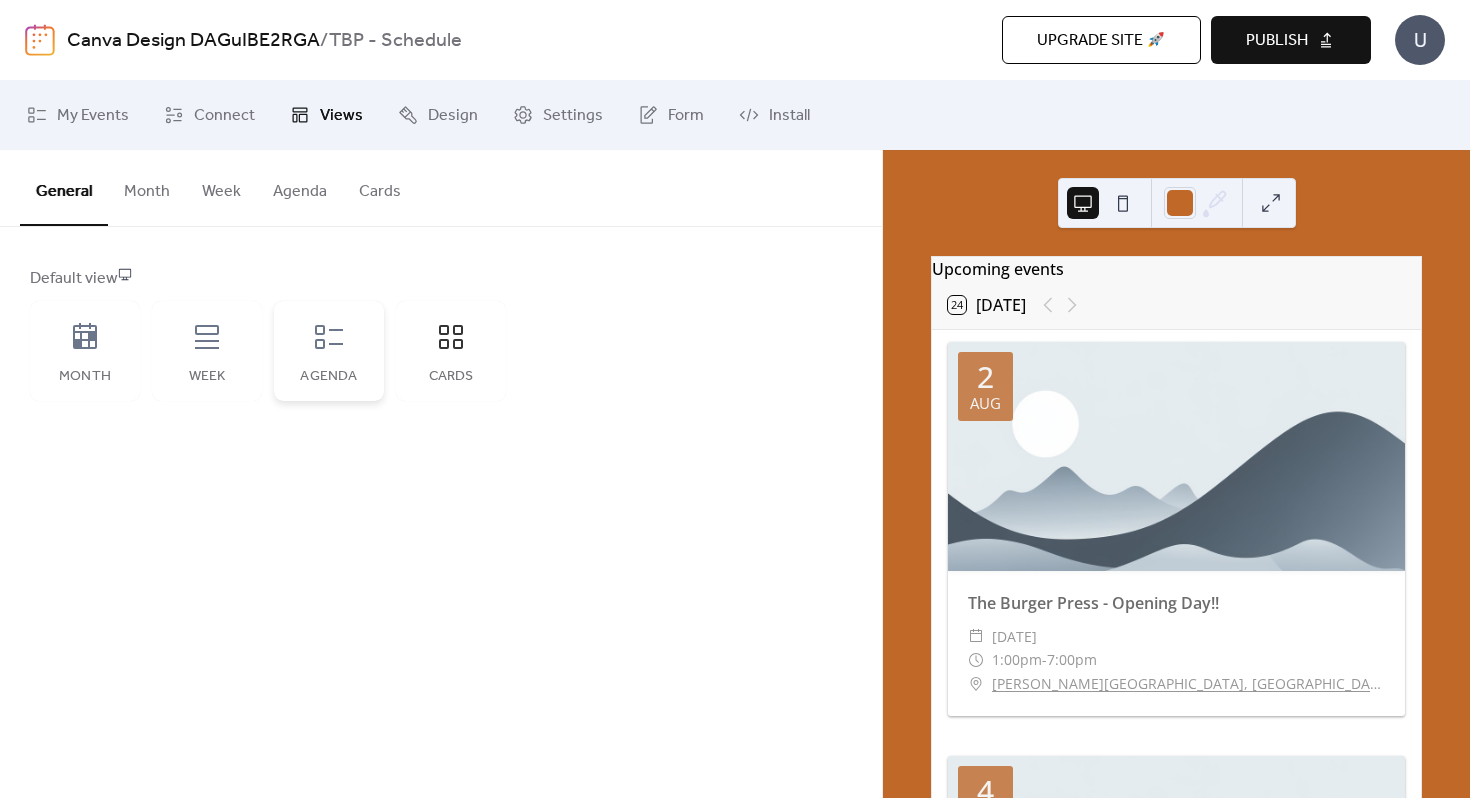 click on "Agenda" at bounding box center [329, 351] 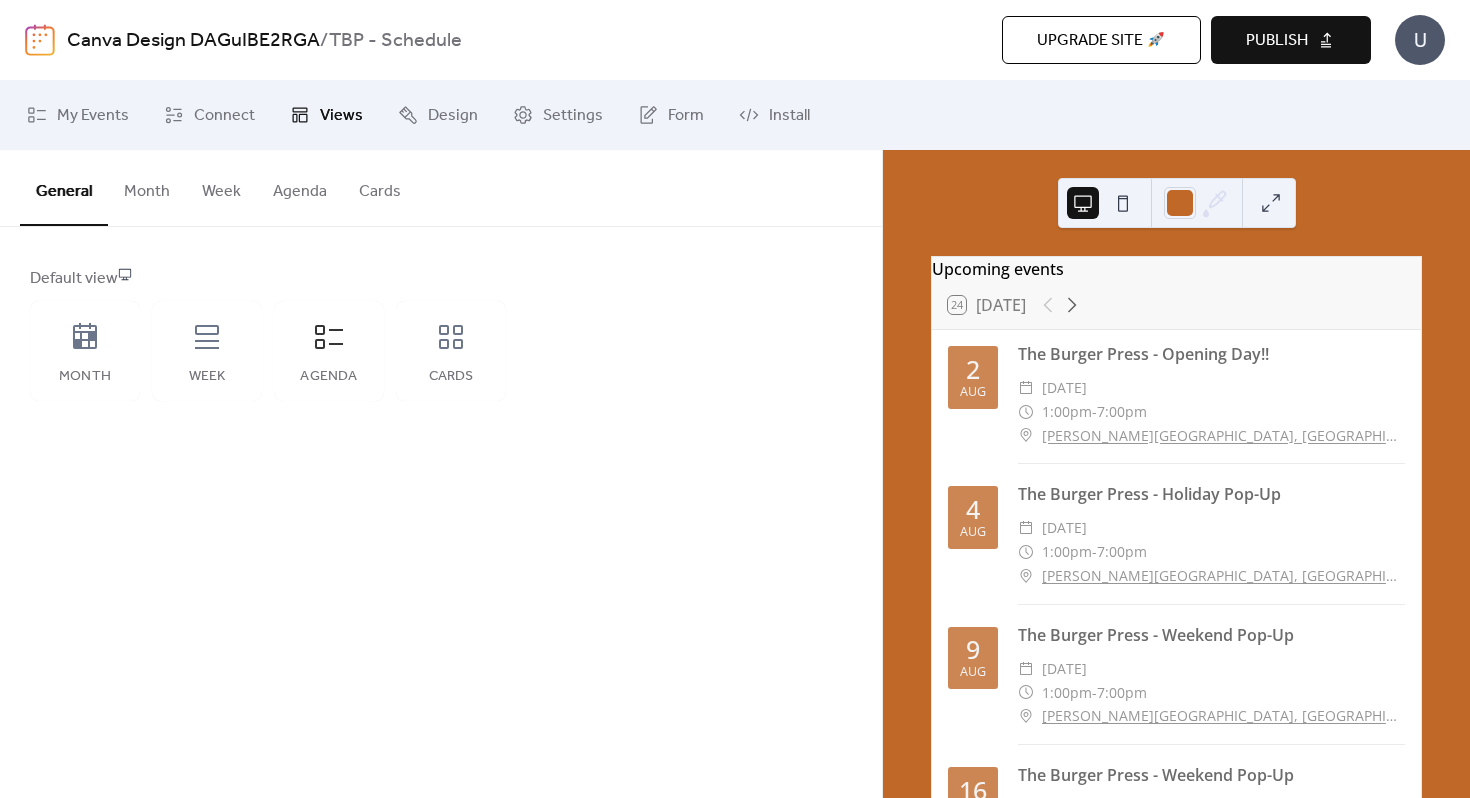 click on "Agenda" at bounding box center (300, 187) 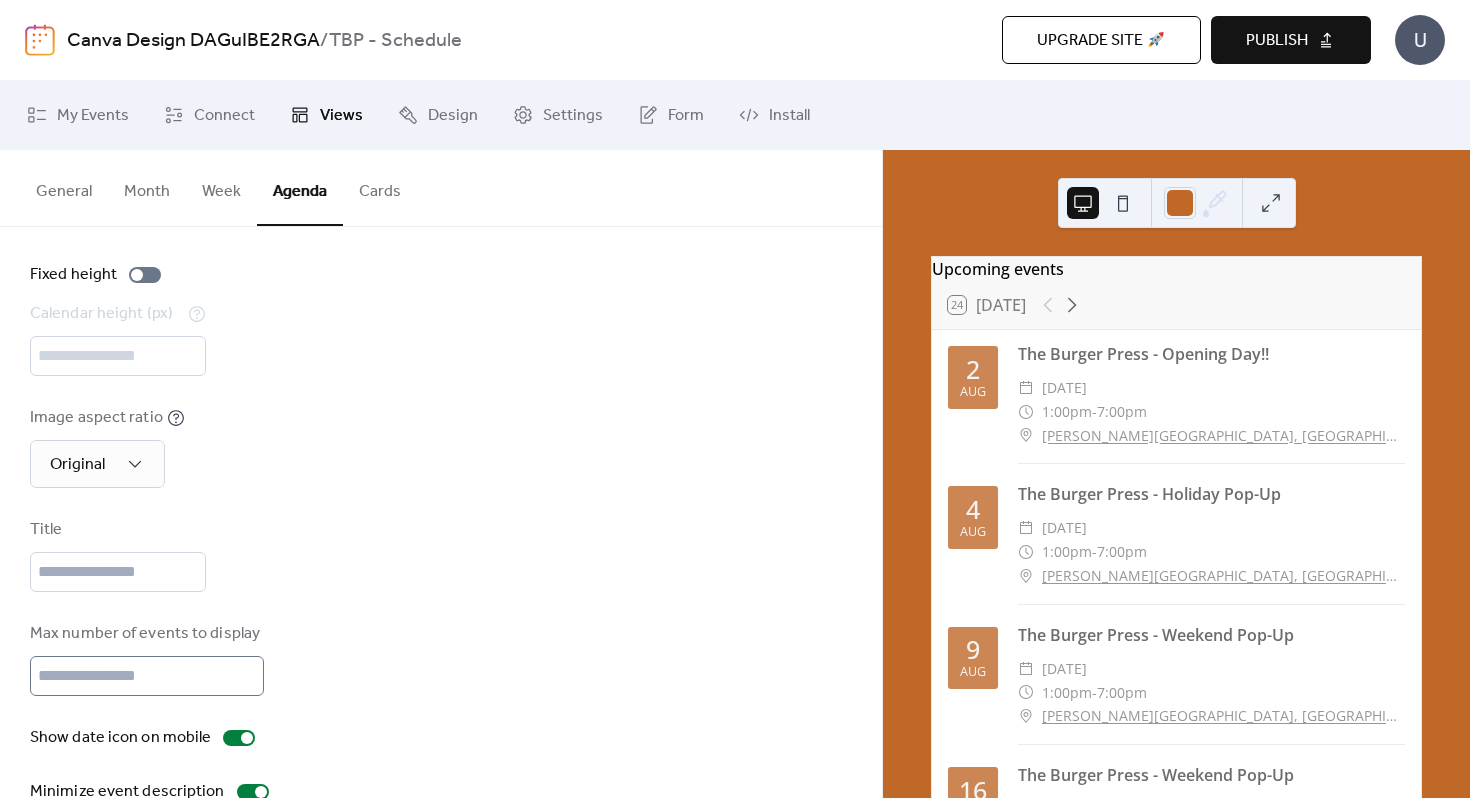 scroll, scrollTop: 126, scrollLeft: 0, axis: vertical 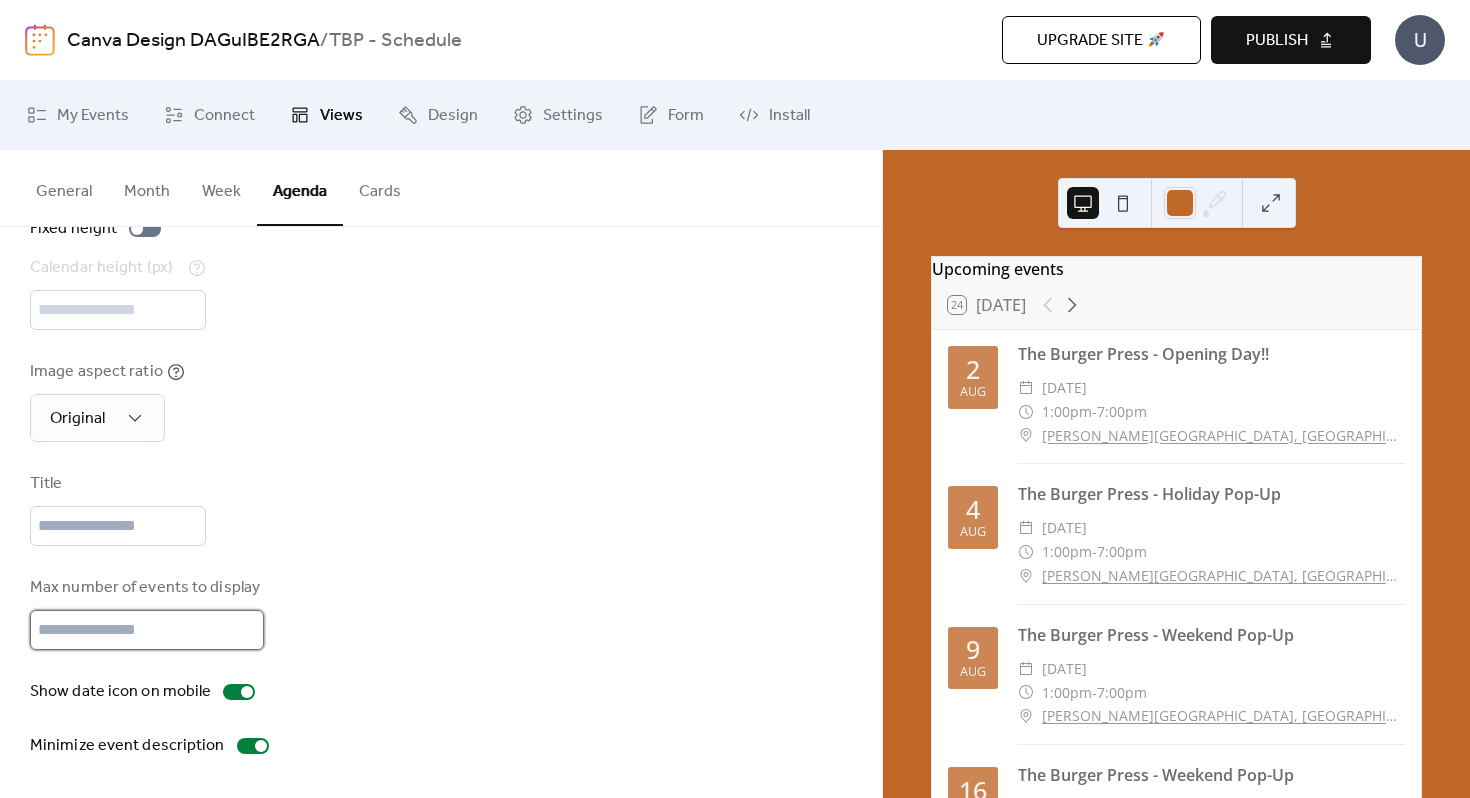 click on "**" at bounding box center (147, 630) 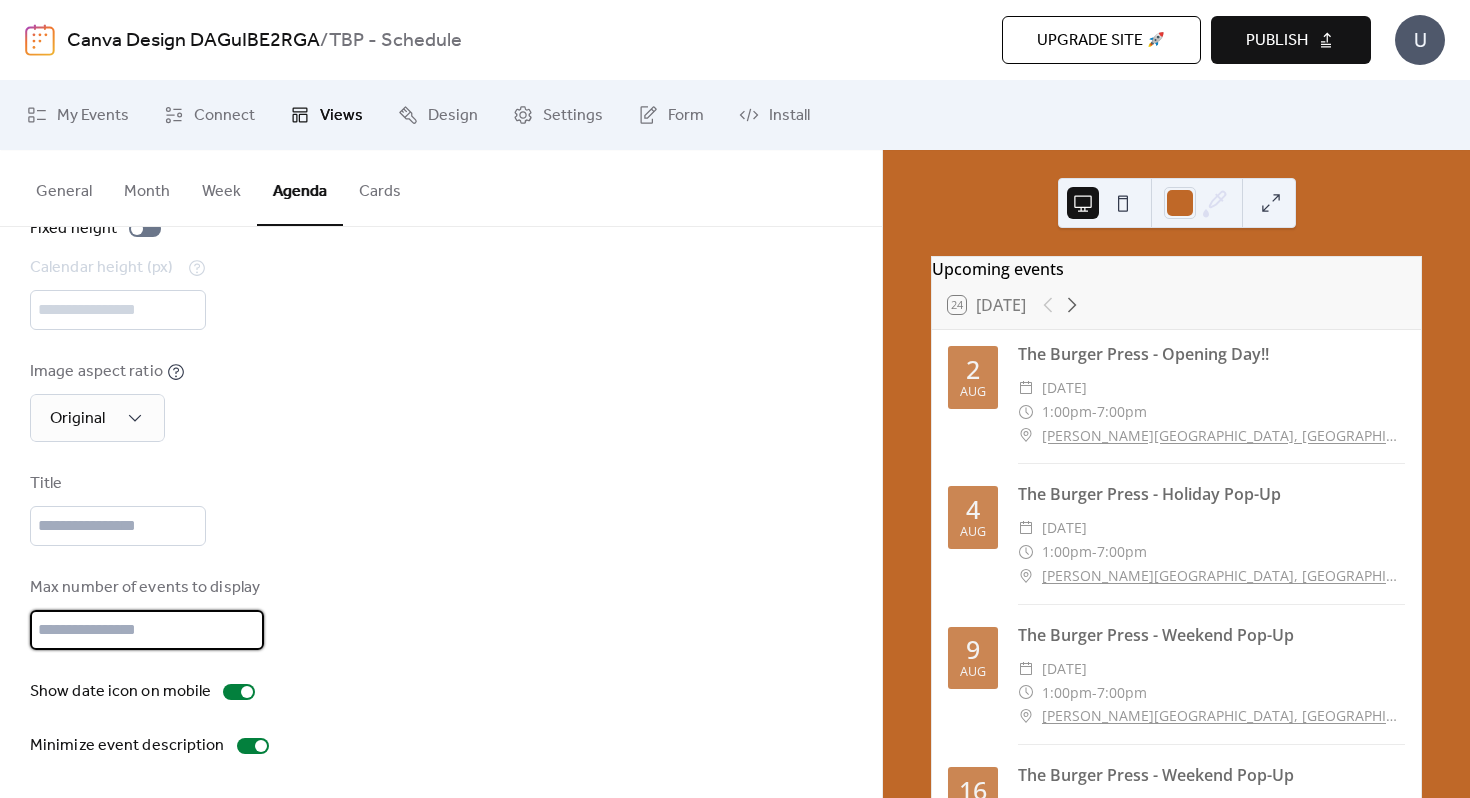 type on "*" 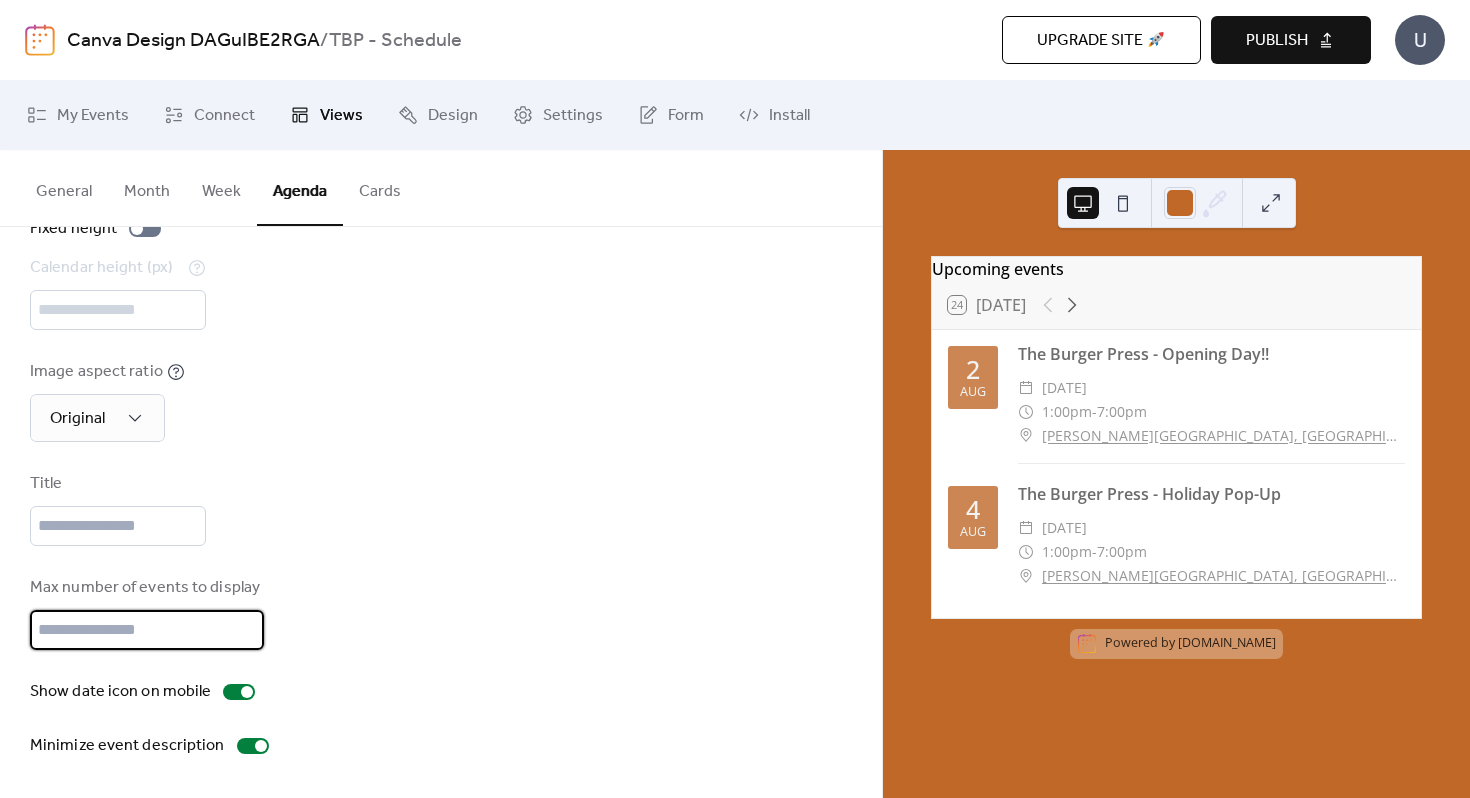 type on "*" 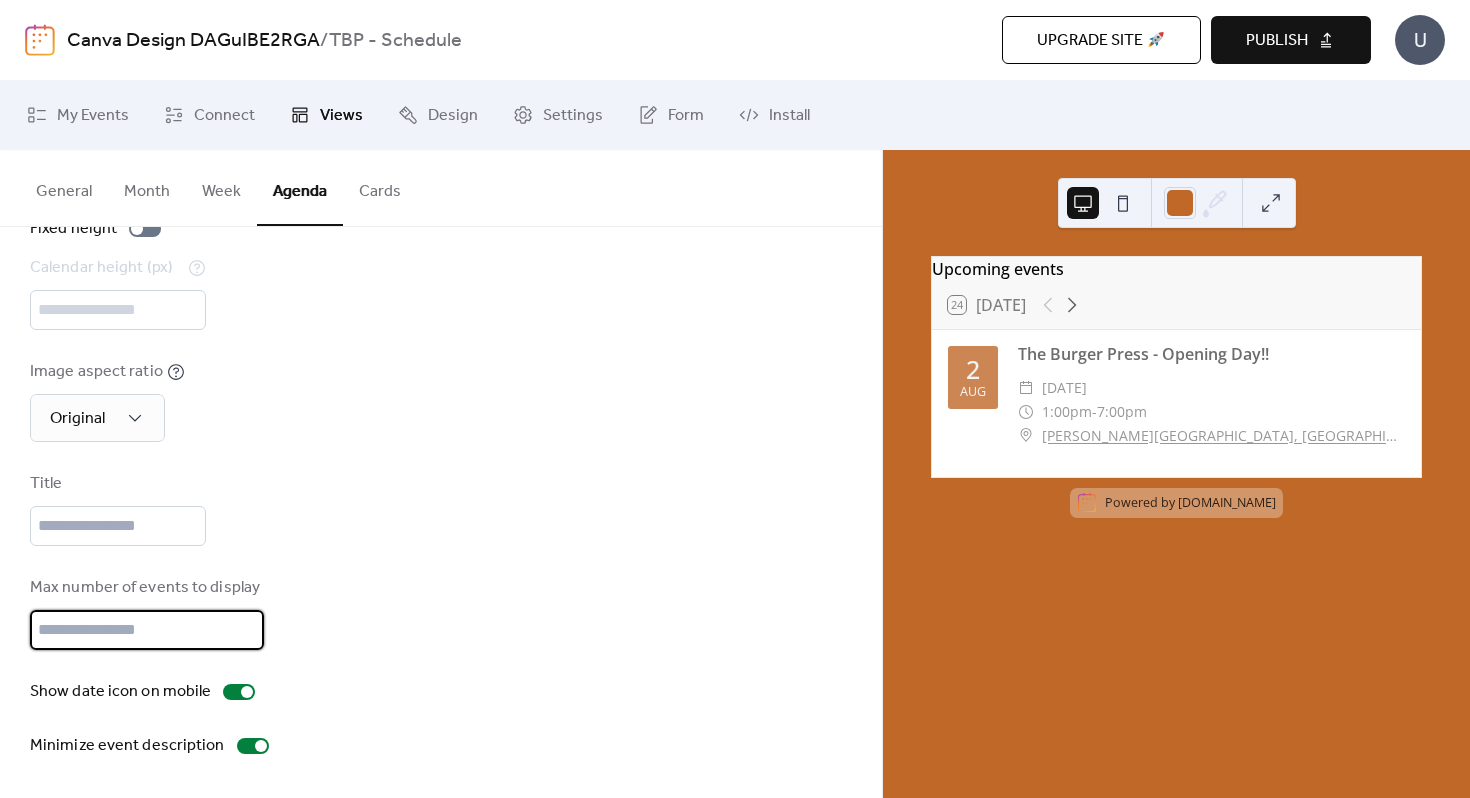 type on "*" 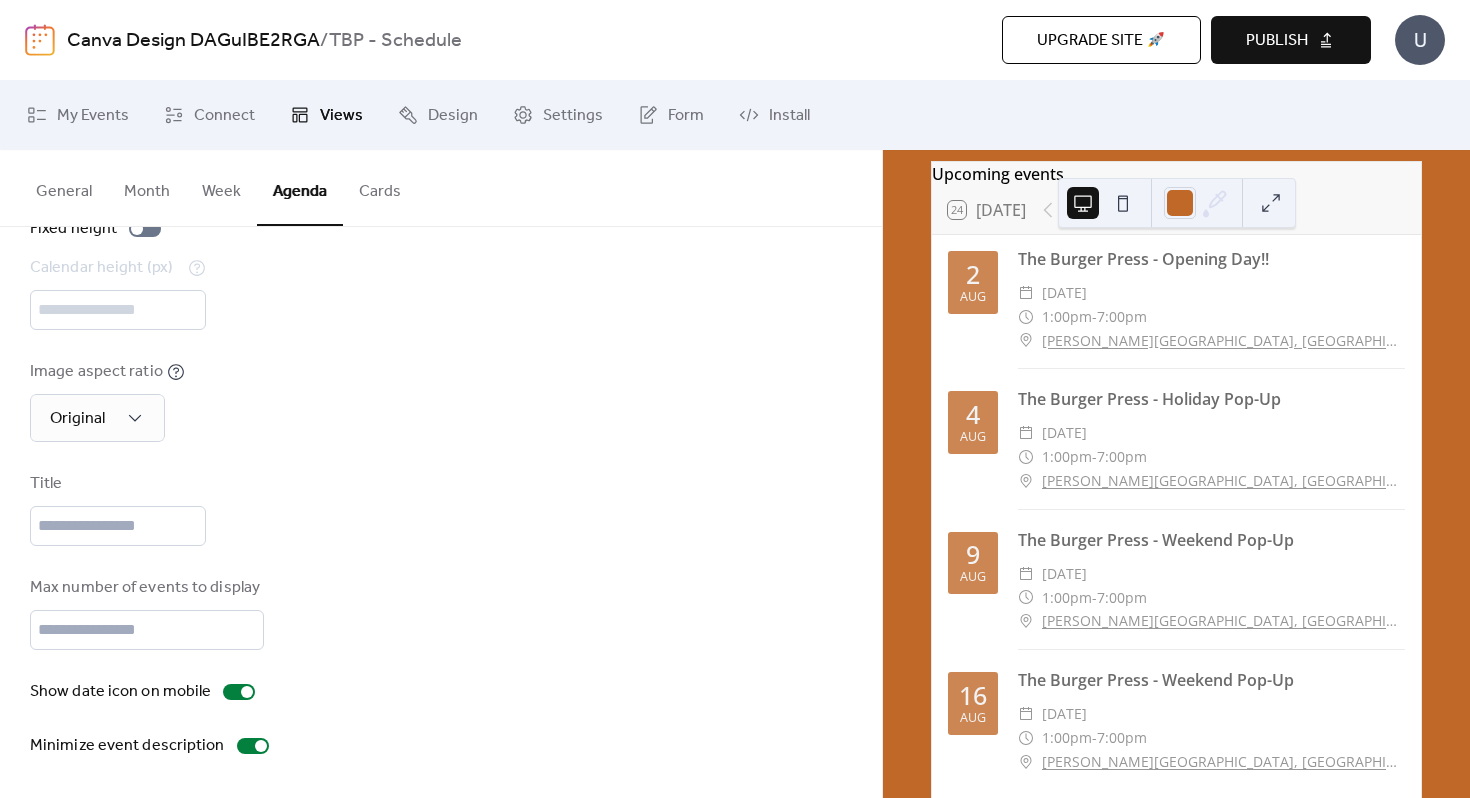 scroll, scrollTop: 17, scrollLeft: 0, axis: vertical 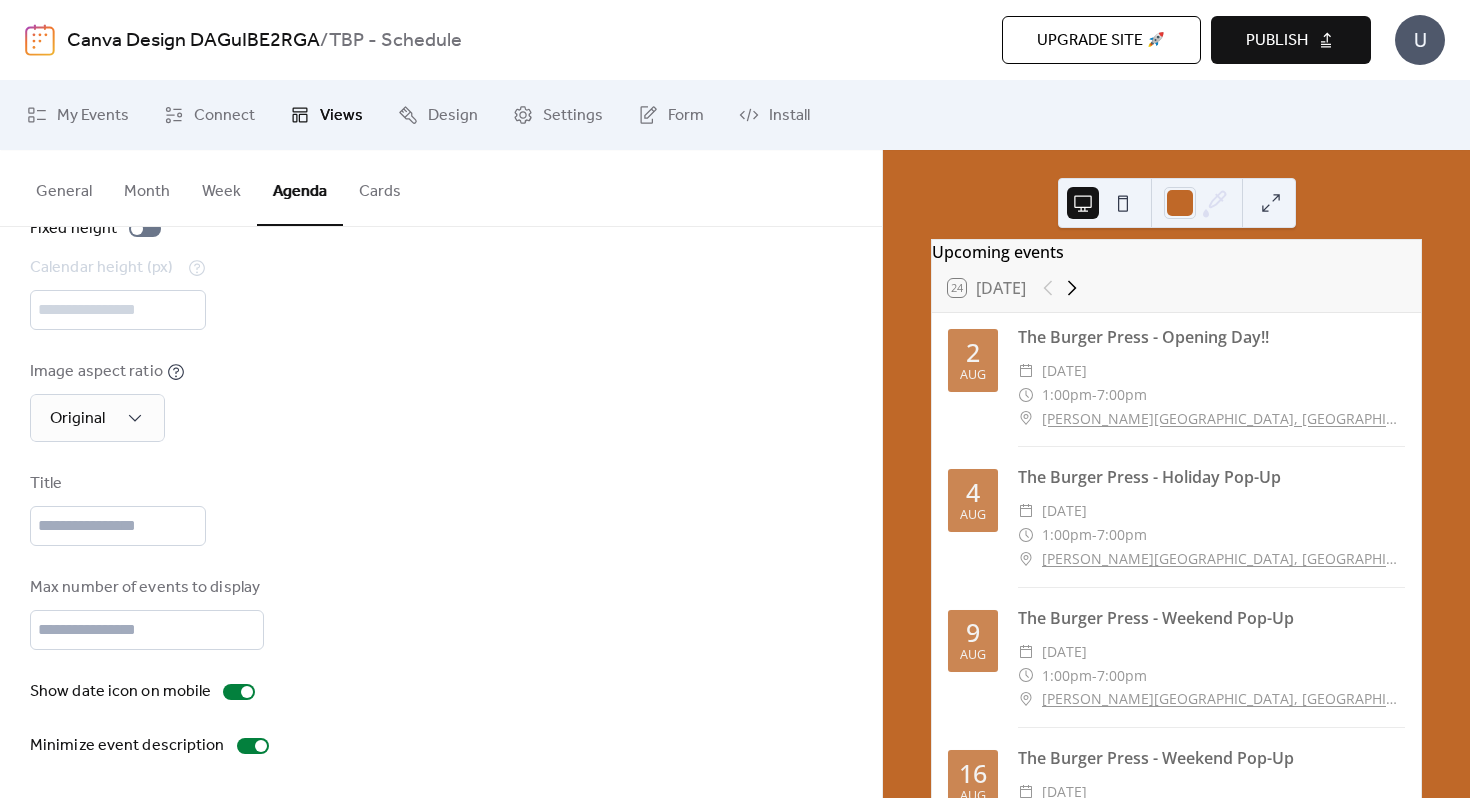 click 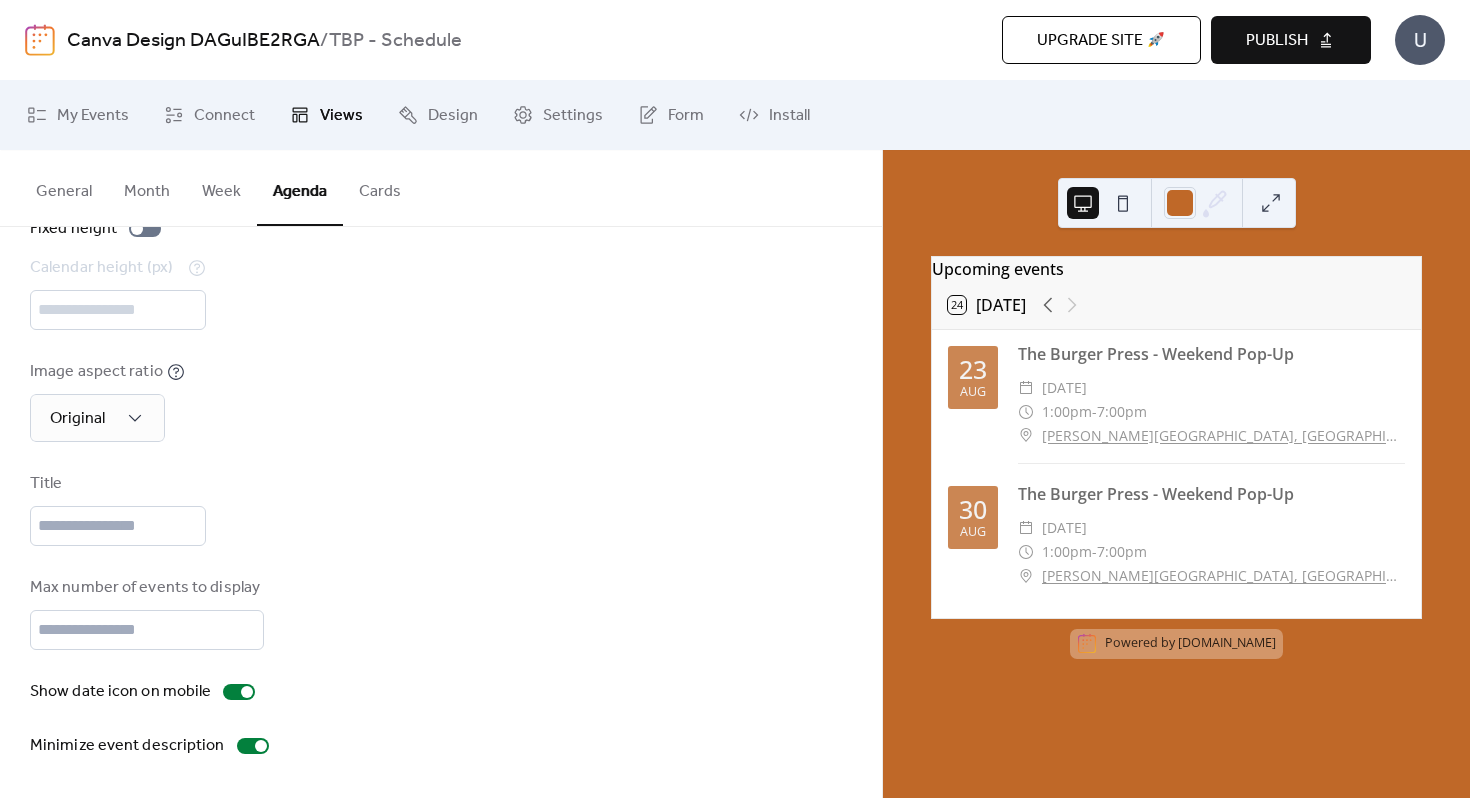 scroll, scrollTop: 0, scrollLeft: 0, axis: both 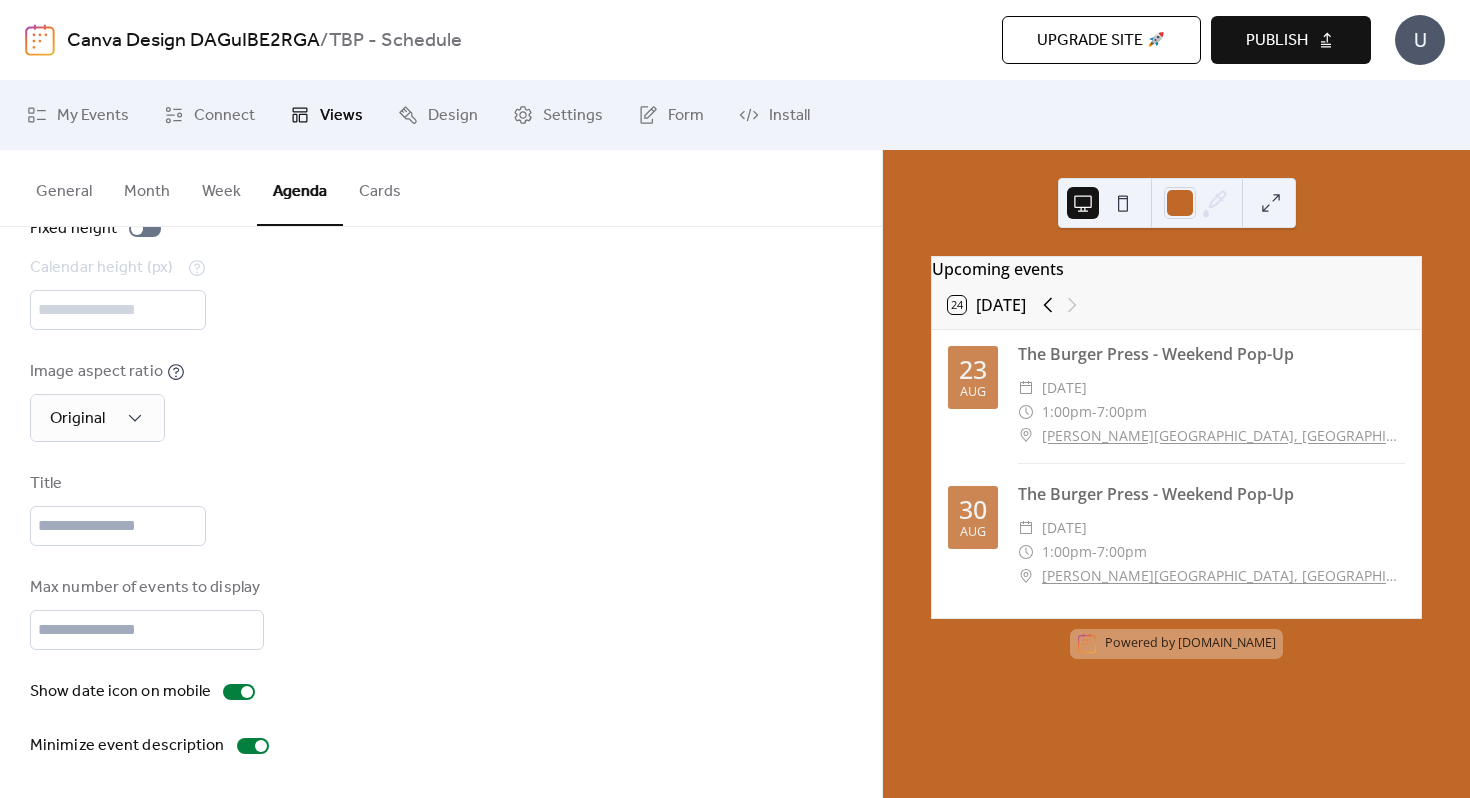 click 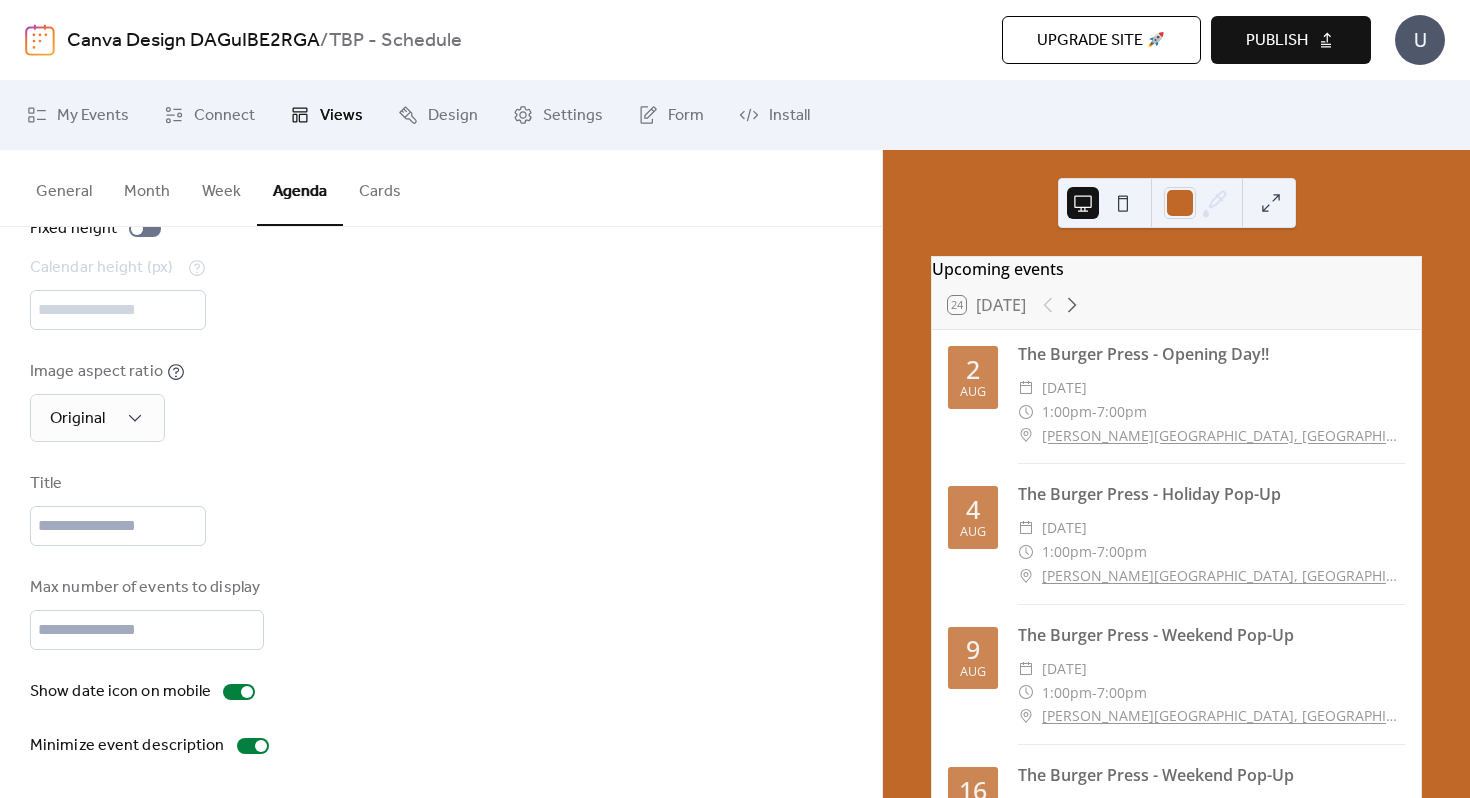click on "Calendar height (px) ***" at bounding box center [441, 293] 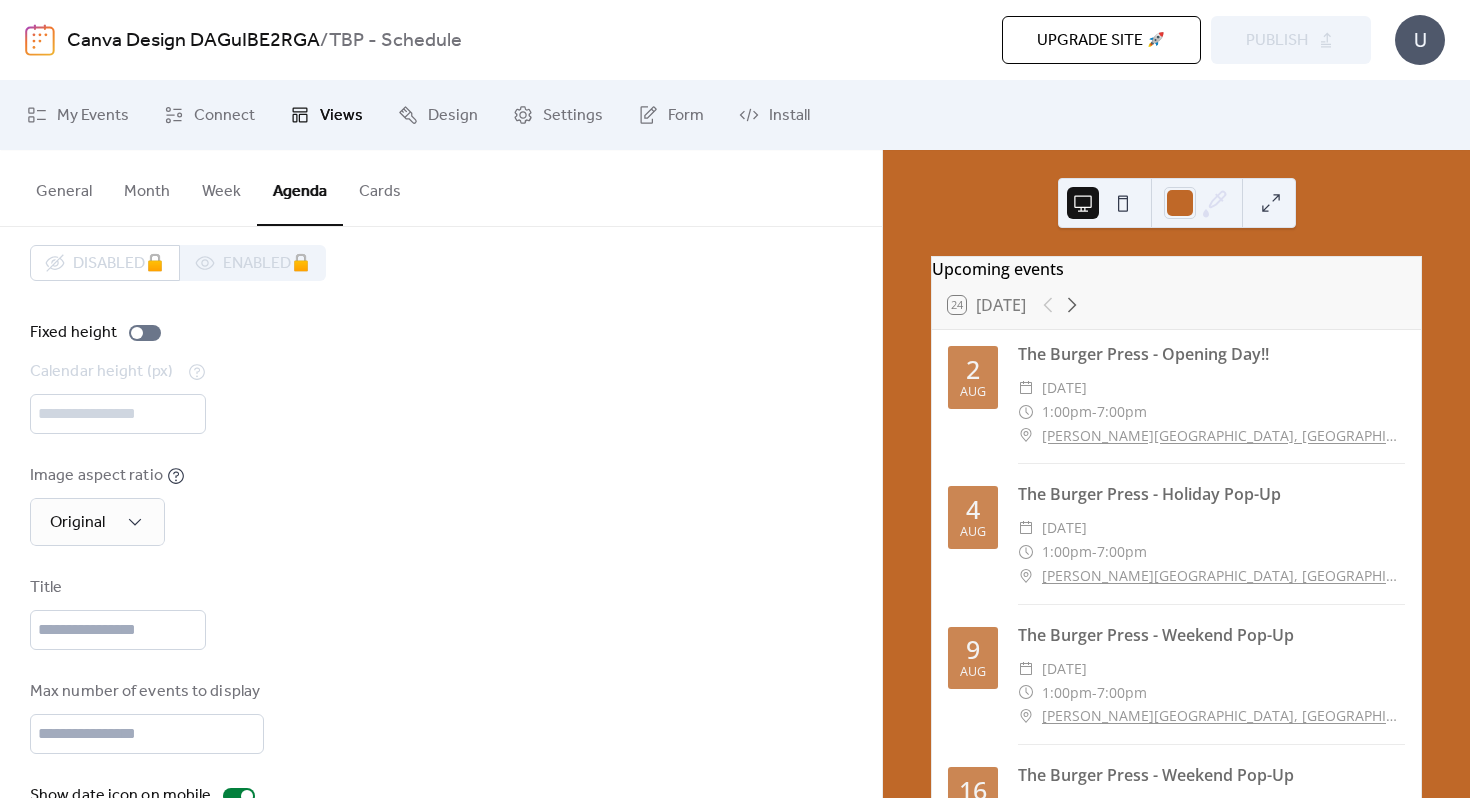 scroll, scrollTop: 0, scrollLeft: 0, axis: both 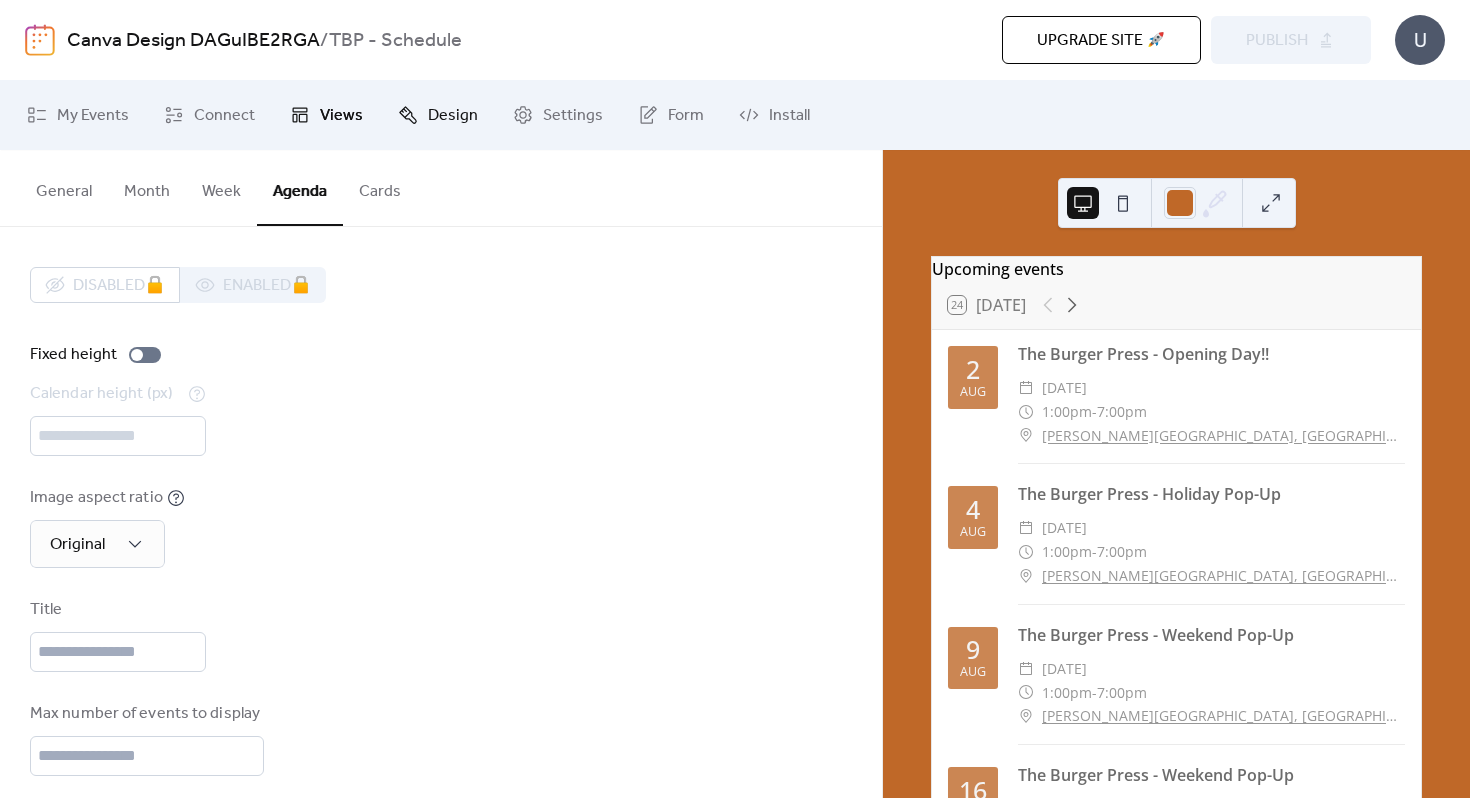 click on "Design" at bounding box center (453, 116) 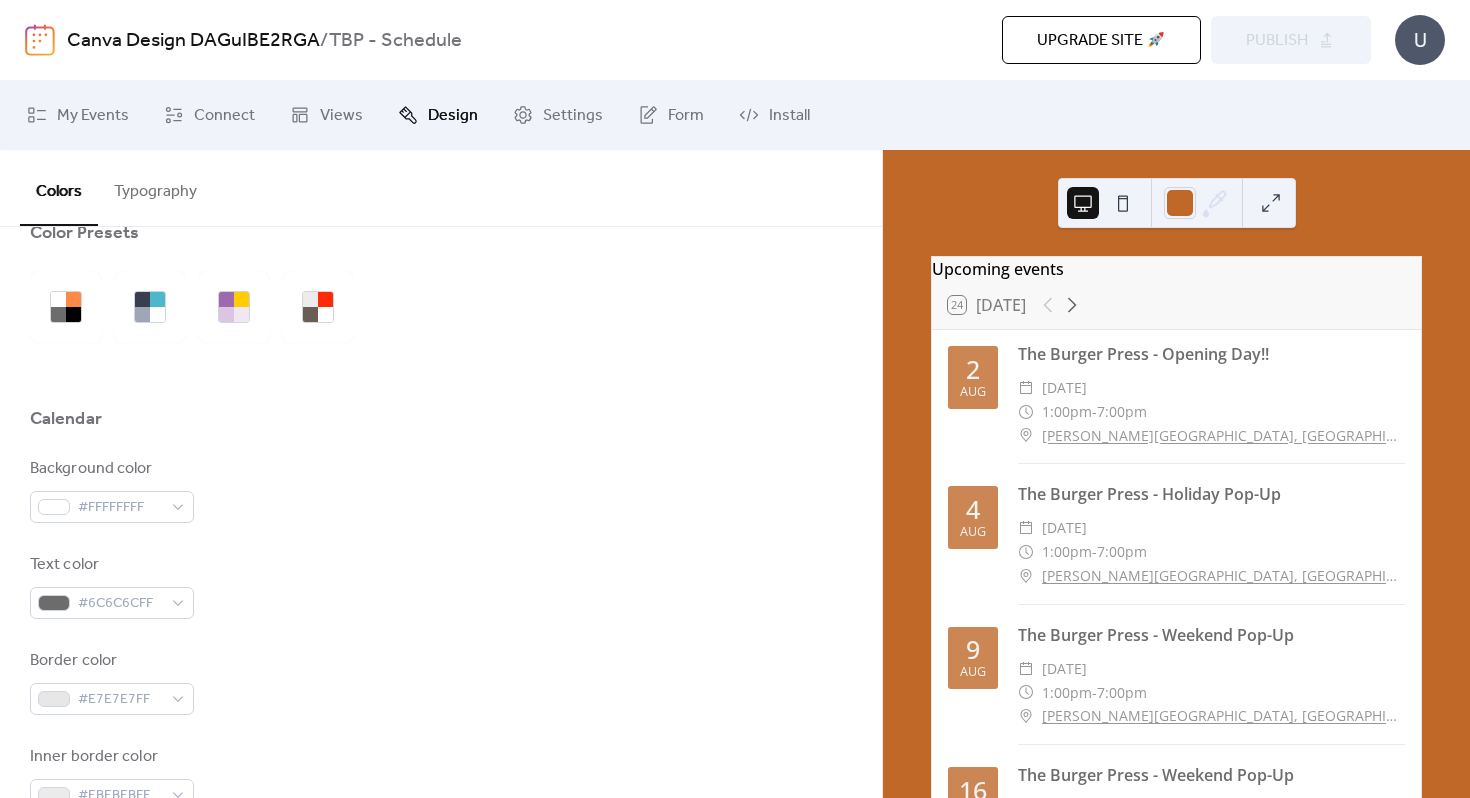 scroll, scrollTop: 62, scrollLeft: 0, axis: vertical 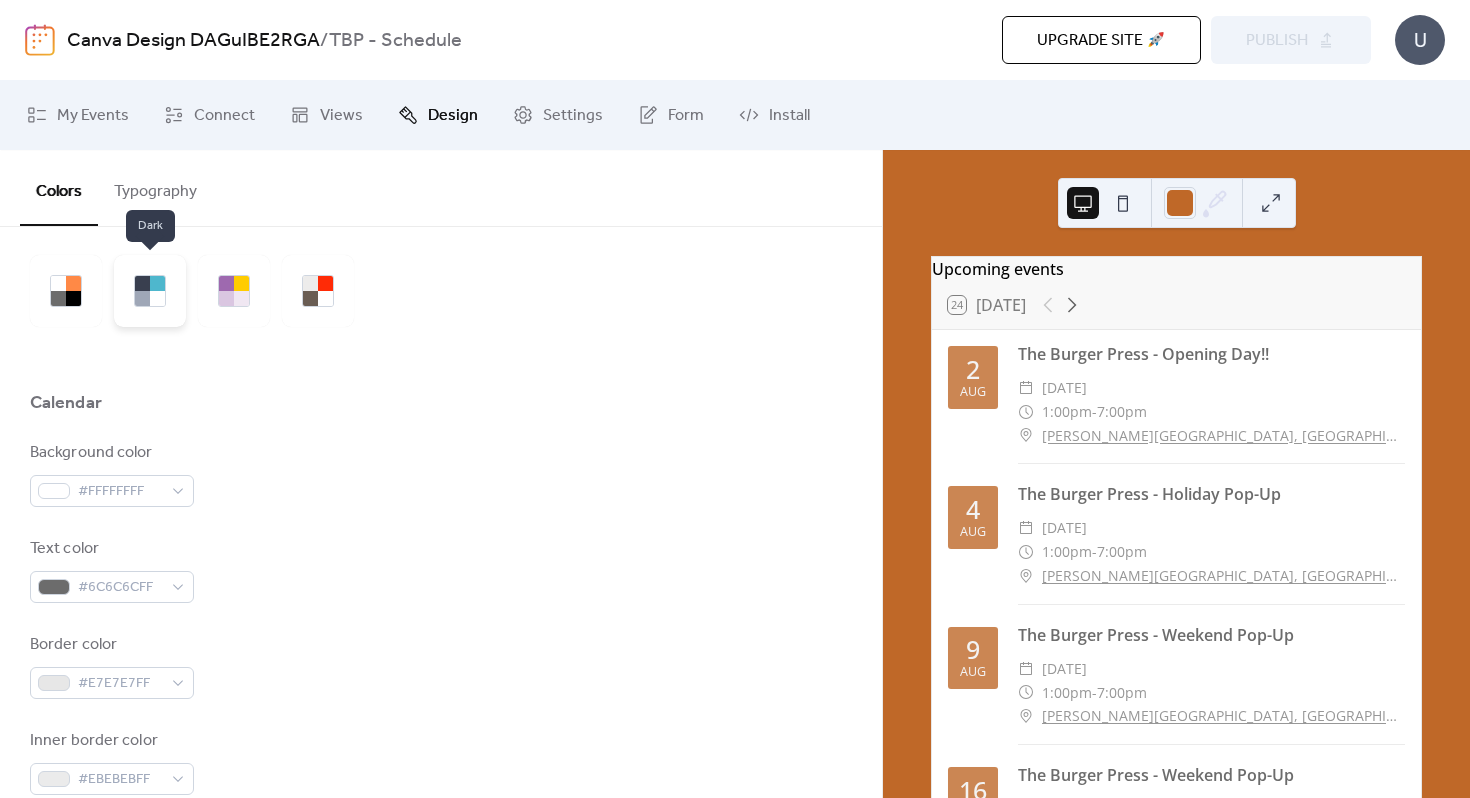 click at bounding box center [150, 291] 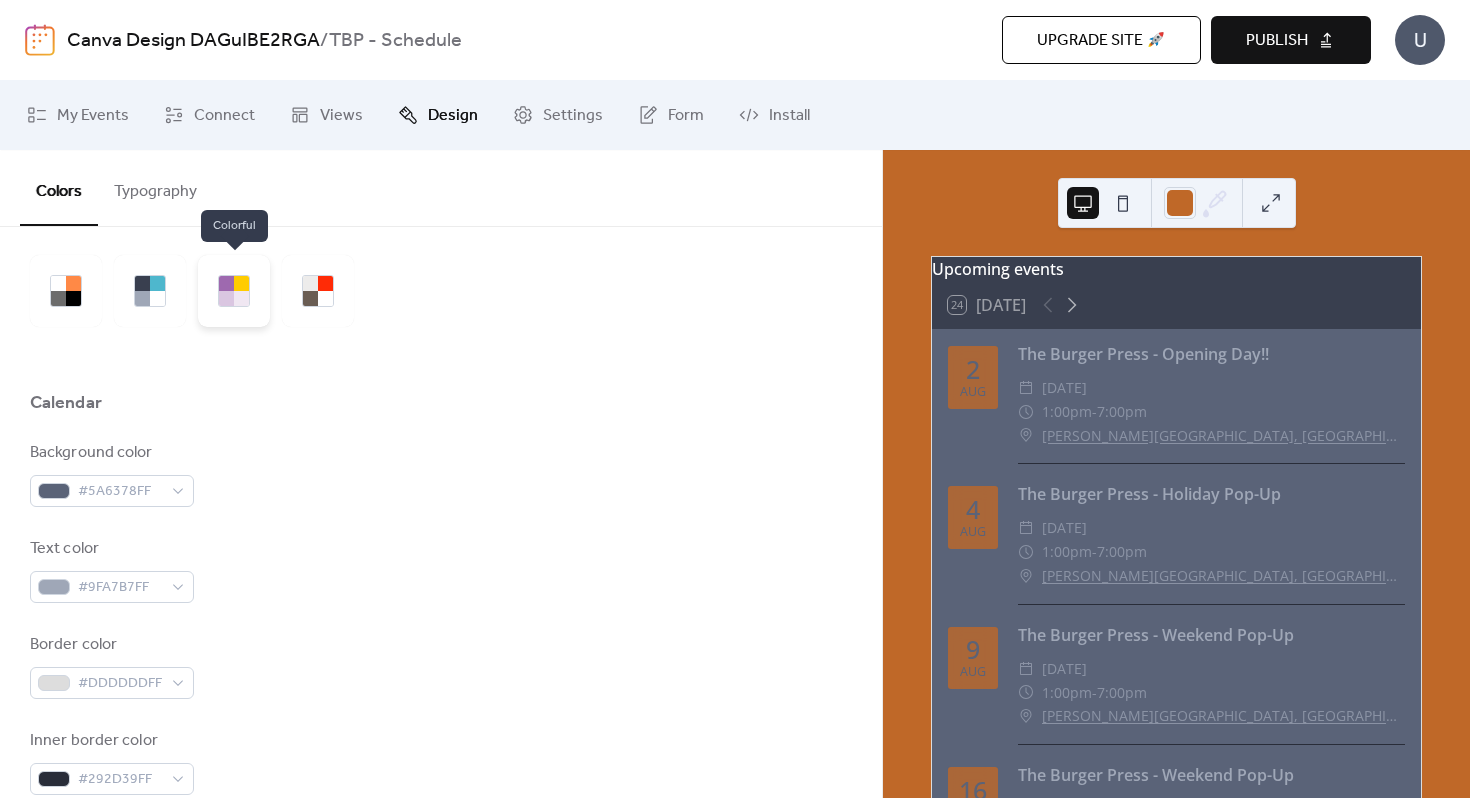 click at bounding box center [226, 298] 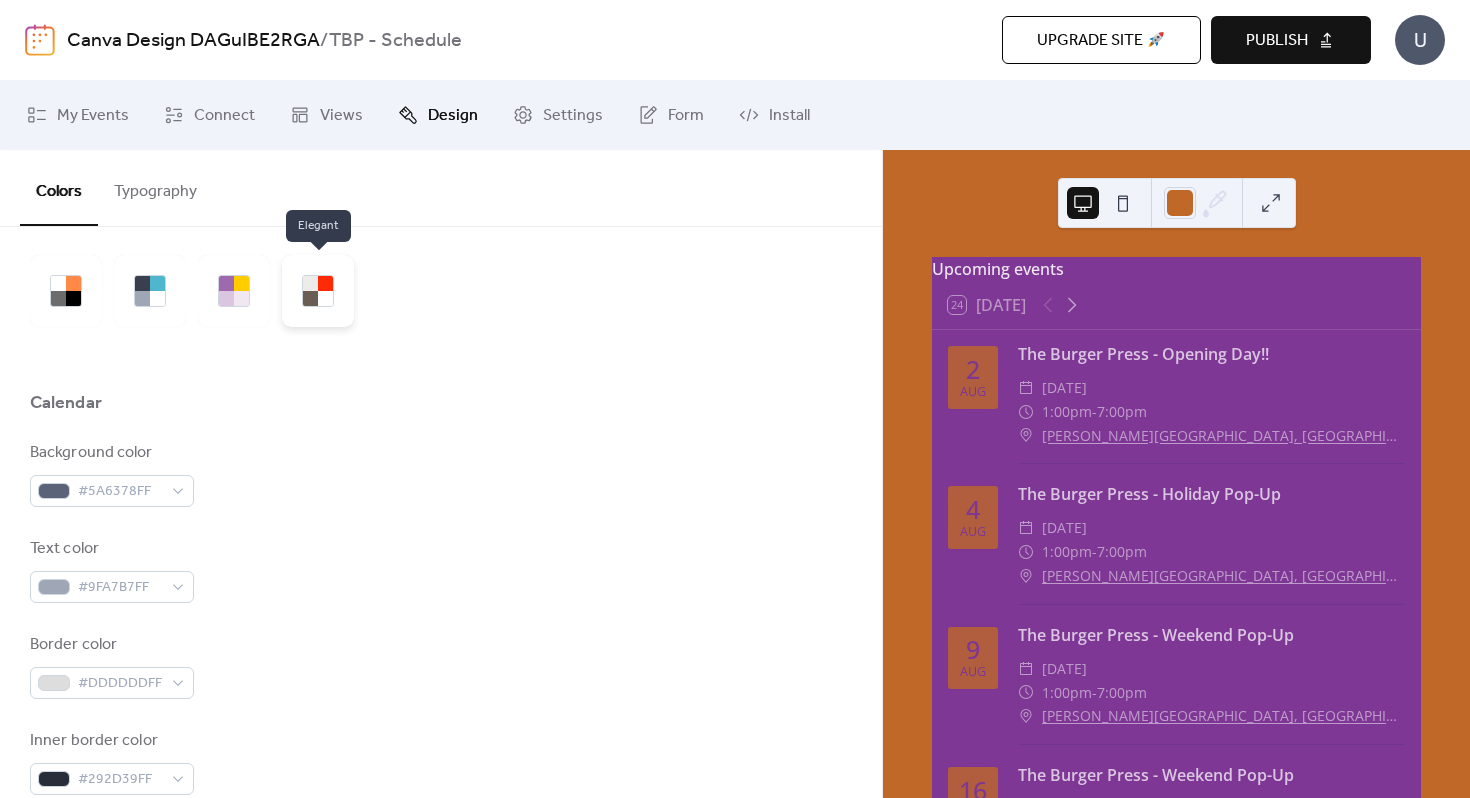 click at bounding box center [325, 298] 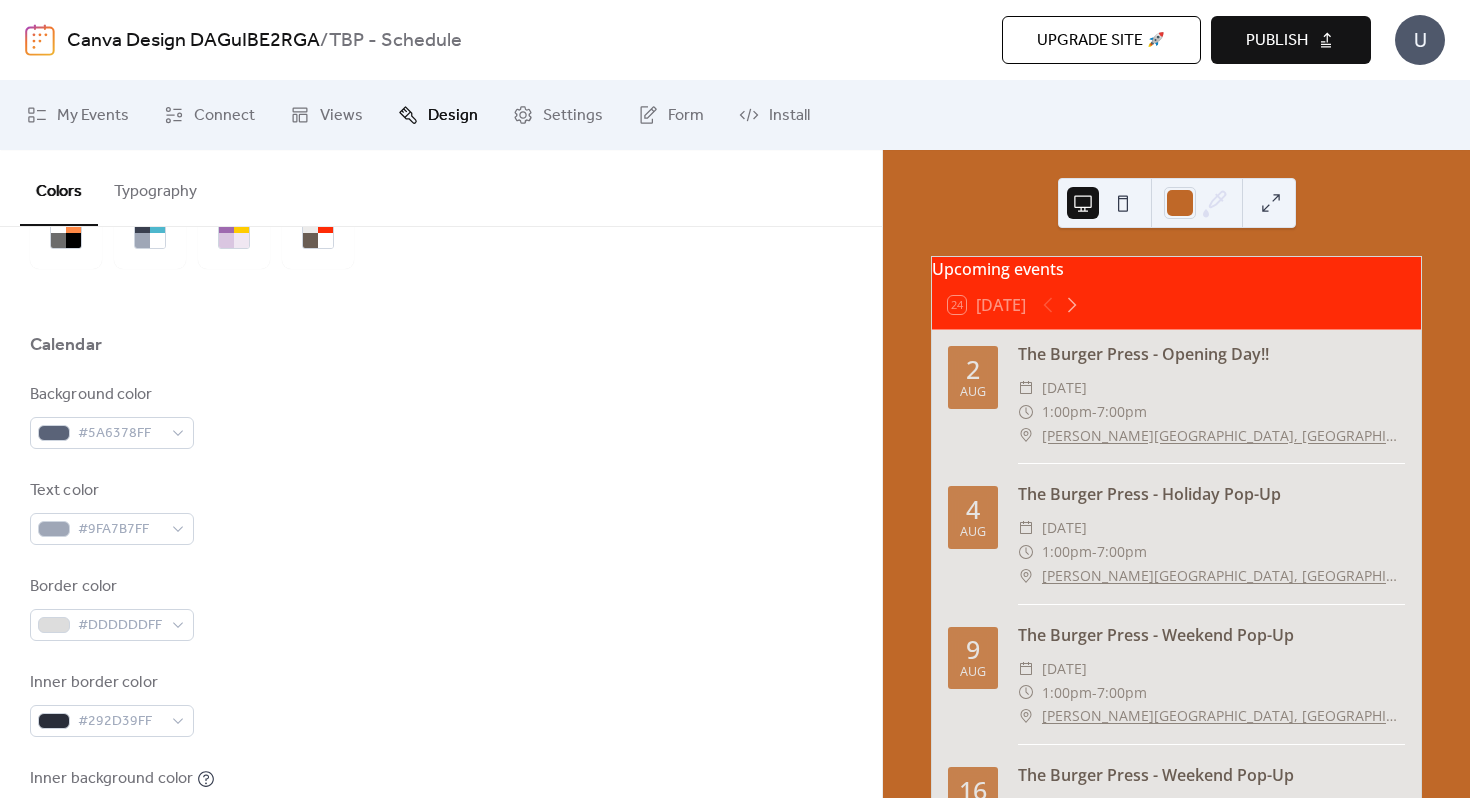 scroll, scrollTop: 0, scrollLeft: 0, axis: both 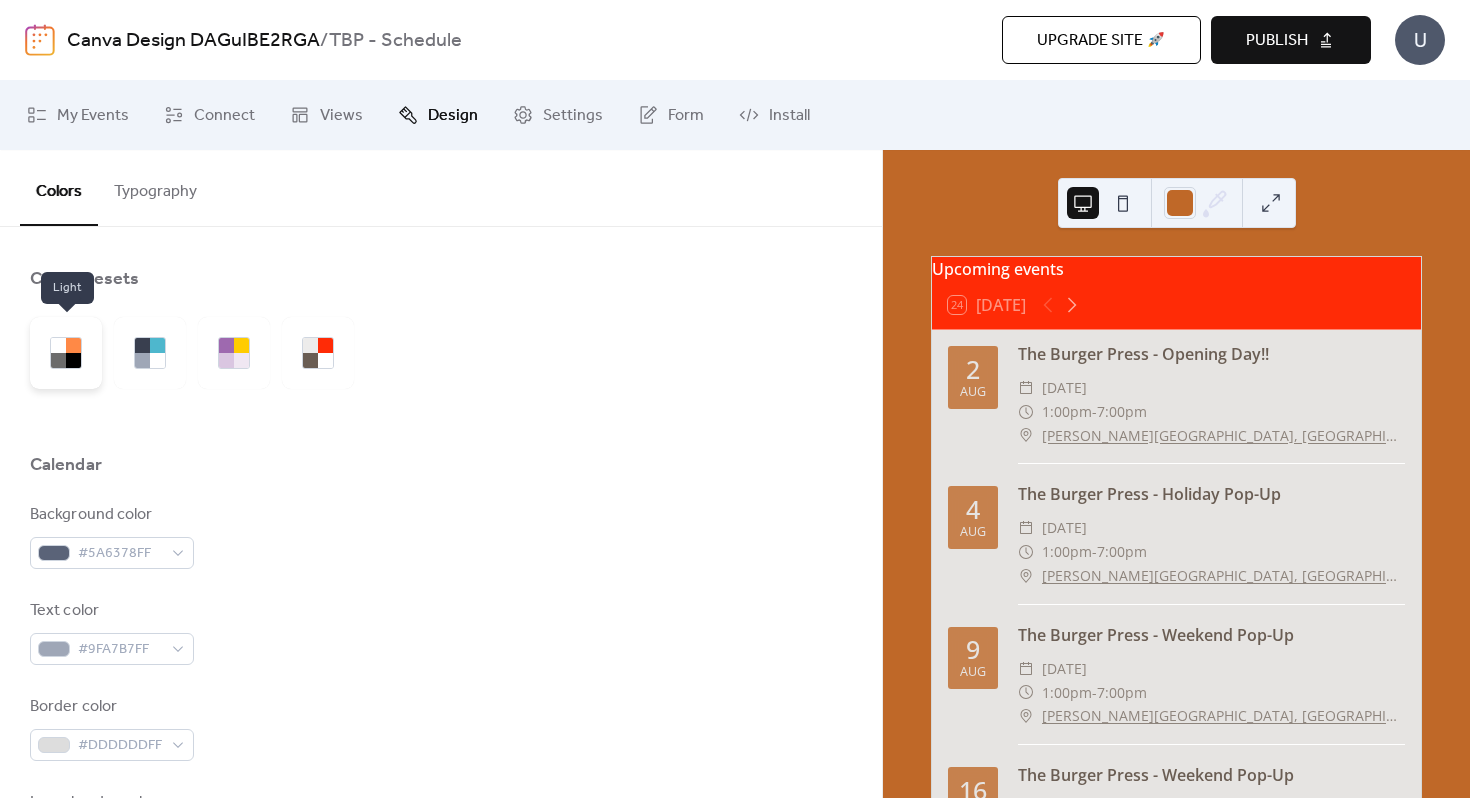 click at bounding box center [73, 360] 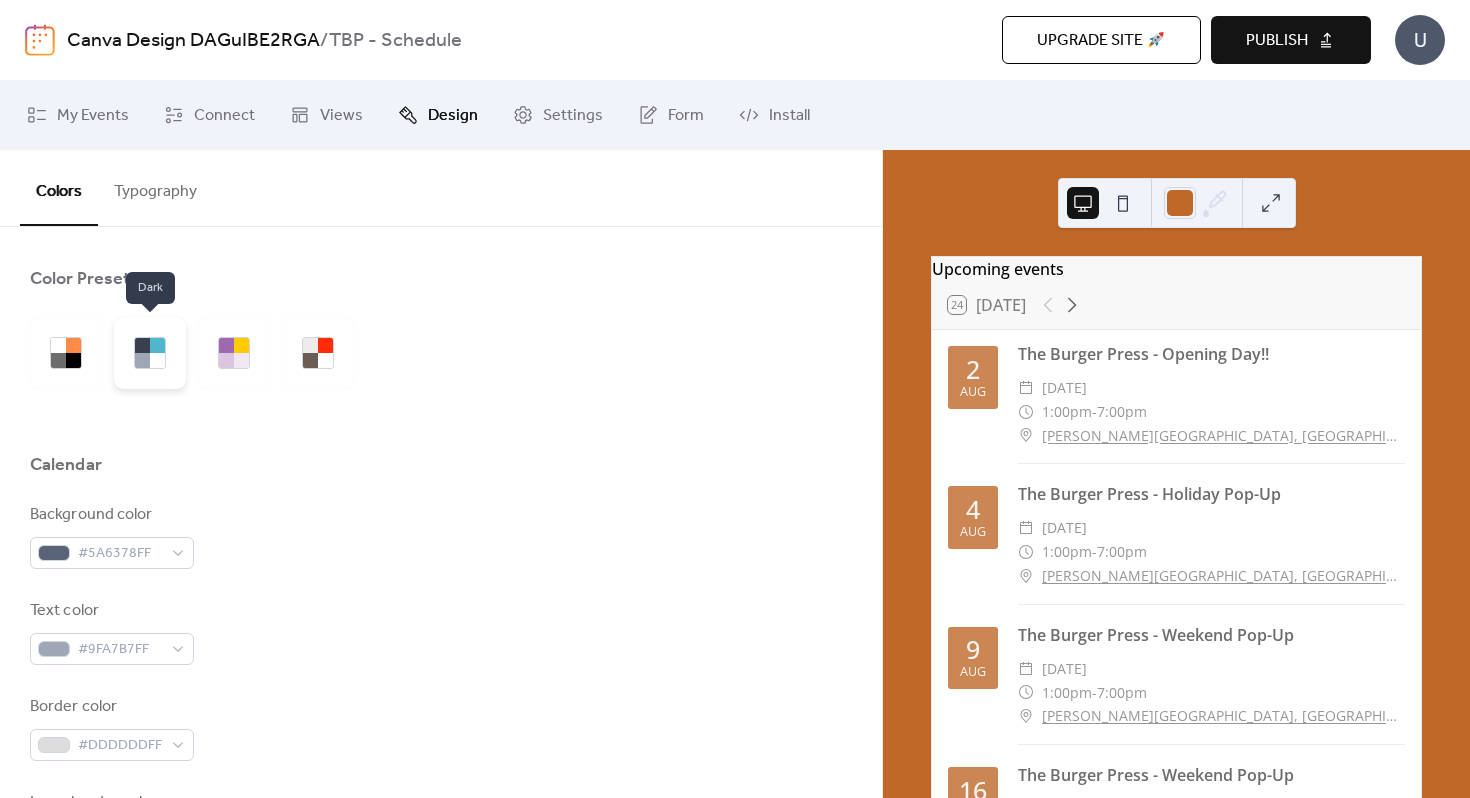 click at bounding box center (142, 345) 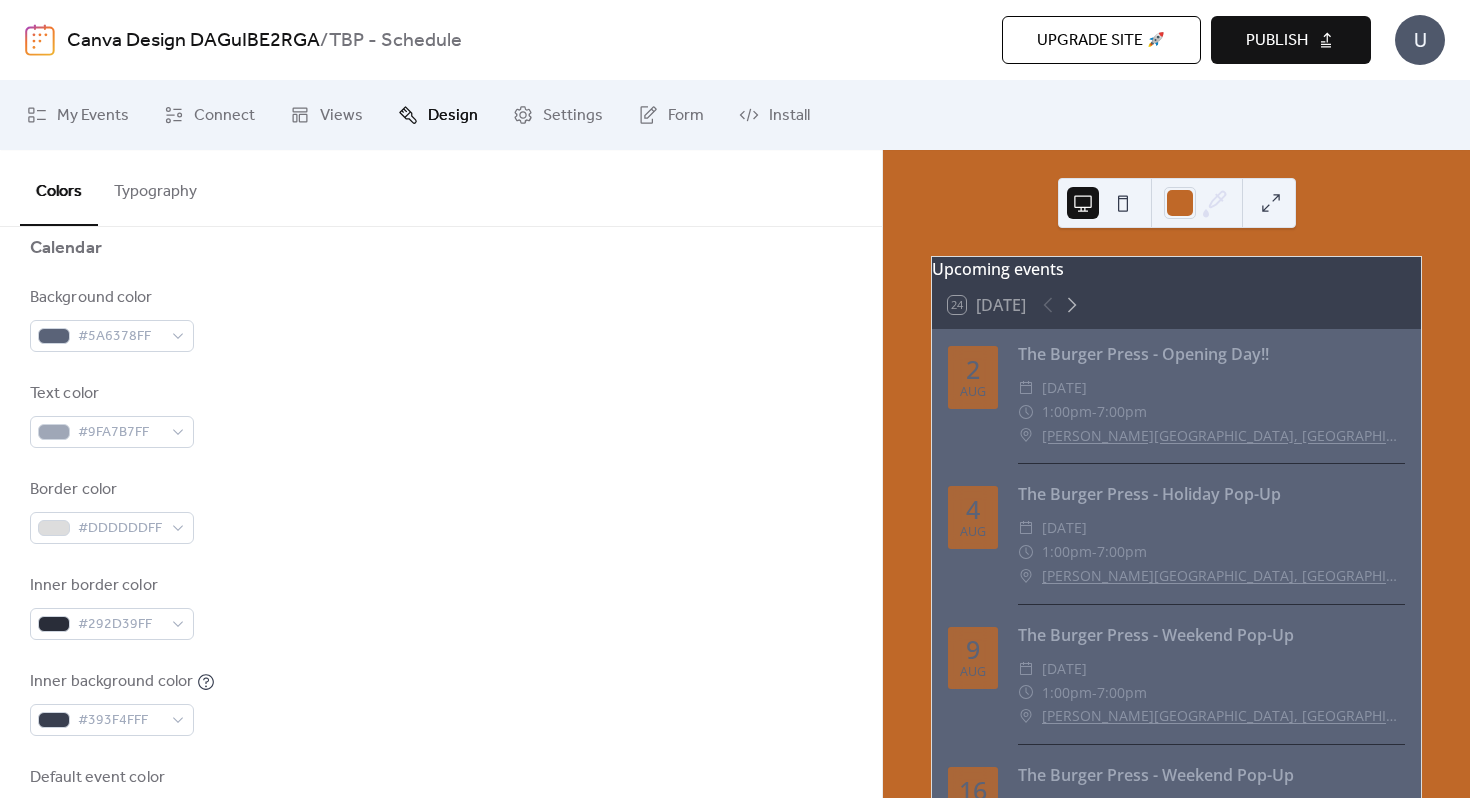 scroll, scrollTop: 222, scrollLeft: 0, axis: vertical 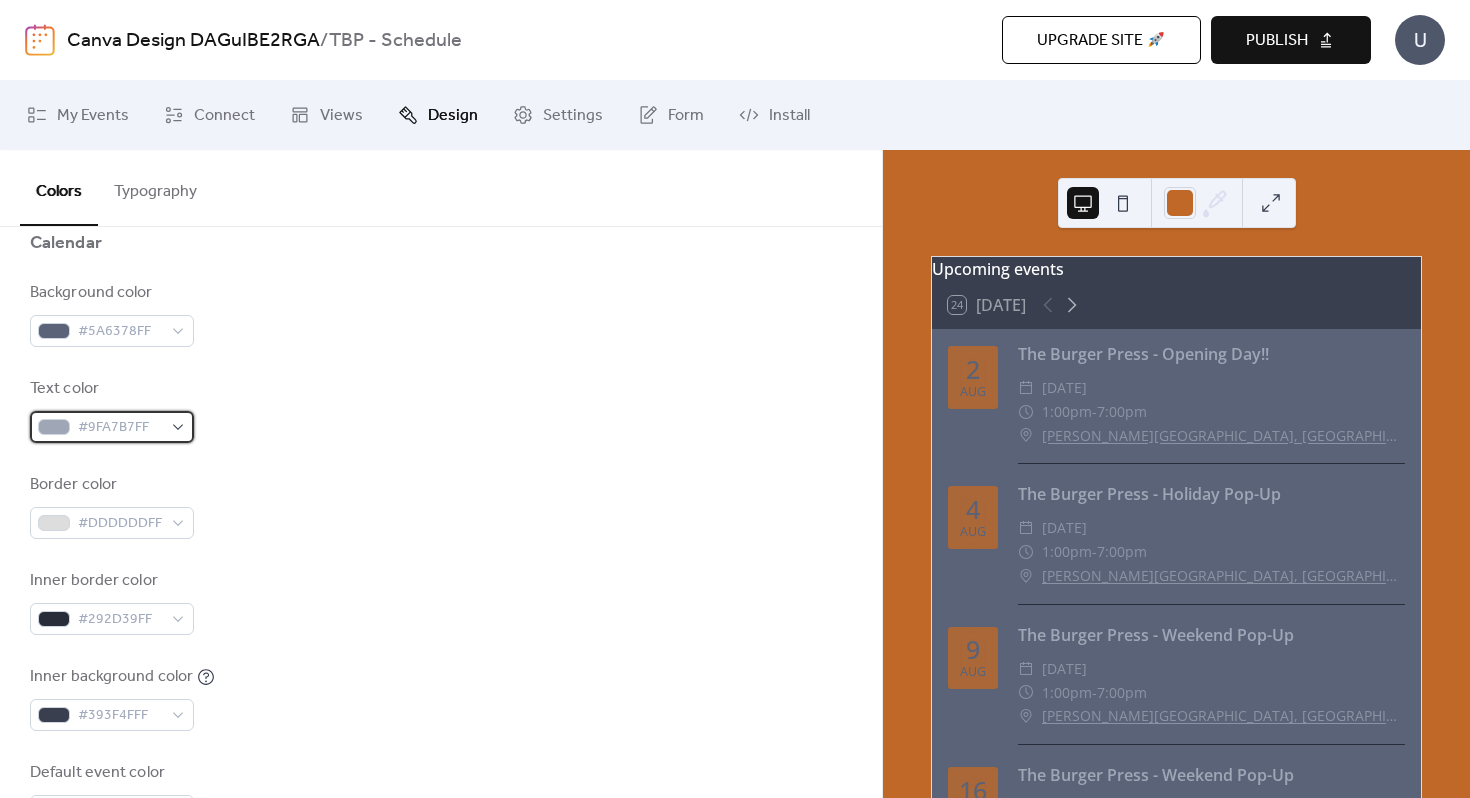 click on "#9FA7B7FF" at bounding box center (112, 427) 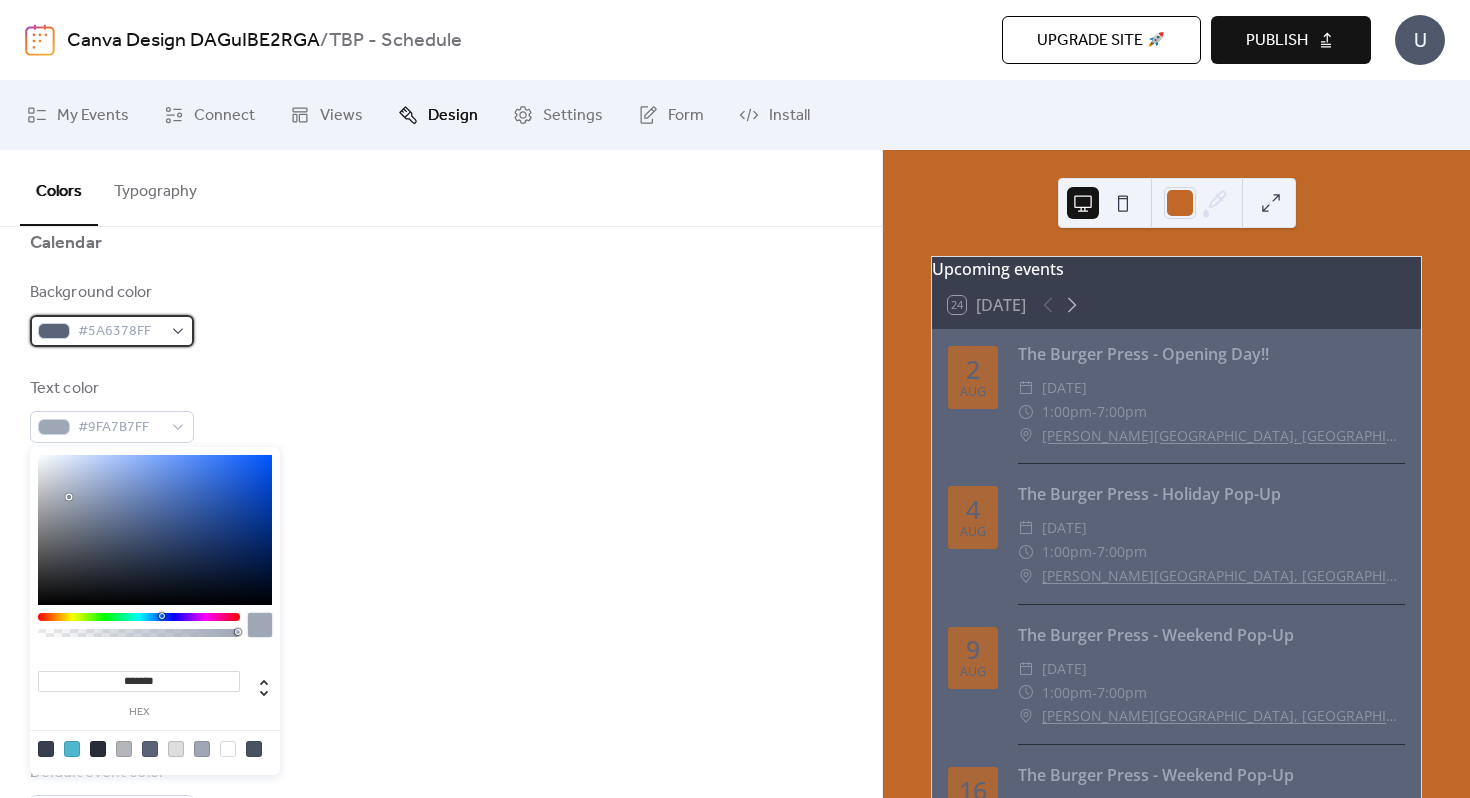 click on "#5A6378FF" at bounding box center (120, 332) 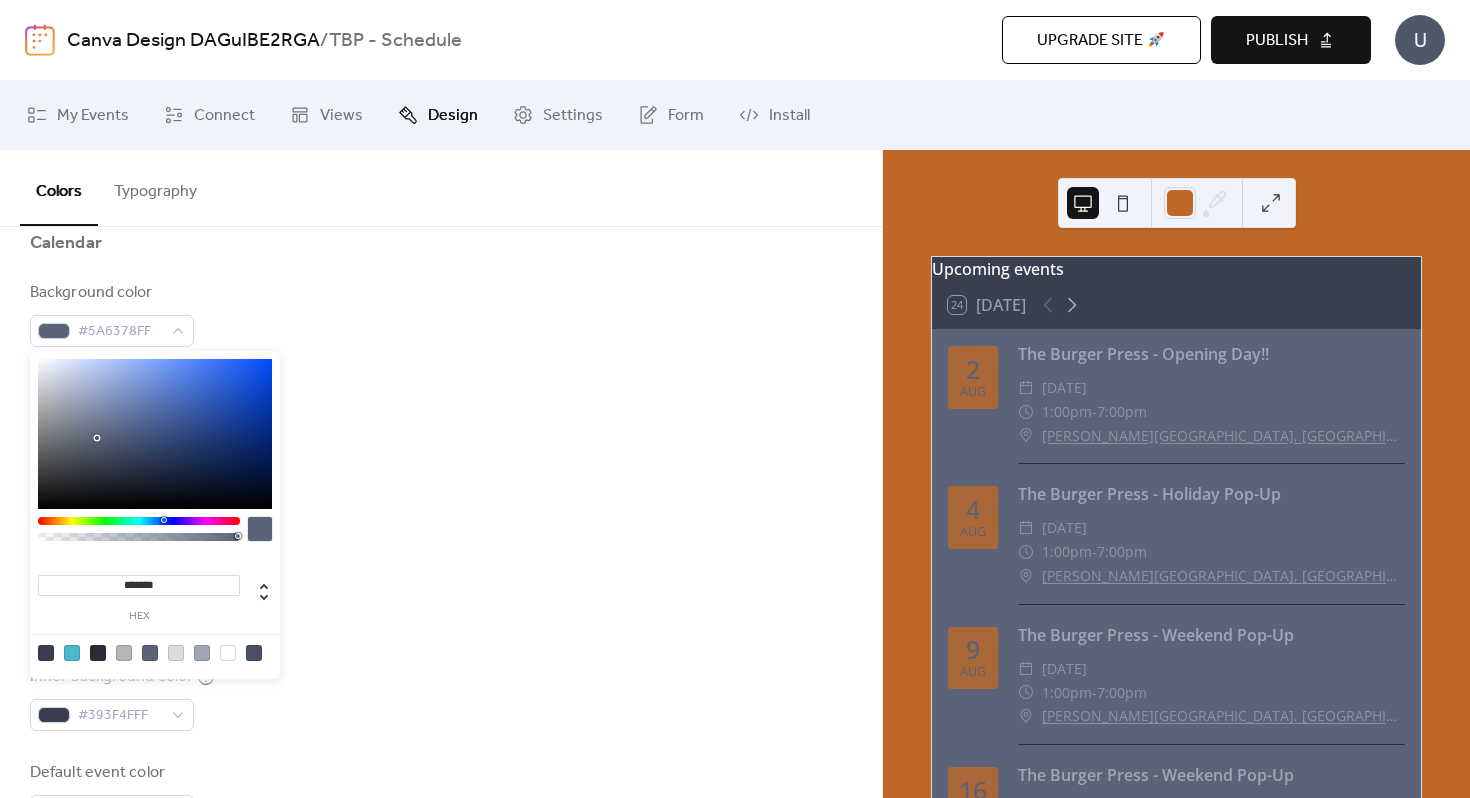 click on "*******" at bounding box center (139, 585) 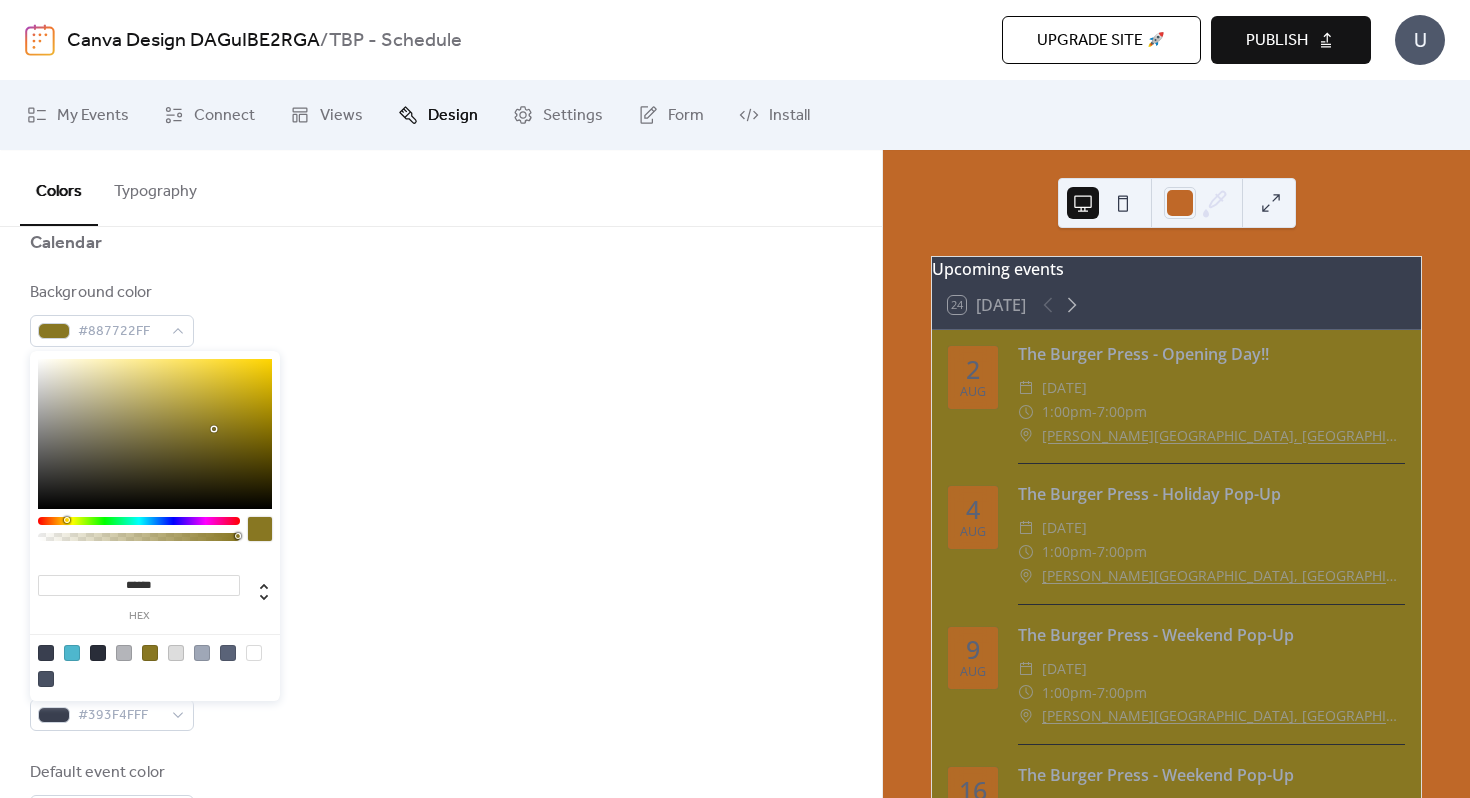 type on "*******" 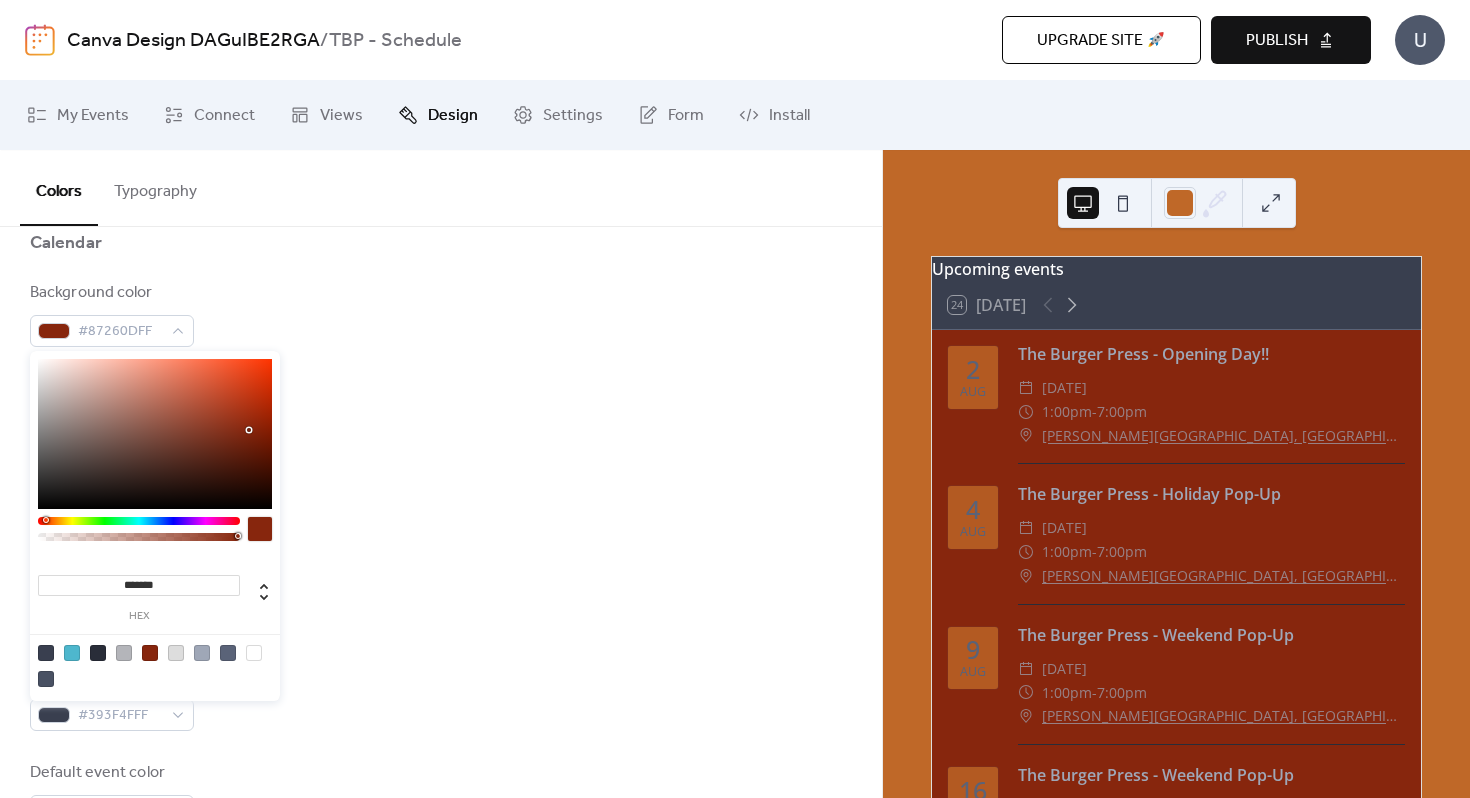 click on "Border color #DDDDDDFF" at bounding box center (441, 506) 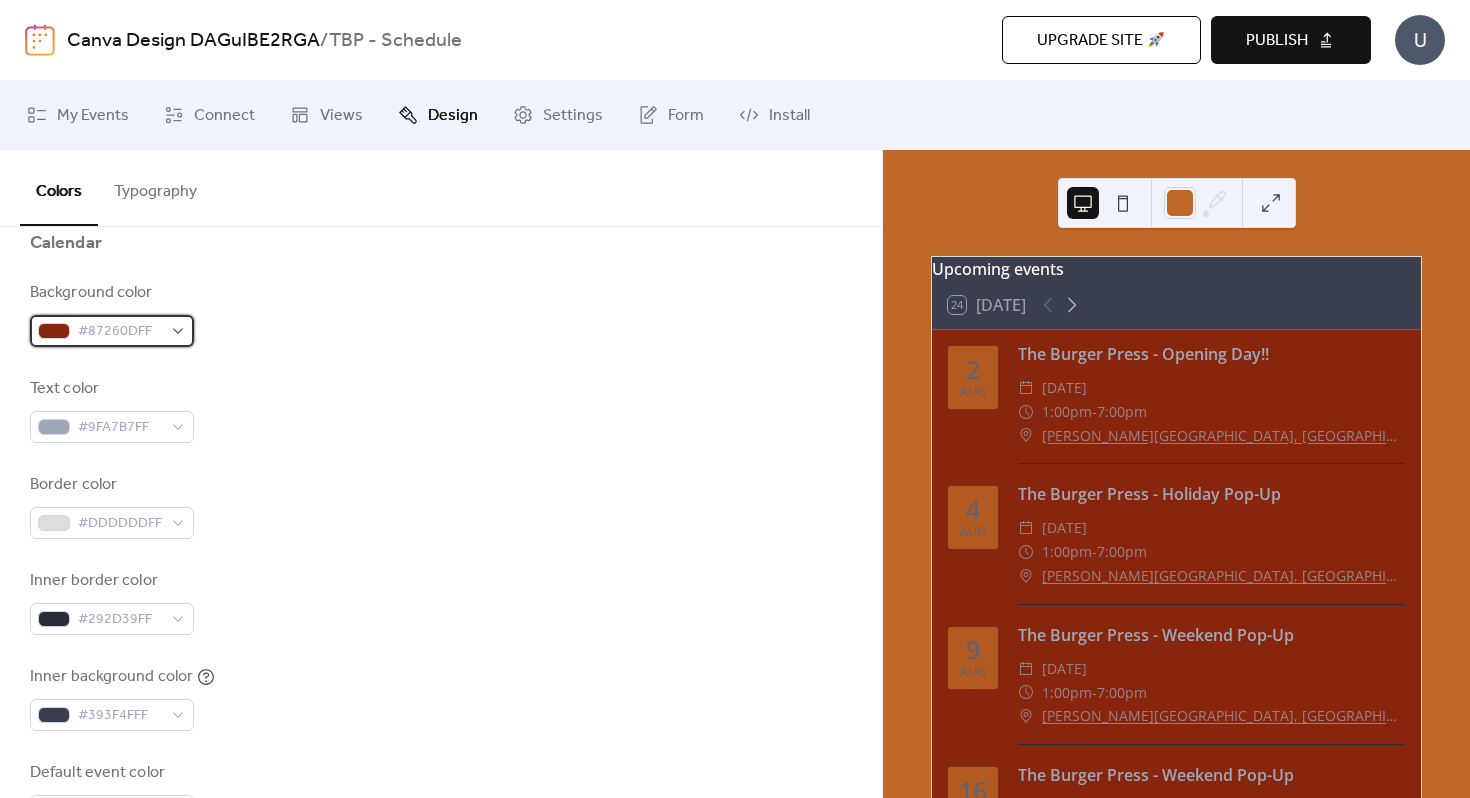 click on "#87260DFF" at bounding box center [120, 332] 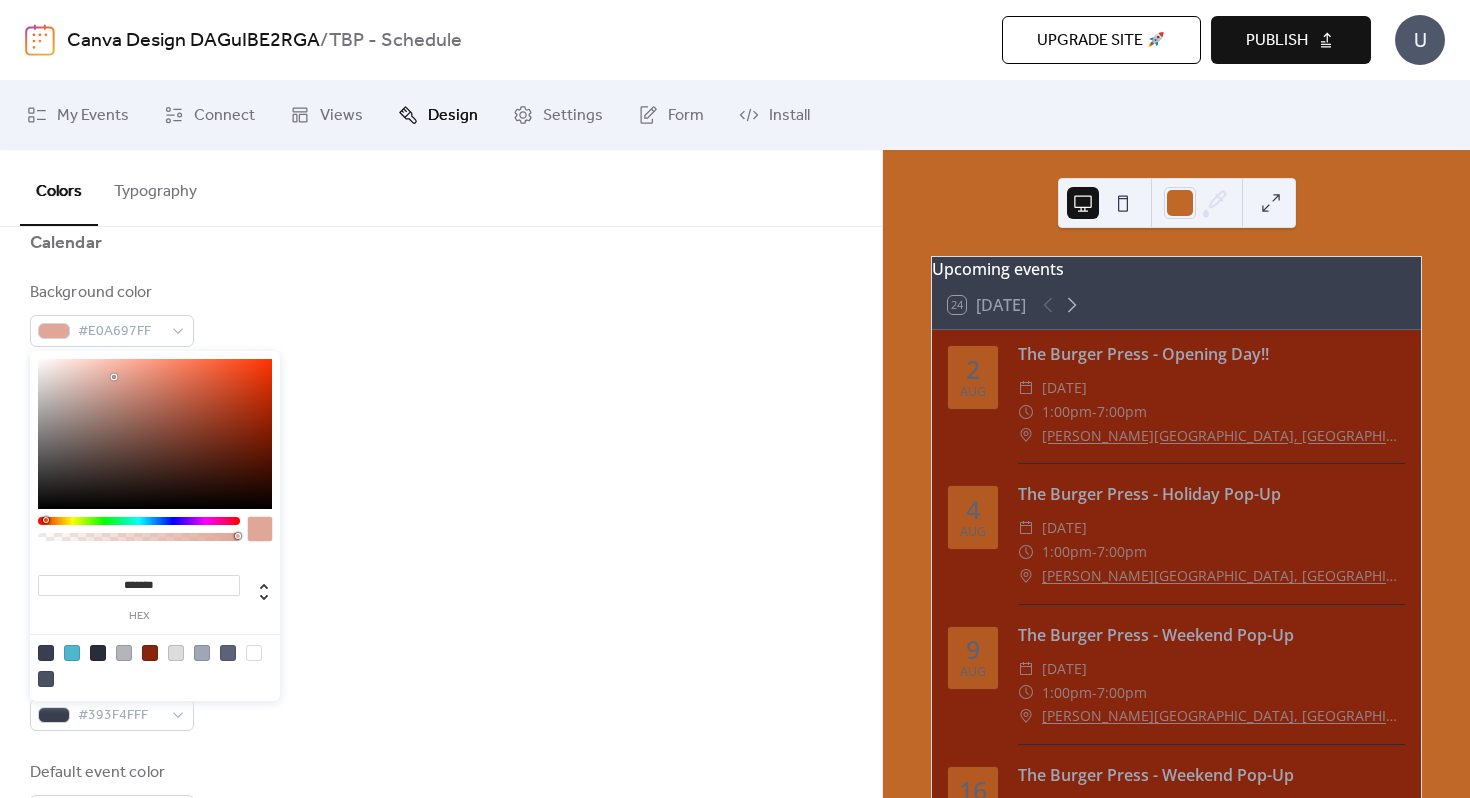 drag, startPoint x: 256, startPoint y: 435, endPoint x: 115, endPoint y: 377, distance: 152.4631 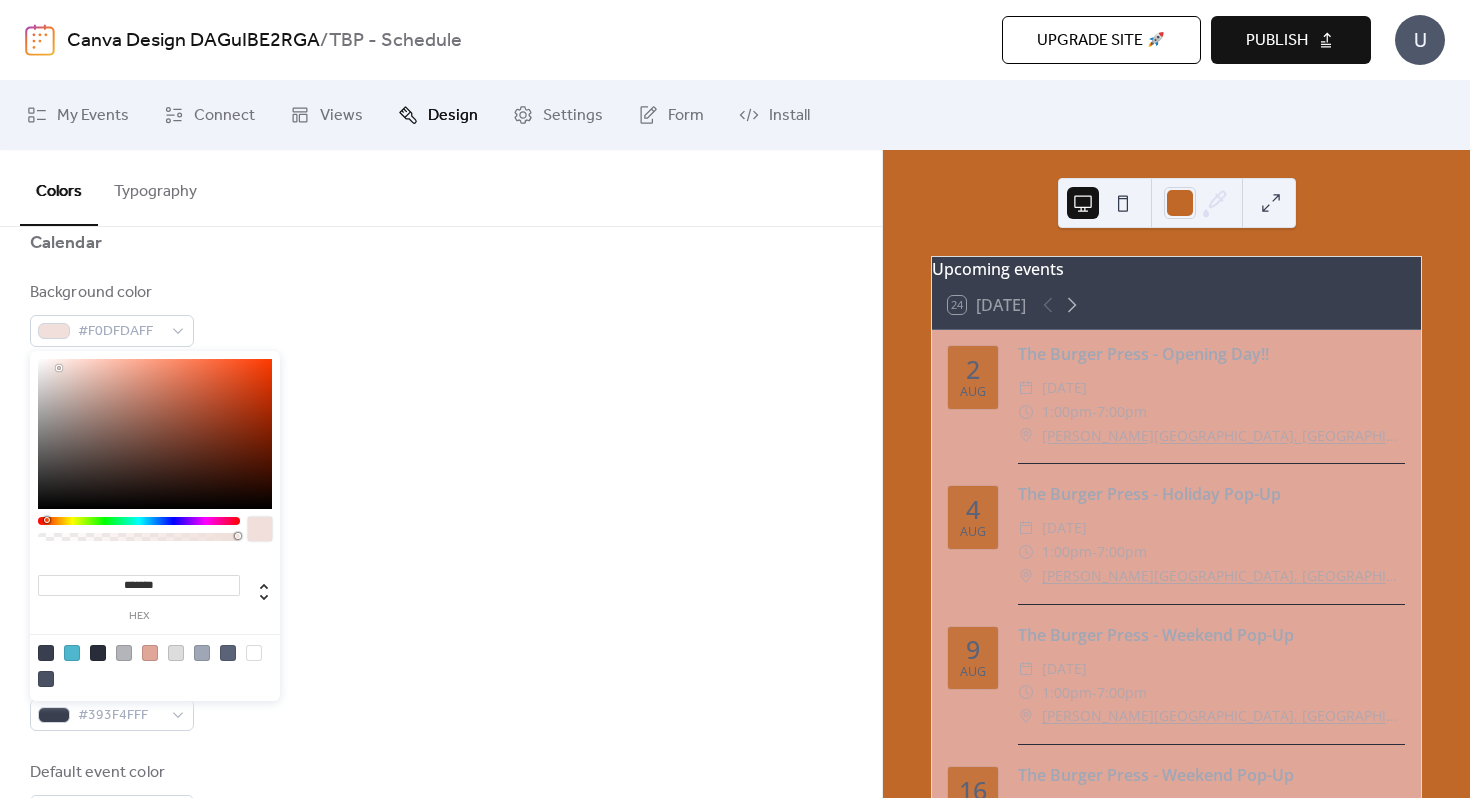 drag, startPoint x: 115, startPoint y: 377, endPoint x: 59, endPoint y: 368, distance: 56.718605 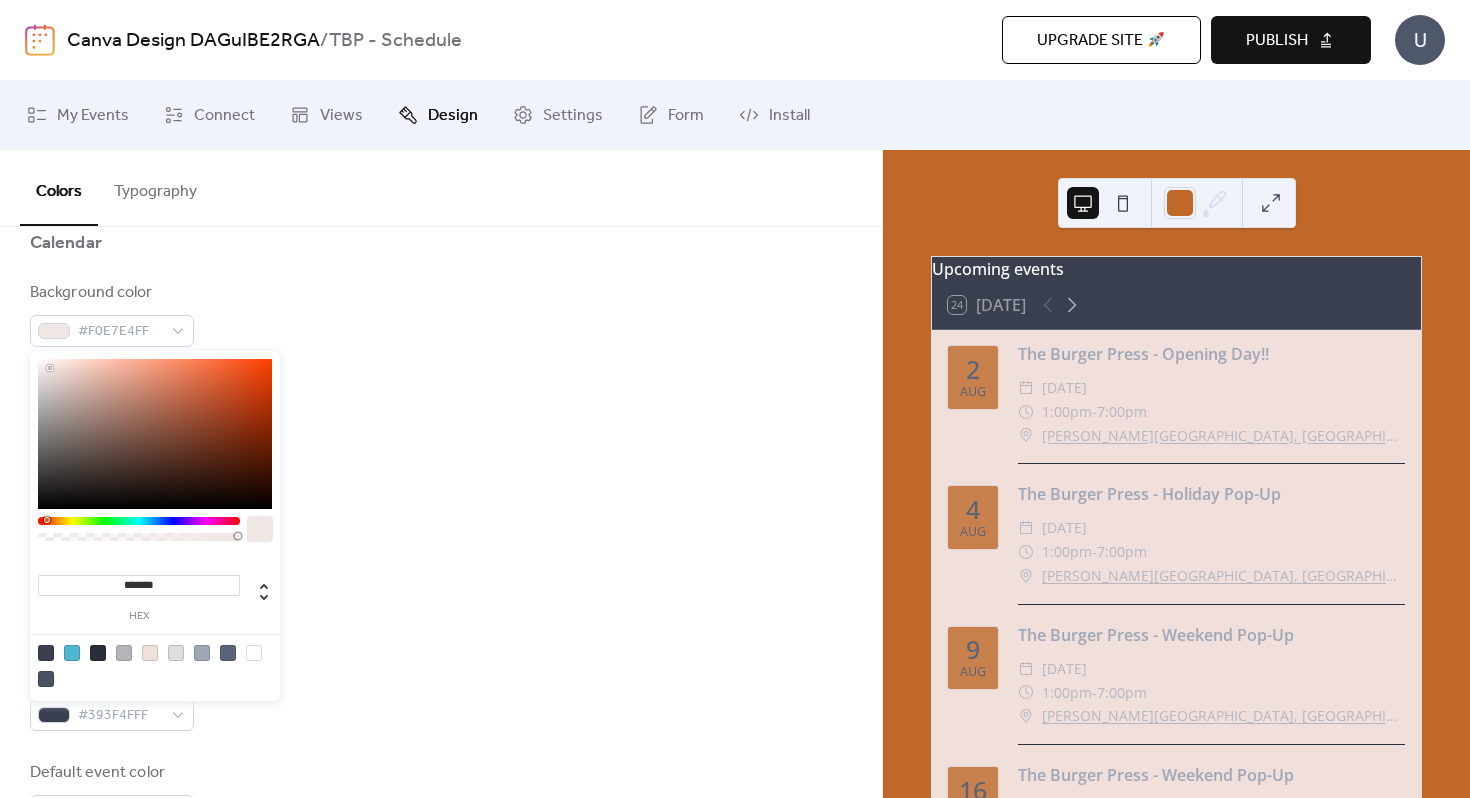 click at bounding box center [50, 368] 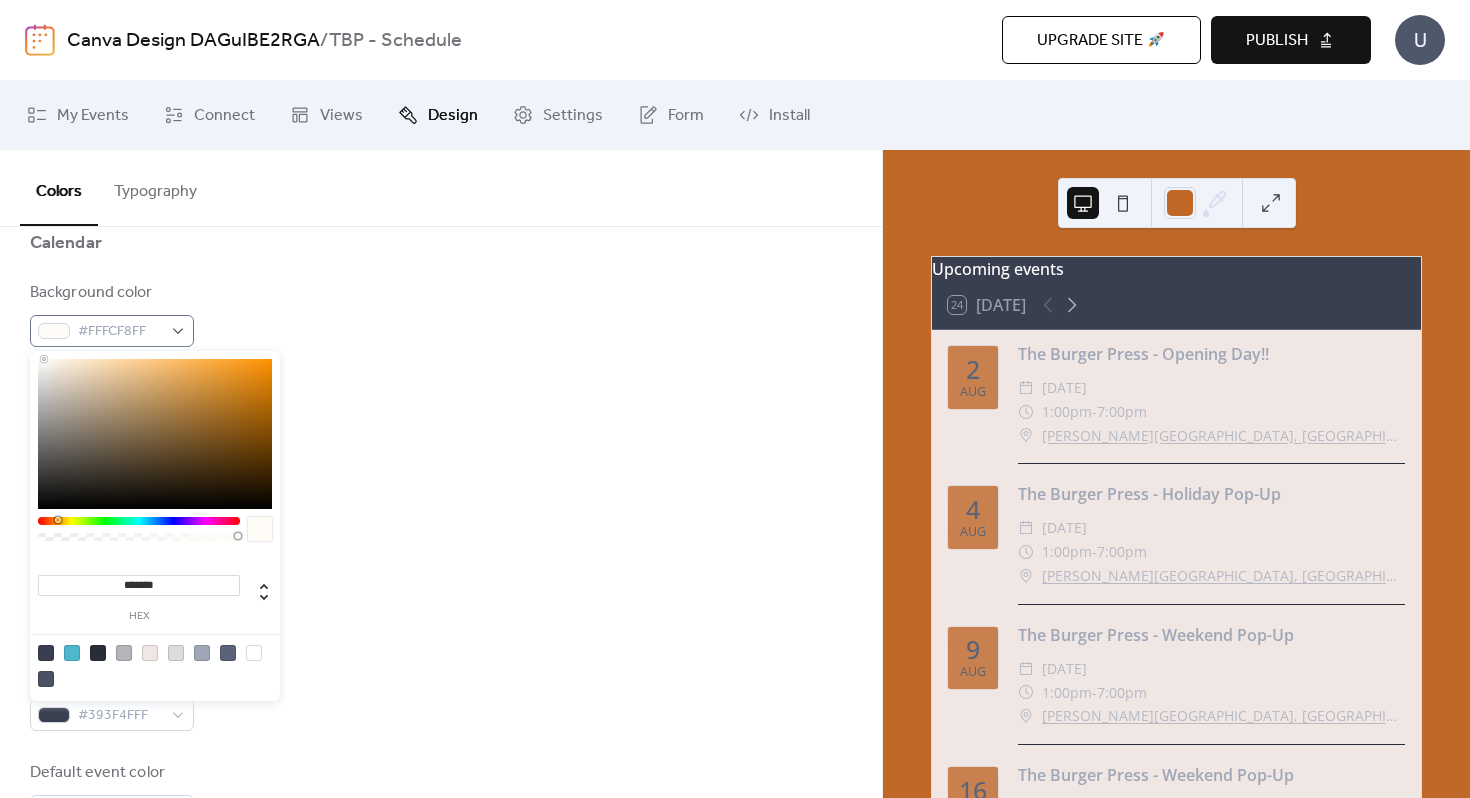 type on "*******" 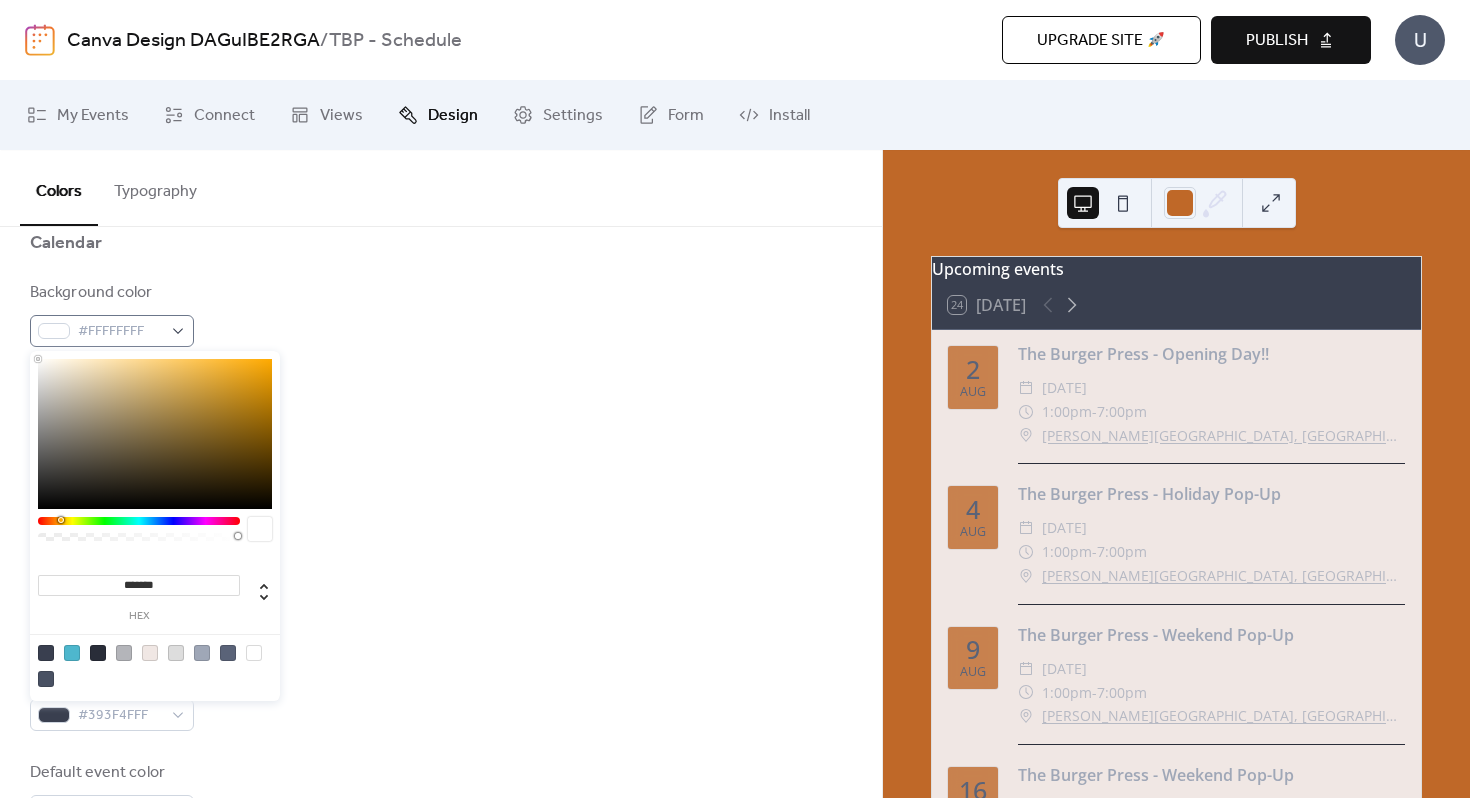 drag, startPoint x: 49, startPoint y: 368, endPoint x: 30, endPoint y: 340, distance: 33.83785 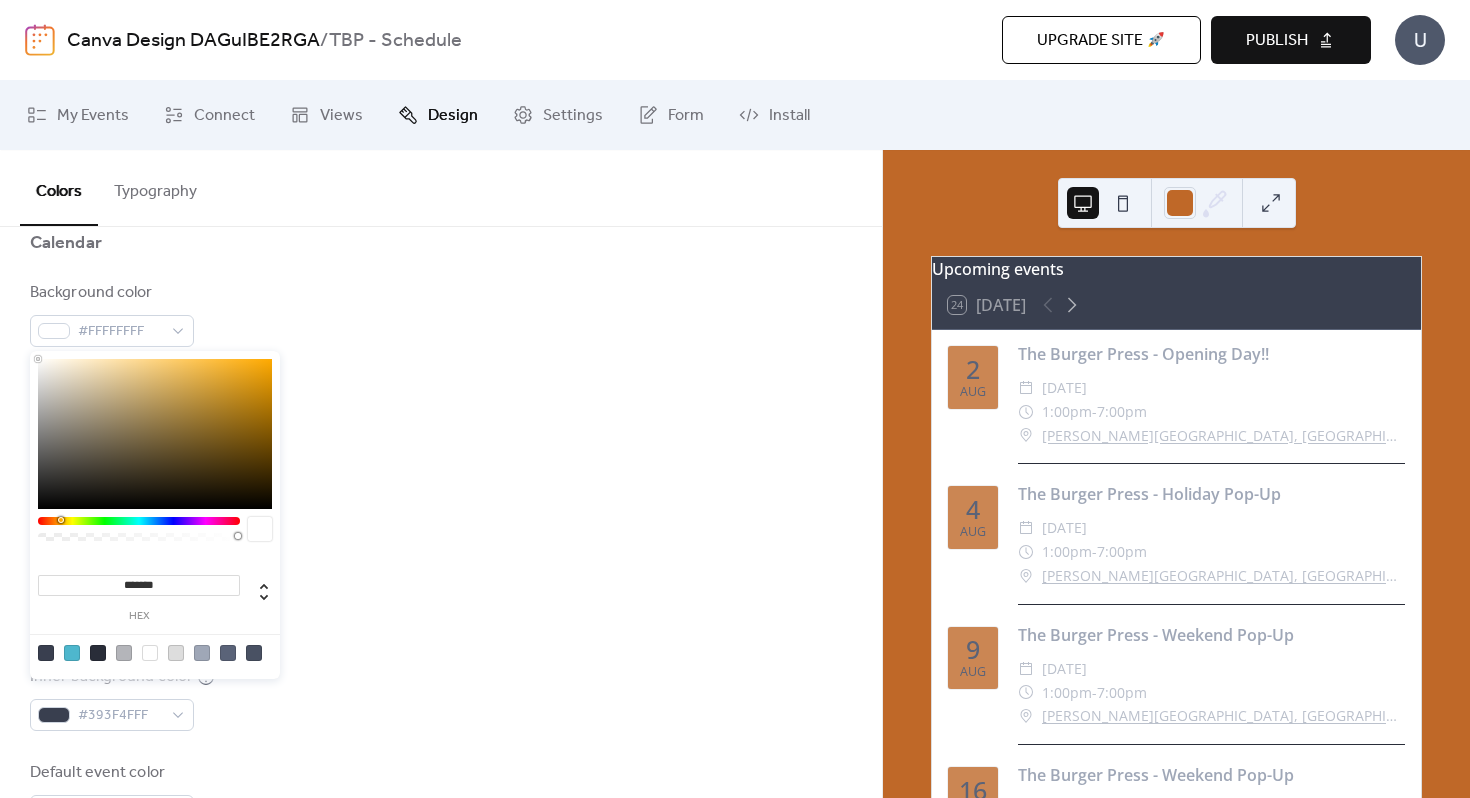 click on "Background color #FFFFFFFF" at bounding box center (441, 314) 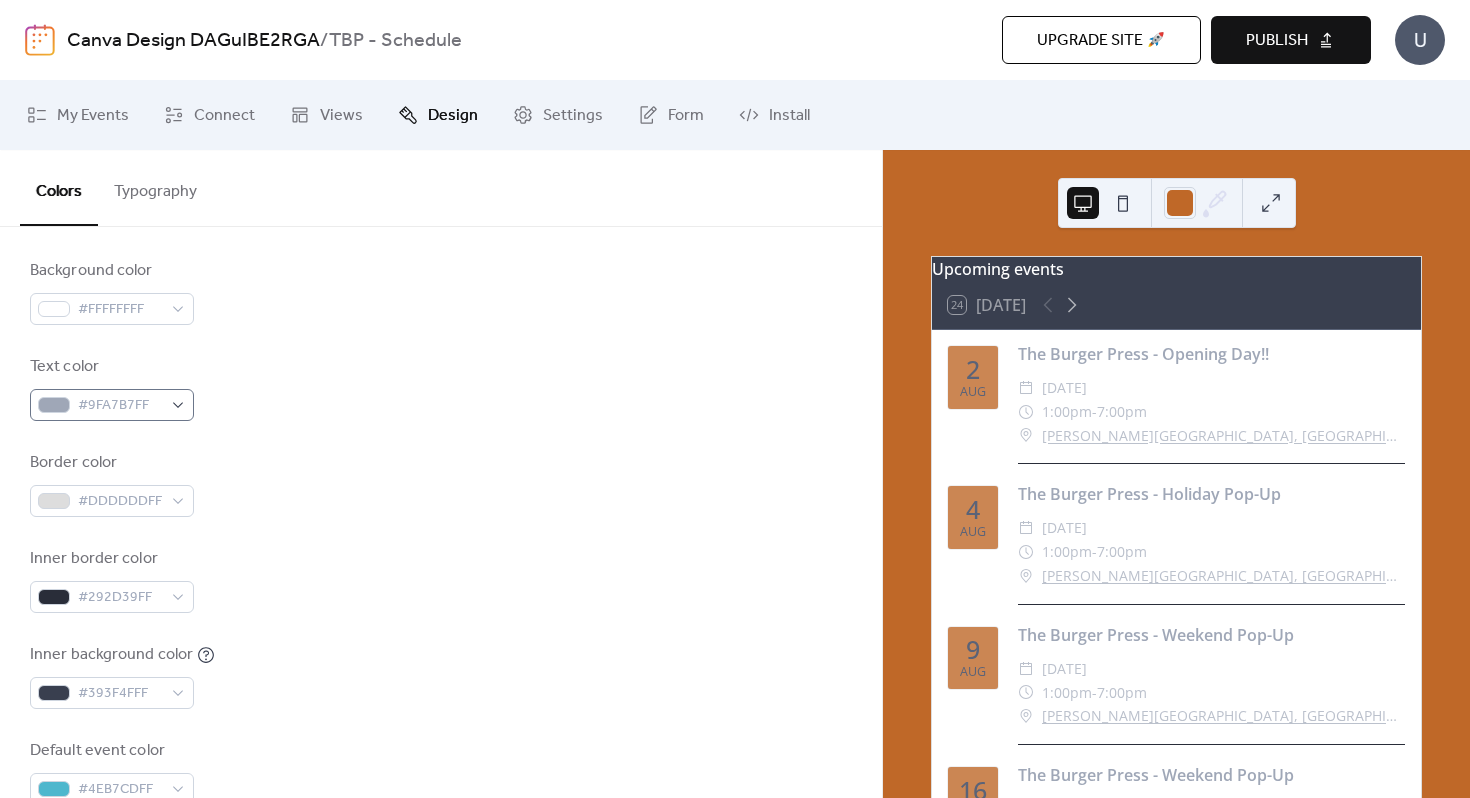 scroll, scrollTop: 238, scrollLeft: 0, axis: vertical 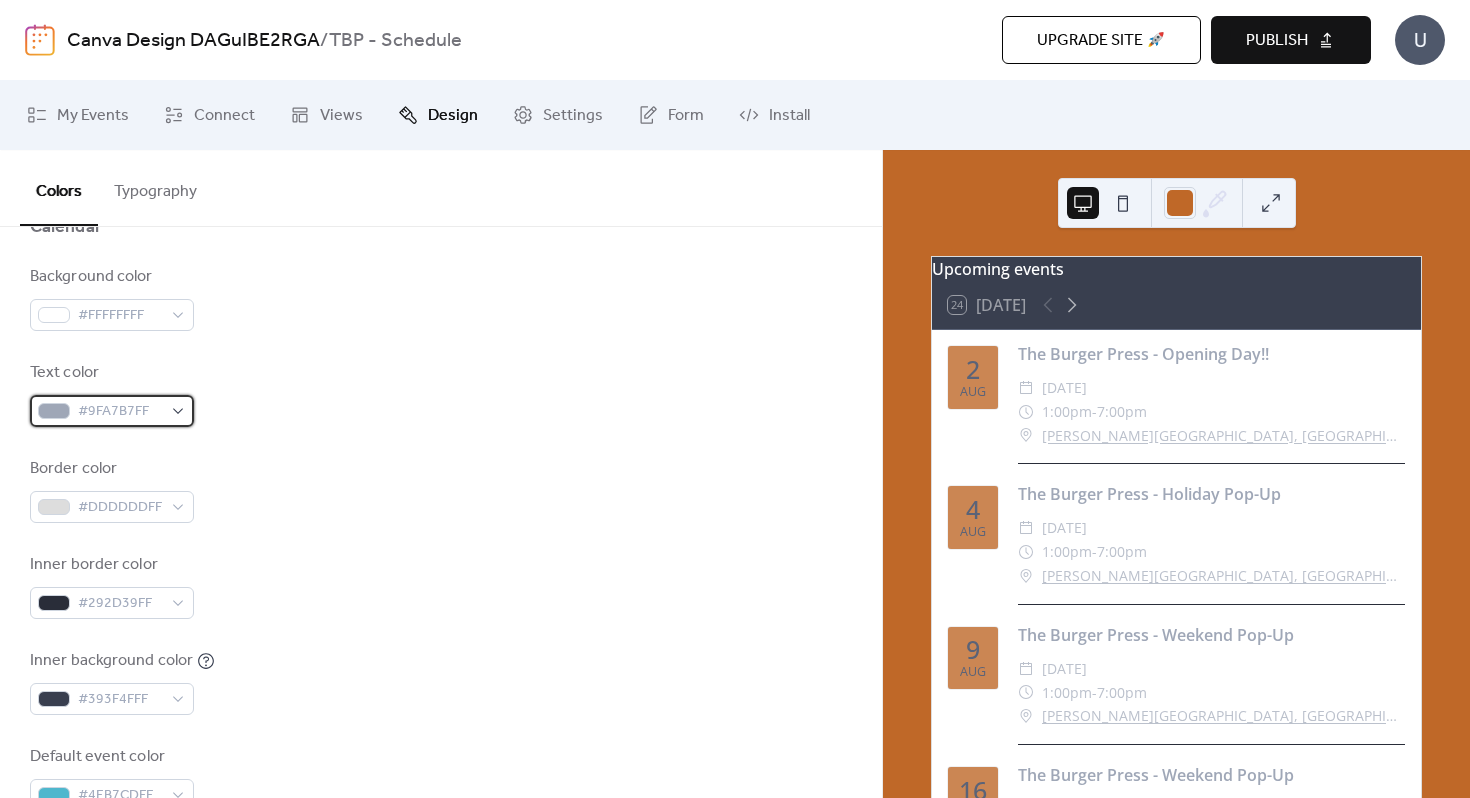 click on "#9FA7B7FF" at bounding box center [120, 412] 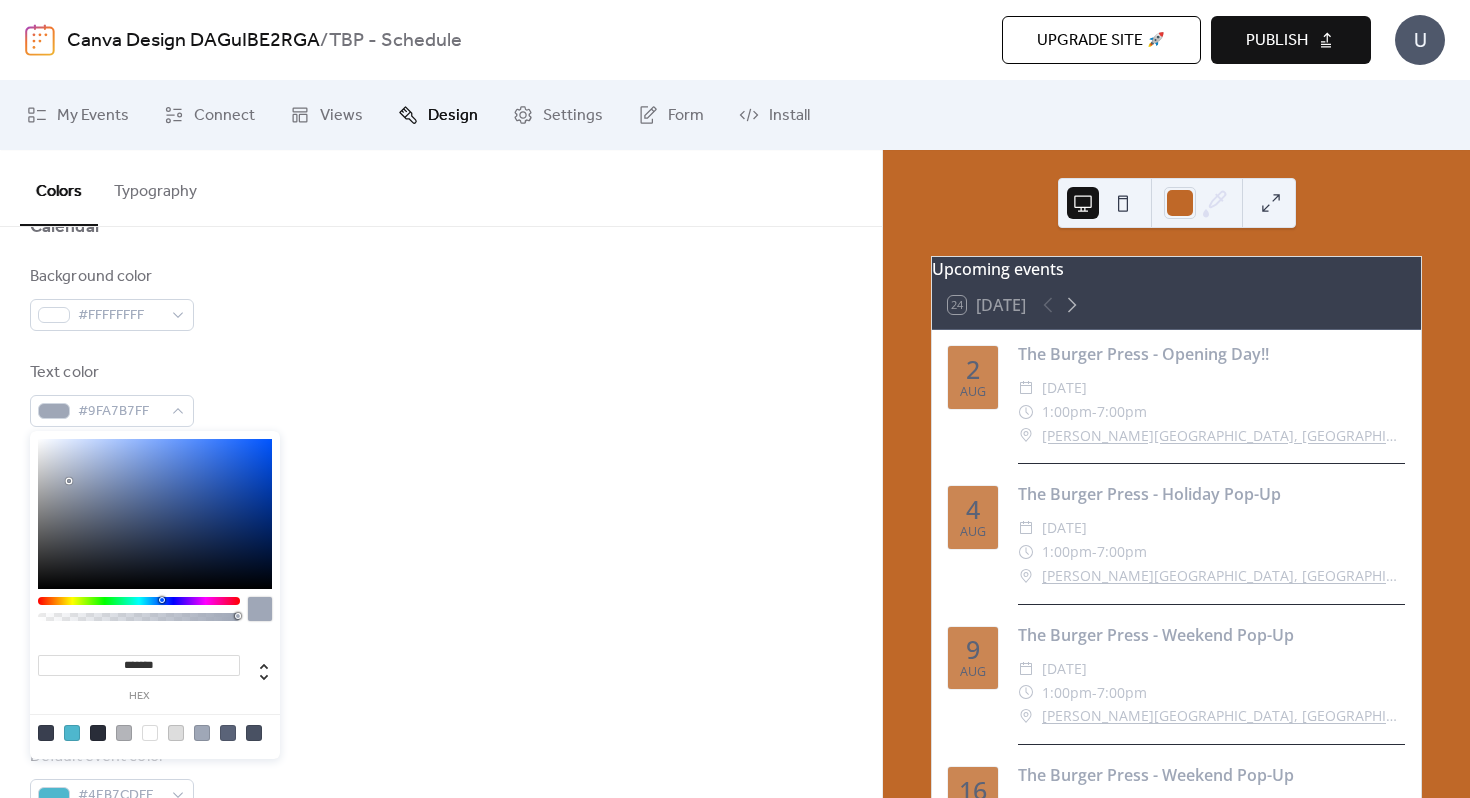 click at bounding box center [98, 733] 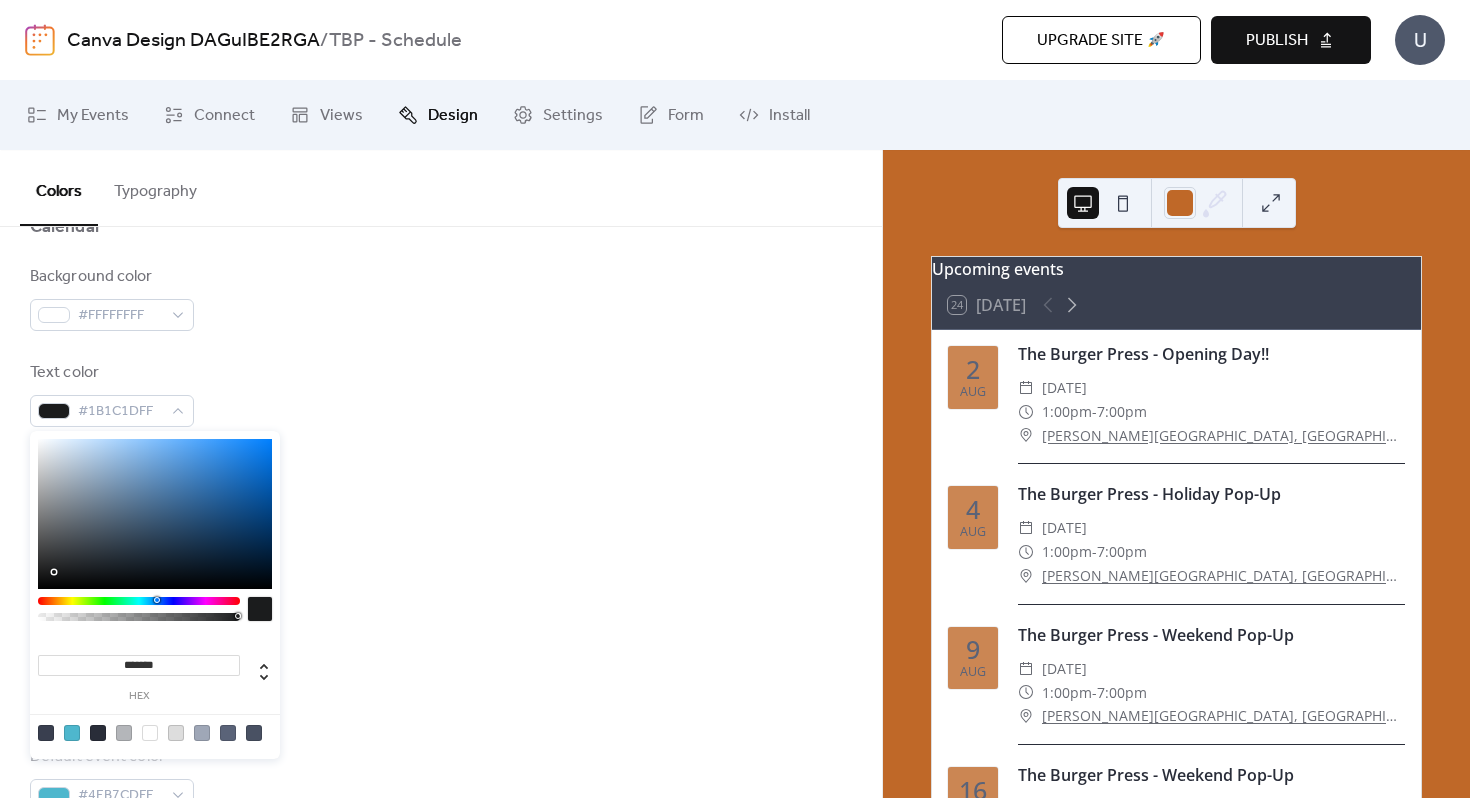 type on "*******" 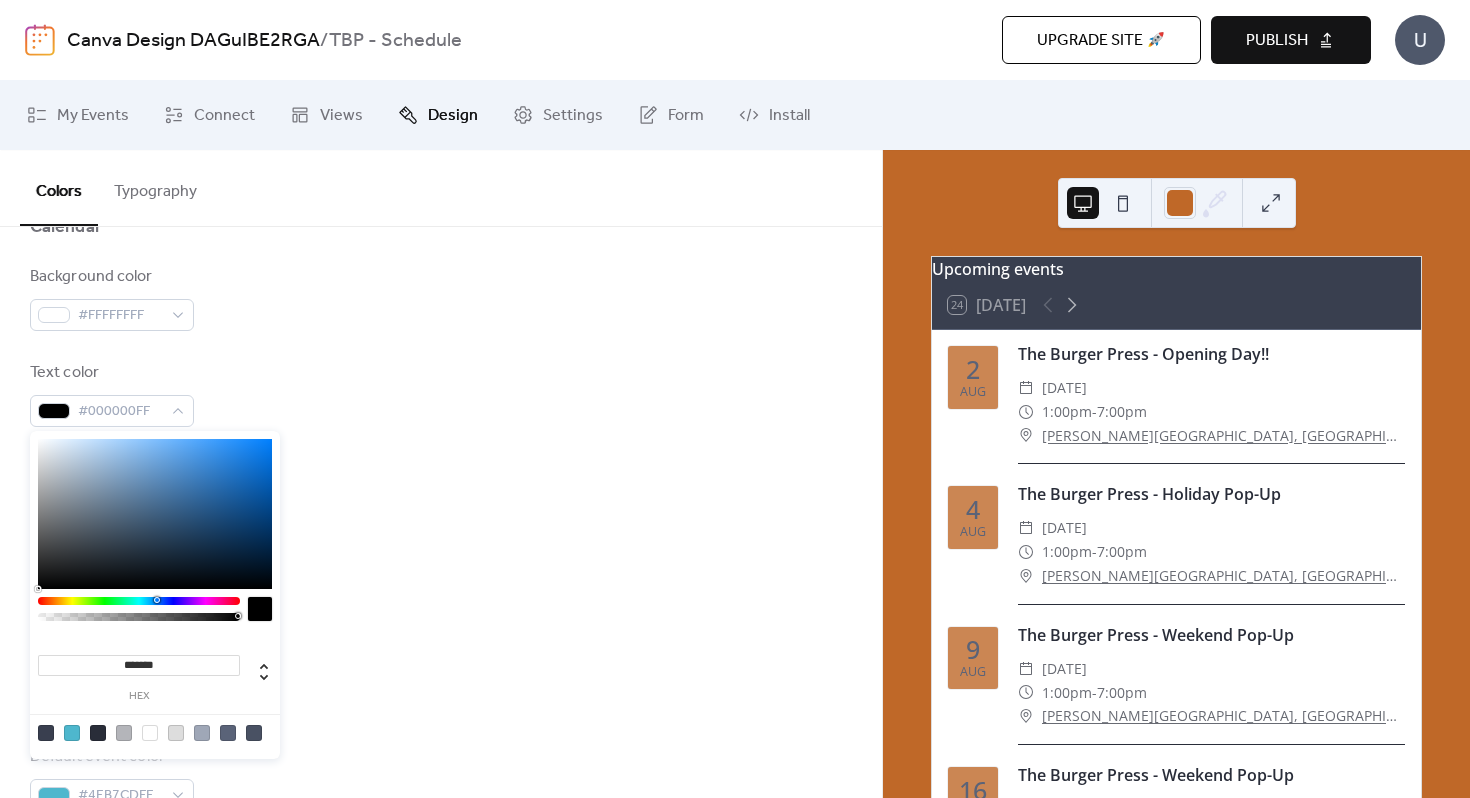 drag, startPoint x: 101, startPoint y: 555, endPoint x: 0, endPoint y: 622, distance: 121.20231 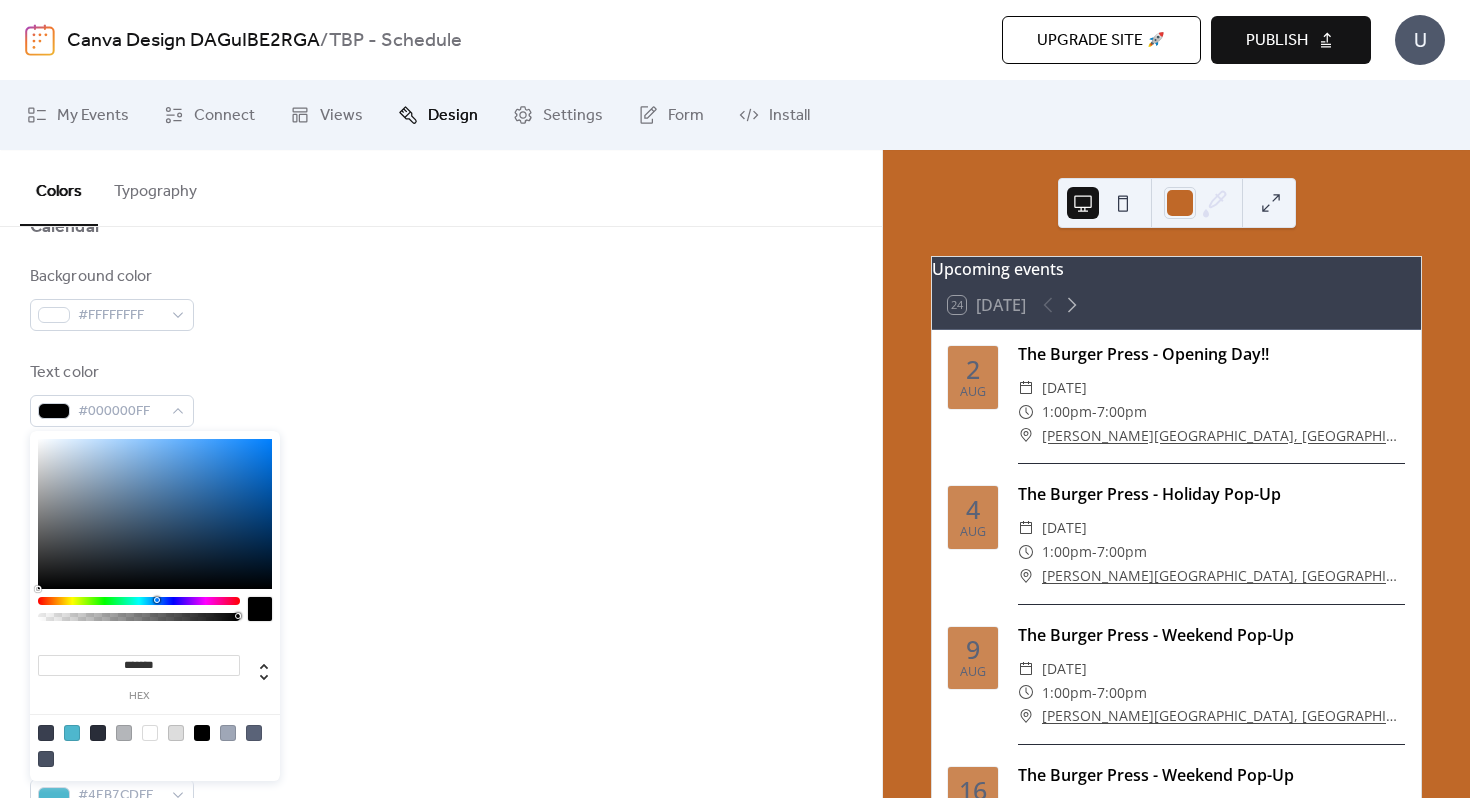 click on "Background color #FFFFFFFF" at bounding box center (441, 298) 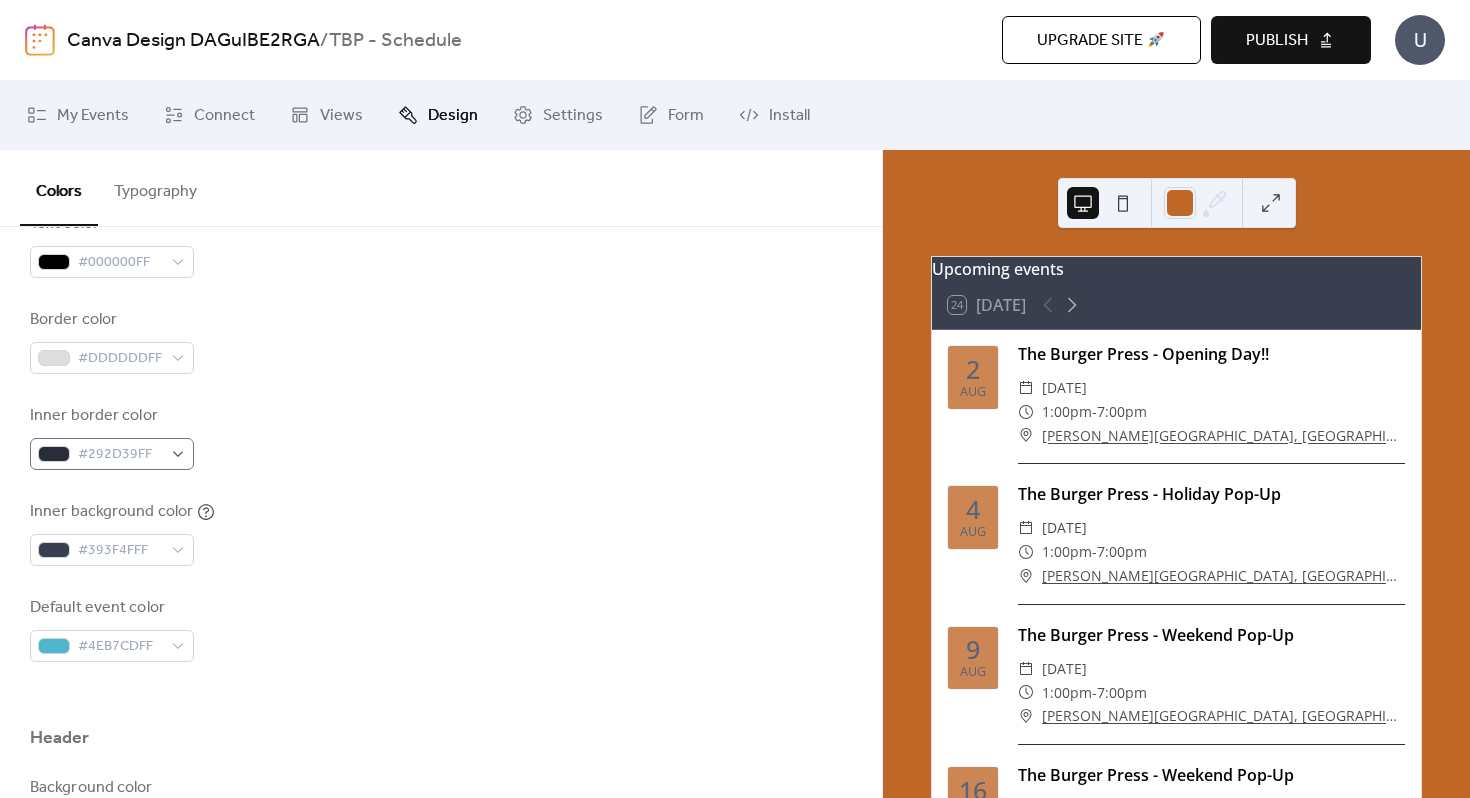 scroll, scrollTop: 390, scrollLeft: 0, axis: vertical 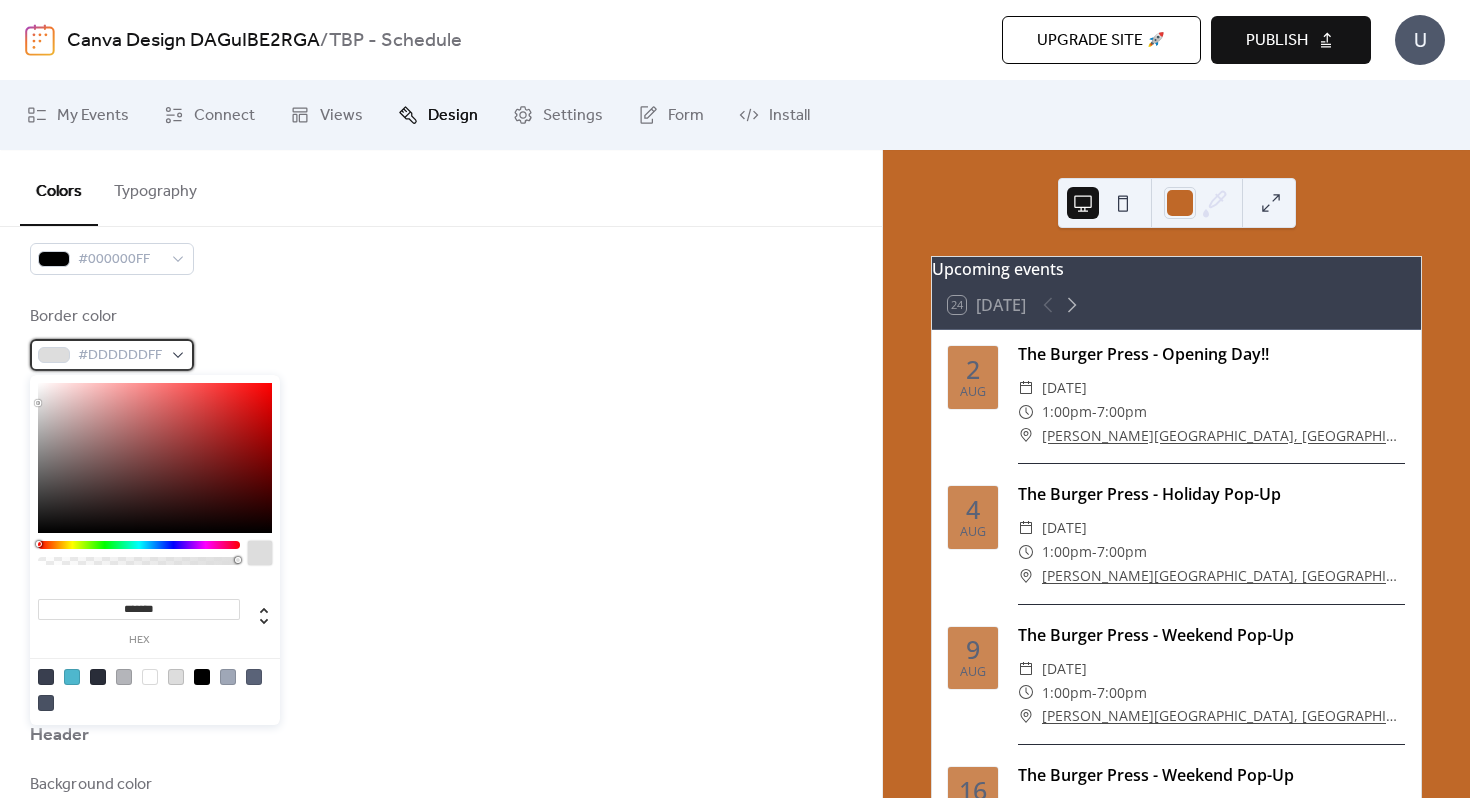 click on "#DDDDDDFF" at bounding box center (112, 355) 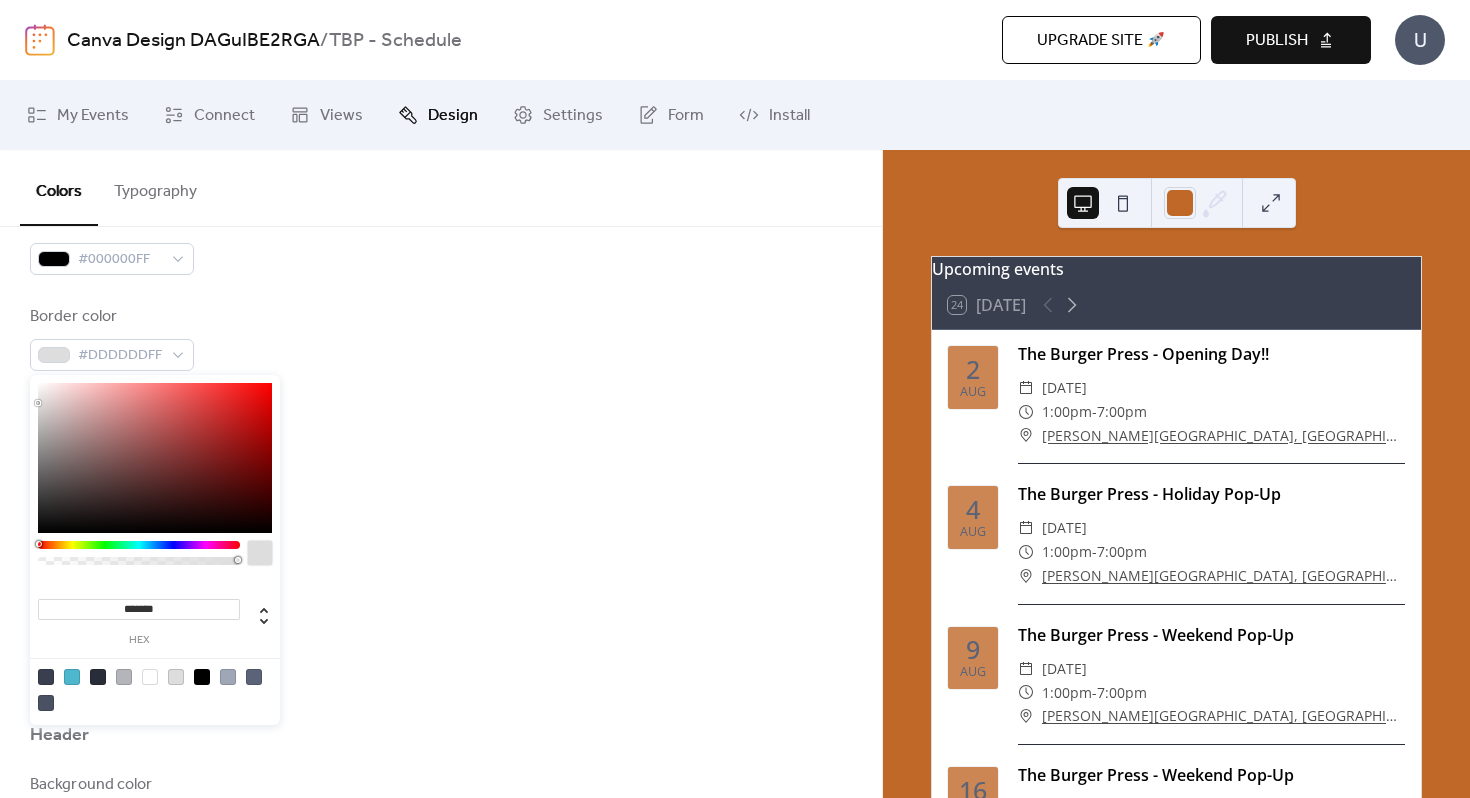click on "*******" at bounding box center [139, 609] 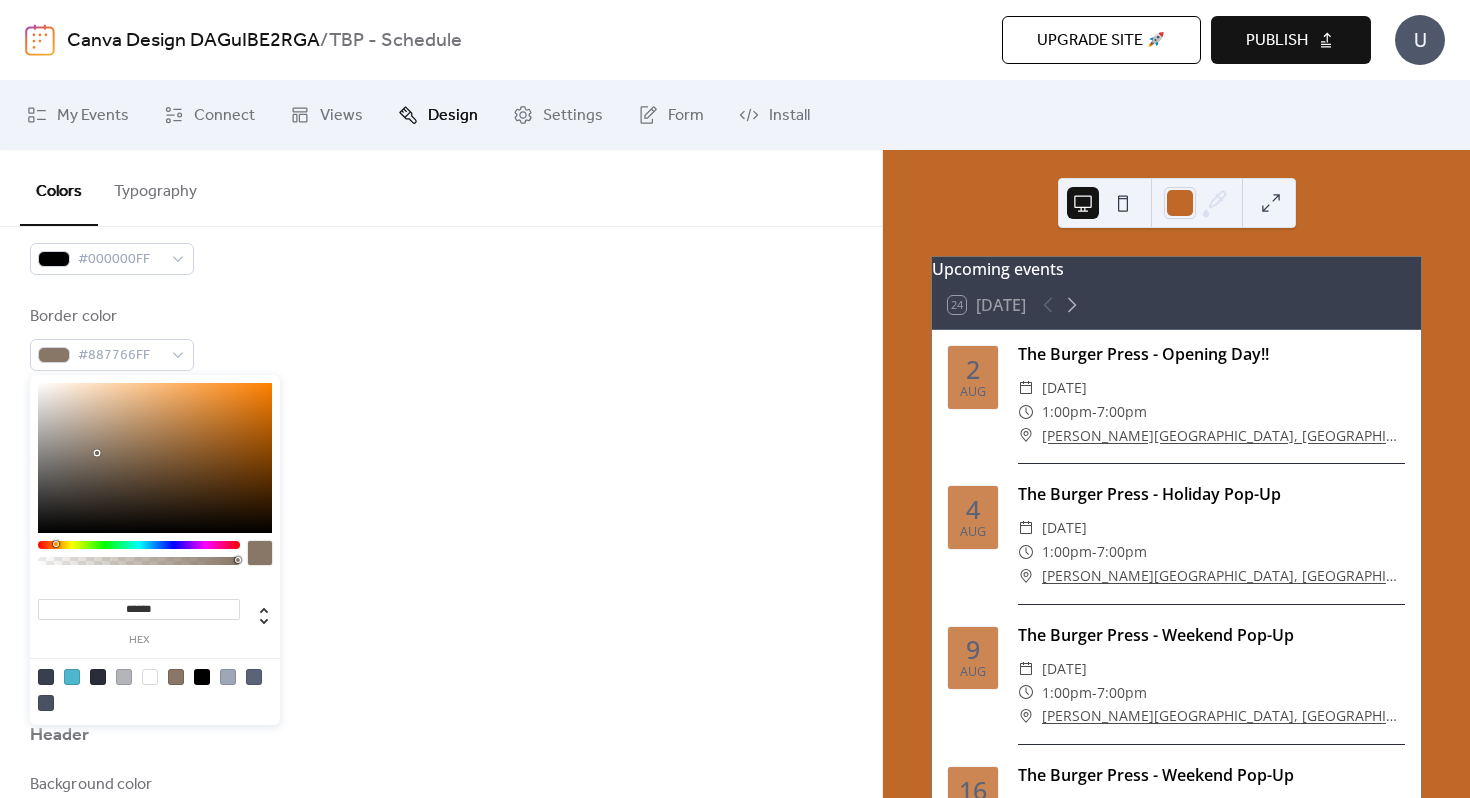 type on "*******" 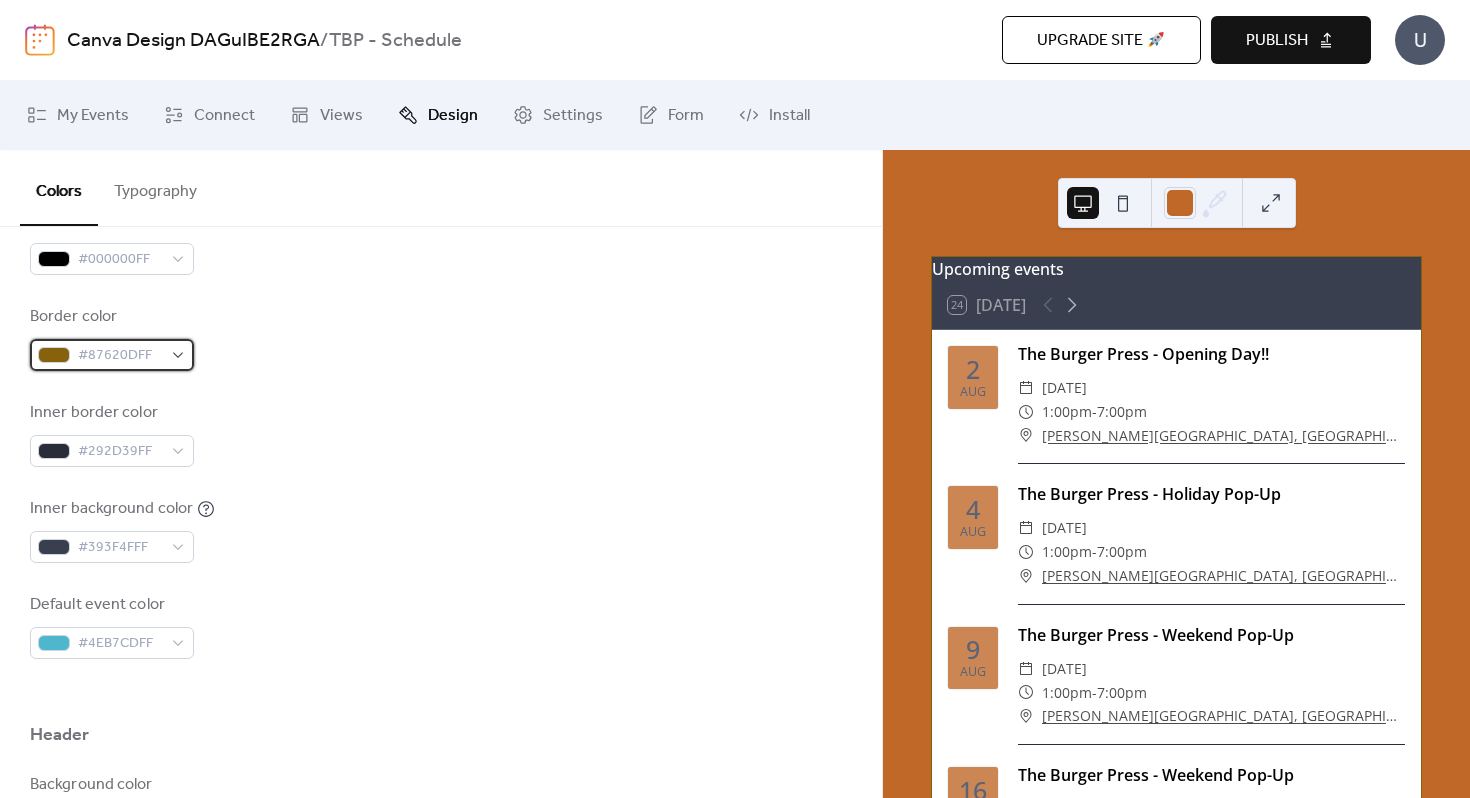 click on "#87620DFF" at bounding box center [112, 355] 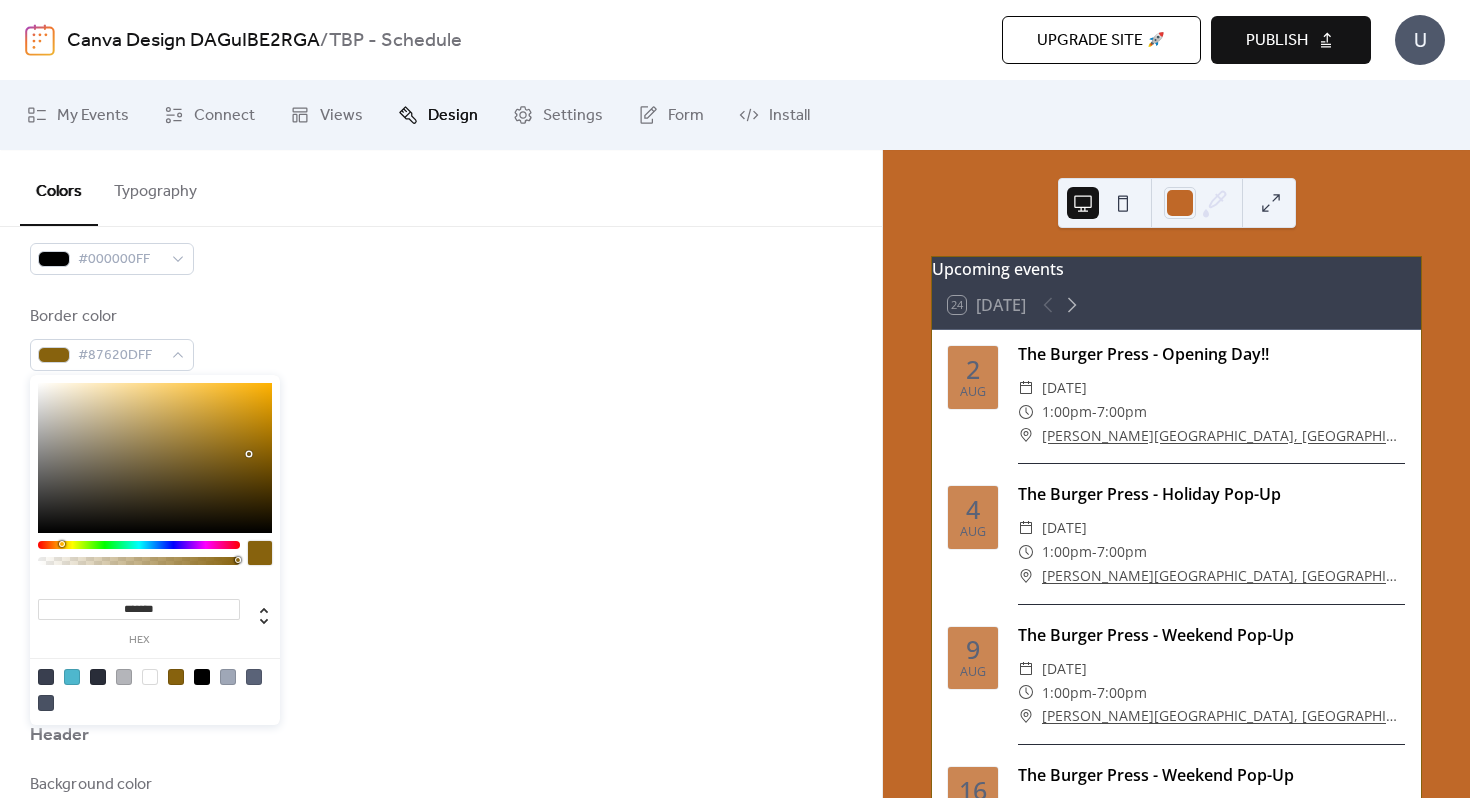 click on "*******" at bounding box center [139, 609] 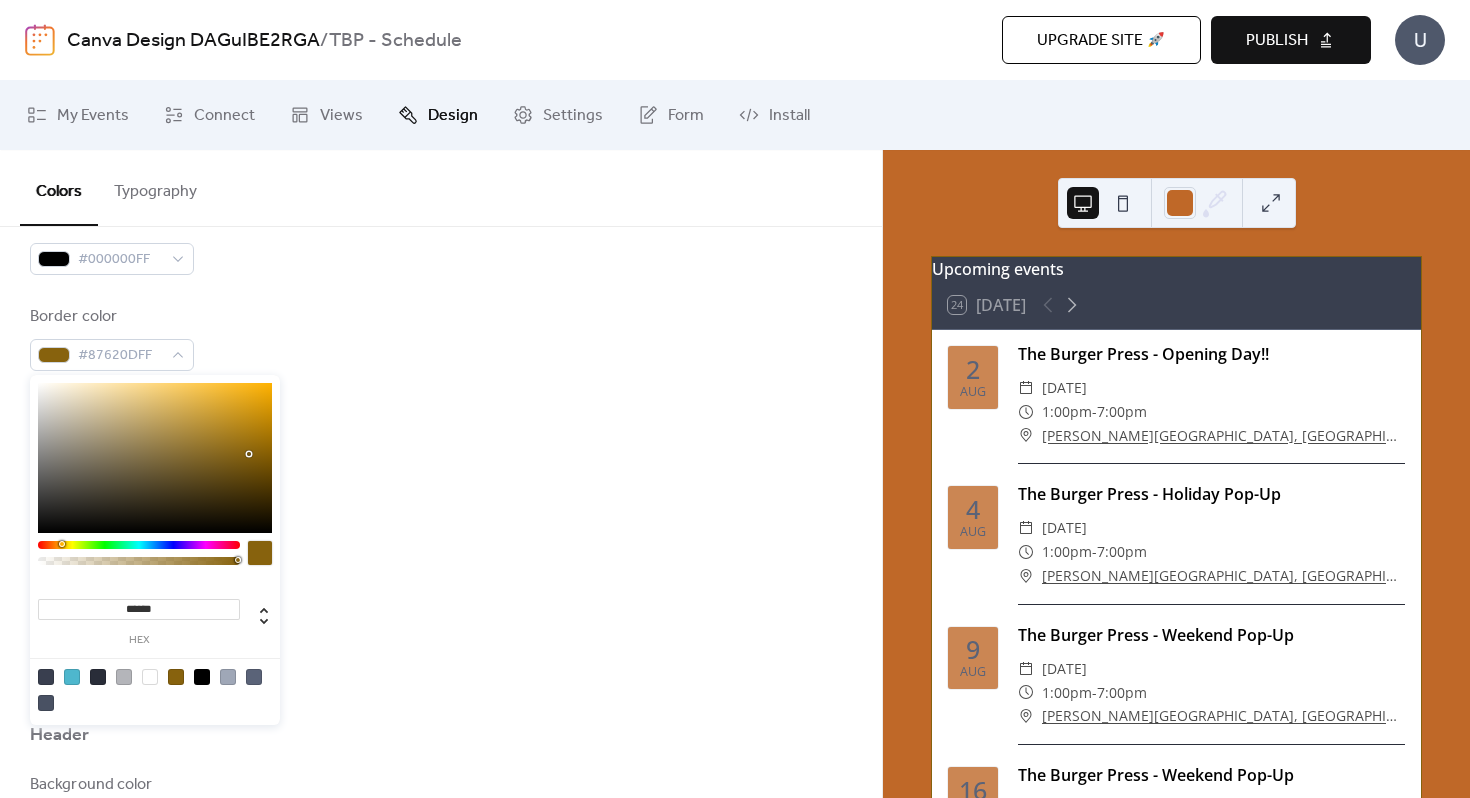 type on "*******" 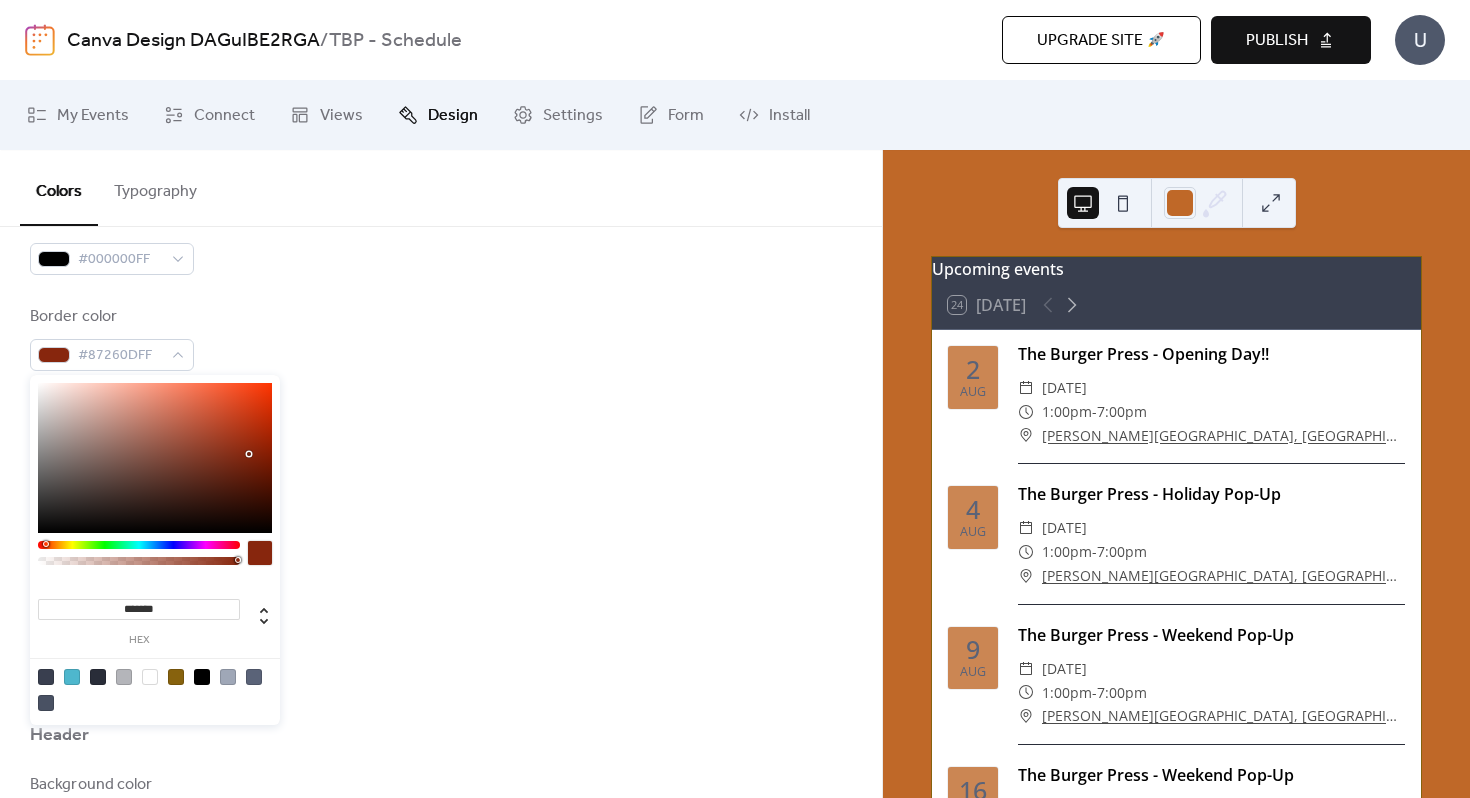 click on "*******" at bounding box center (139, 609) 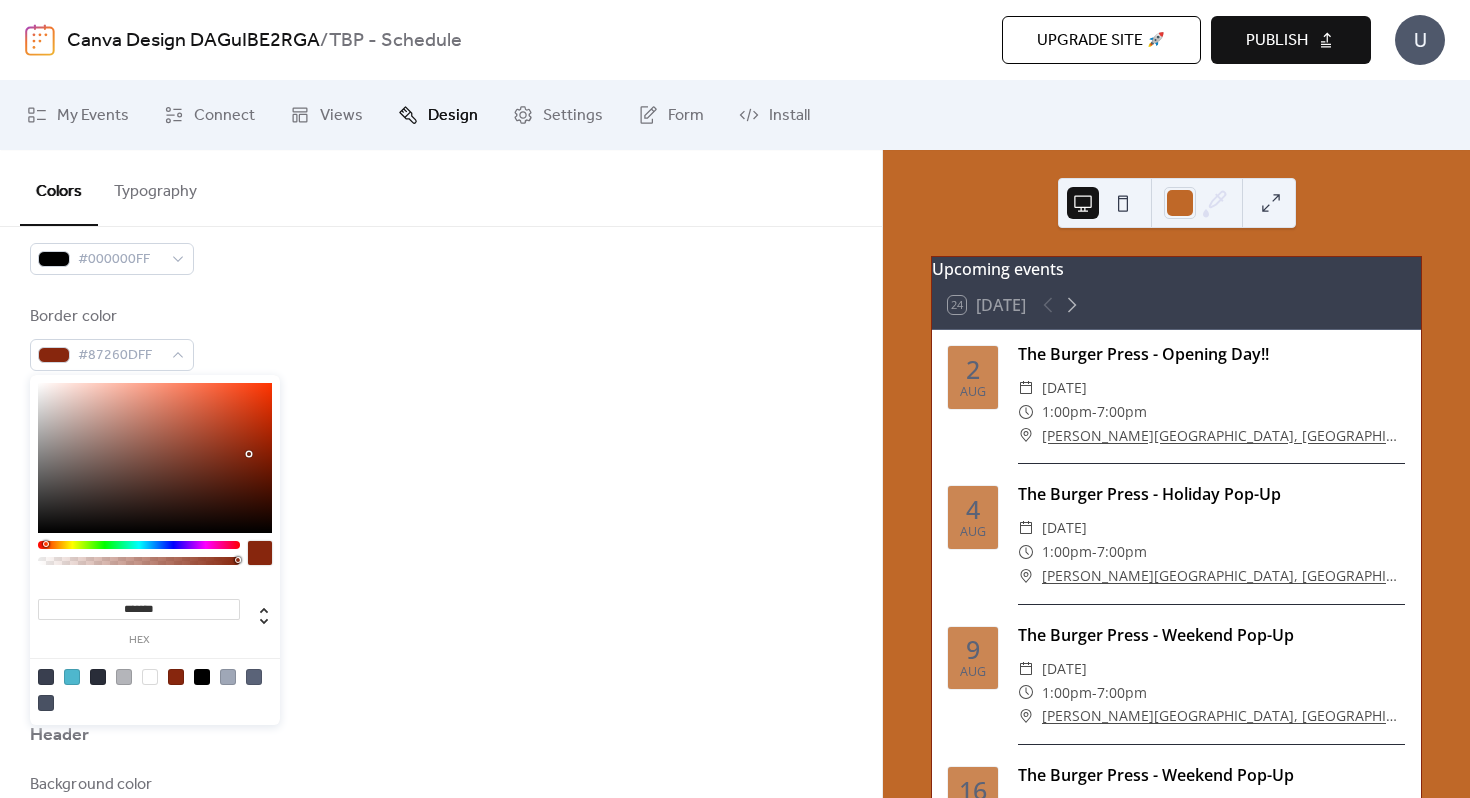 click on "Inner background color #393F4FFF" at bounding box center [441, 530] 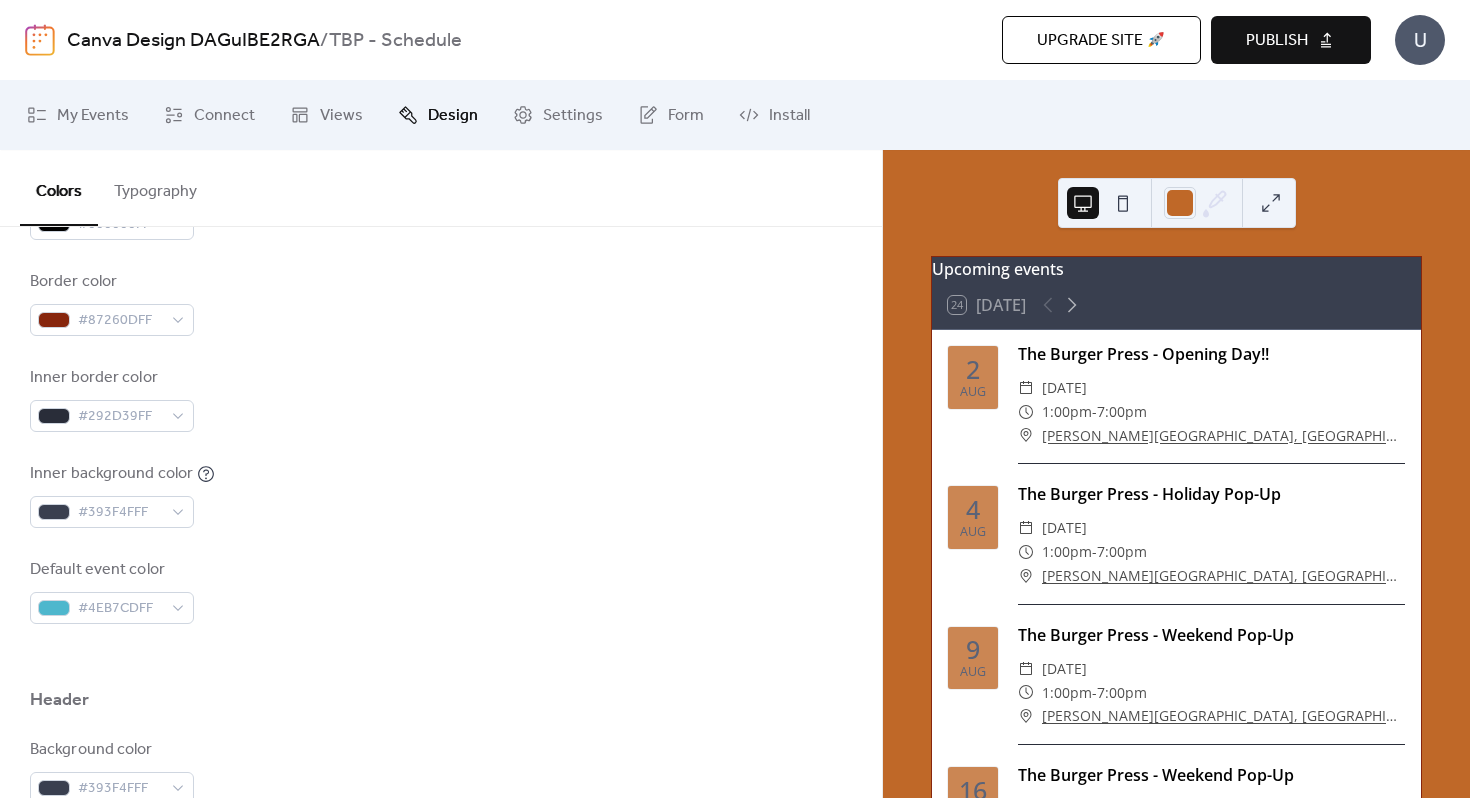 scroll, scrollTop: 423, scrollLeft: 0, axis: vertical 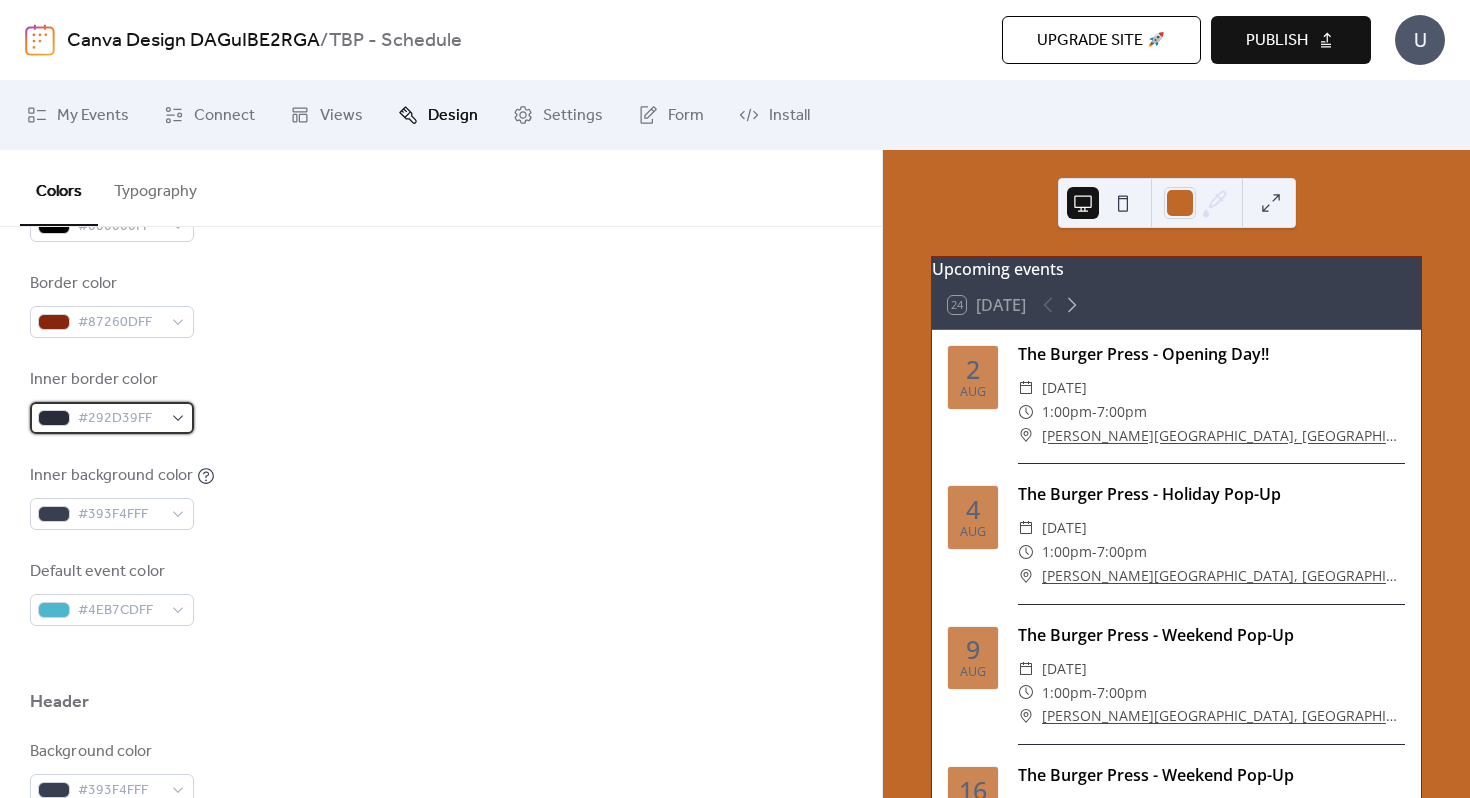 click on "#292D39FF" at bounding box center (120, 419) 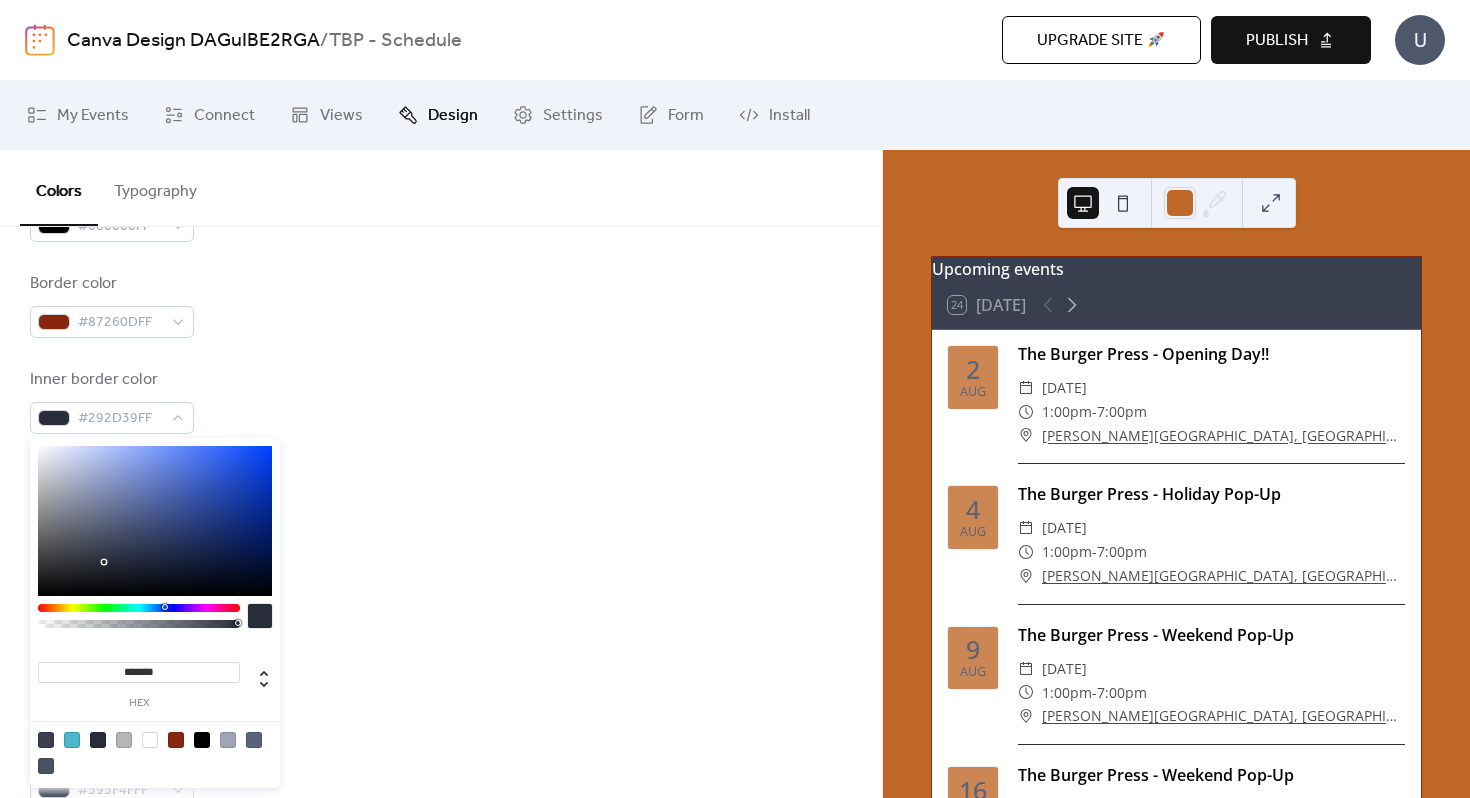click on "*******" at bounding box center [139, 672] 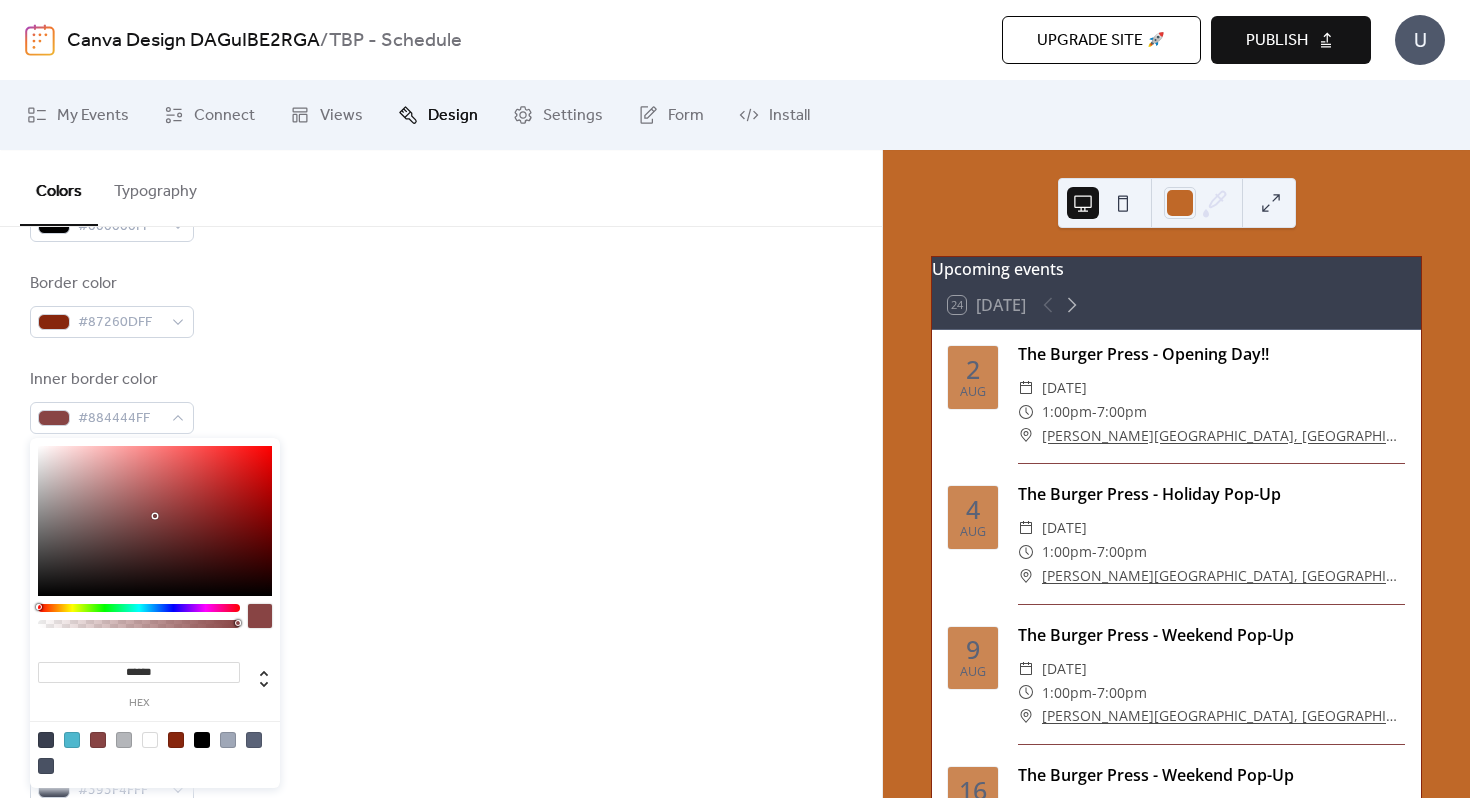 type on "*******" 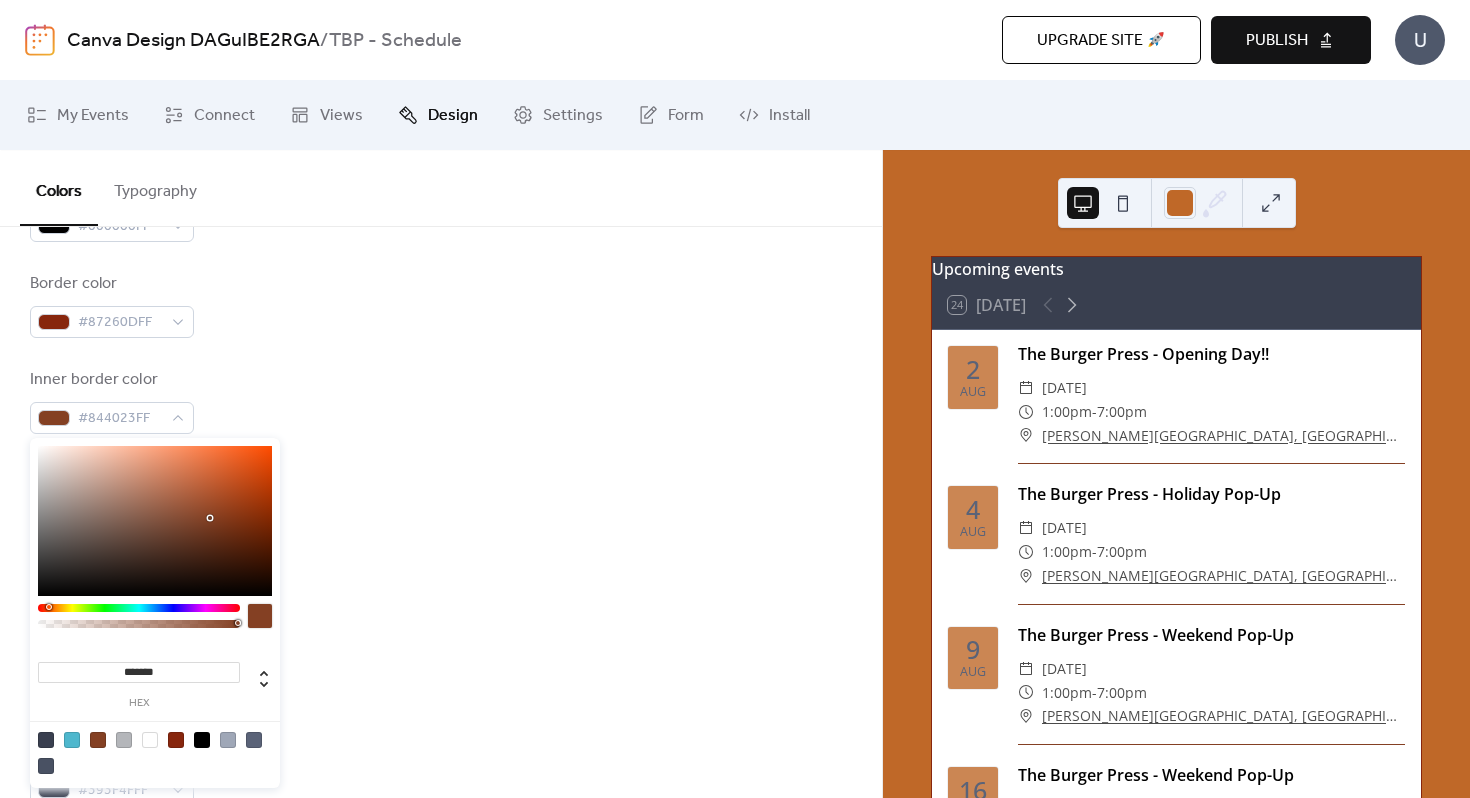 click on "Background color #FFFFFFFF Text color #000000FF Border color #87260DFF Inner border color #844023FF Inner background color #393F4FFF Default event color #4EB7CDFF" at bounding box center [441, 353] 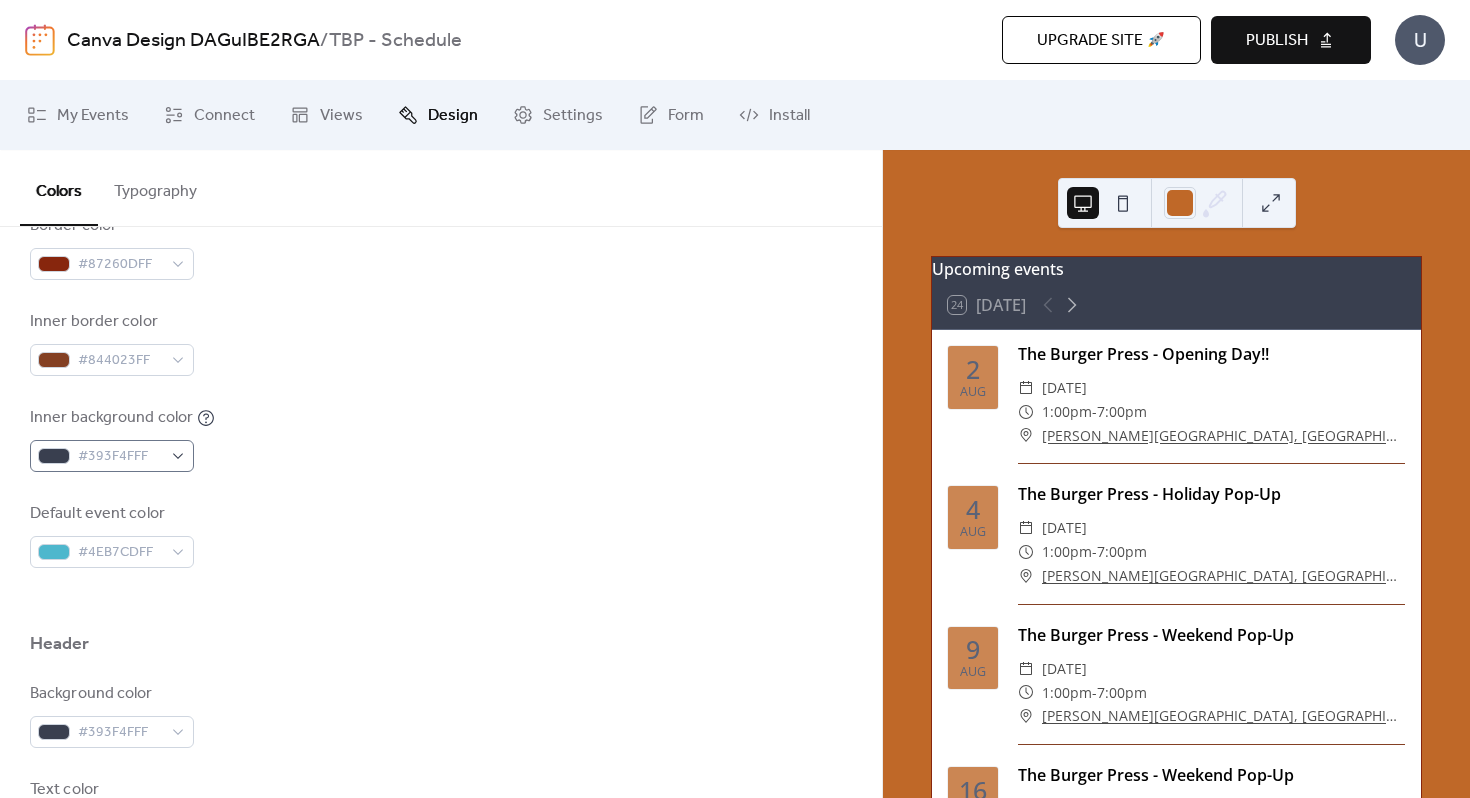 scroll, scrollTop: 470, scrollLeft: 0, axis: vertical 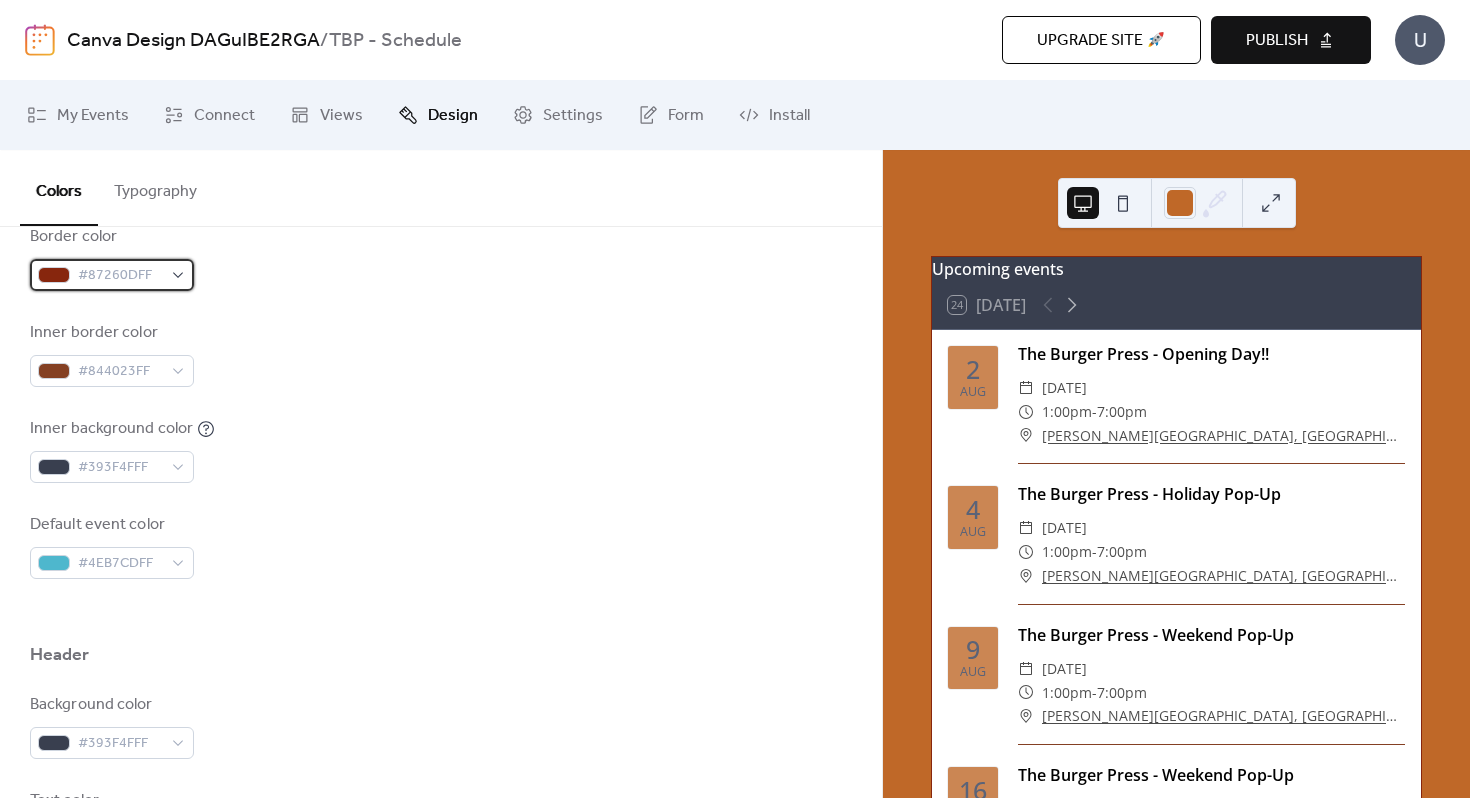 click on "#87260DFF" at bounding box center [112, 275] 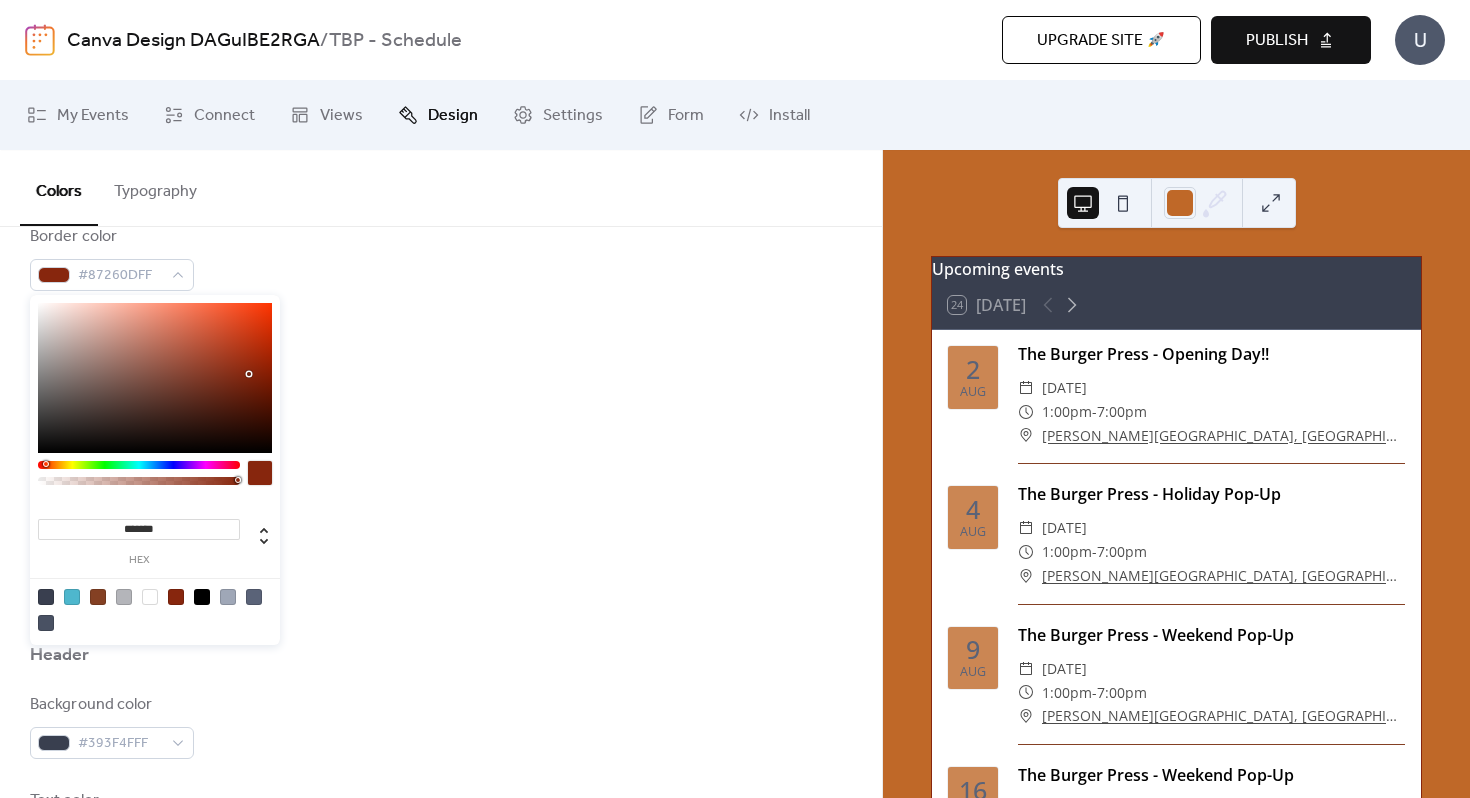 click on "*******" at bounding box center [139, 529] 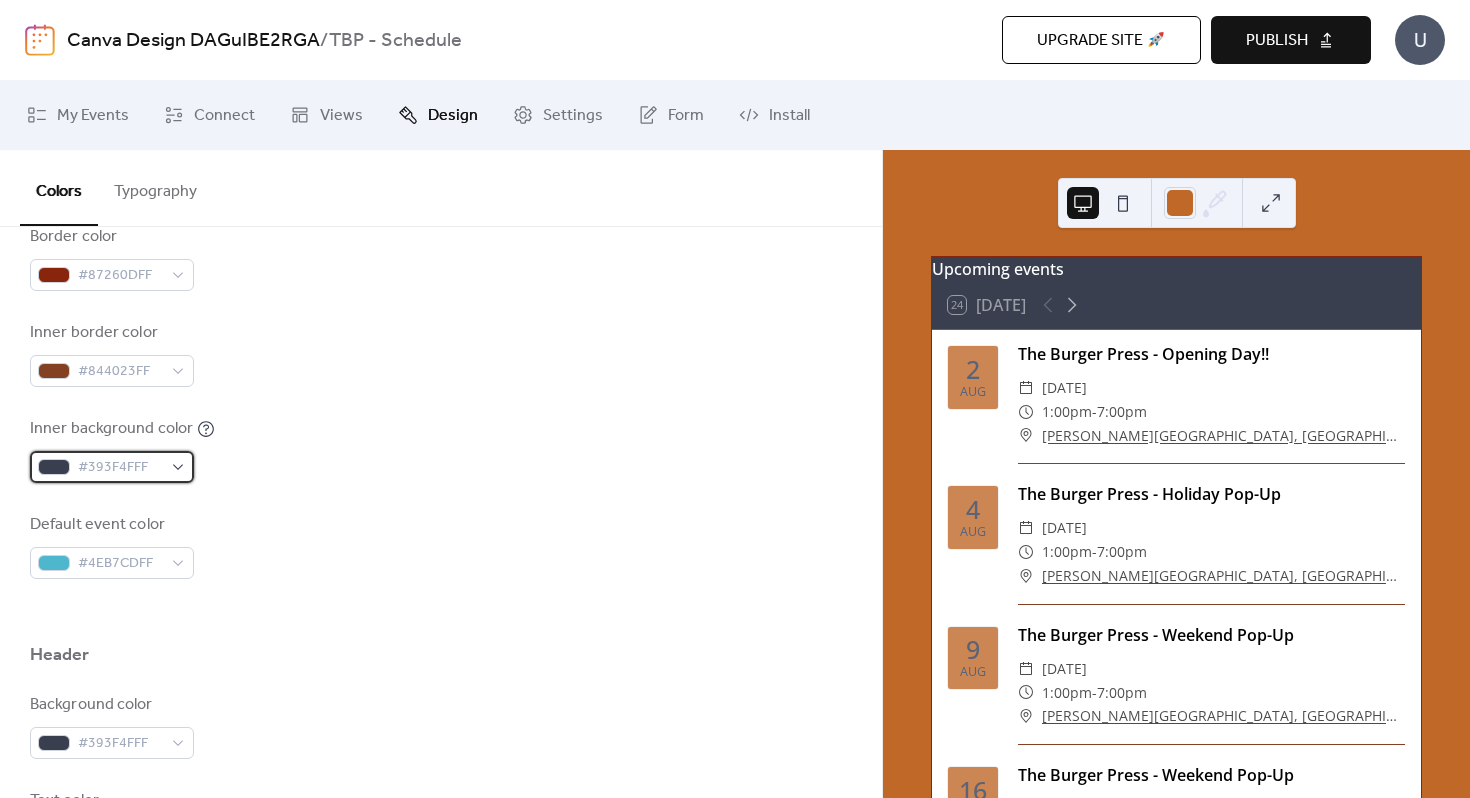 click on "#393F4FFF" at bounding box center (120, 468) 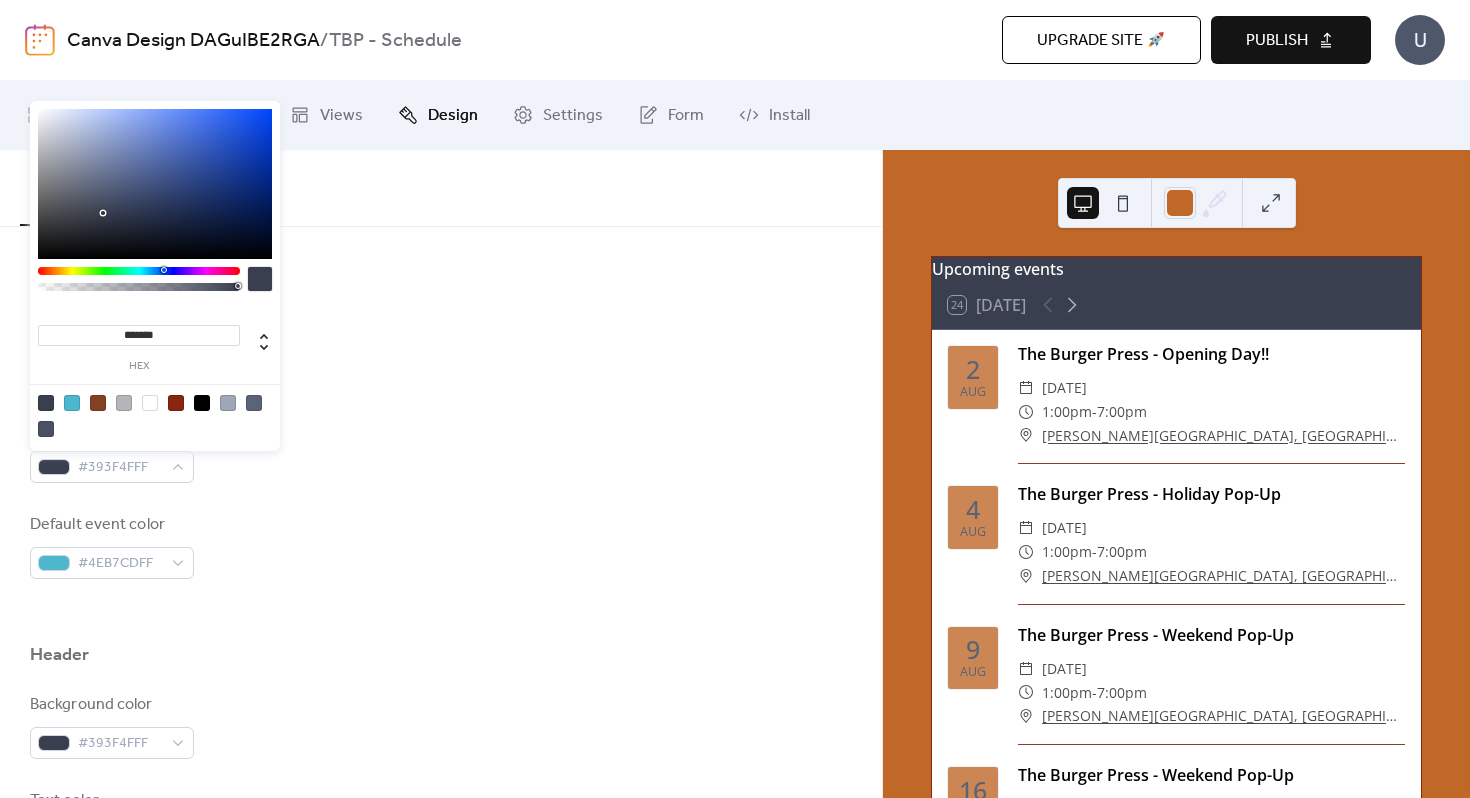 click on "*******" at bounding box center (139, 335) 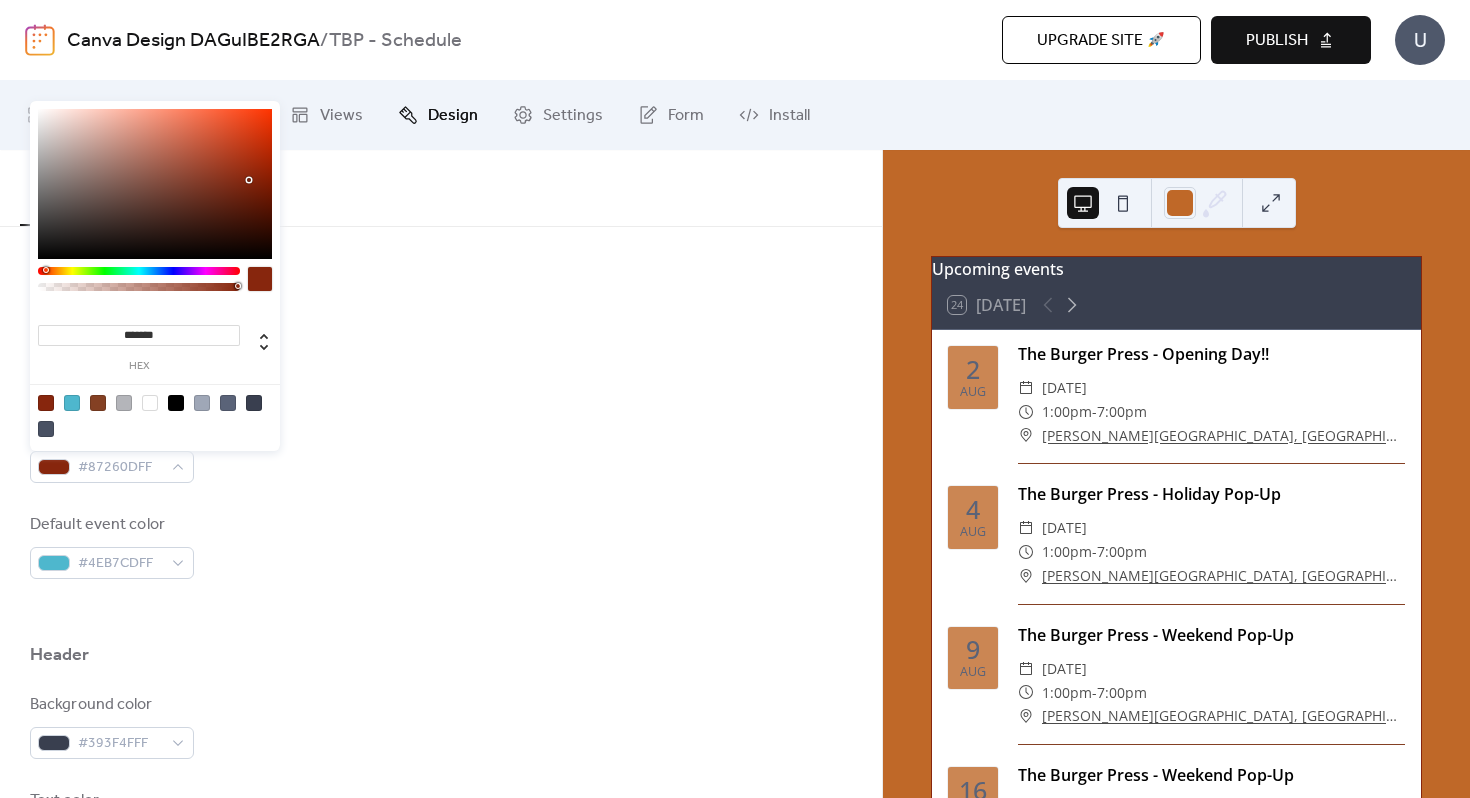 click on "Inner border color #844023FF" at bounding box center [441, 354] 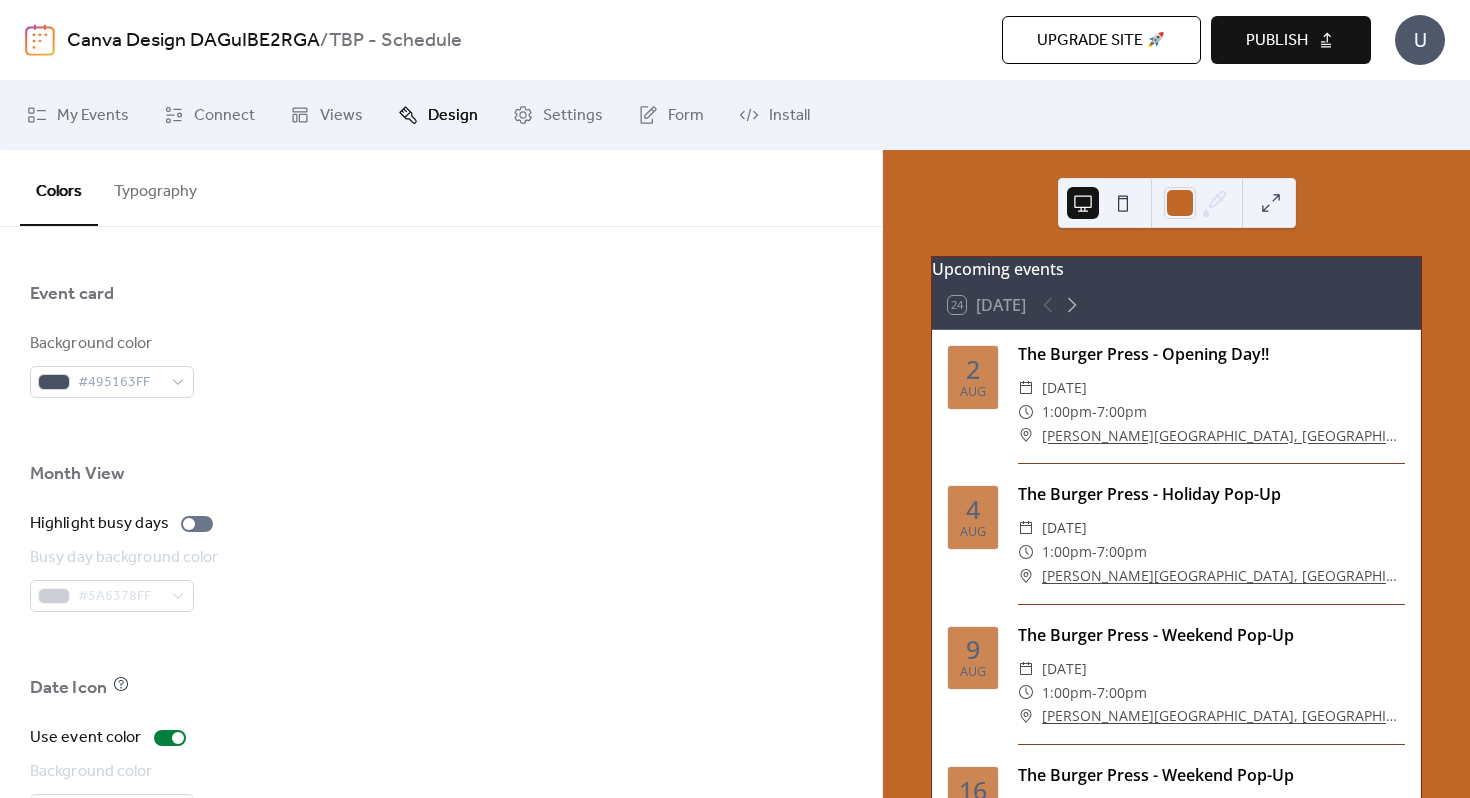 scroll, scrollTop: 1239, scrollLeft: 0, axis: vertical 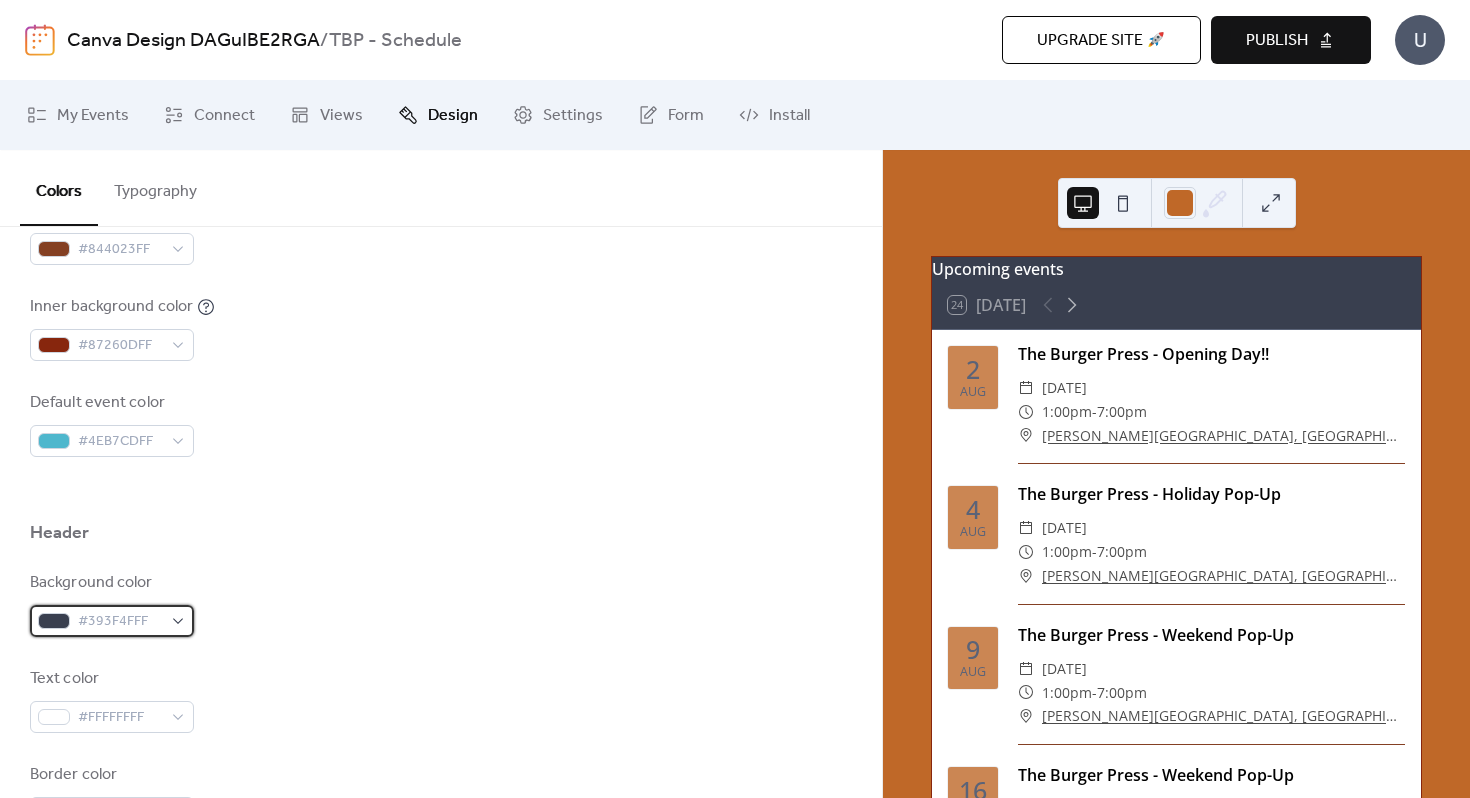 click on "#393F4FFF" at bounding box center (112, 621) 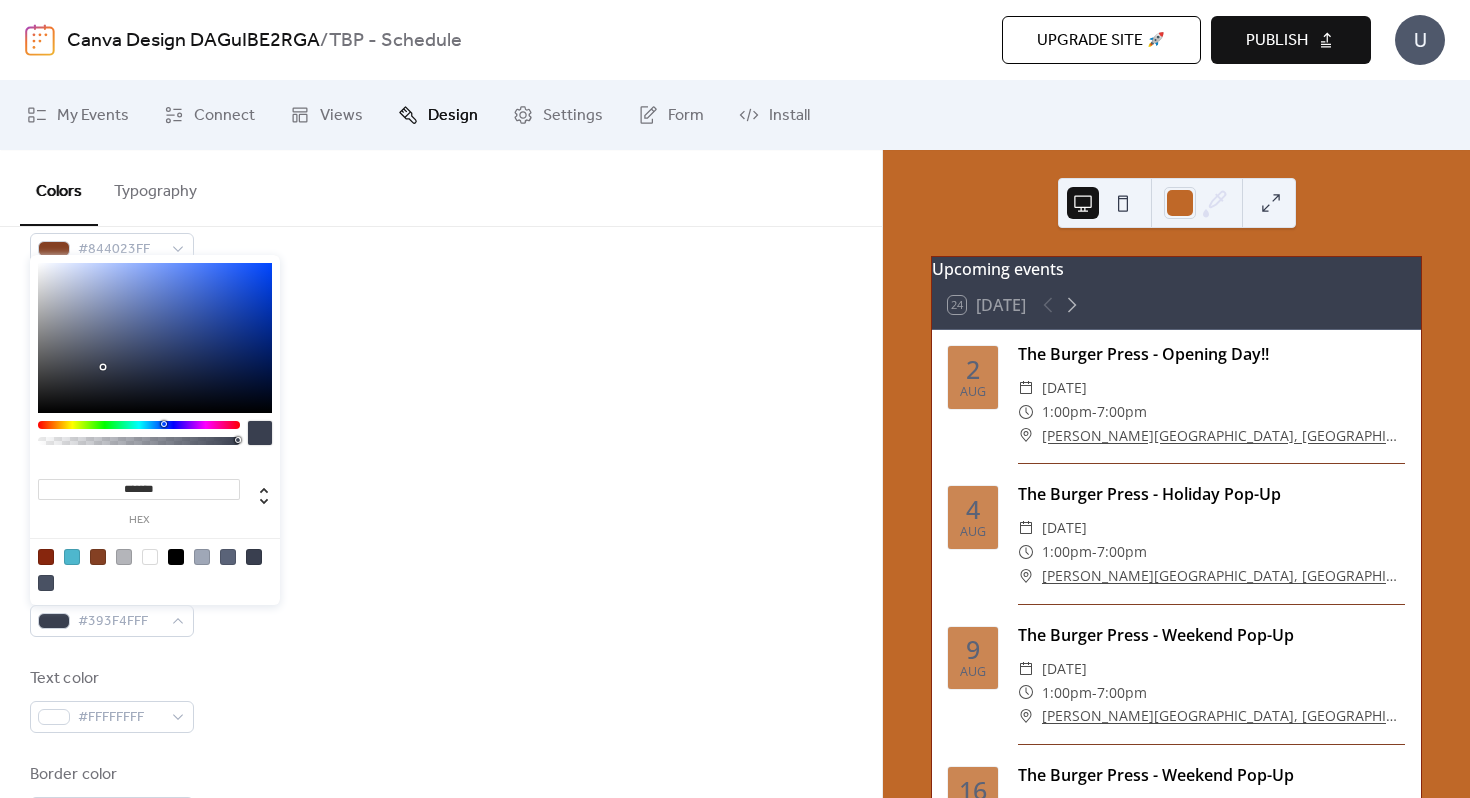 click at bounding box center [46, 557] 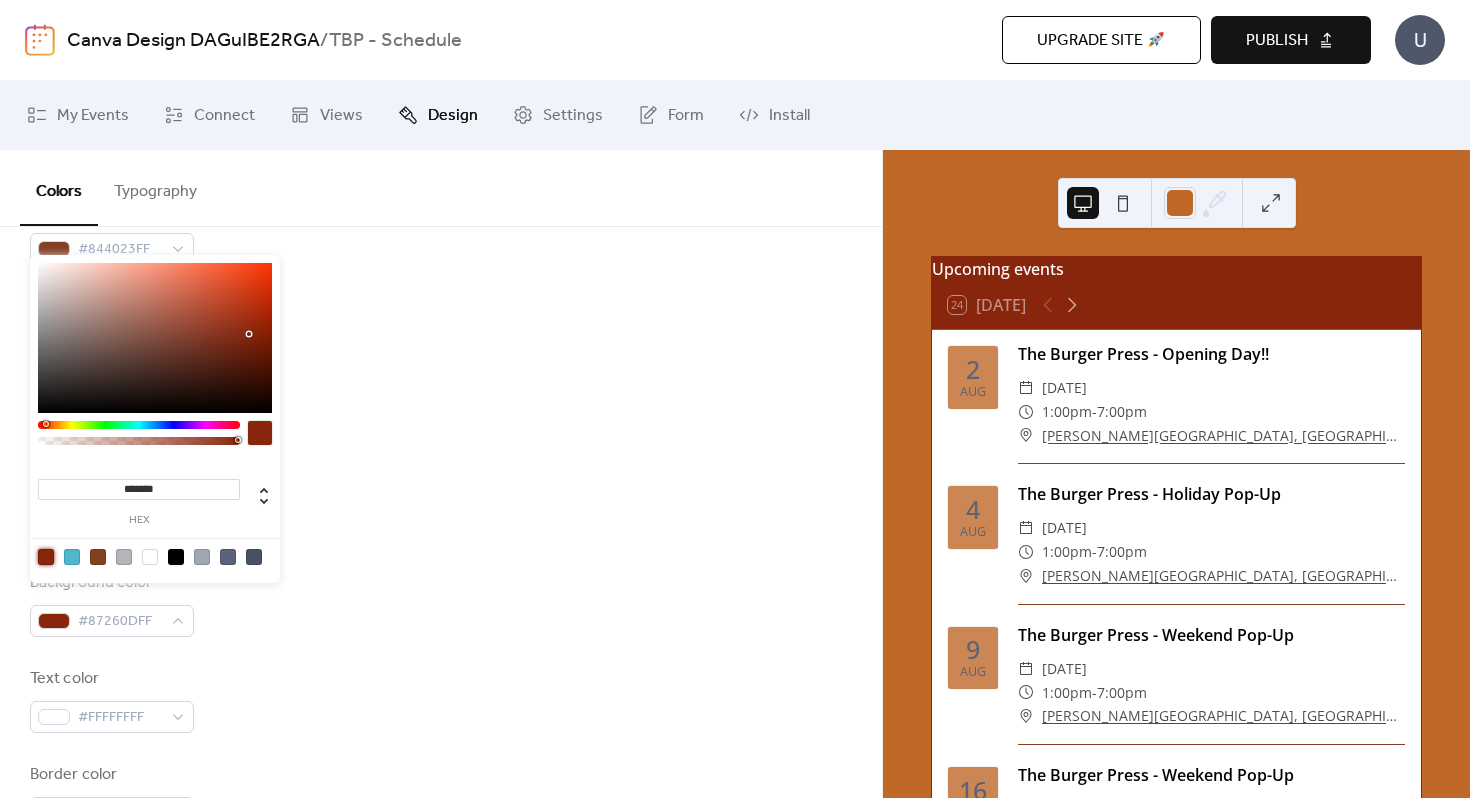 click on "Background color #FFFFFFFF Text color #000000FF Border color #87260DFF Inner border color #844023FF Inner background color #87260DFF Default event color #4EB7CDFF" at bounding box center [441, 184] 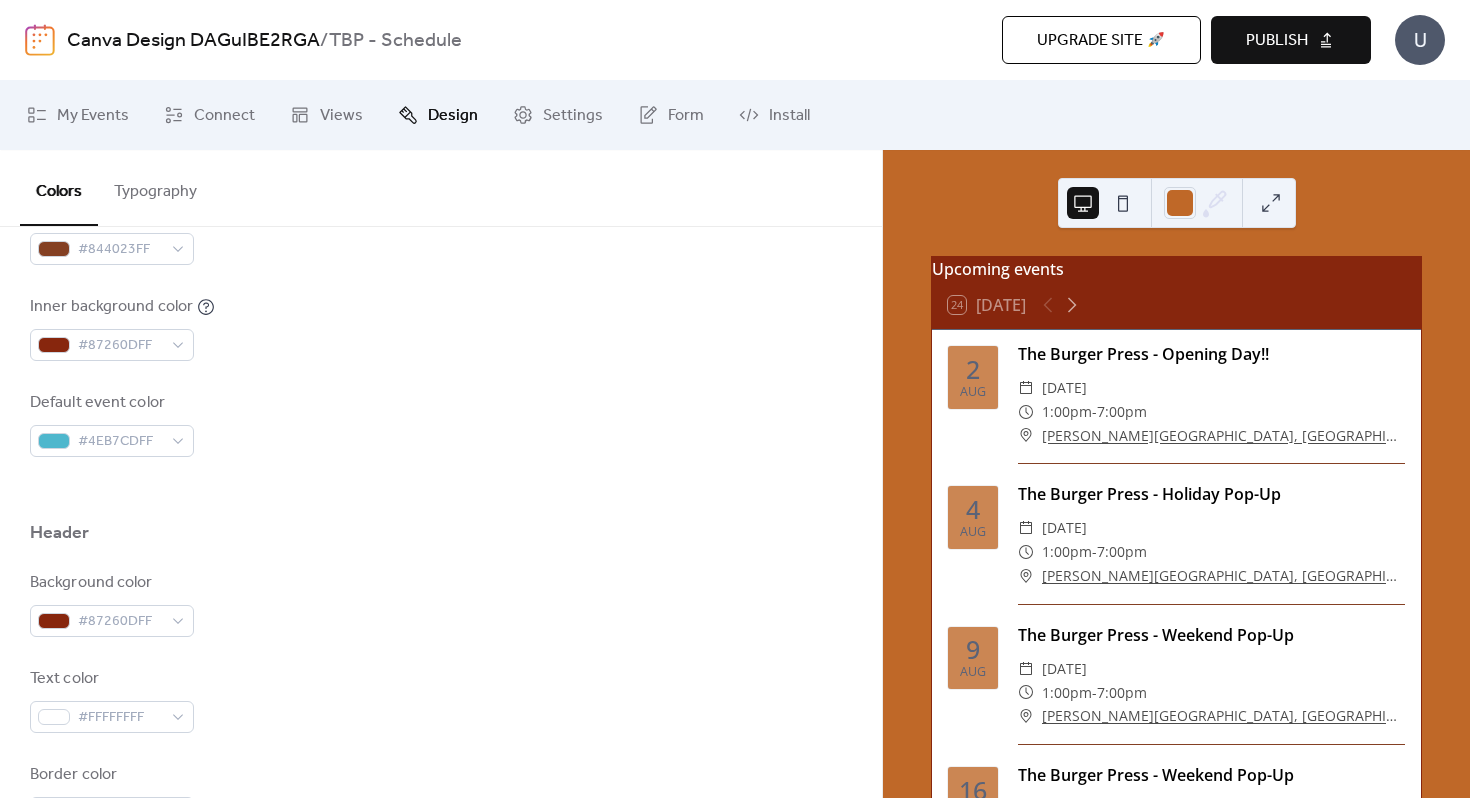 click on "Header" at bounding box center [441, 538] 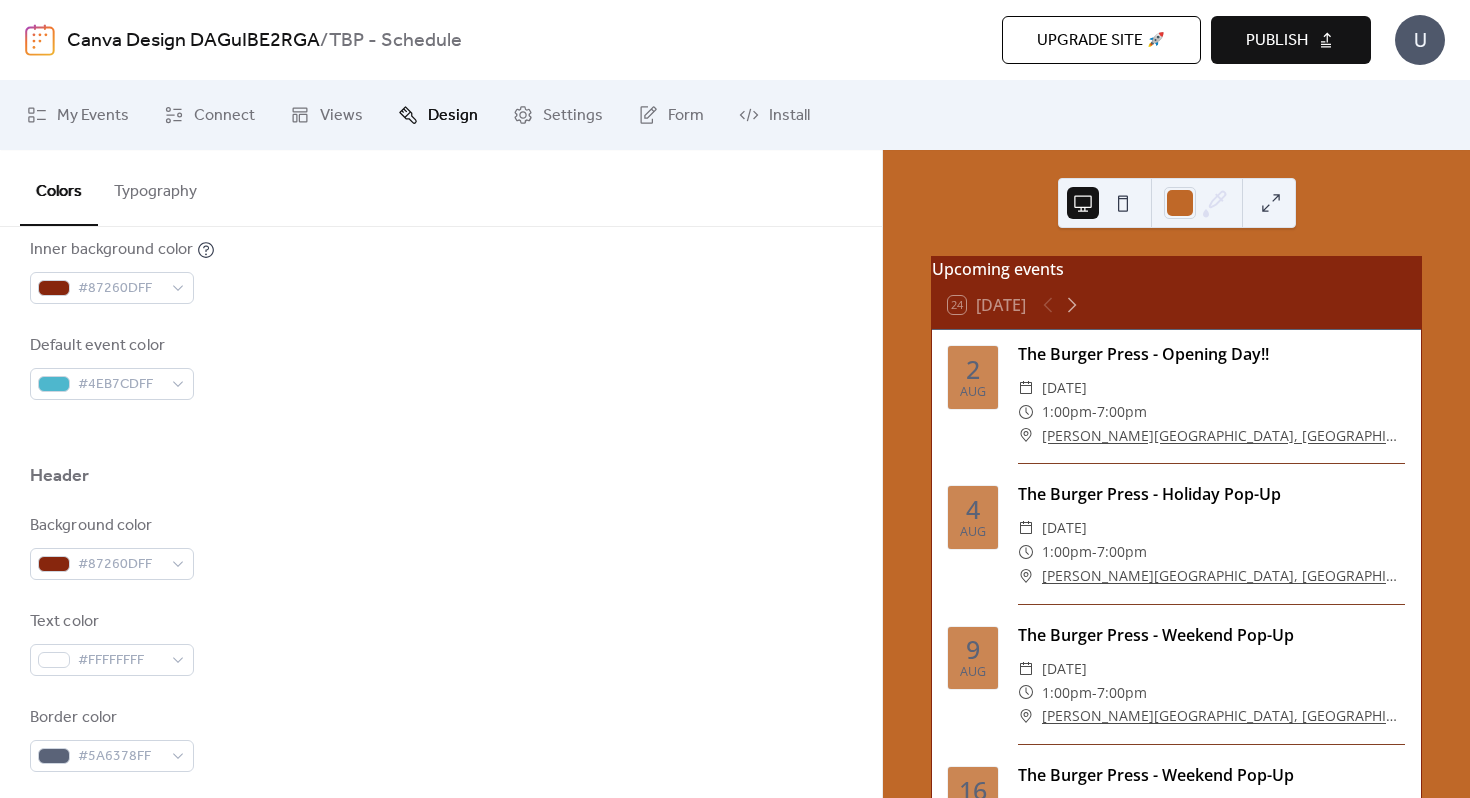 scroll, scrollTop: 700, scrollLeft: 0, axis: vertical 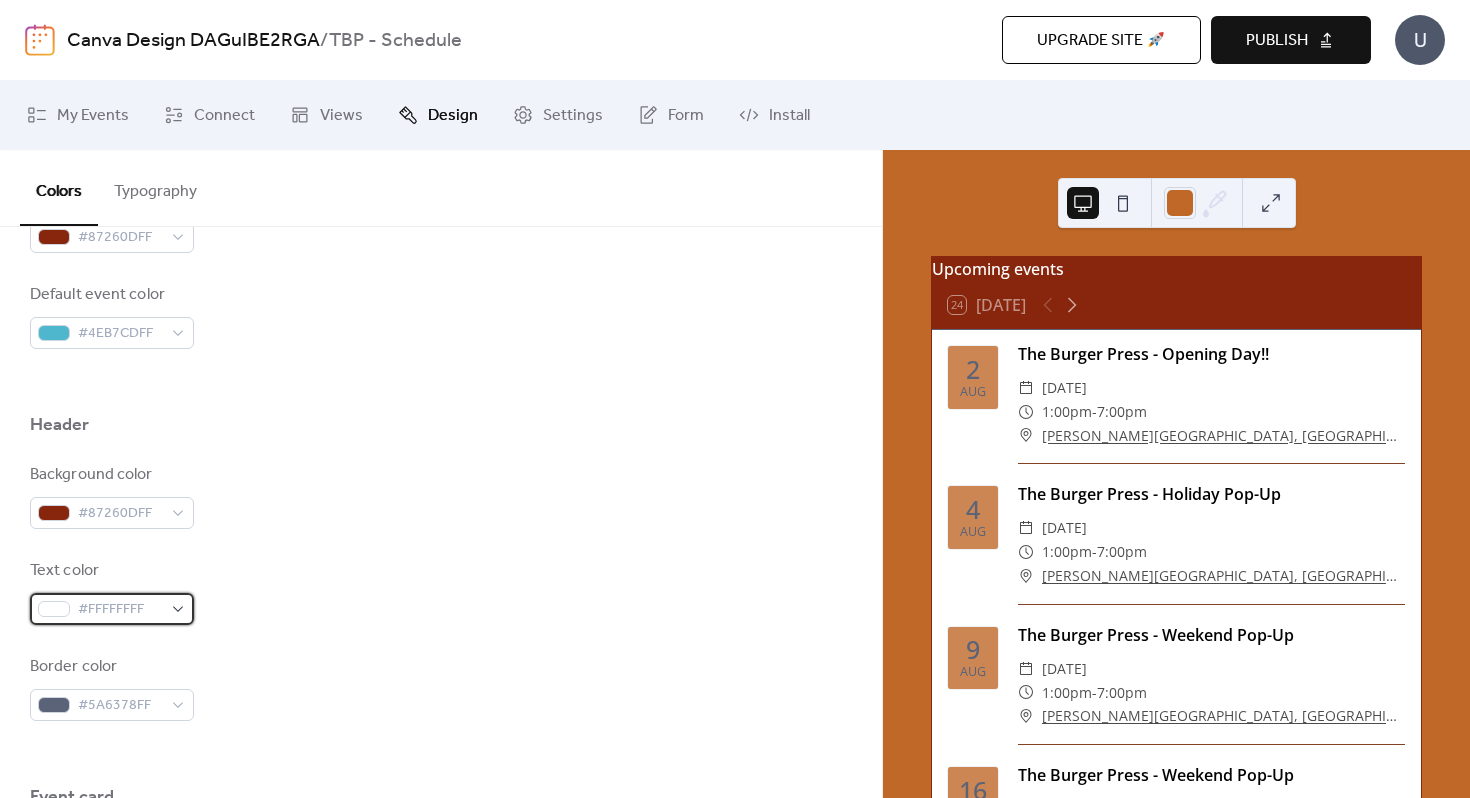 click on "#FFFFFFFF" at bounding box center (112, 609) 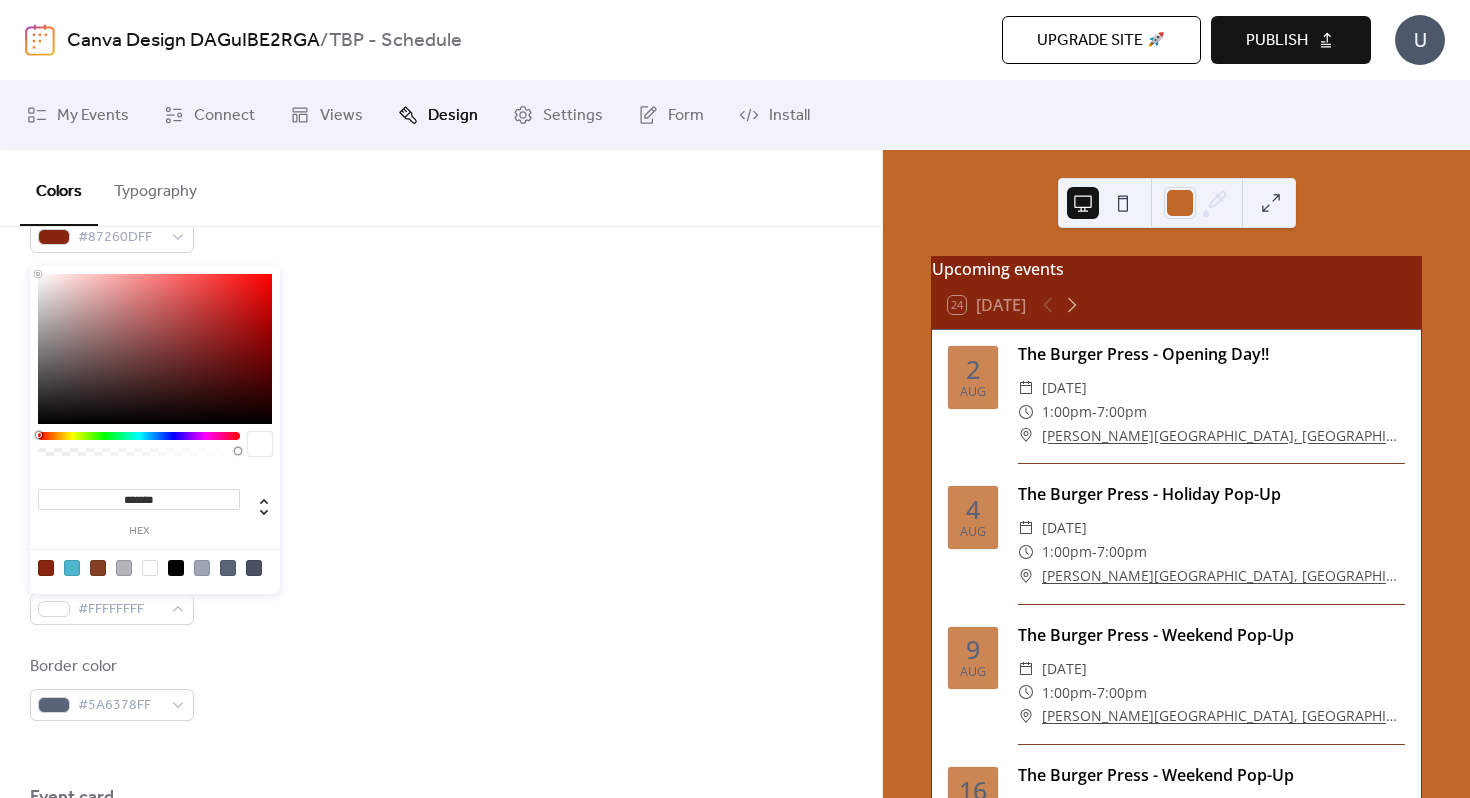 click at bounding box center (176, 568) 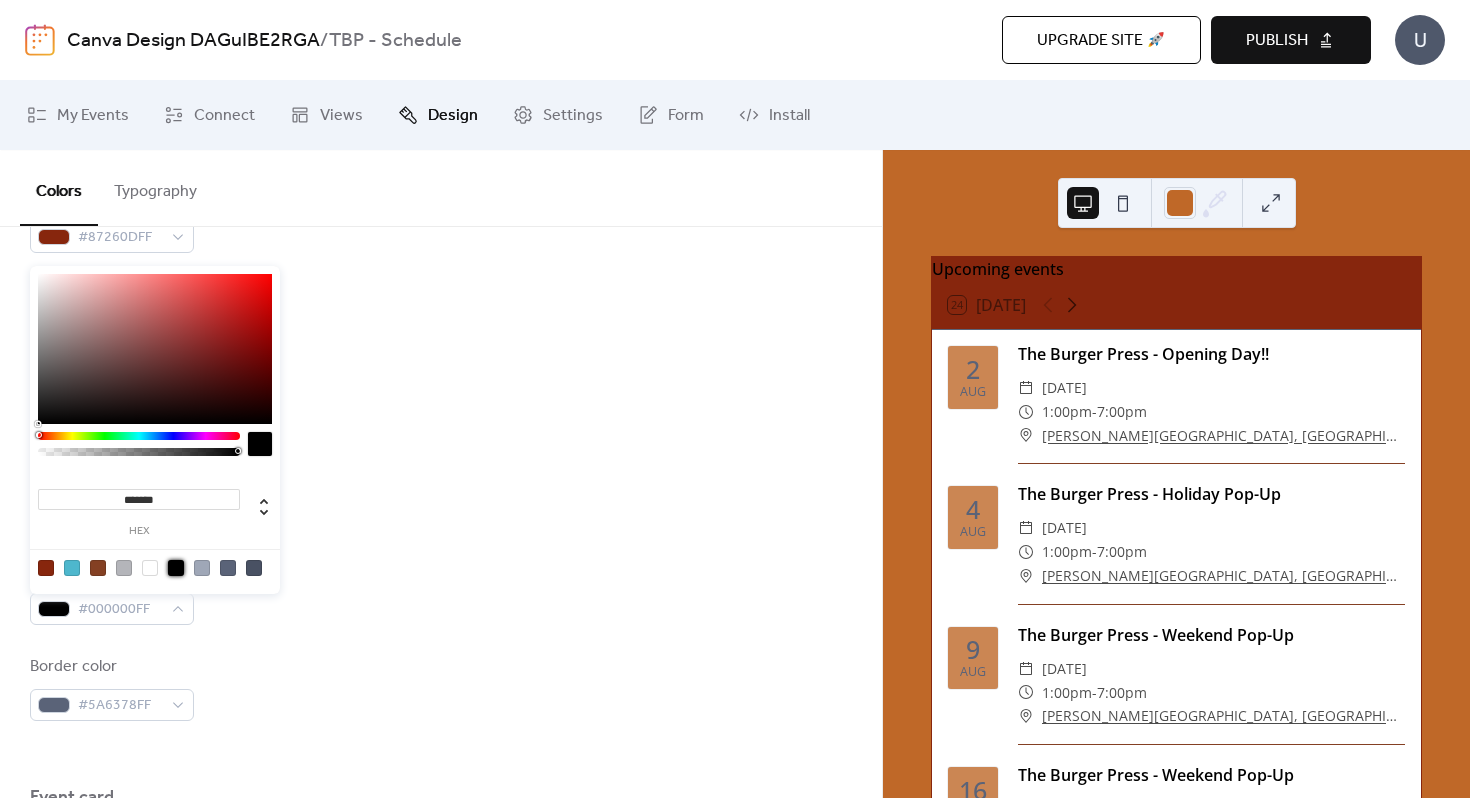 click on "Background color #87260DFF" at bounding box center [441, 496] 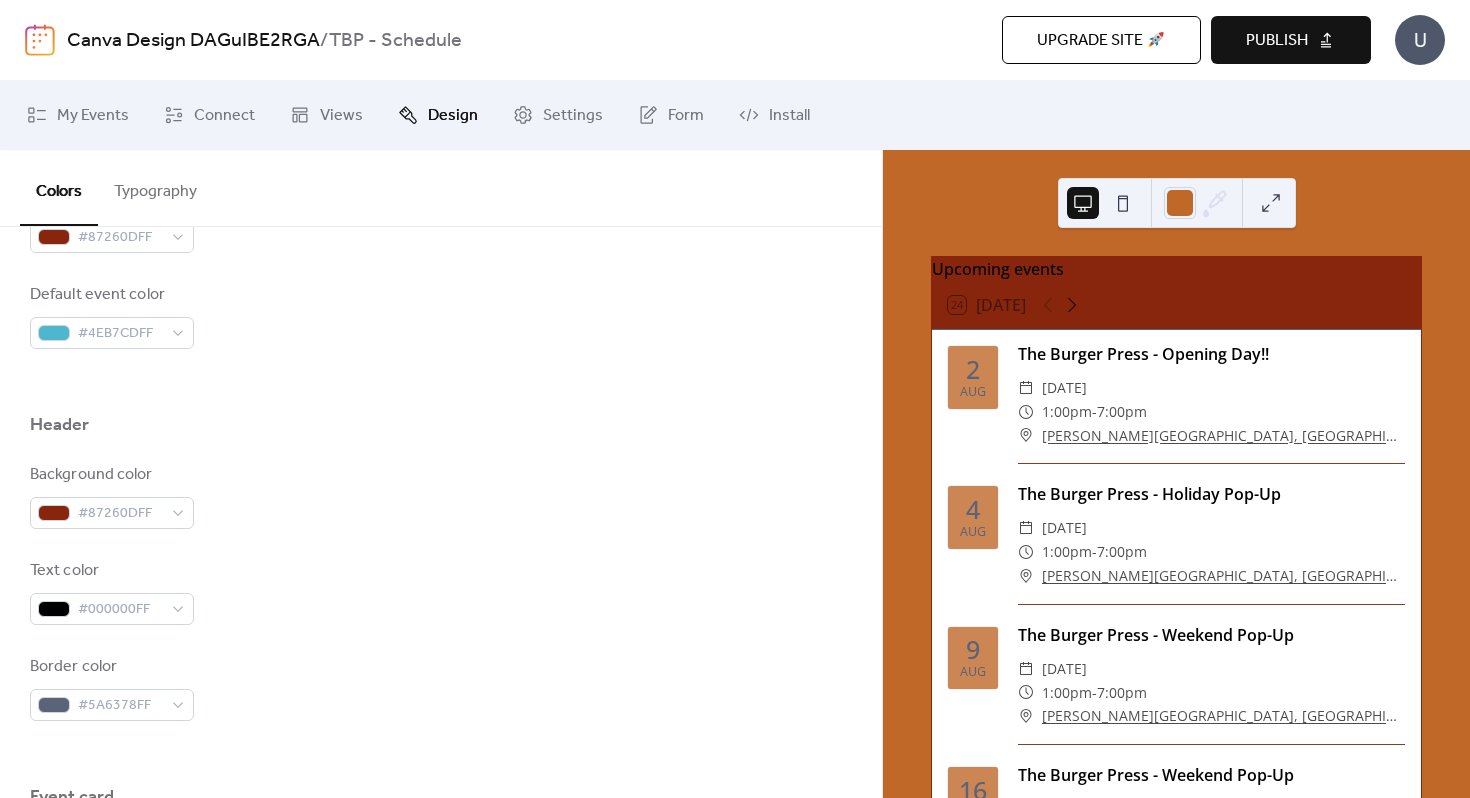 click on "Upcoming events" at bounding box center [1176, 269] 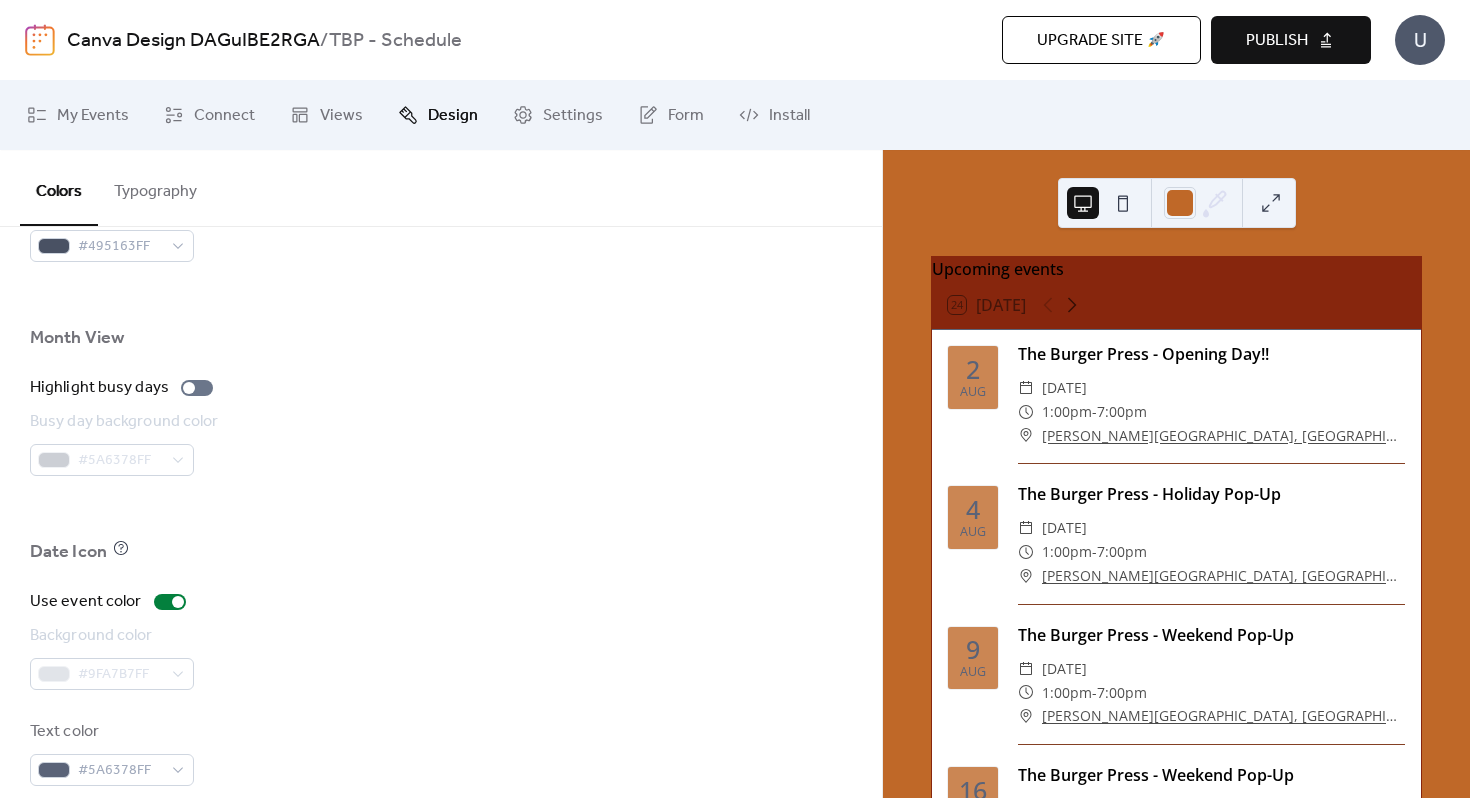 scroll, scrollTop: 1367, scrollLeft: 0, axis: vertical 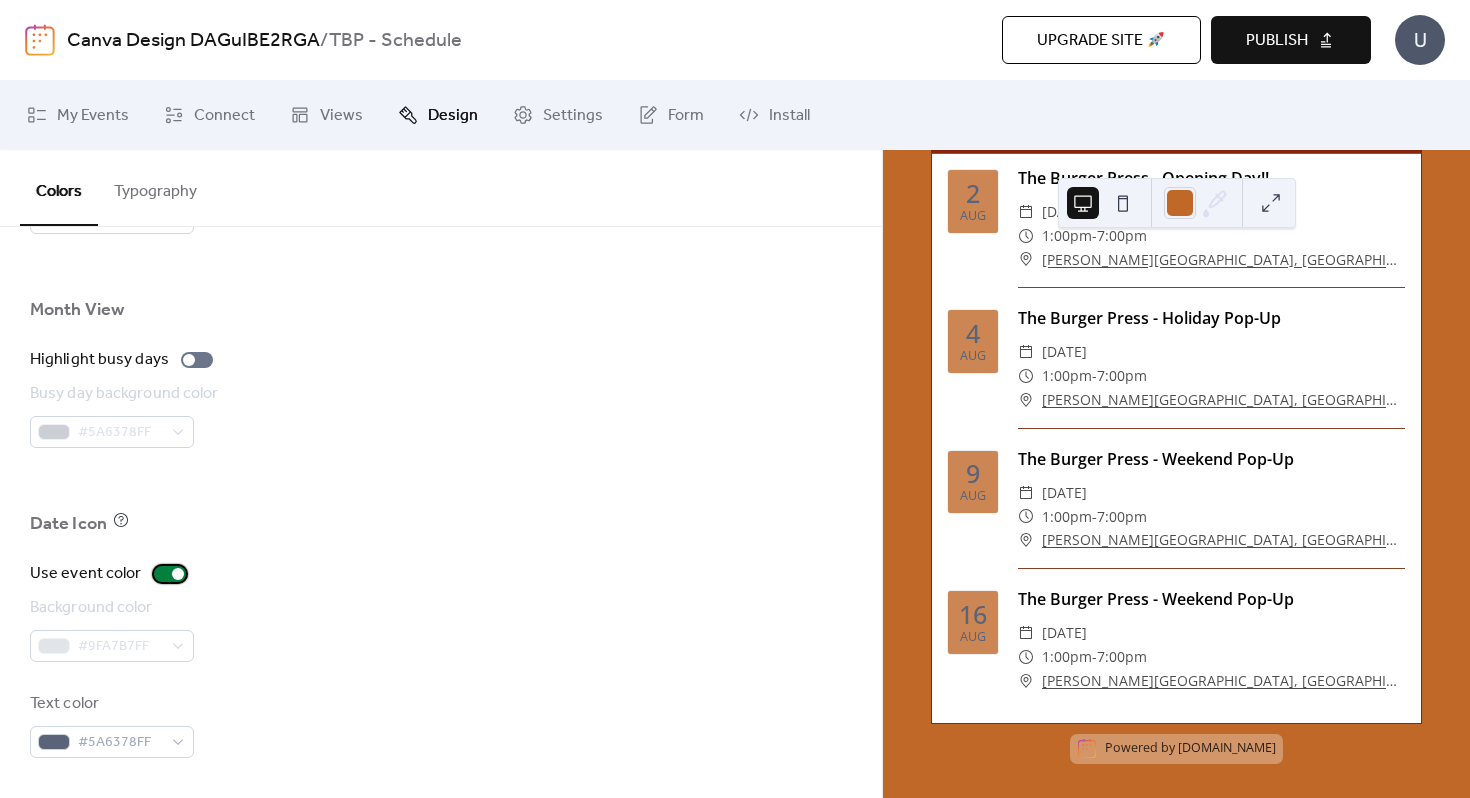 click at bounding box center [170, 574] 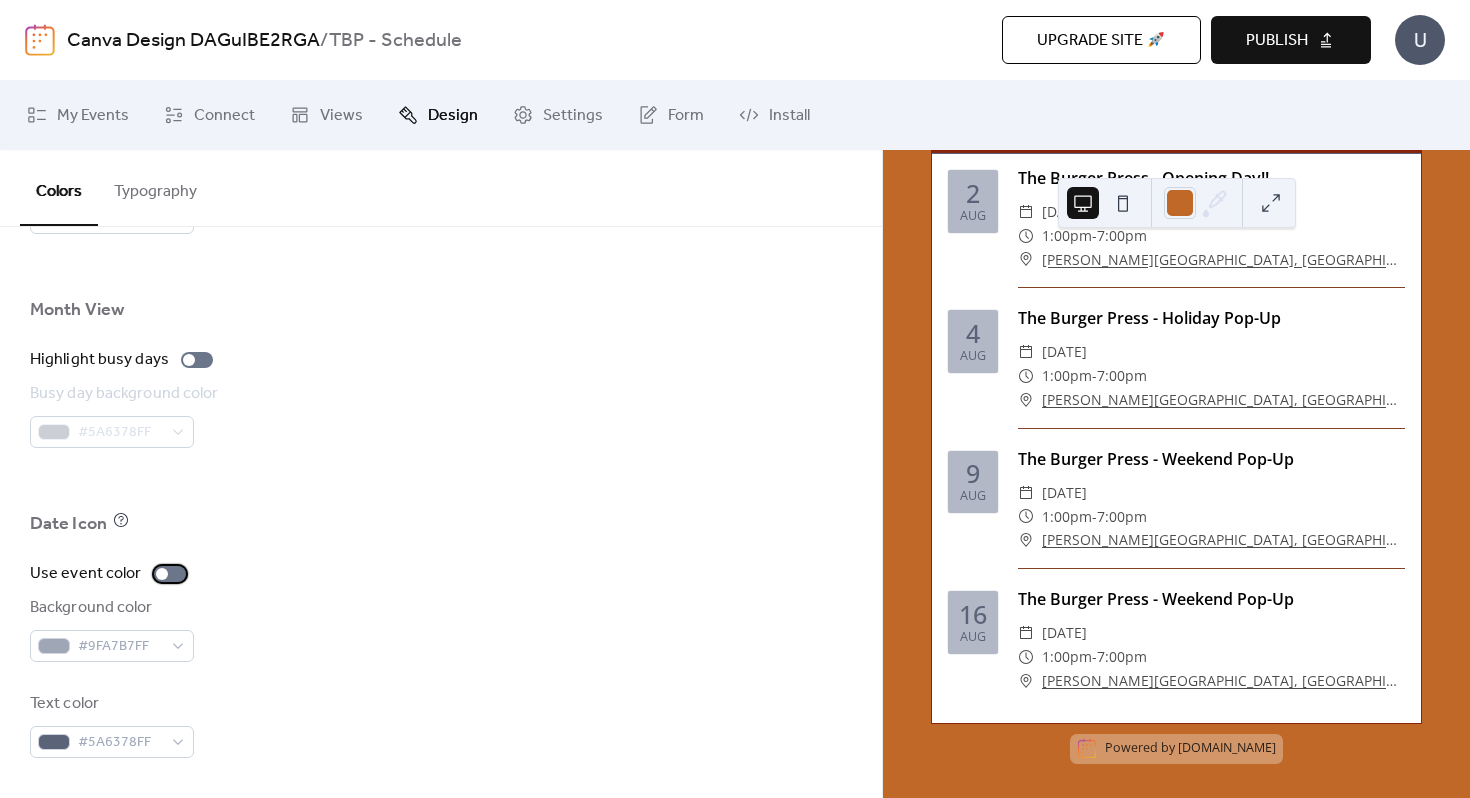 click at bounding box center [162, 574] 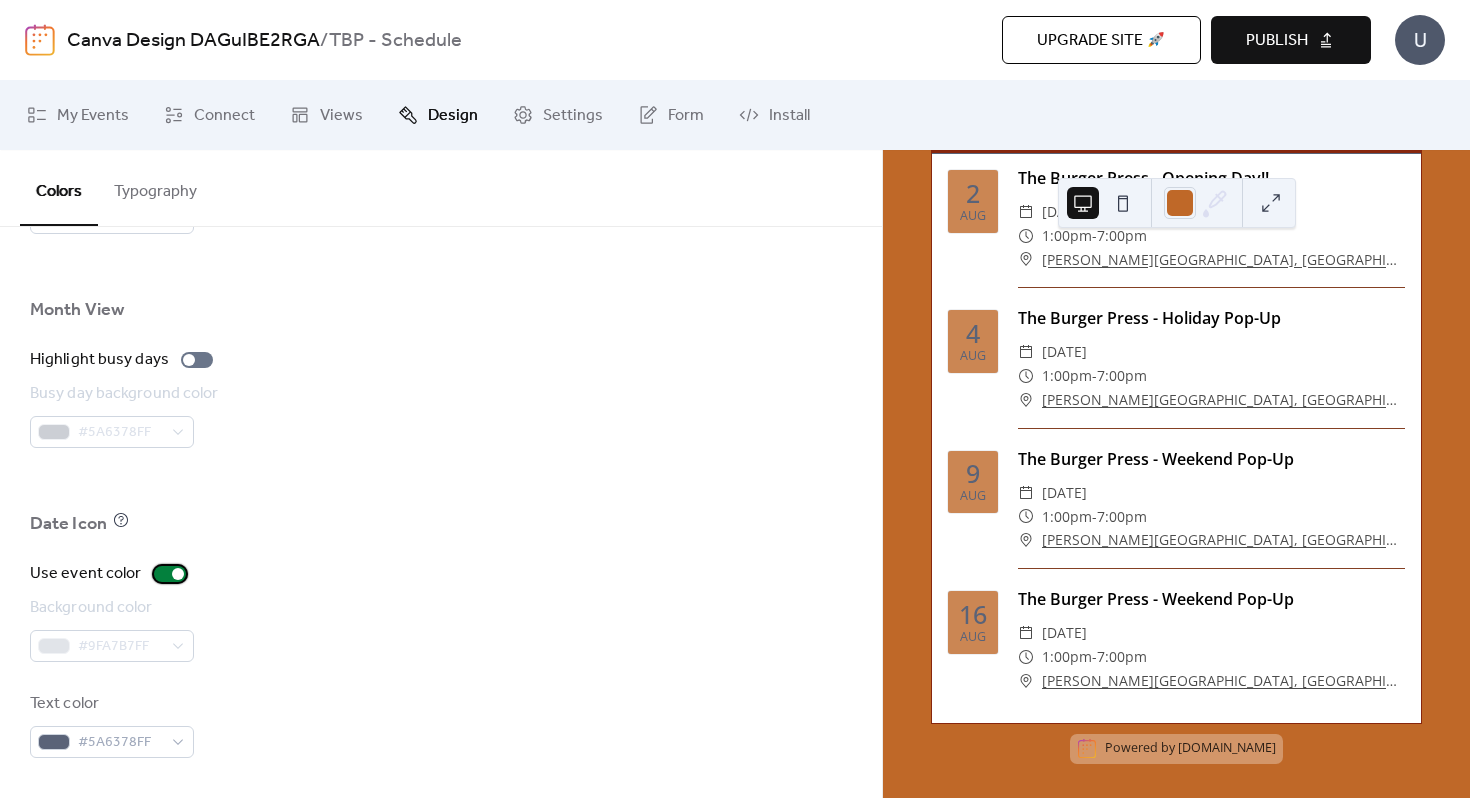 click at bounding box center (170, 574) 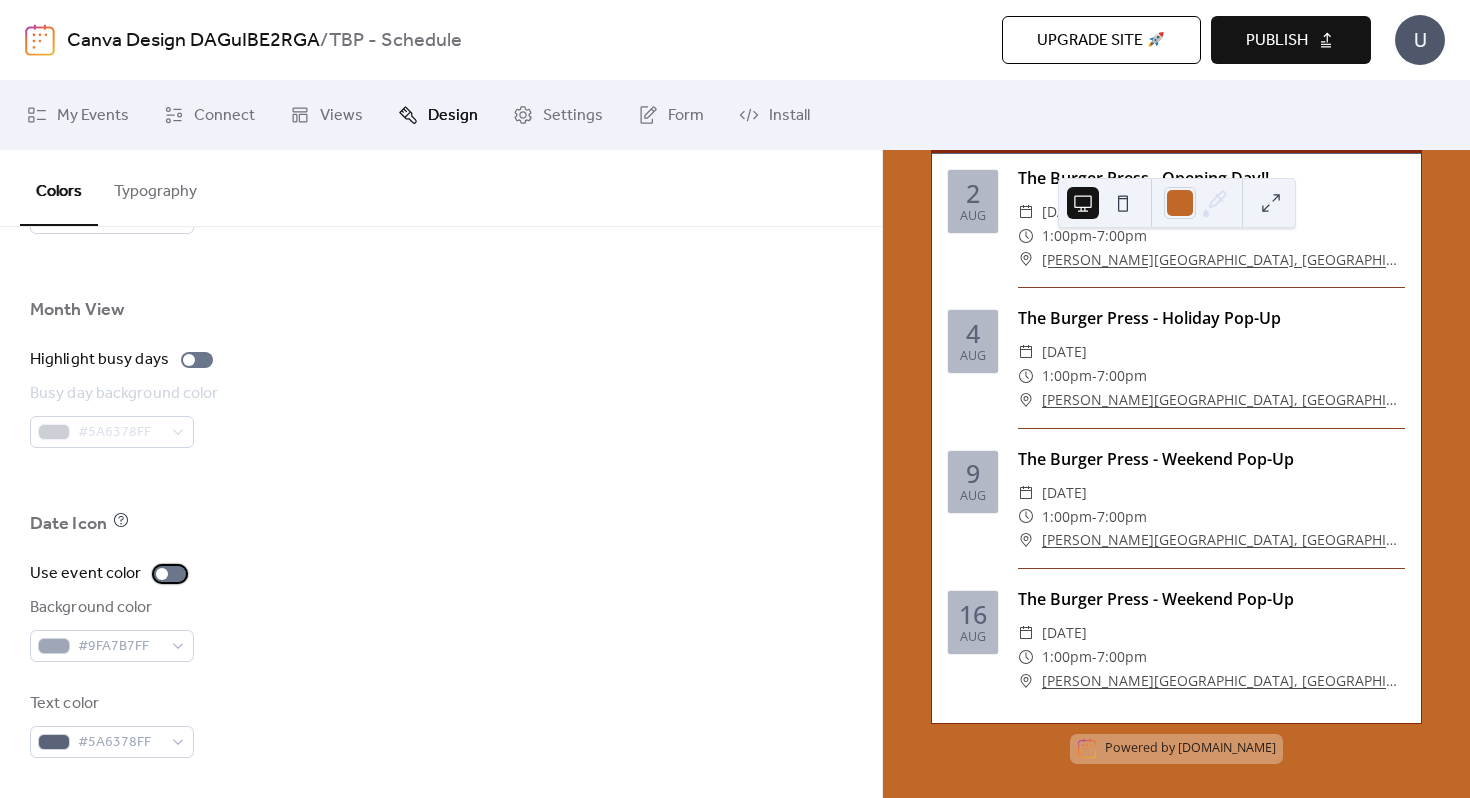 click on "Use event color" at bounding box center [112, 574] 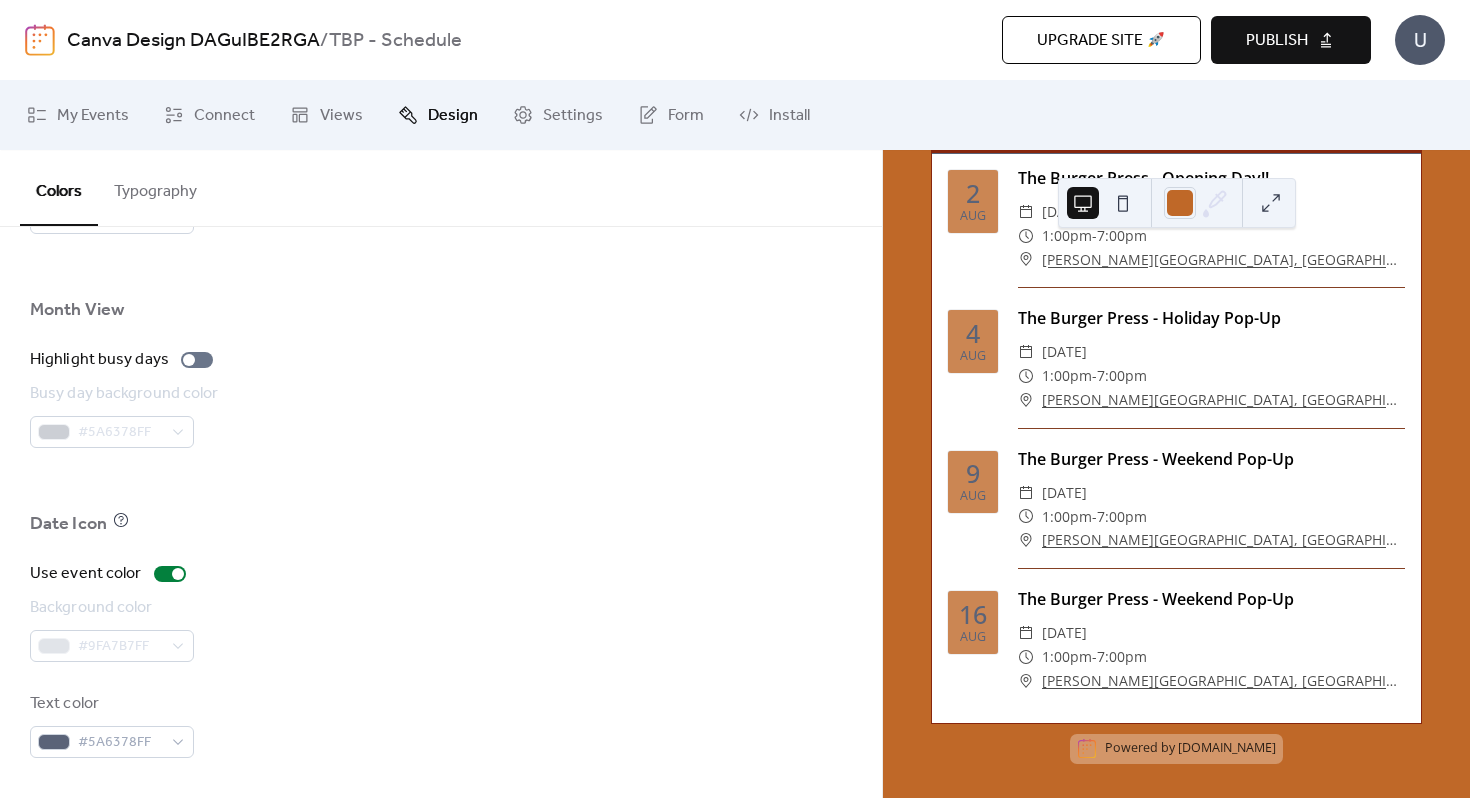 click on "#9FA7B7FF" at bounding box center [112, 646] 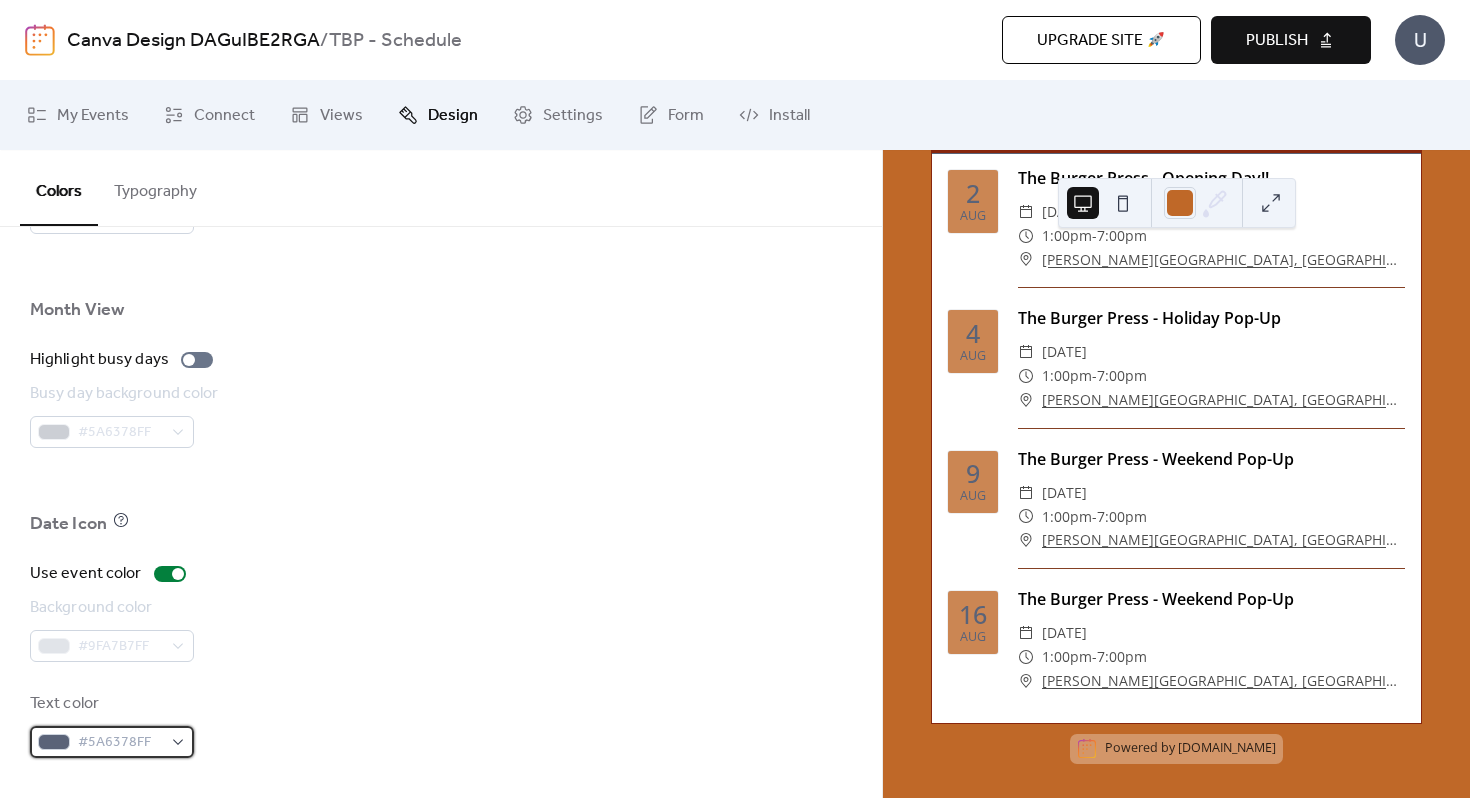 click on "#5A6378FF" at bounding box center [112, 742] 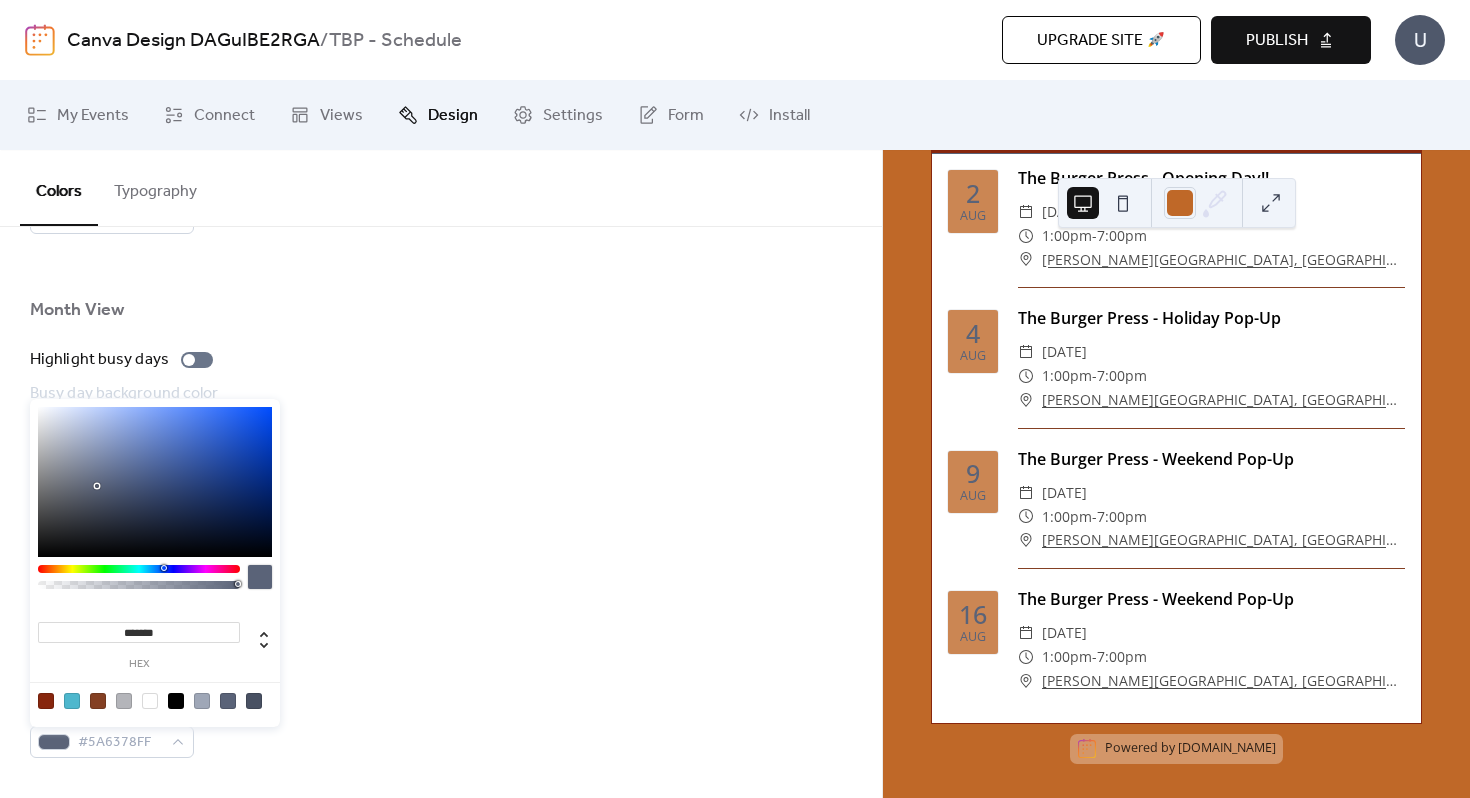 click at bounding box center (176, 701) 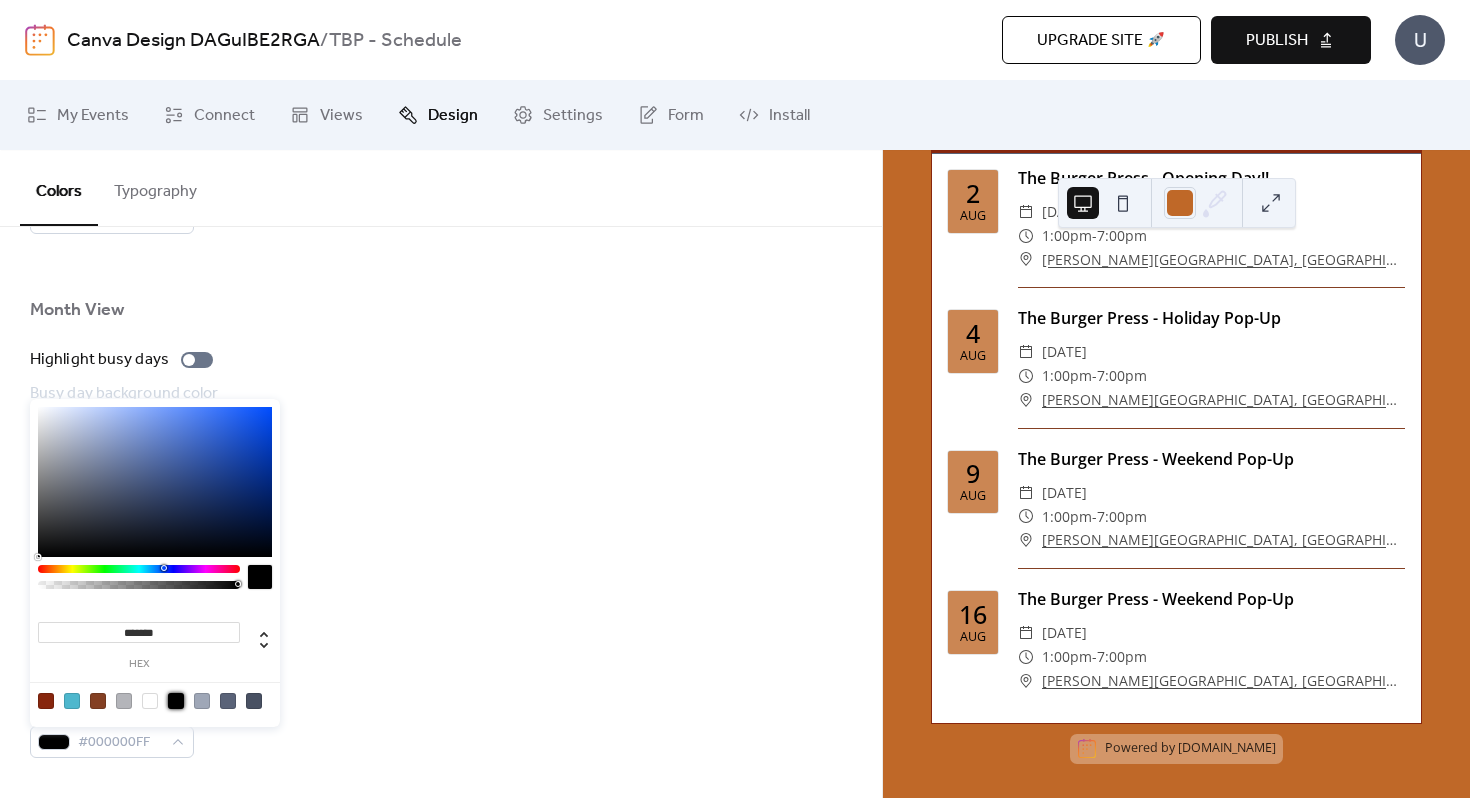click at bounding box center [441, 554] 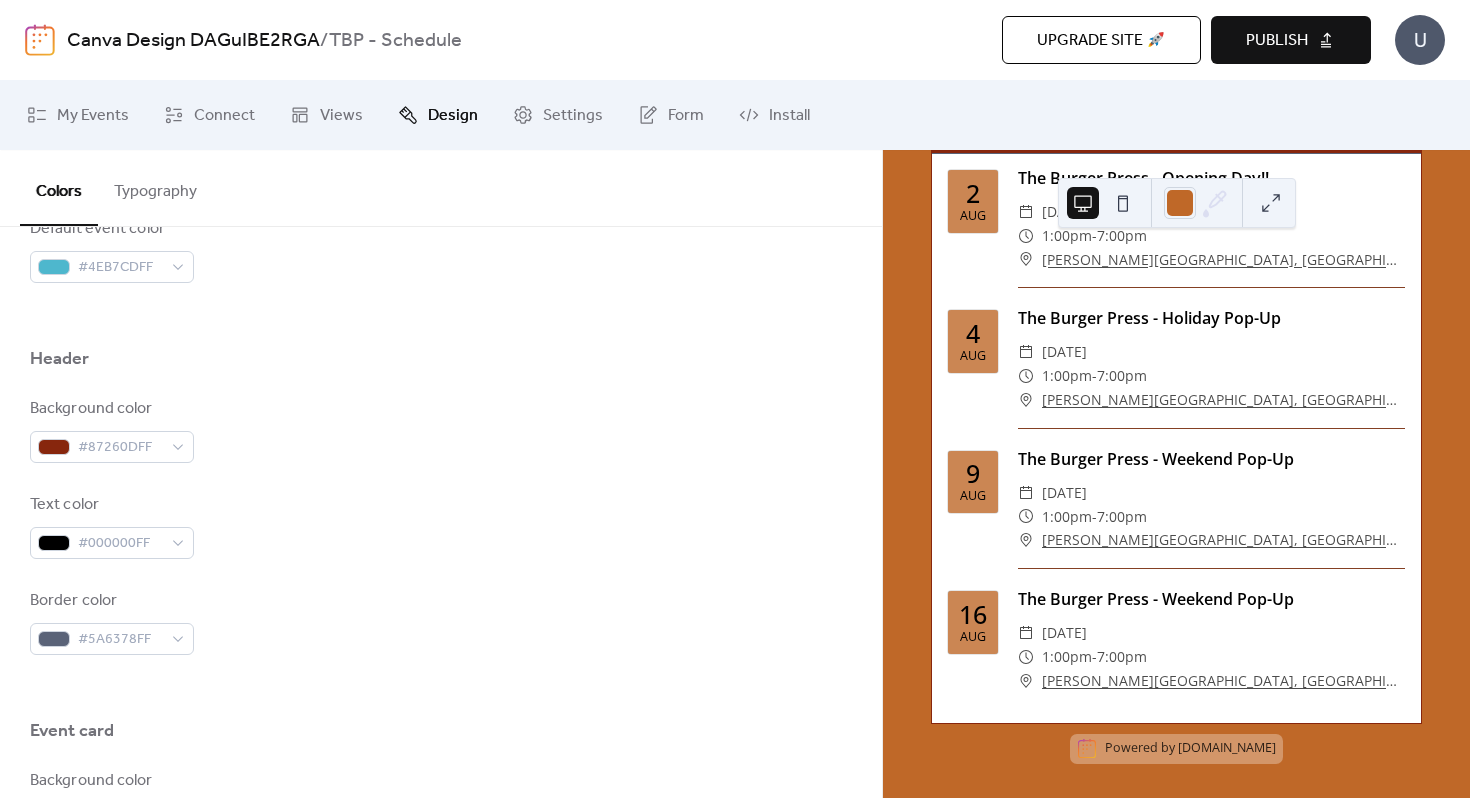 scroll, scrollTop: 775, scrollLeft: 0, axis: vertical 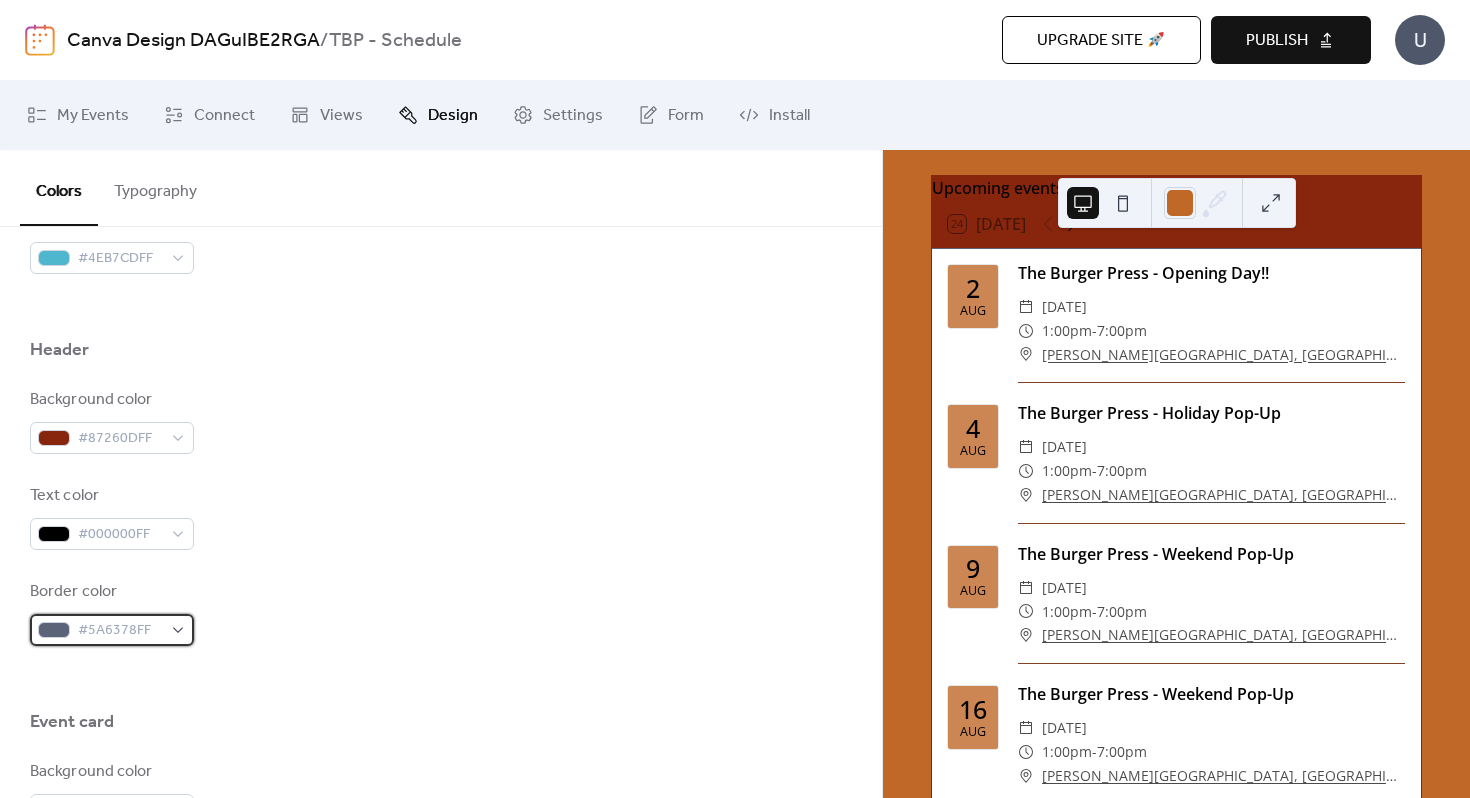 click on "#5A6378FF" at bounding box center (112, 630) 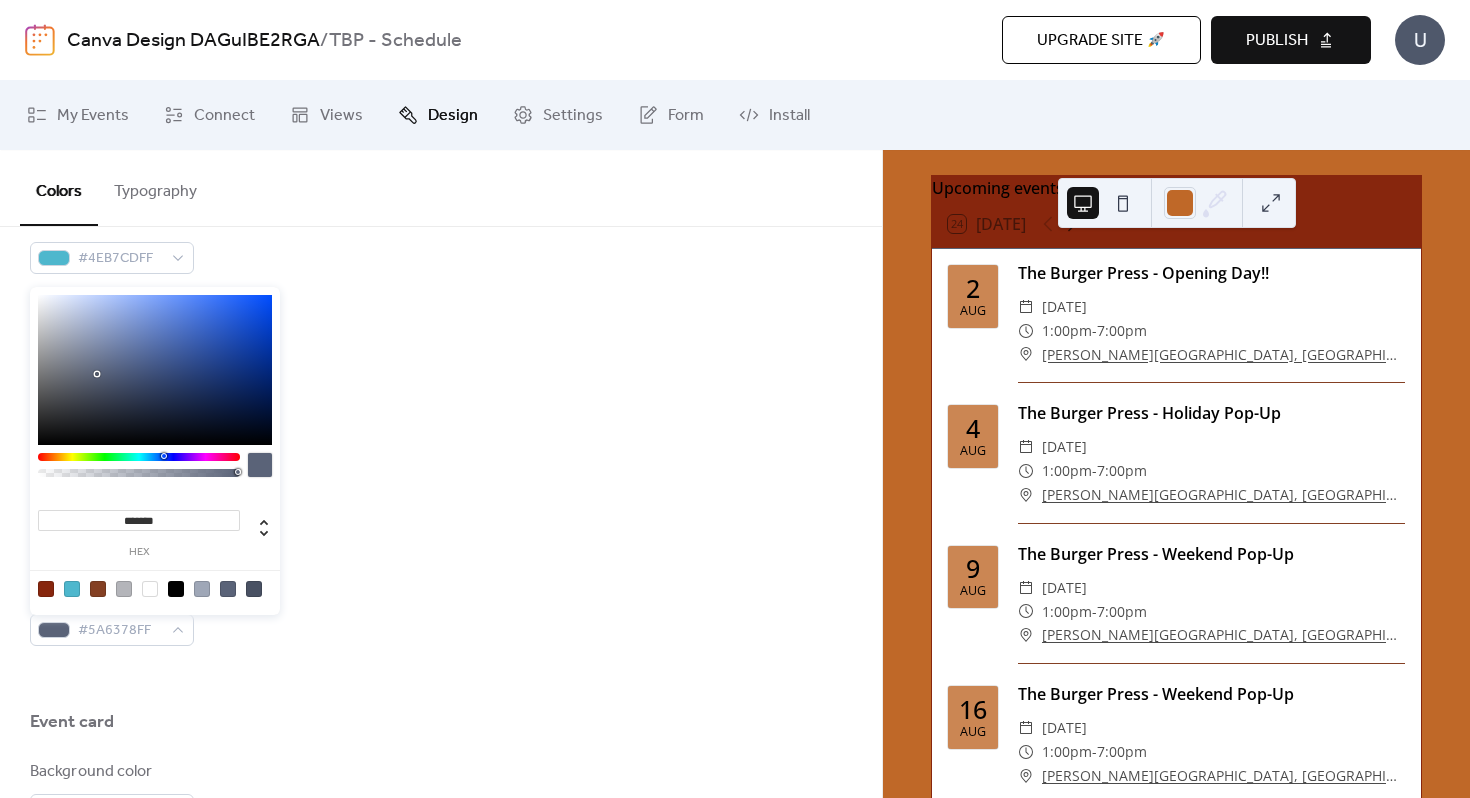 click at bounding box center (98, 589) 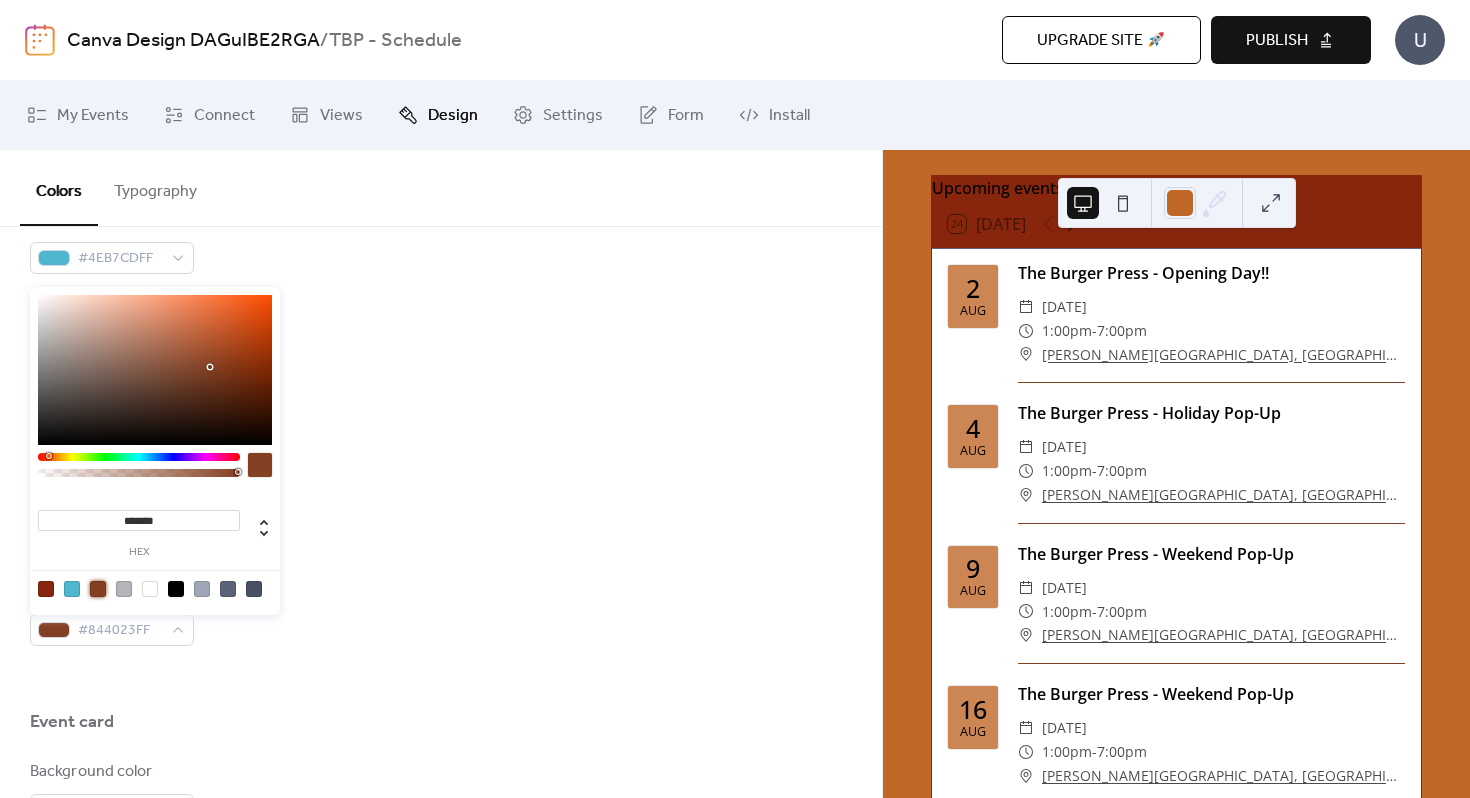 click on "Text color #000000FF" at bounding box center (441, 517) 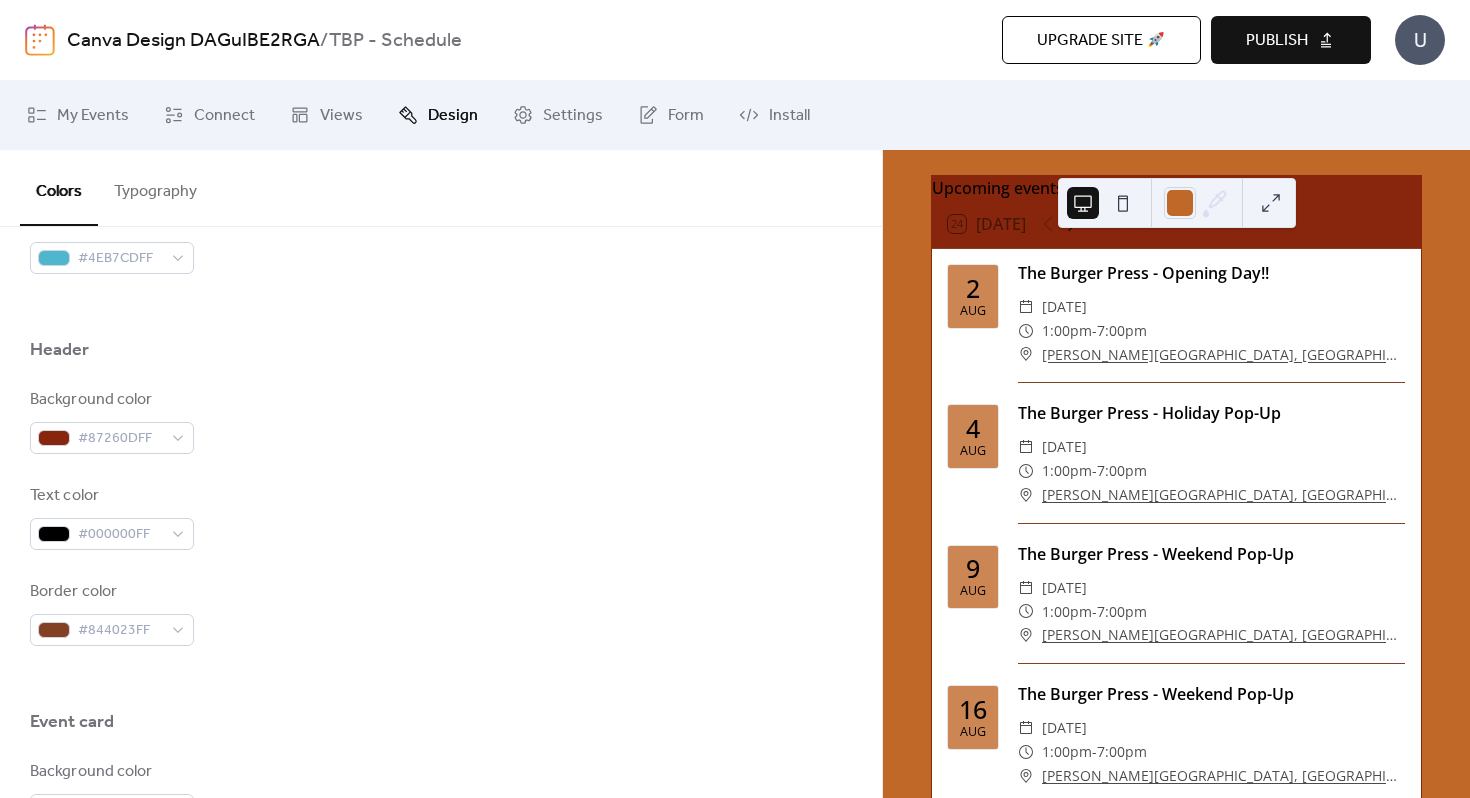 click on "Text color #000000FF" at bounding box center [441, 517] 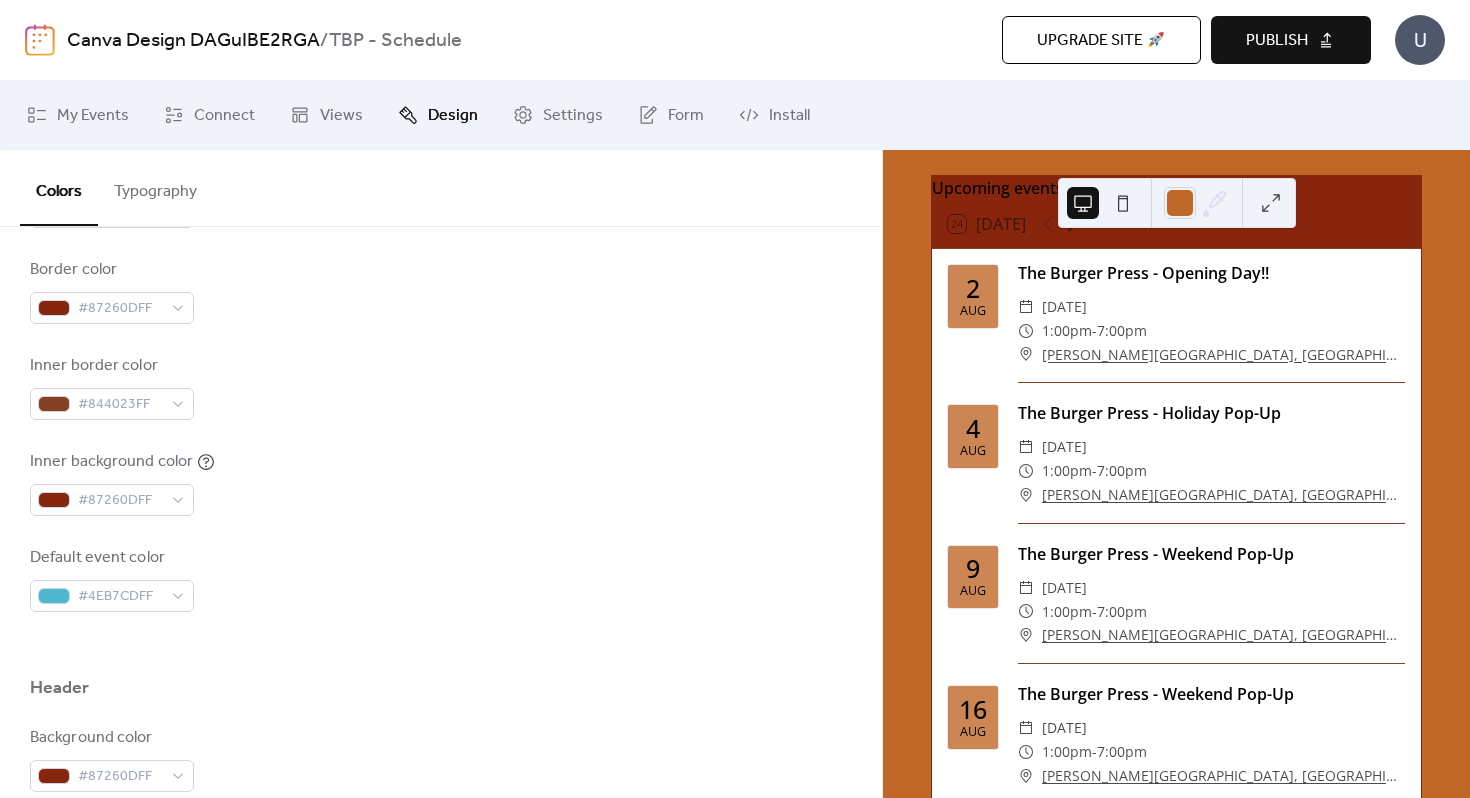 scroll, scrollTop: 436, scrollLeft: 0, axis: vertical 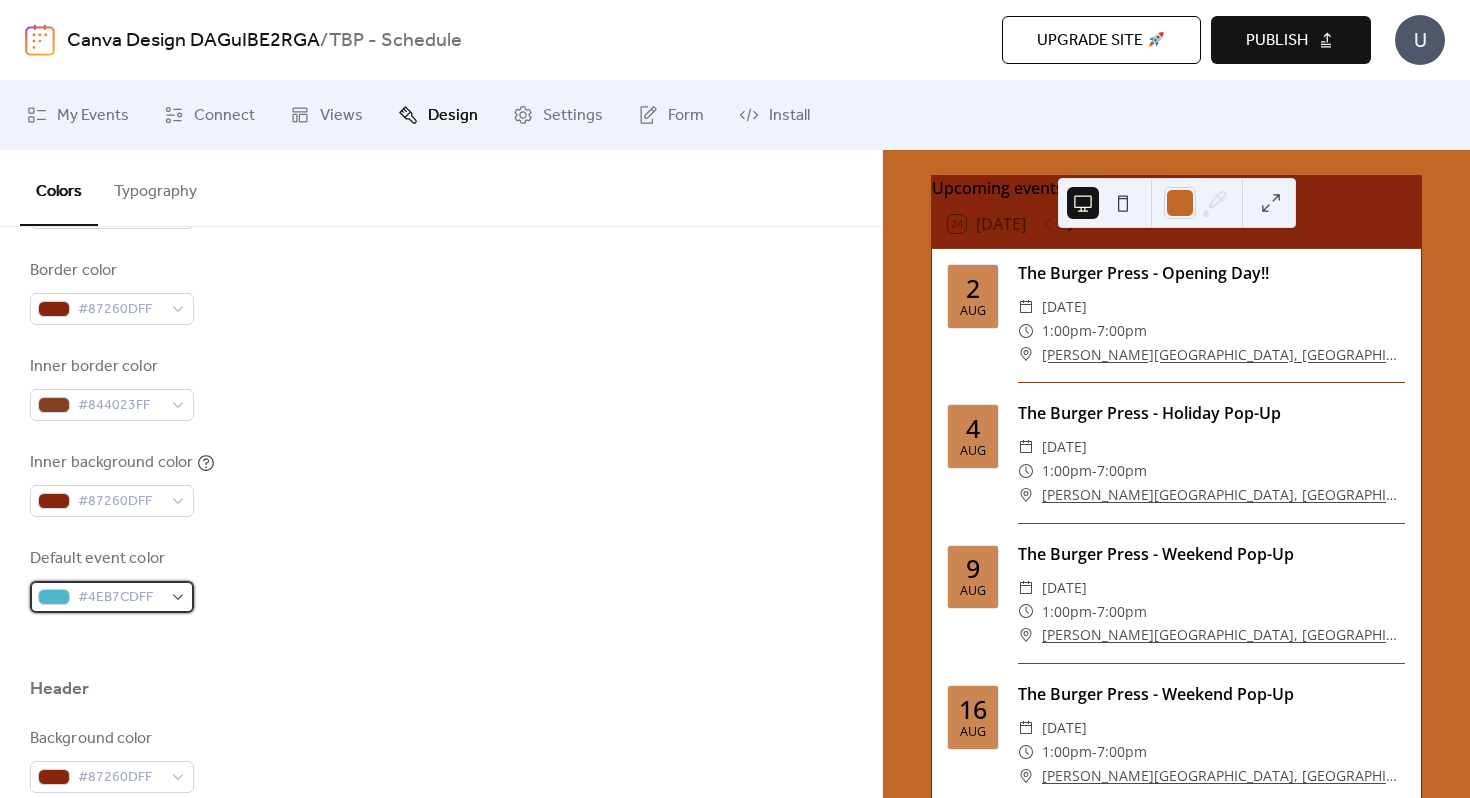 click on "#4EB7CDFF" at bounding box center [112, 597] 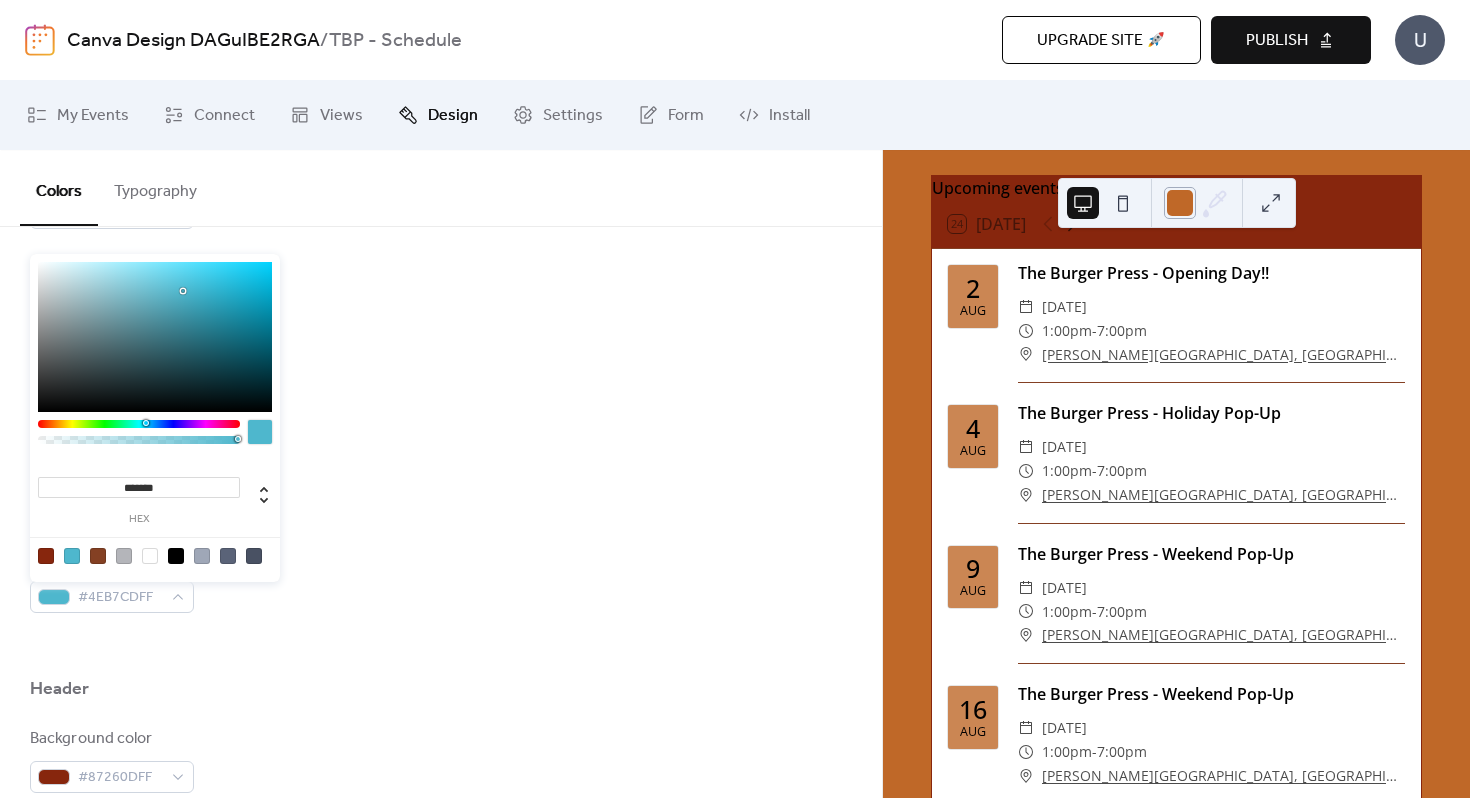 click at bounding box center [1180, 203] 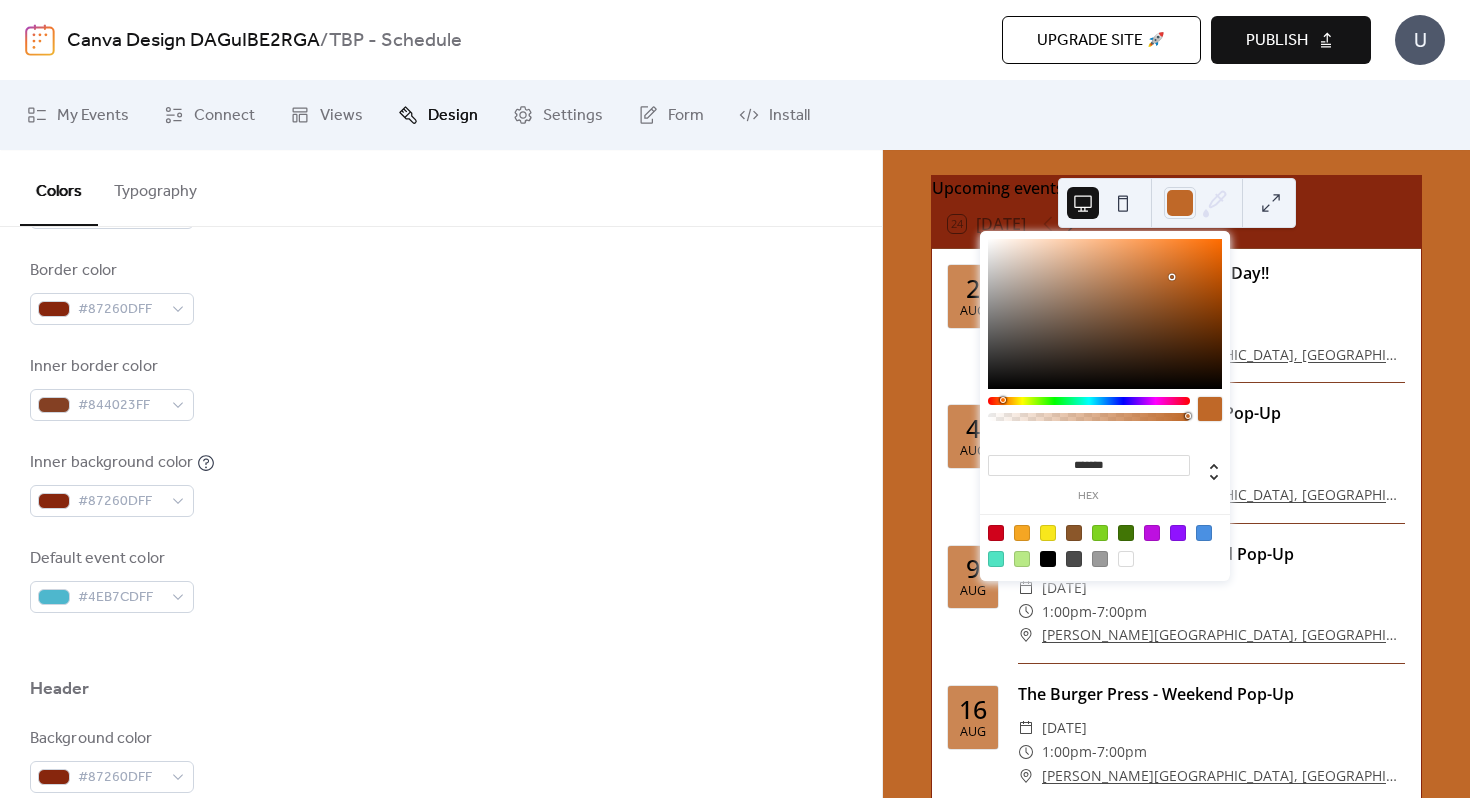 click on "*******" at bounding box center (1089, 465) 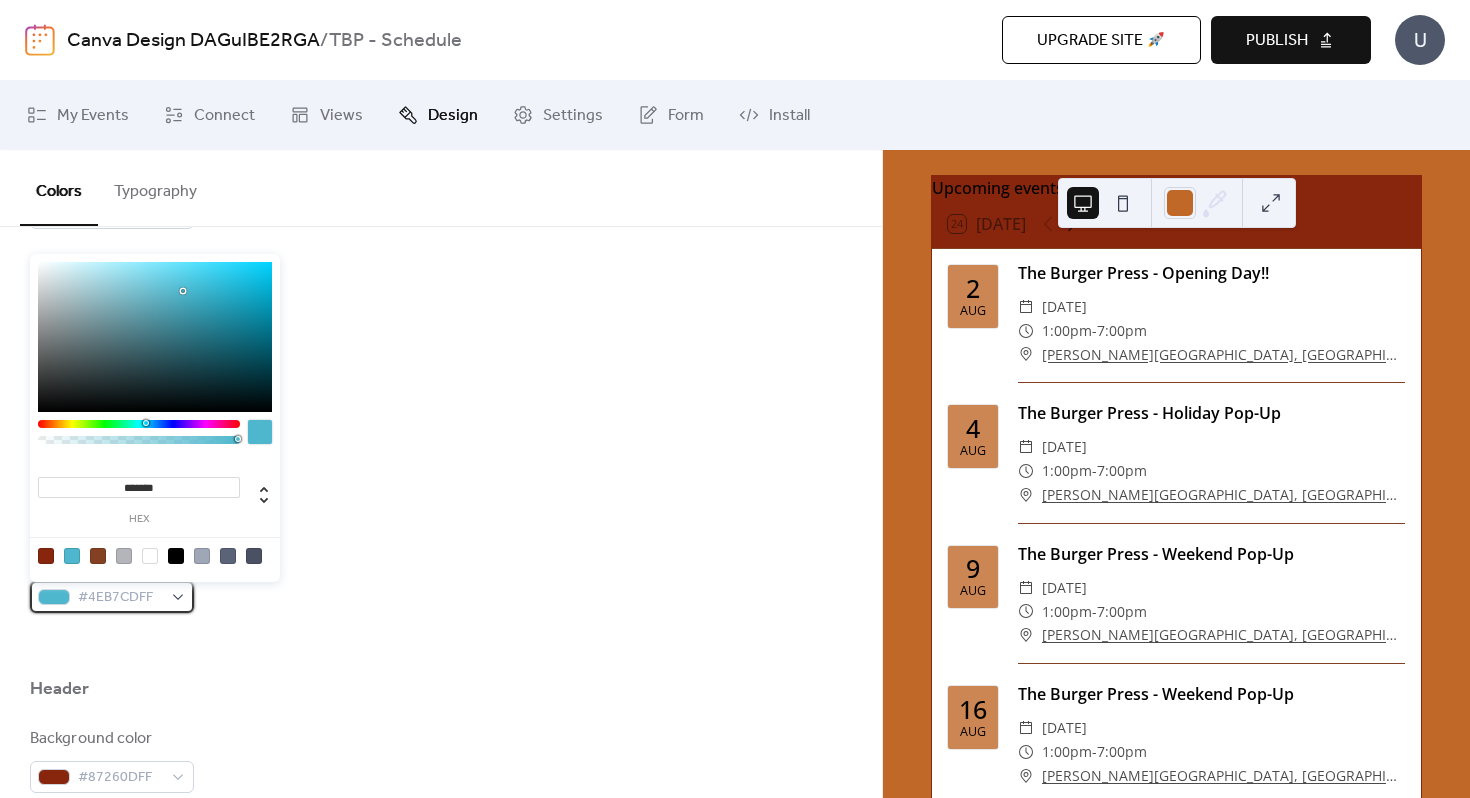 click on "#4EB7CDFF" at bounding box center (120, 598) 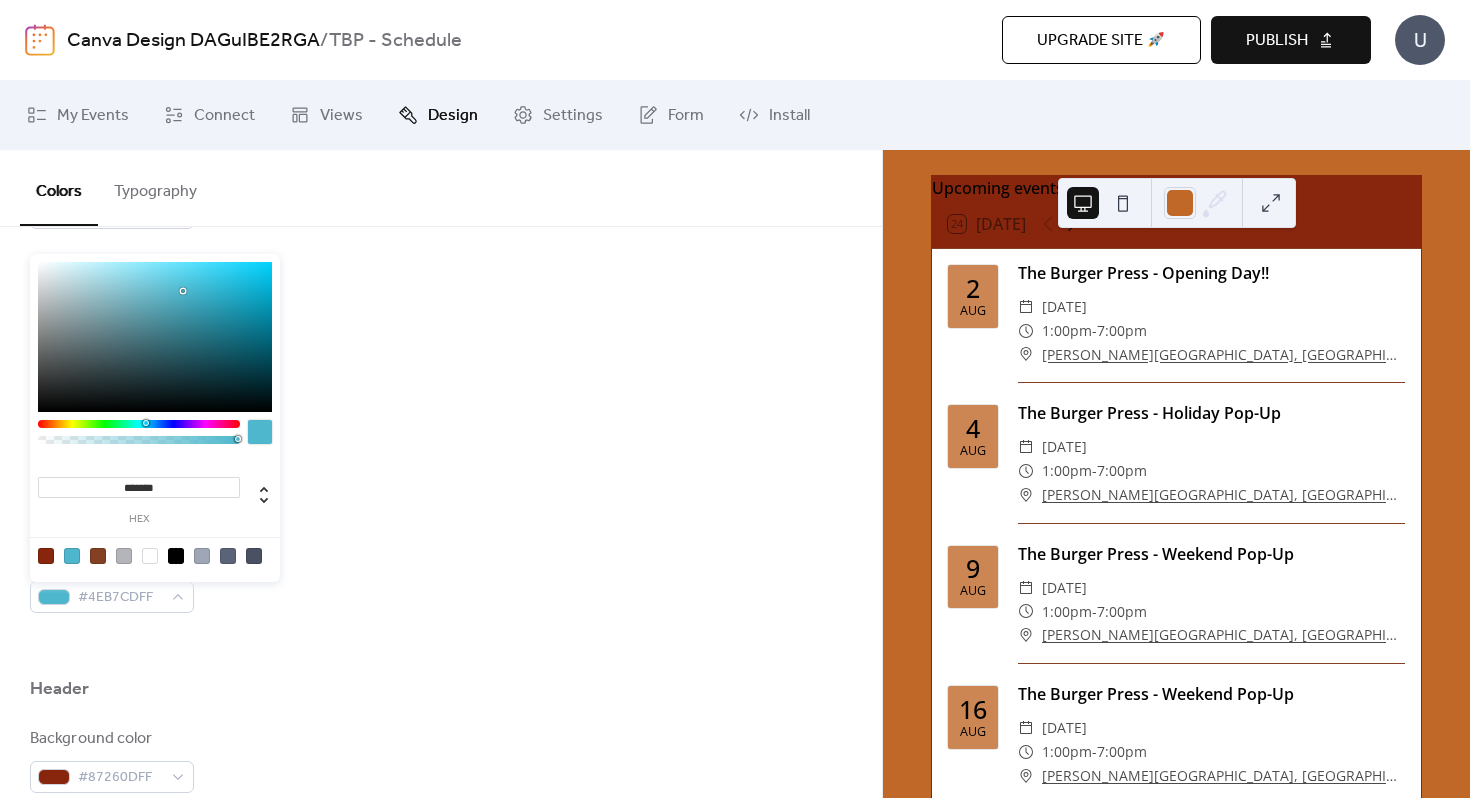 click on "*******" at bounding box center [139, 487] 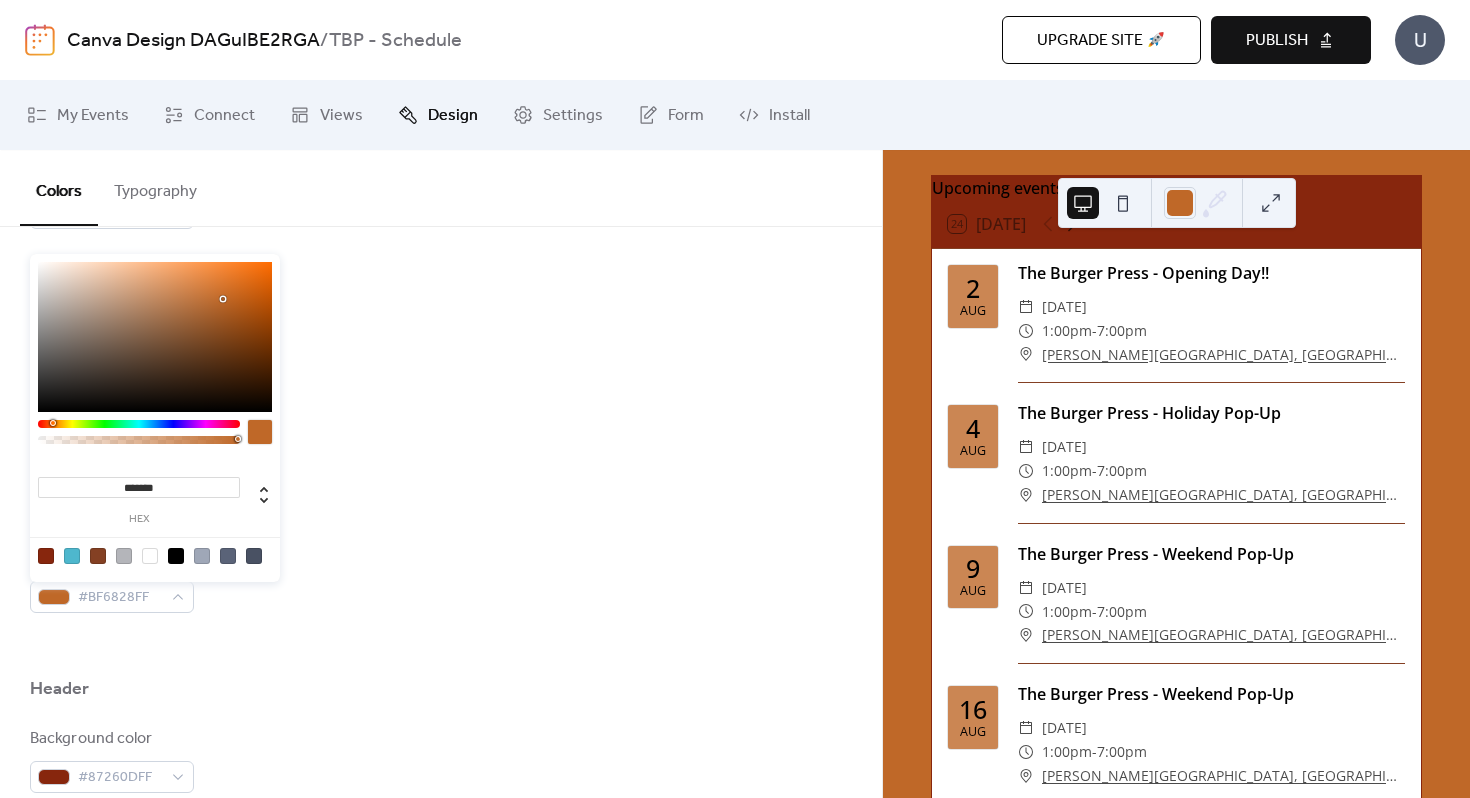 click on "Inner border color #844023FF" at bounding box center (441, 388) 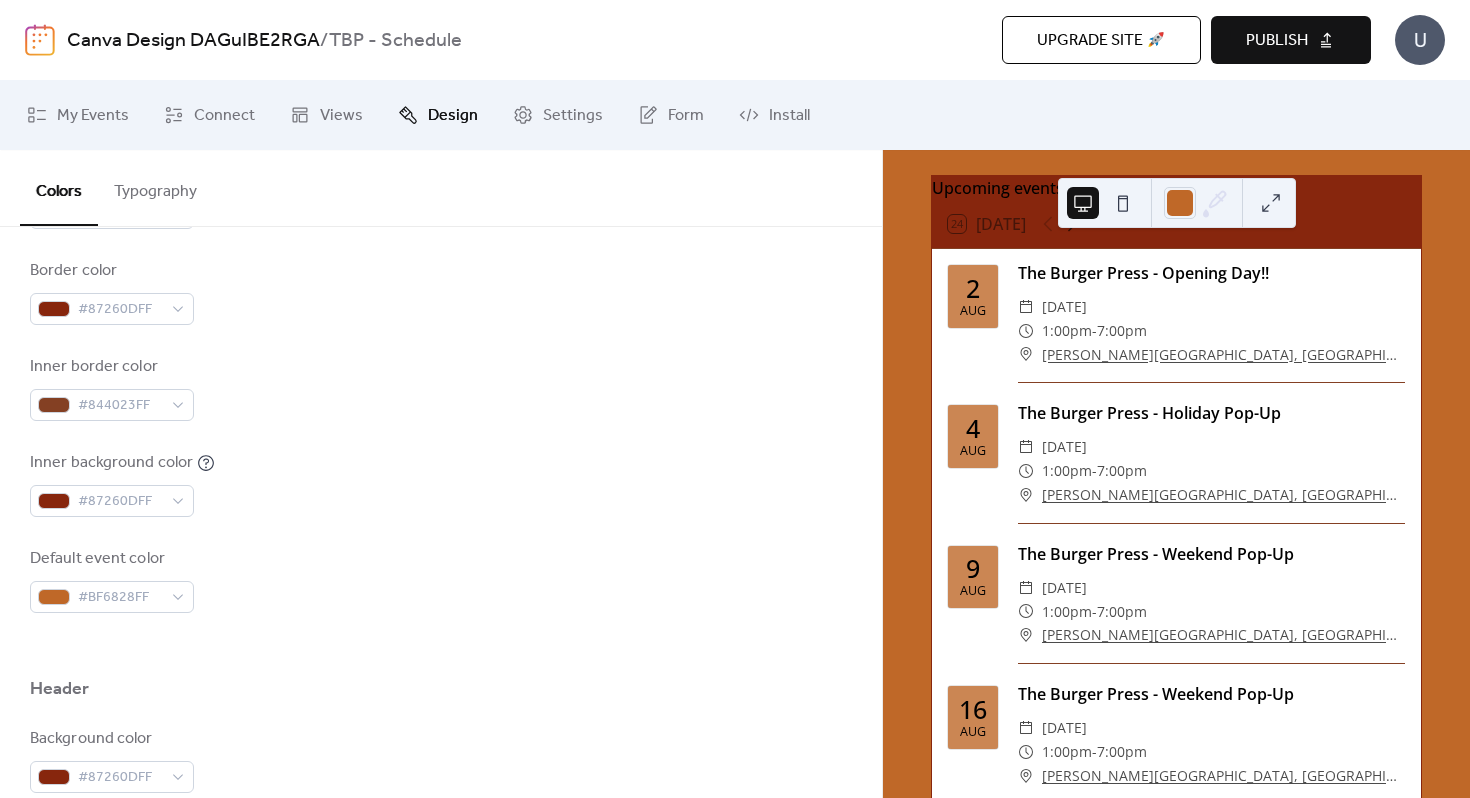 click on "Inner border color #844023FF" at bounding box center [441, 388] 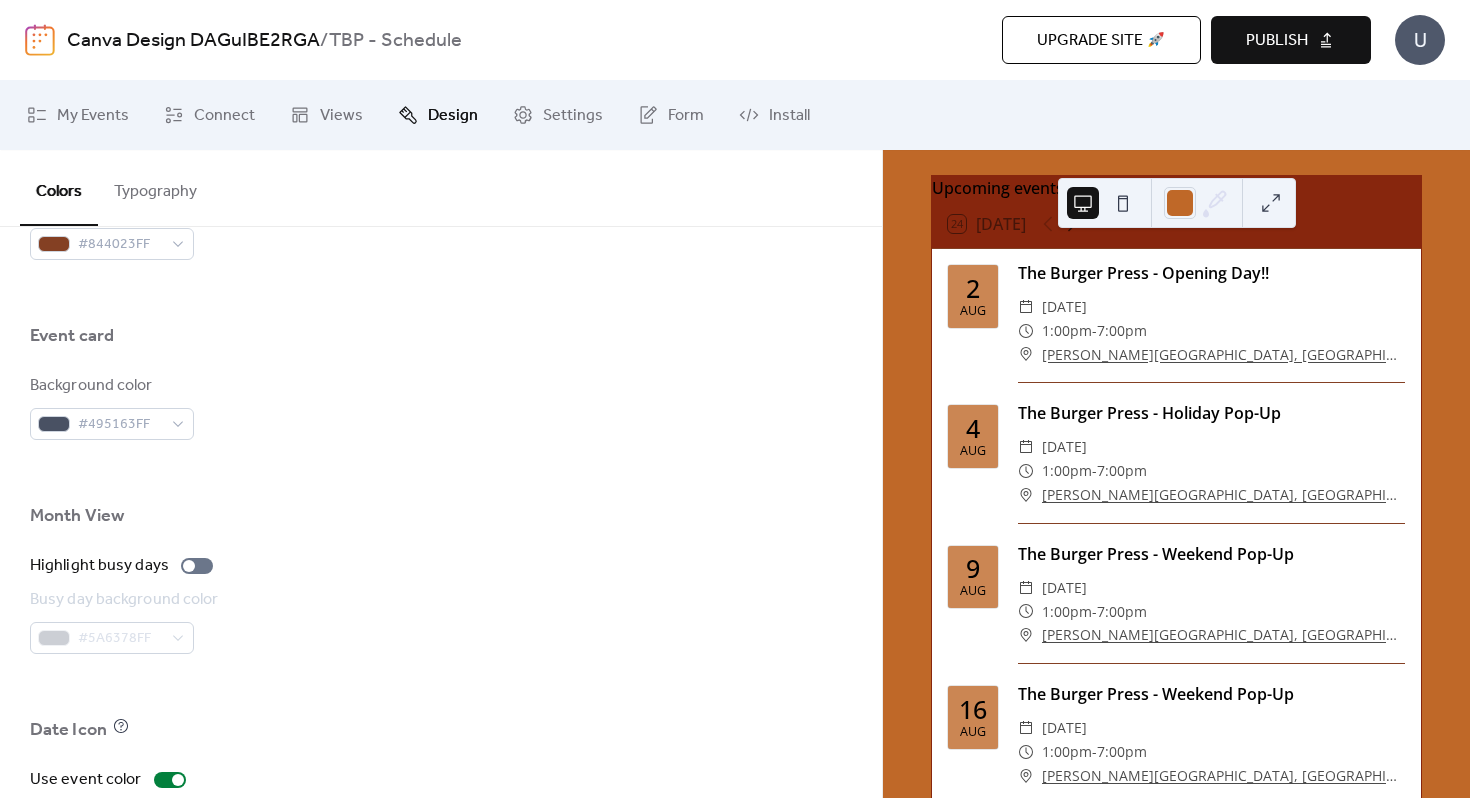 scroll, scrollTop: 1050, scrollLeft: 0, axis: vertical 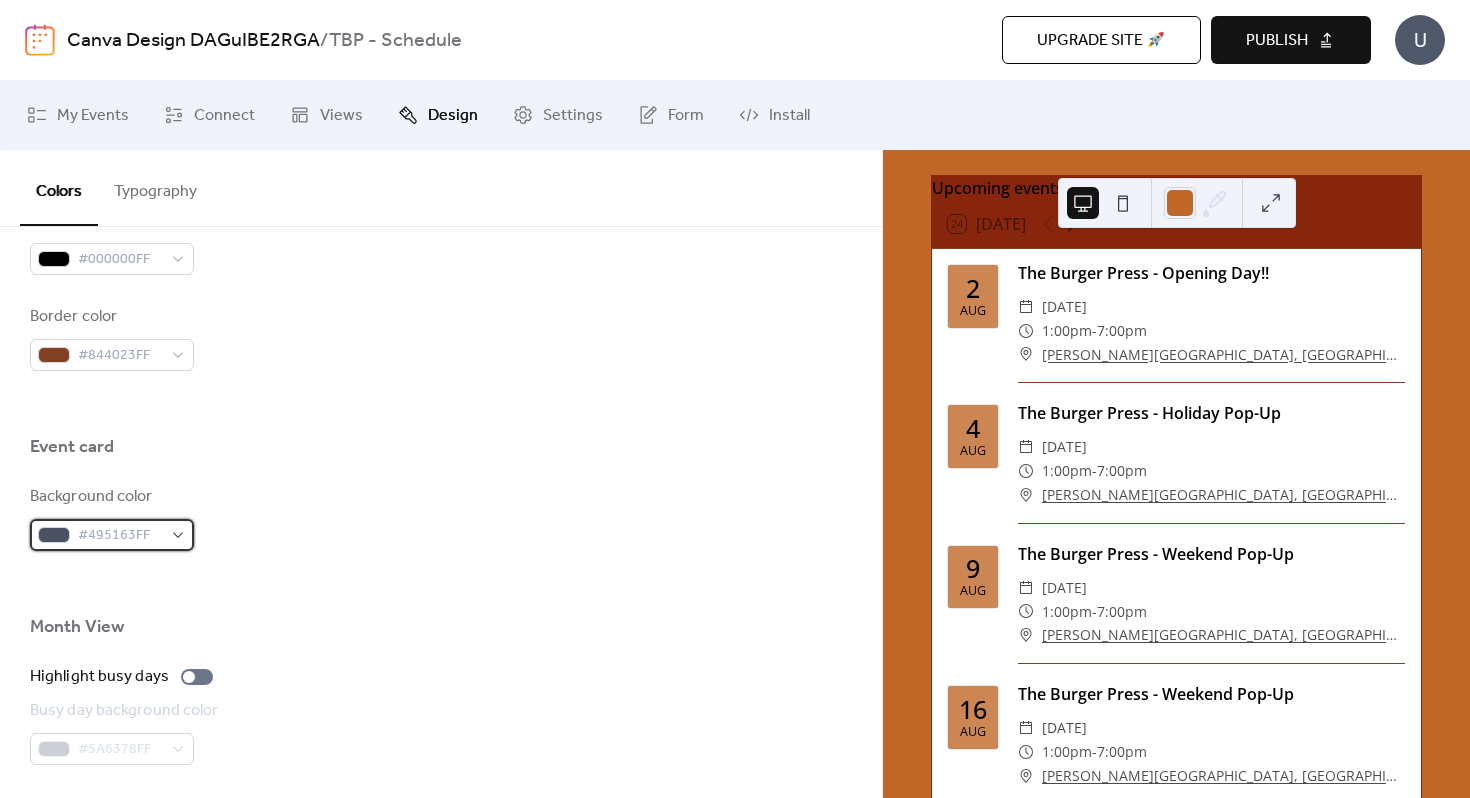 click on "#495163FF" at bounding box center [120, 536] 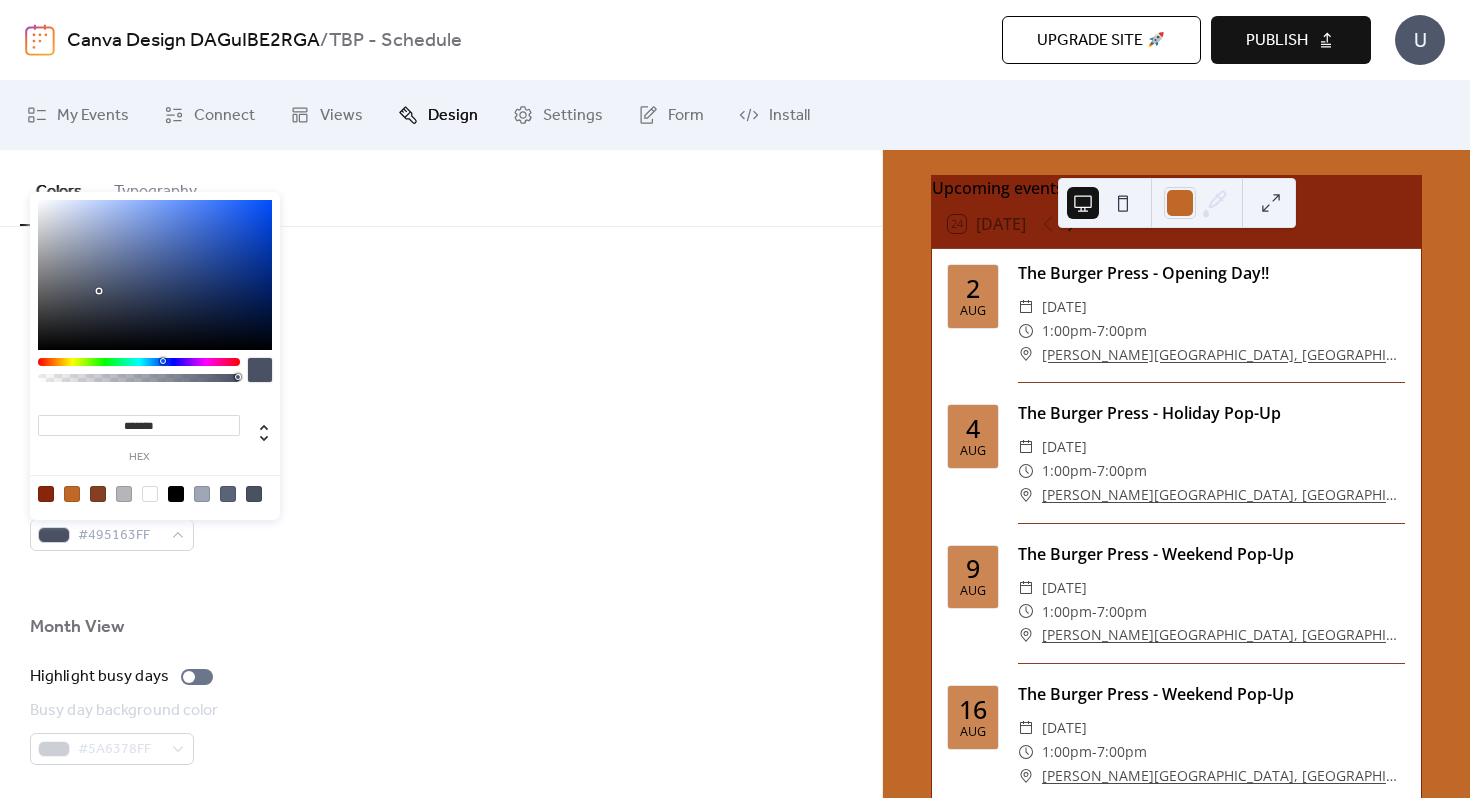 click at bounding box center (124, 494) 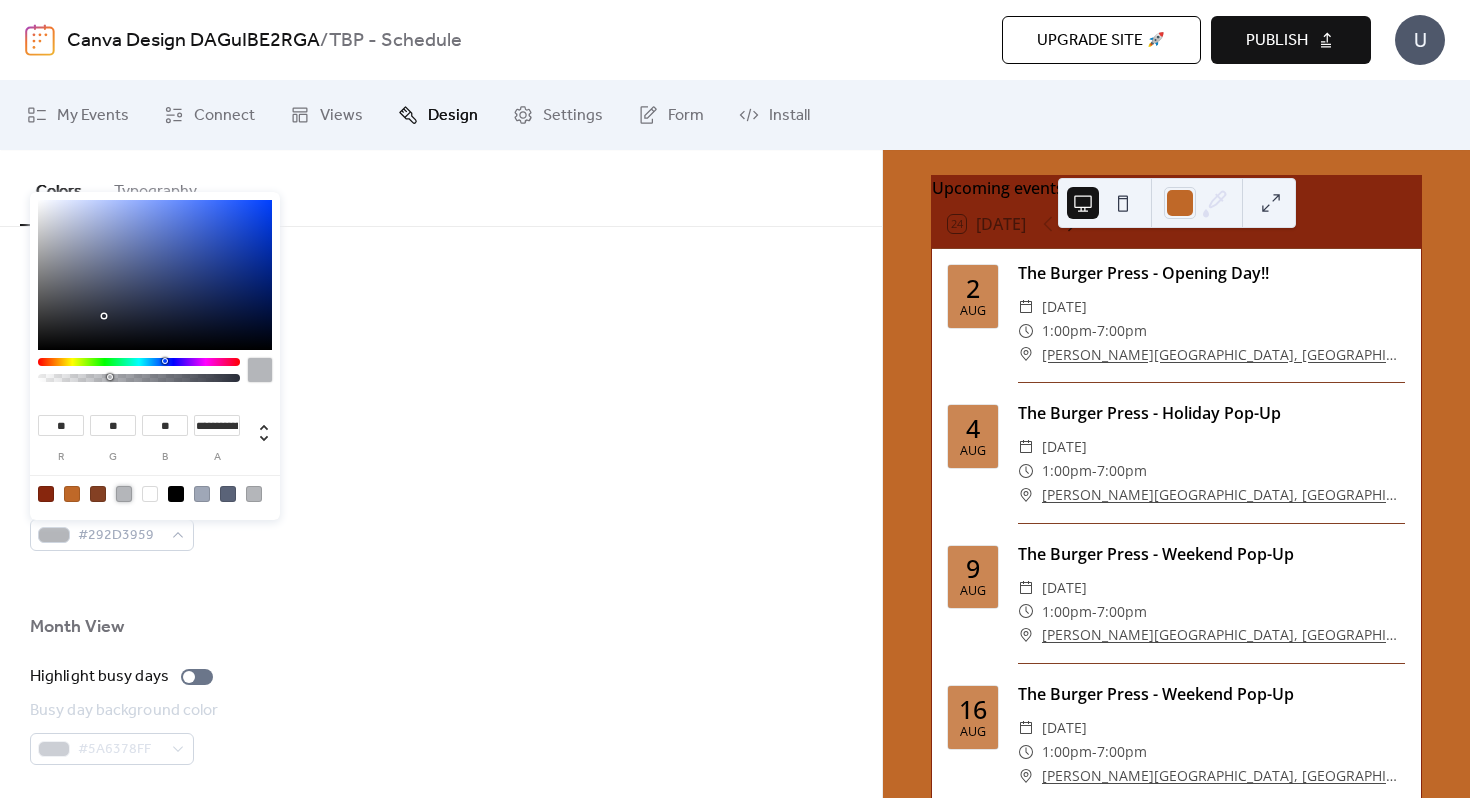 click at bounding box center [150, 494] 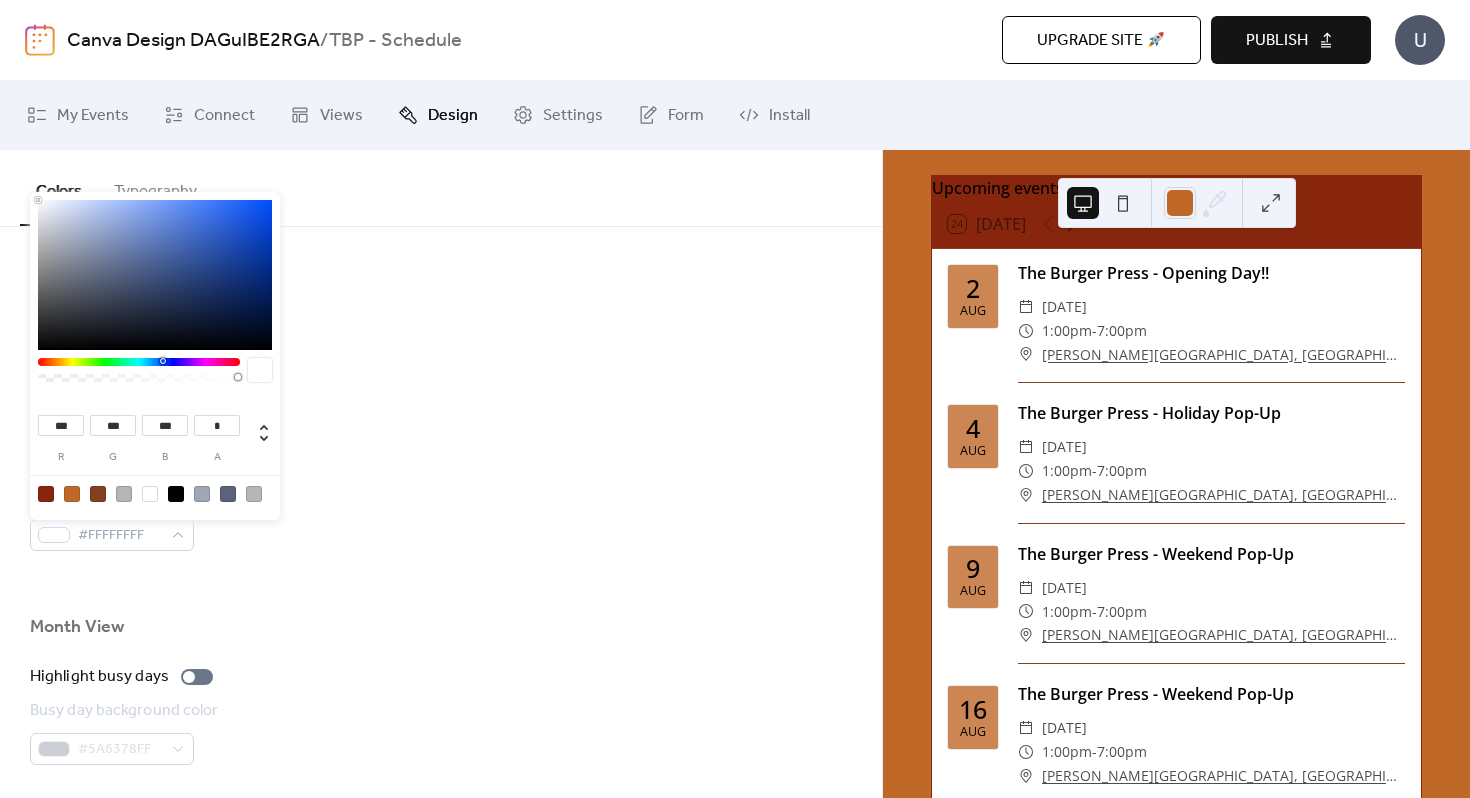 click on "Background color #FFFFFFFF" at bounding box center (441, 518) 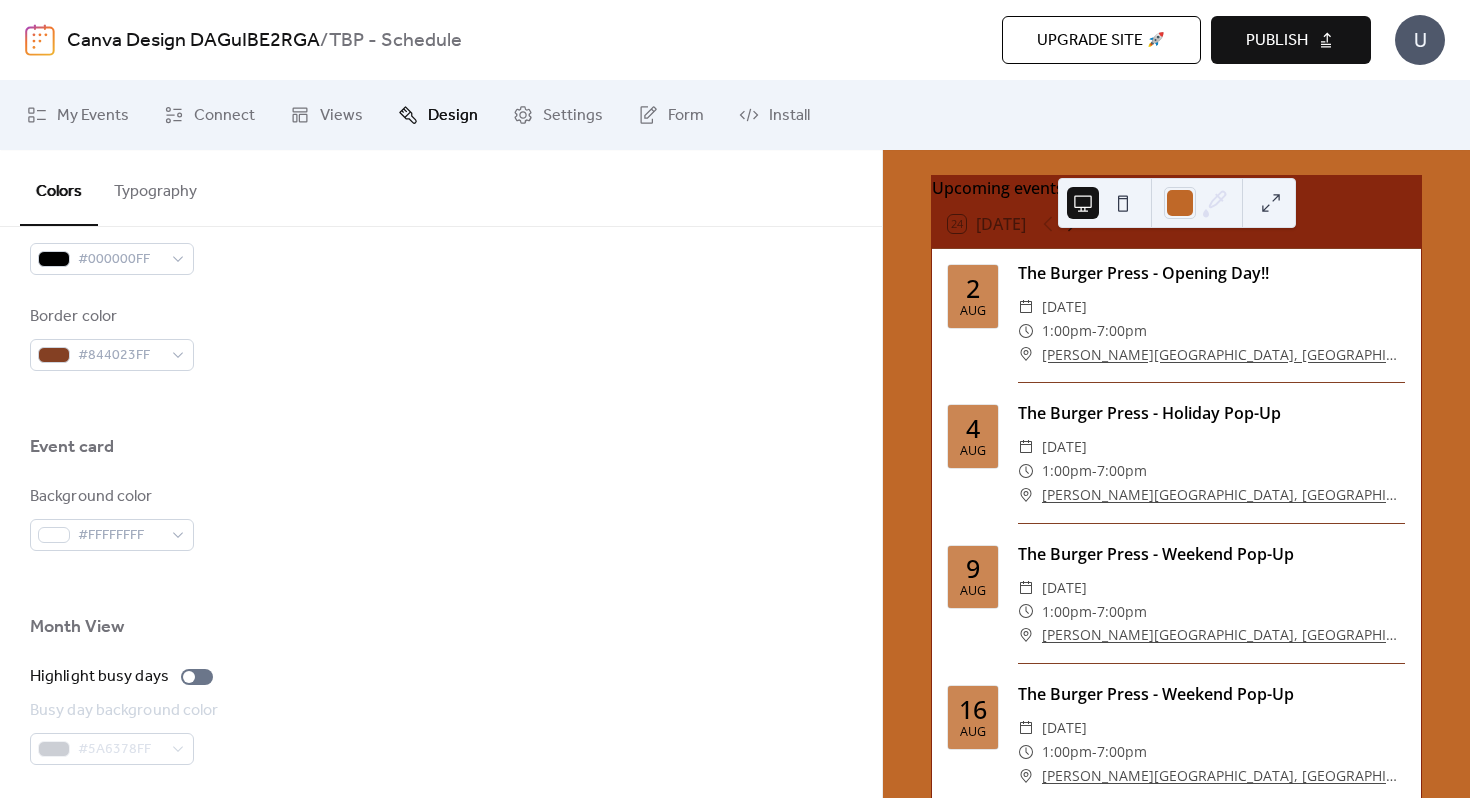 click on "Background color #FFFFFFFF" at bounding box center (441, 518) 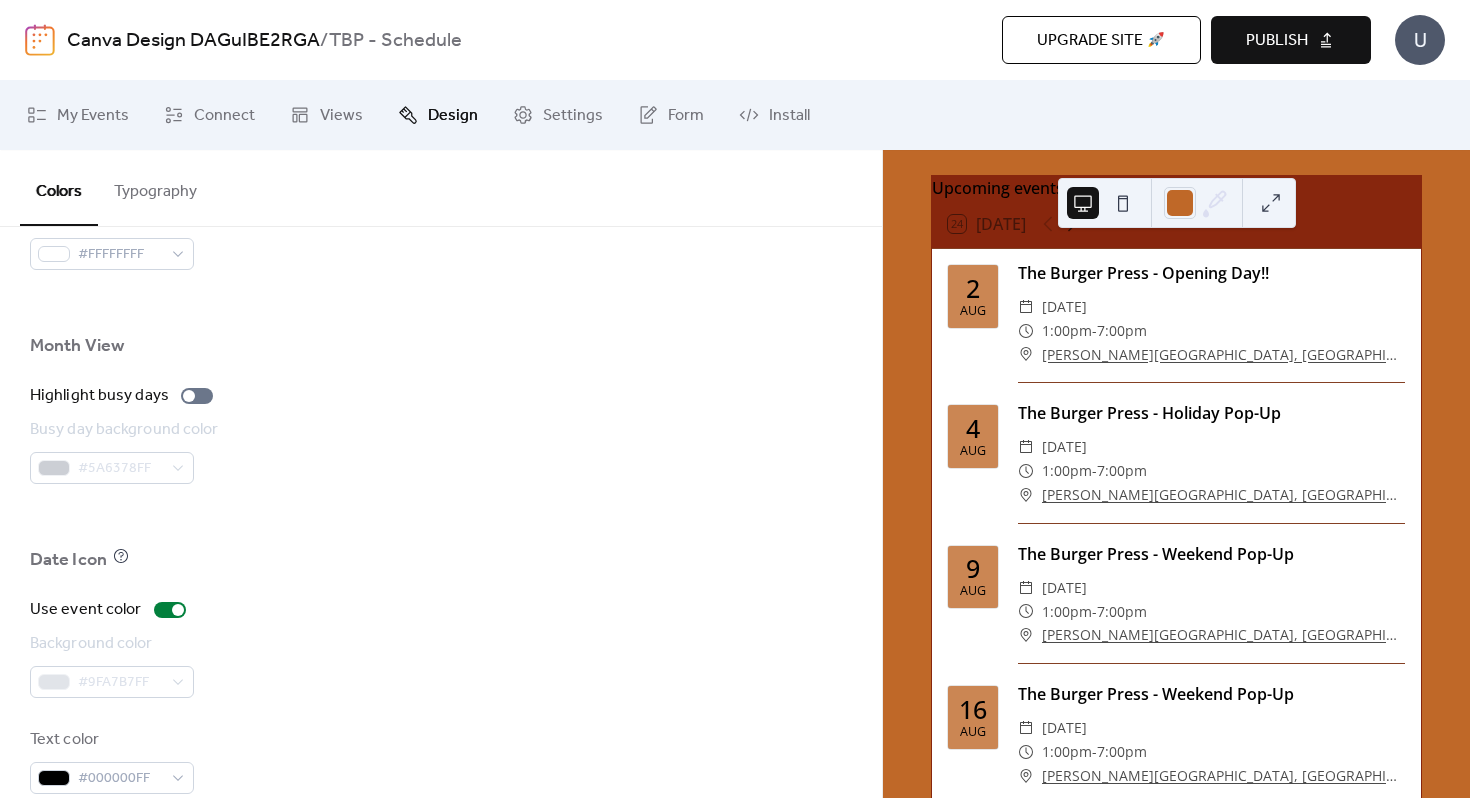 scroll, scrollTop: 1367, scrollLeft: 0, axis: vertical 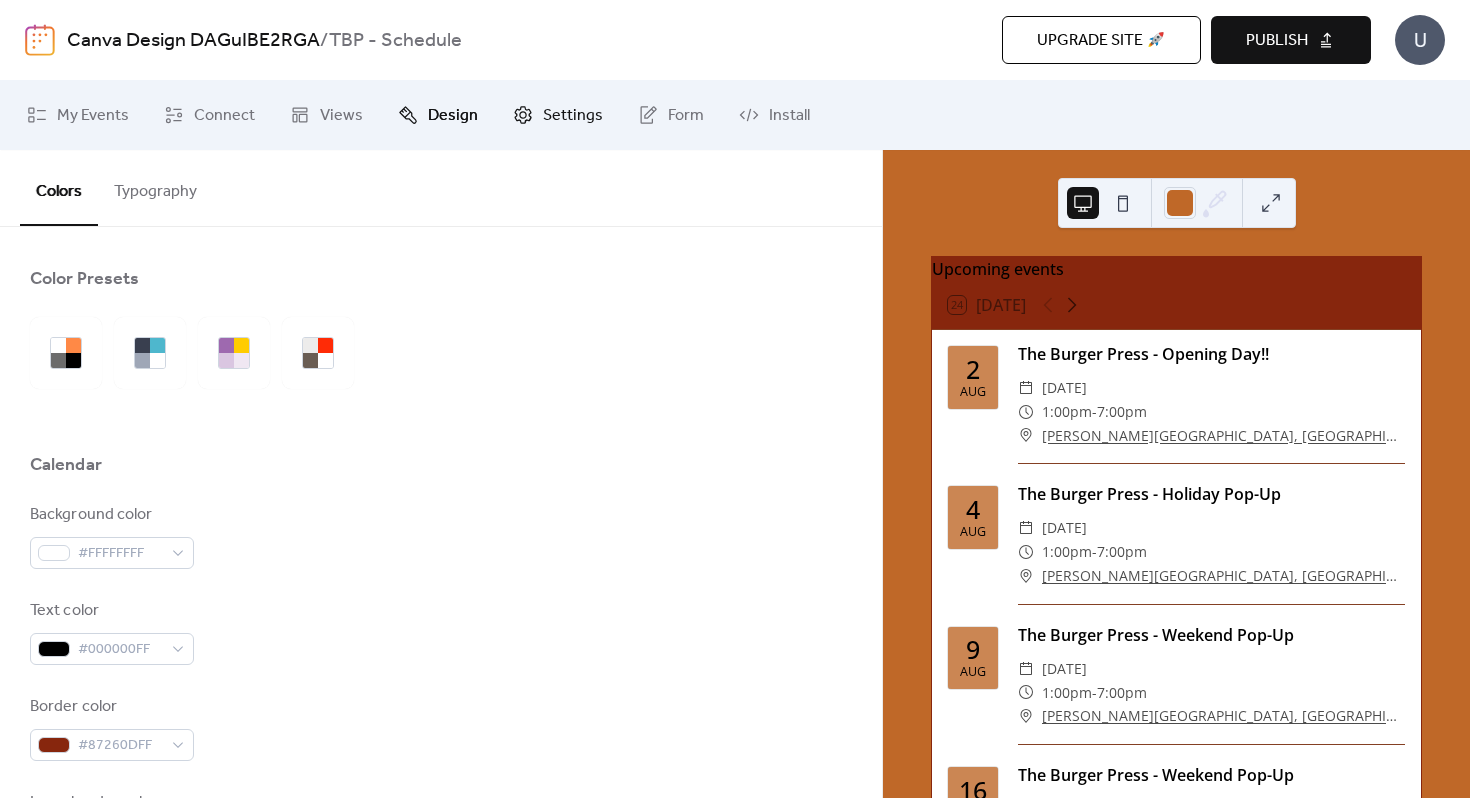 click on "Settings" at bounding box center [573, 116] 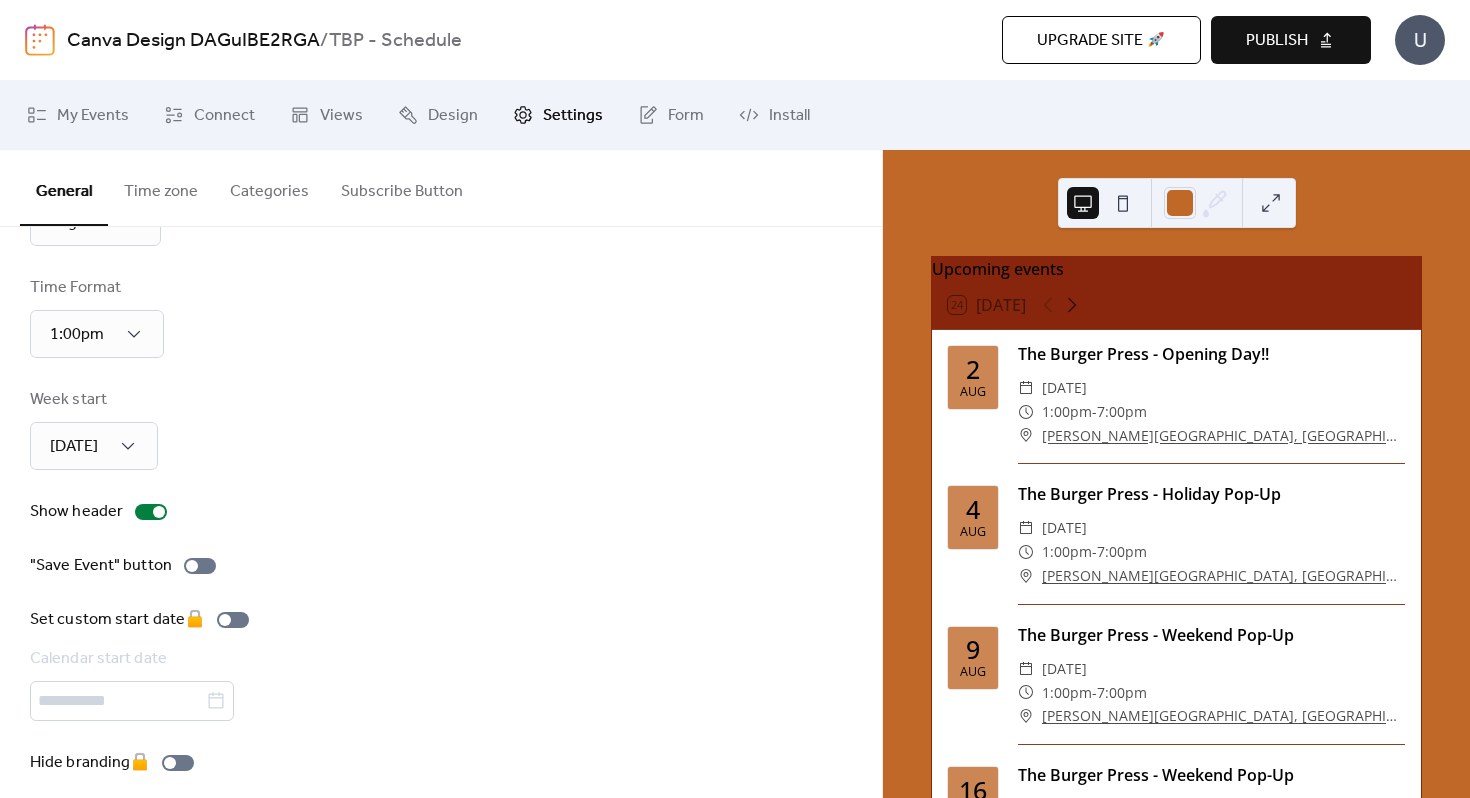 scroll, scrollTop: 120, scrollLeft: 0, axis: vertical 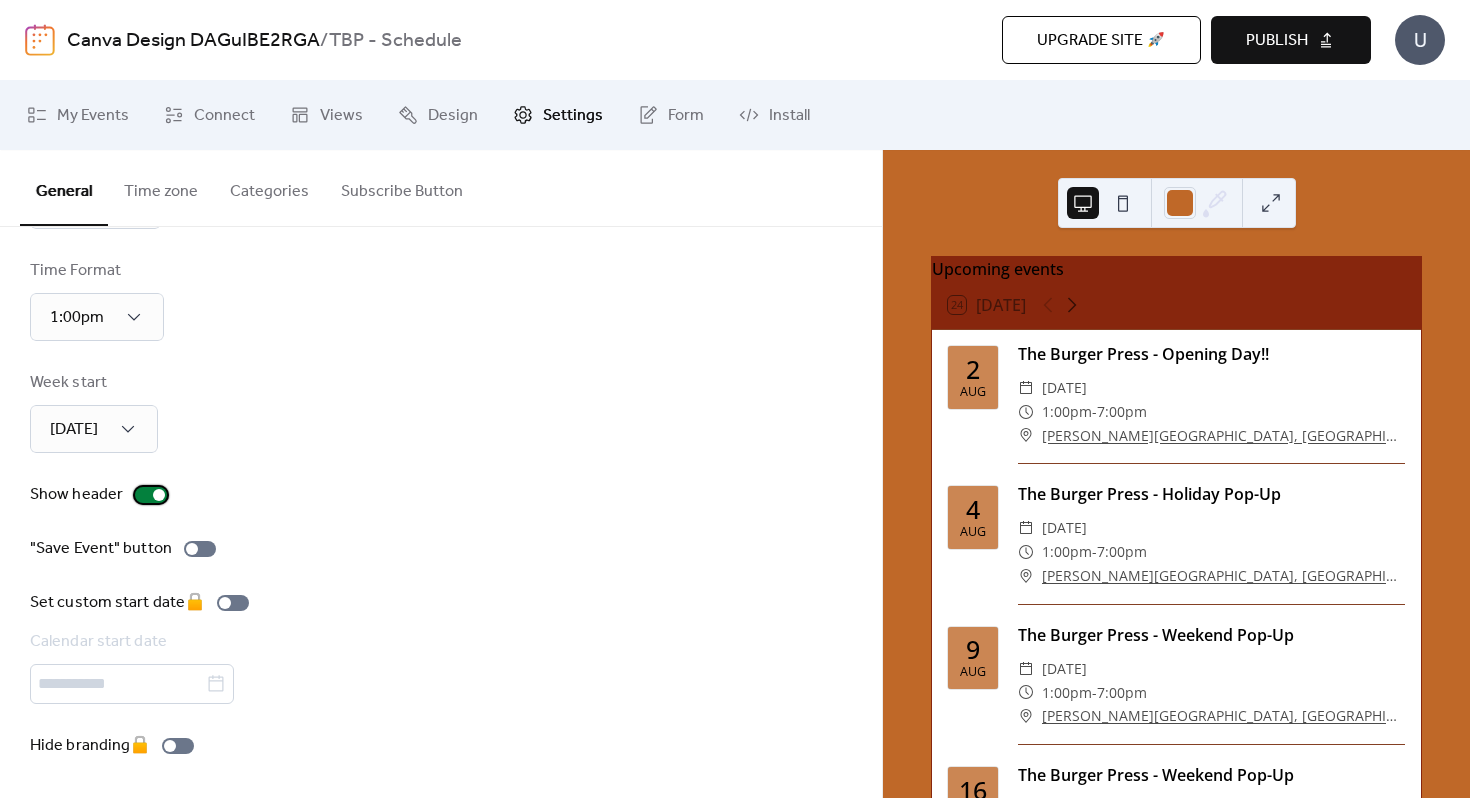 click at bounding box center [159, 495] 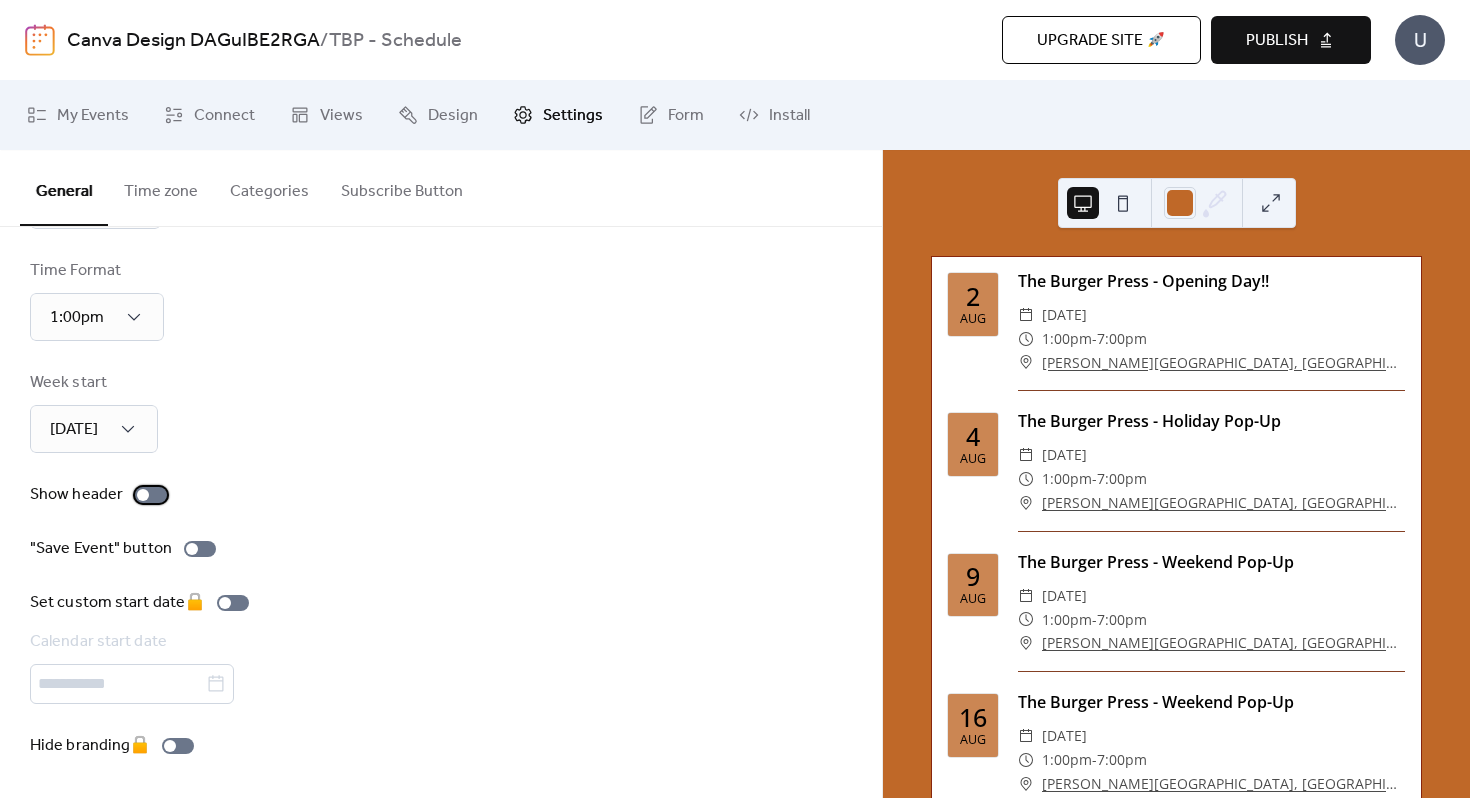 click at bounding box center [151, 495] 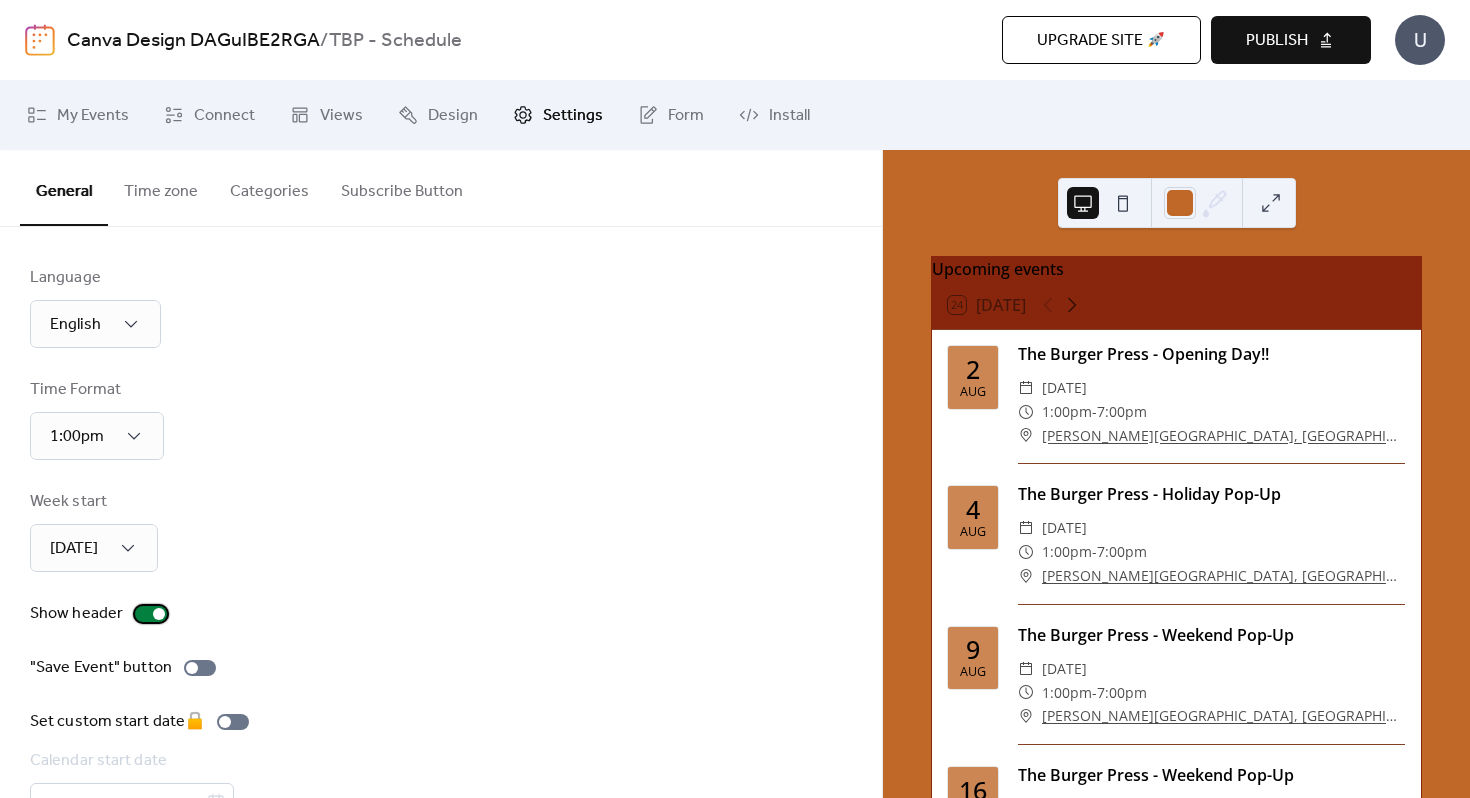 scroll, scrollTop: 0, scrollLeft: 0, axis: both 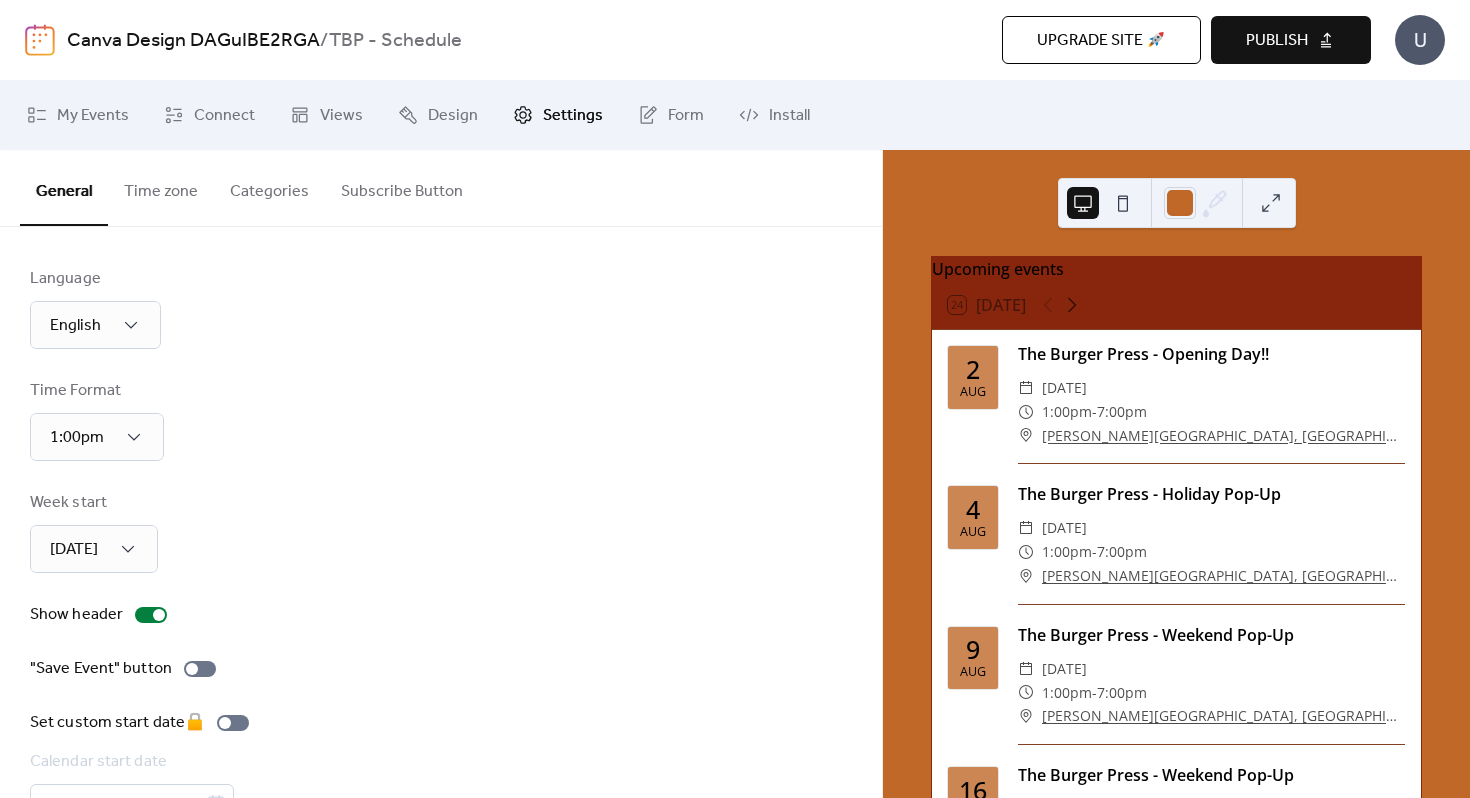 click on "Time zone" at bounding box center [161, 187] 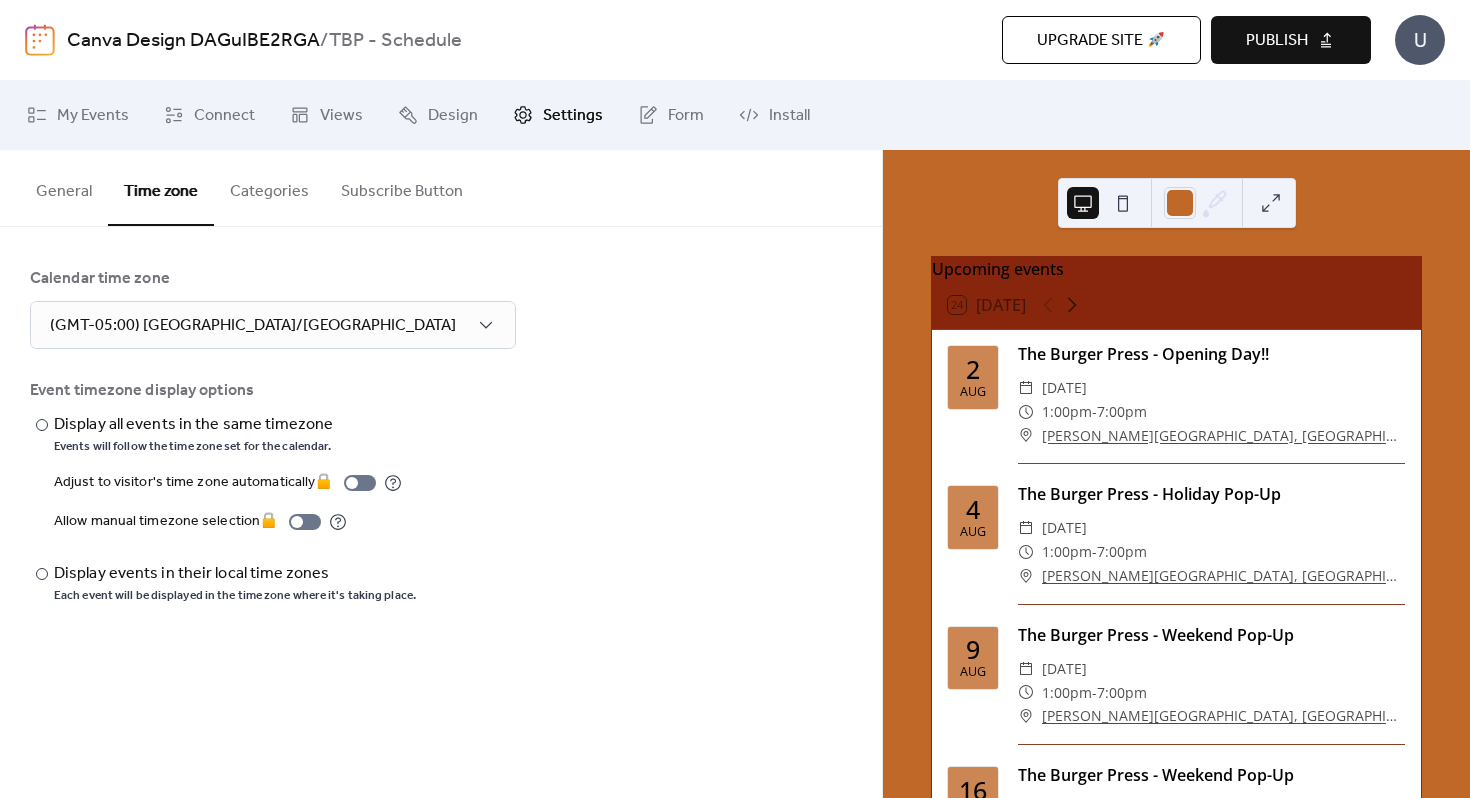 click on "Categories" at bounding box center (269, 187) 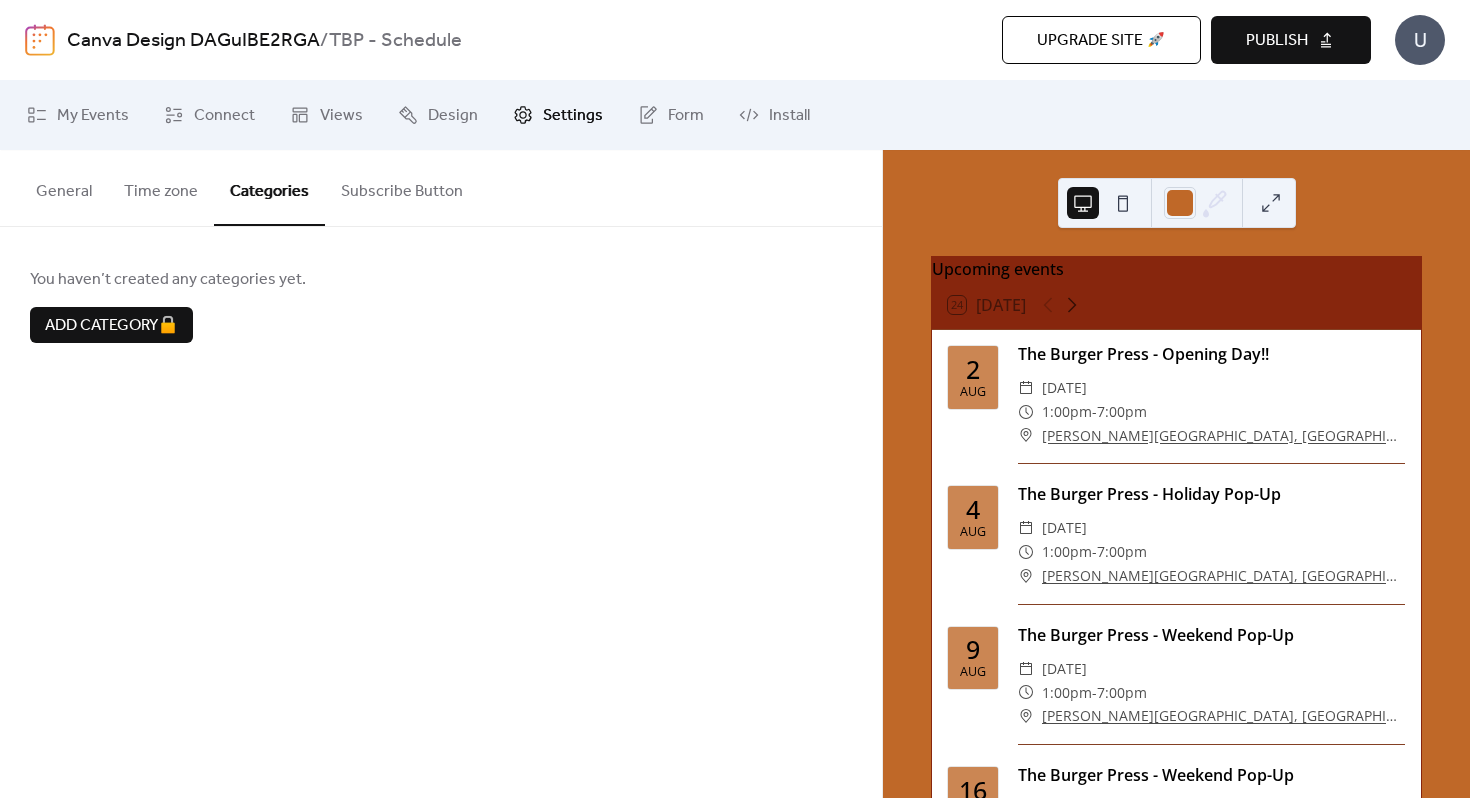 click on "Subscribe Button" at bounding box center (402, 187) 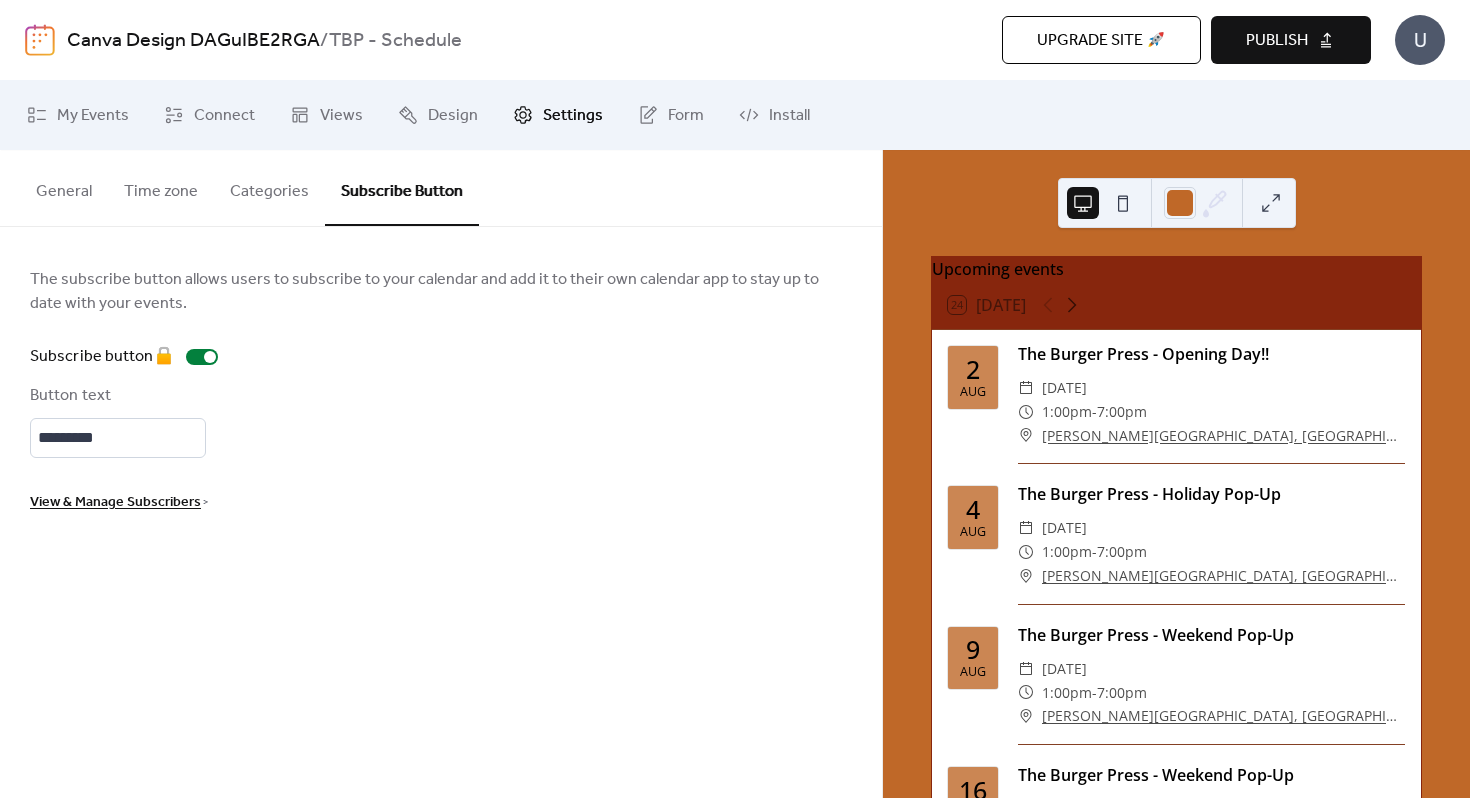 click on "General" at bounding box center (64, 187) 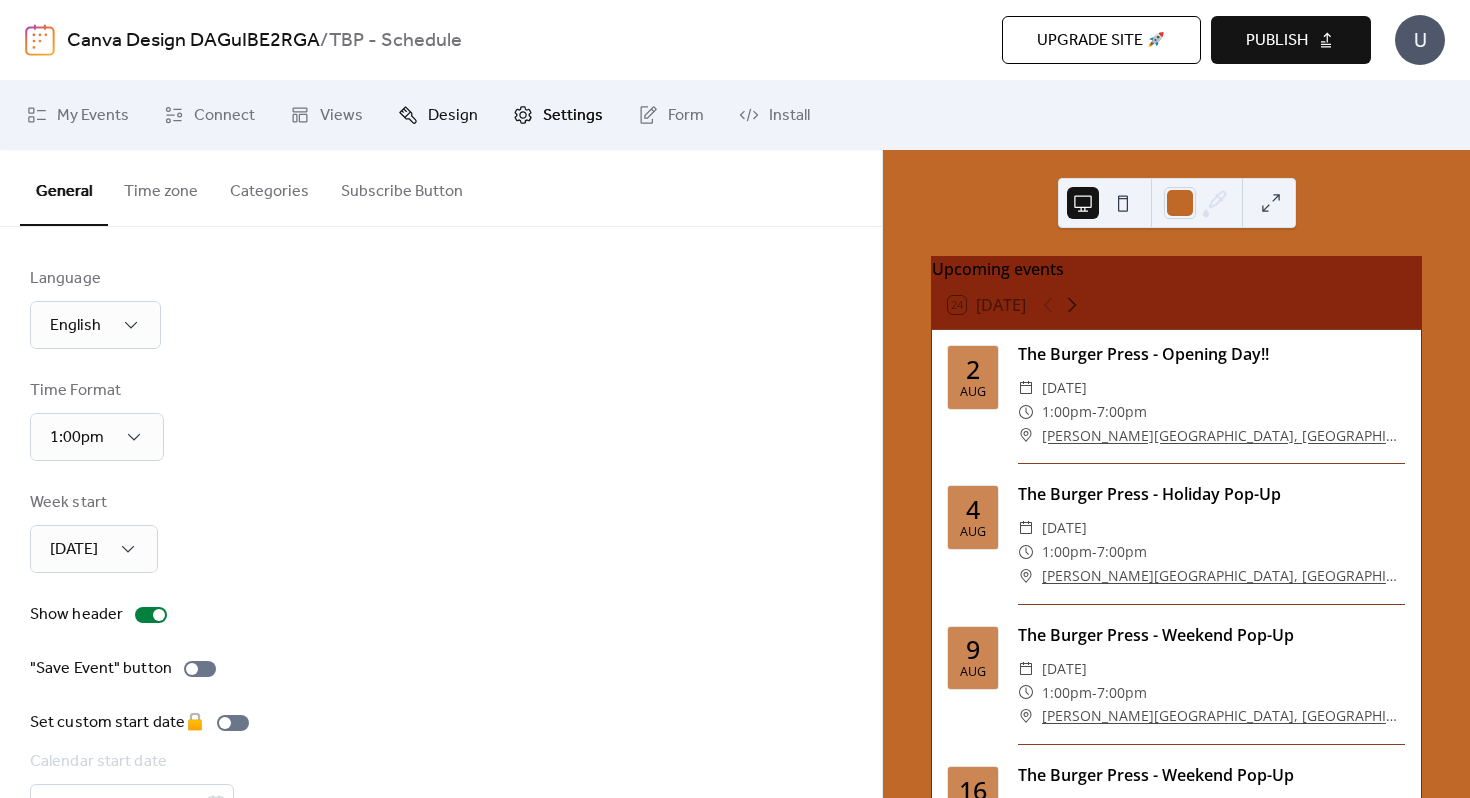click on "Design" at bounding box center [438, 115] 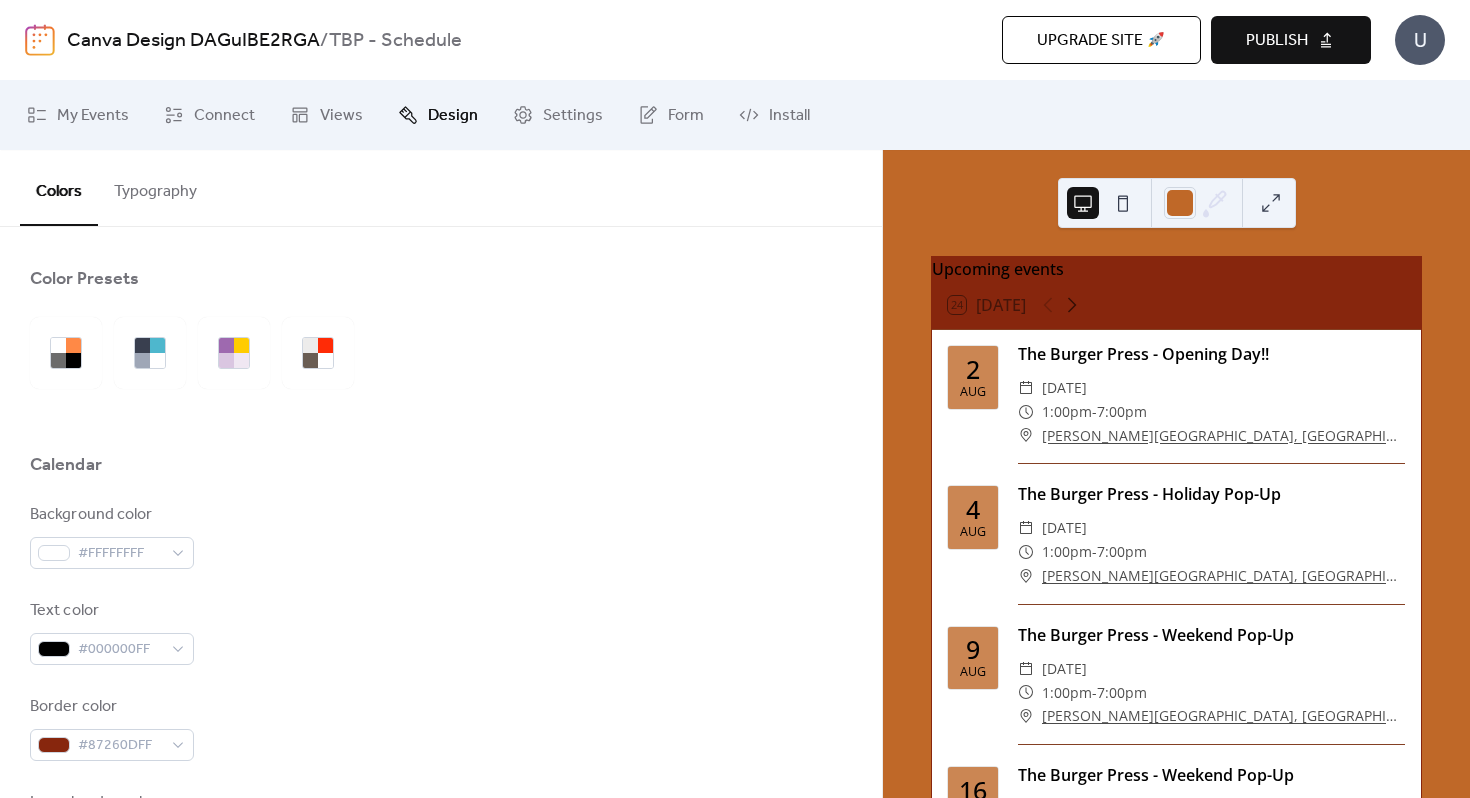 click on "Typography" at bounding box center [155, 187] 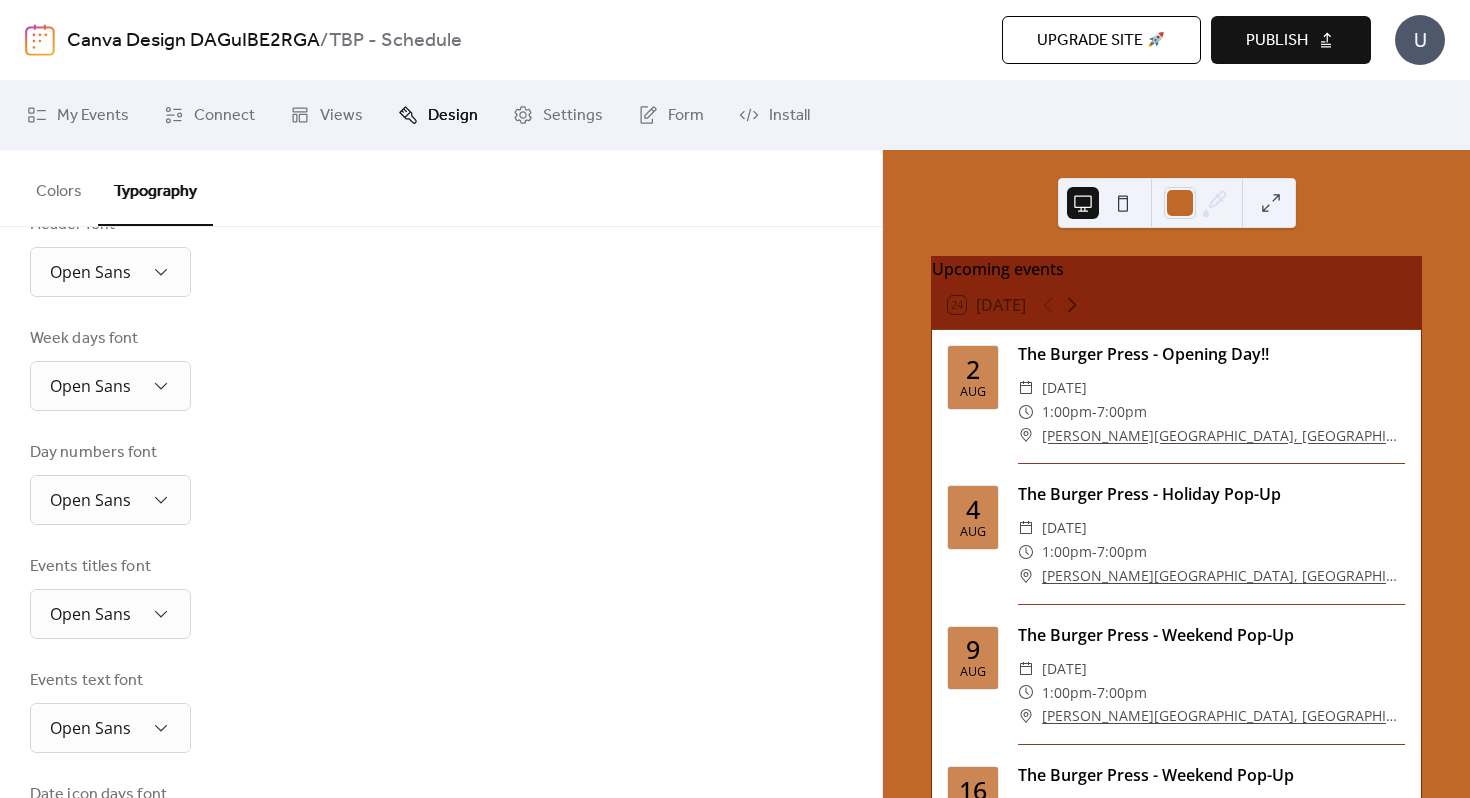 scroll, scrollTop: 0, scrollLeft: 0, axis: both 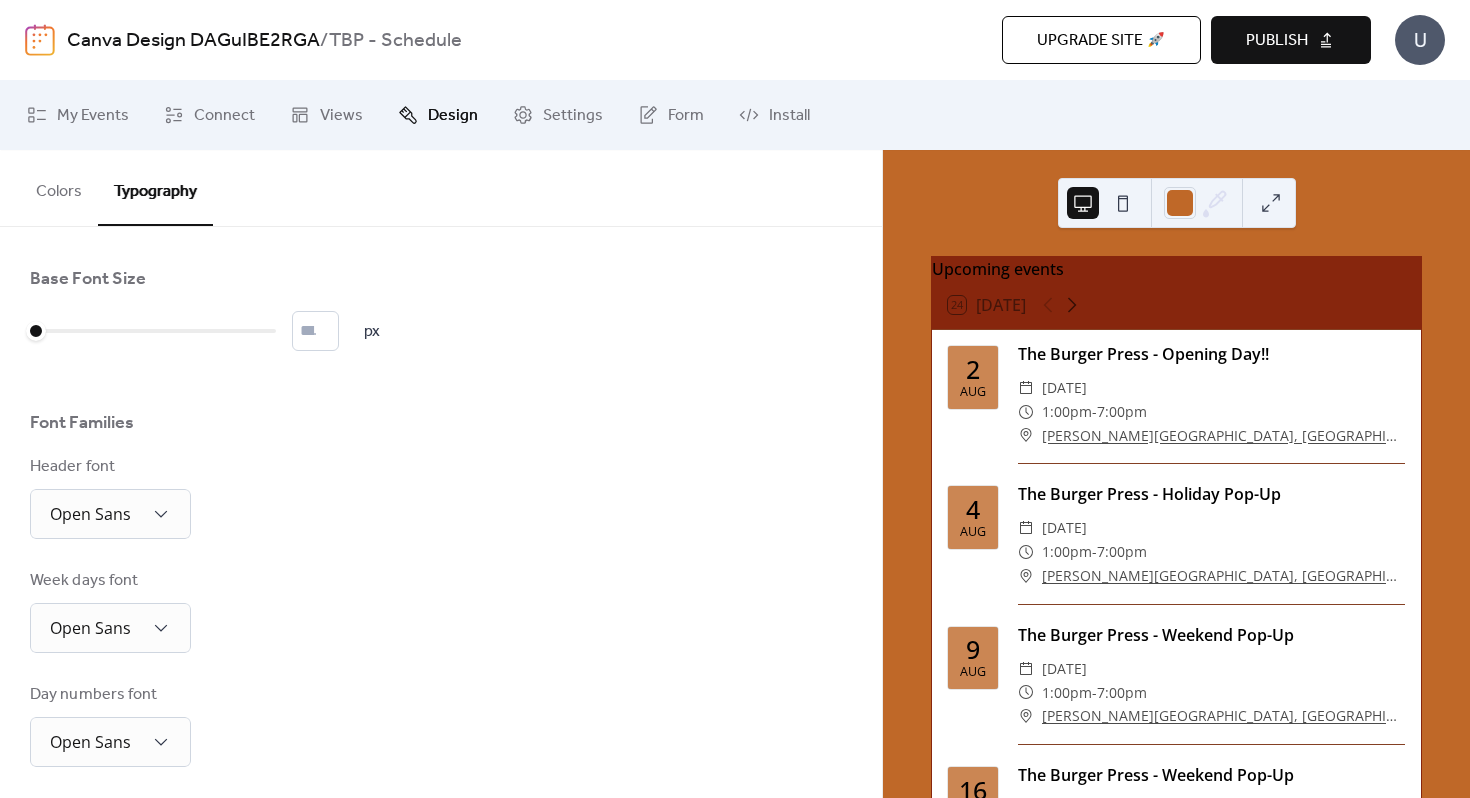 click on "Base Font Size * px Font Families Header font Open Sans Week days font Open Sans Day numbers font Open Sans Events titles font Open Sans Events text font Open Sans Date icon days font Open Sans Date icon months font Open Sans" at bounding box center (441, 745) 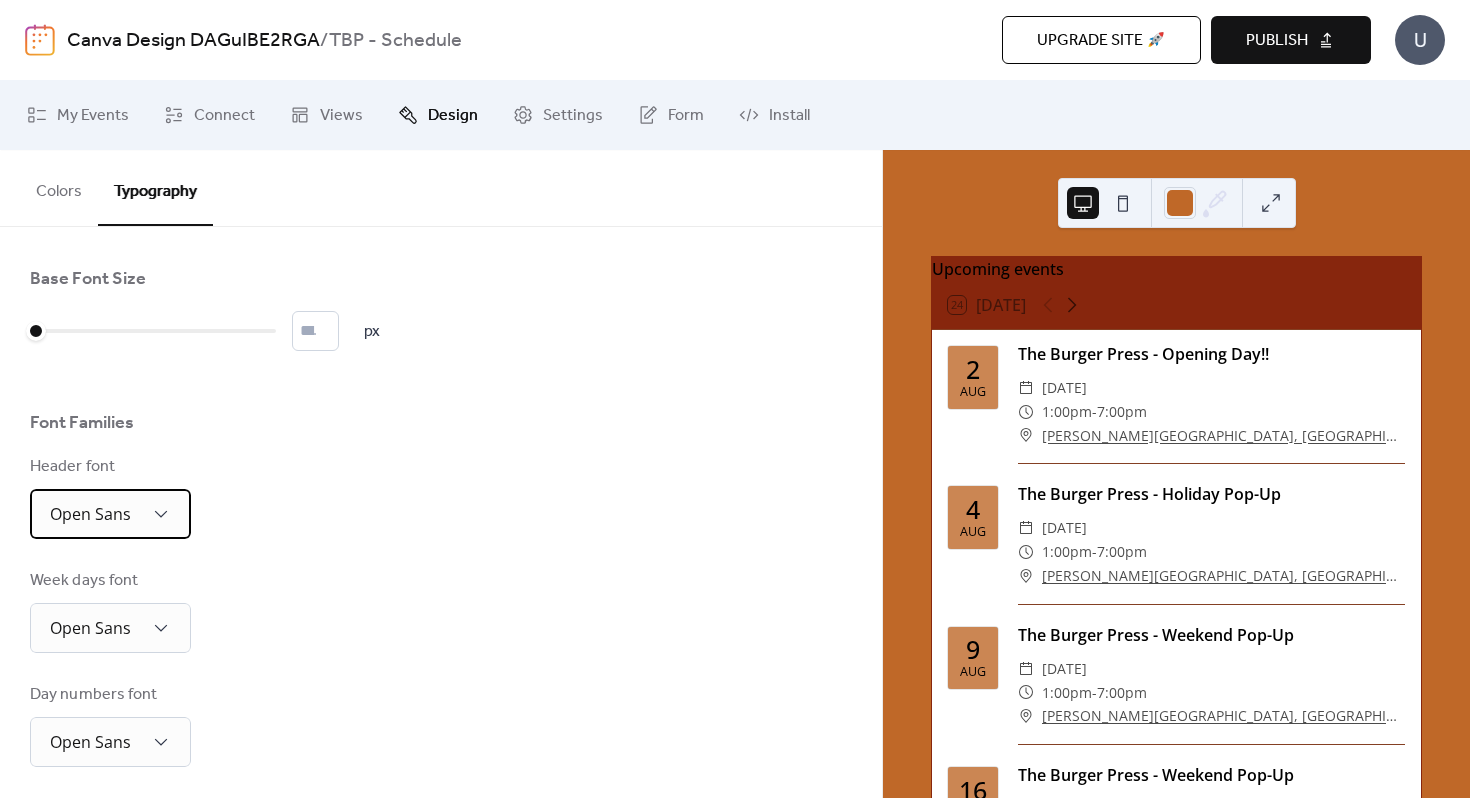click on "Open Sans" at bounding box center [90, 514] 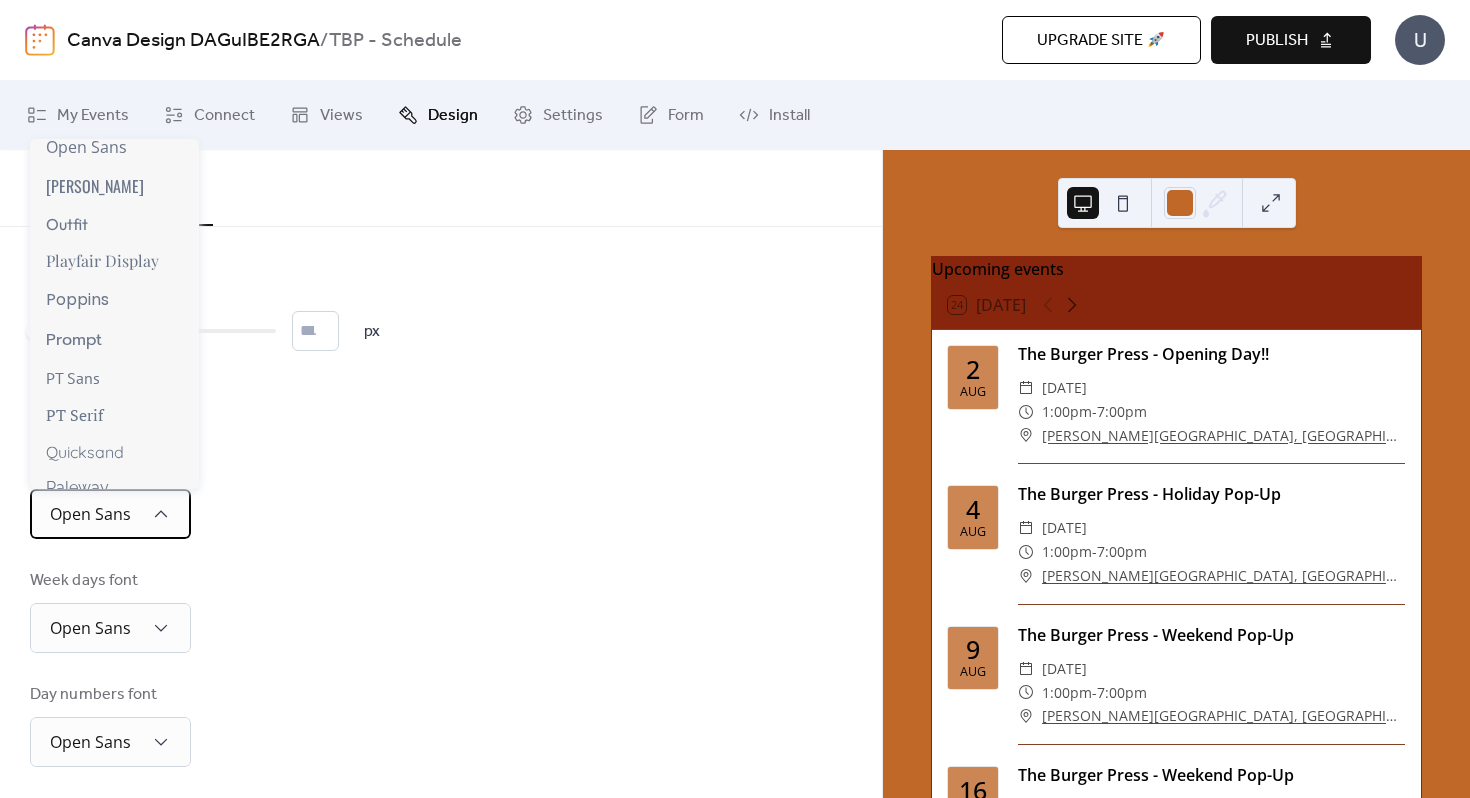 scroll, scrollTop: 1275, scrollLeft: 0, axis: vertical 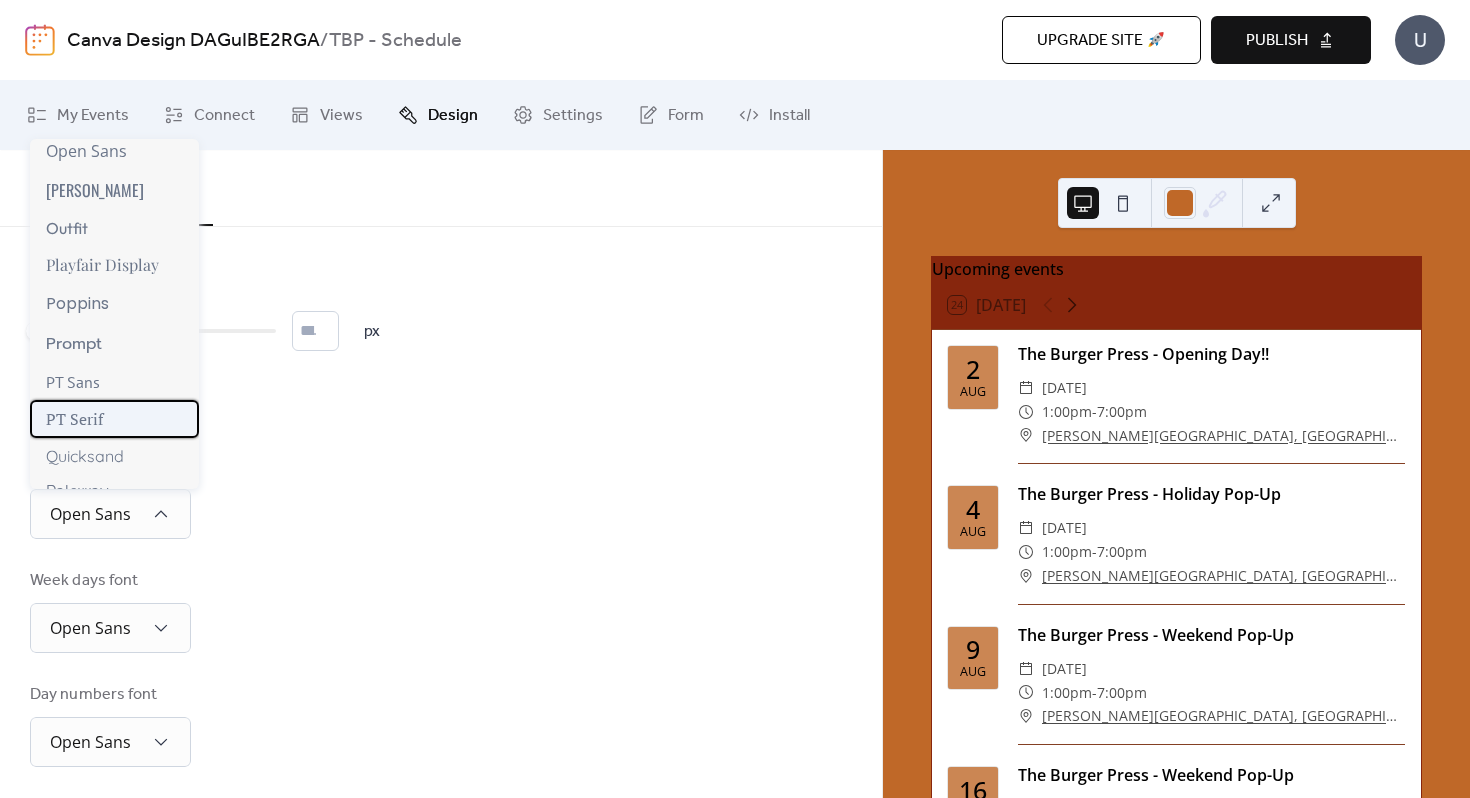 click on "PT Serif" at bounding box center [74, 419] 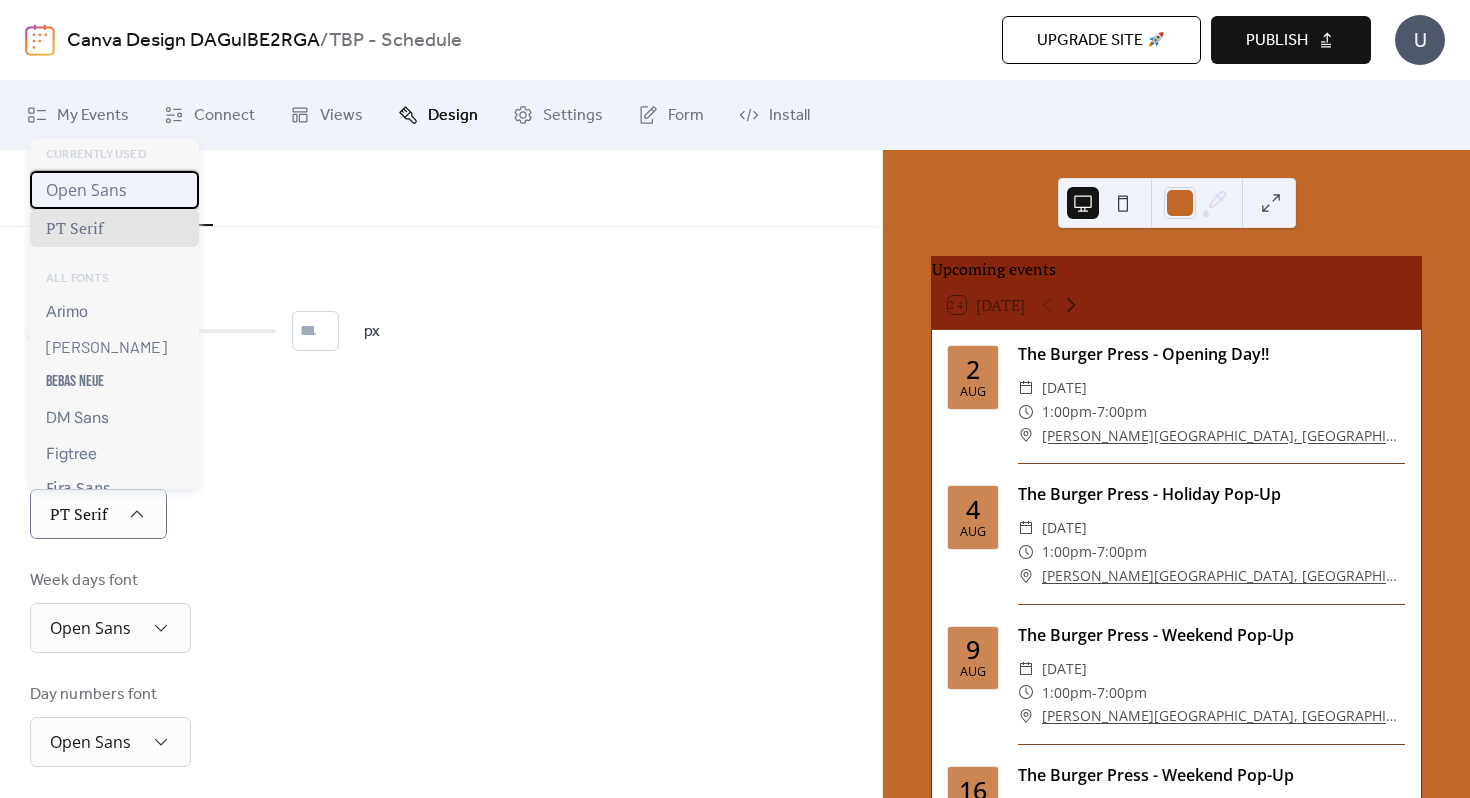 click on "Open Sans" at bounding box center [114, 190] 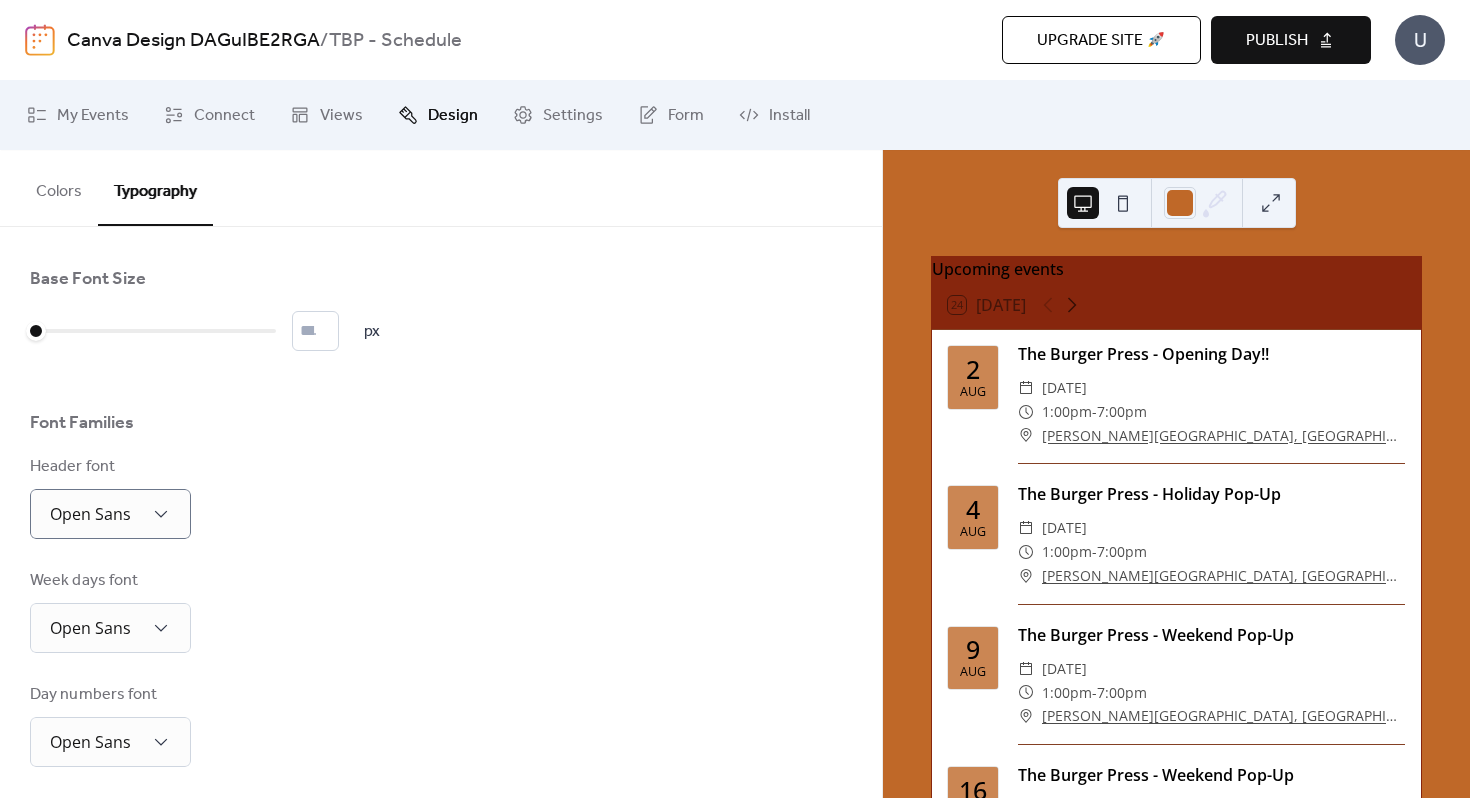 click on "Header font Open Sans" at bounding box center [441, 497] 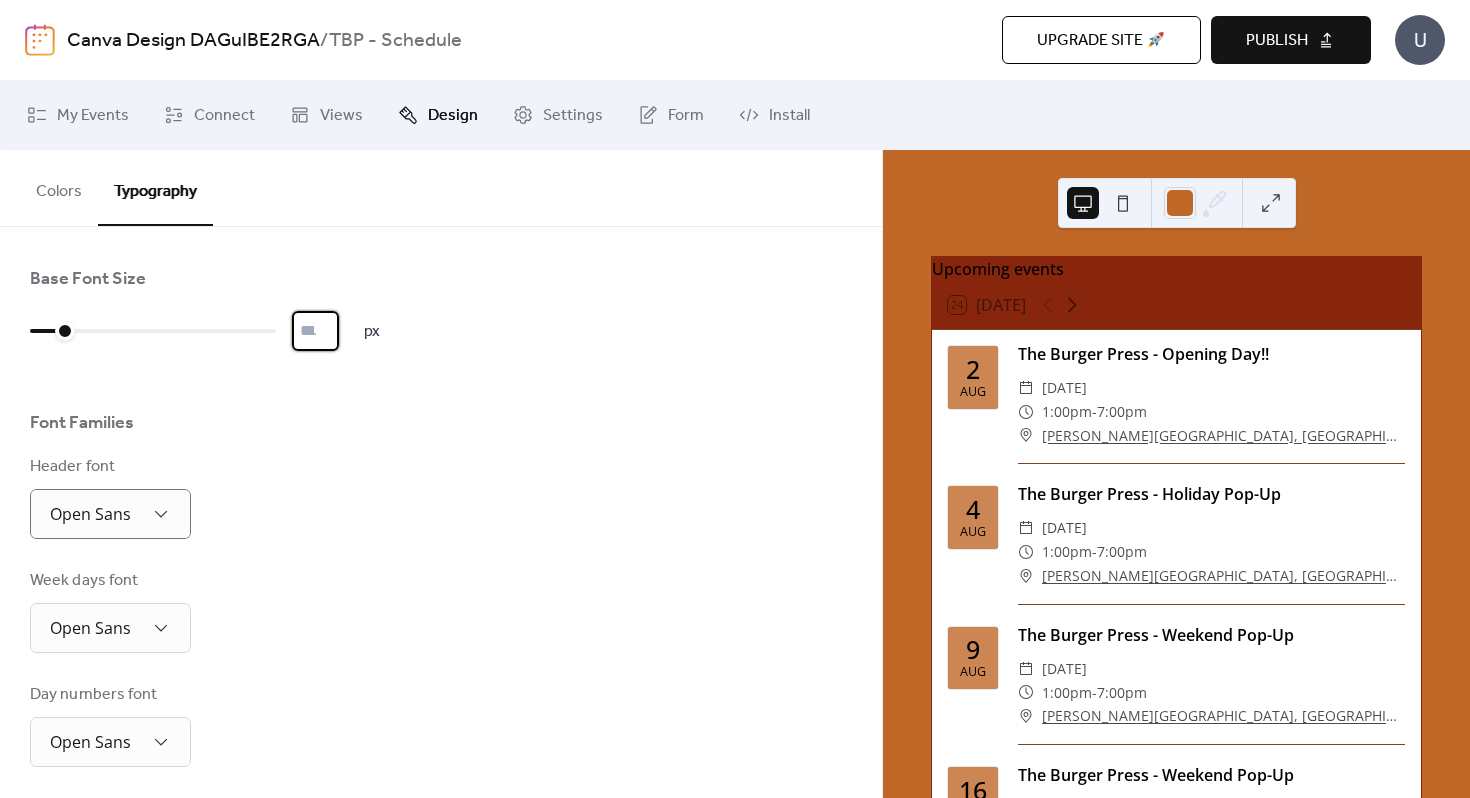 click on "*" at bounding box center [315, 331] 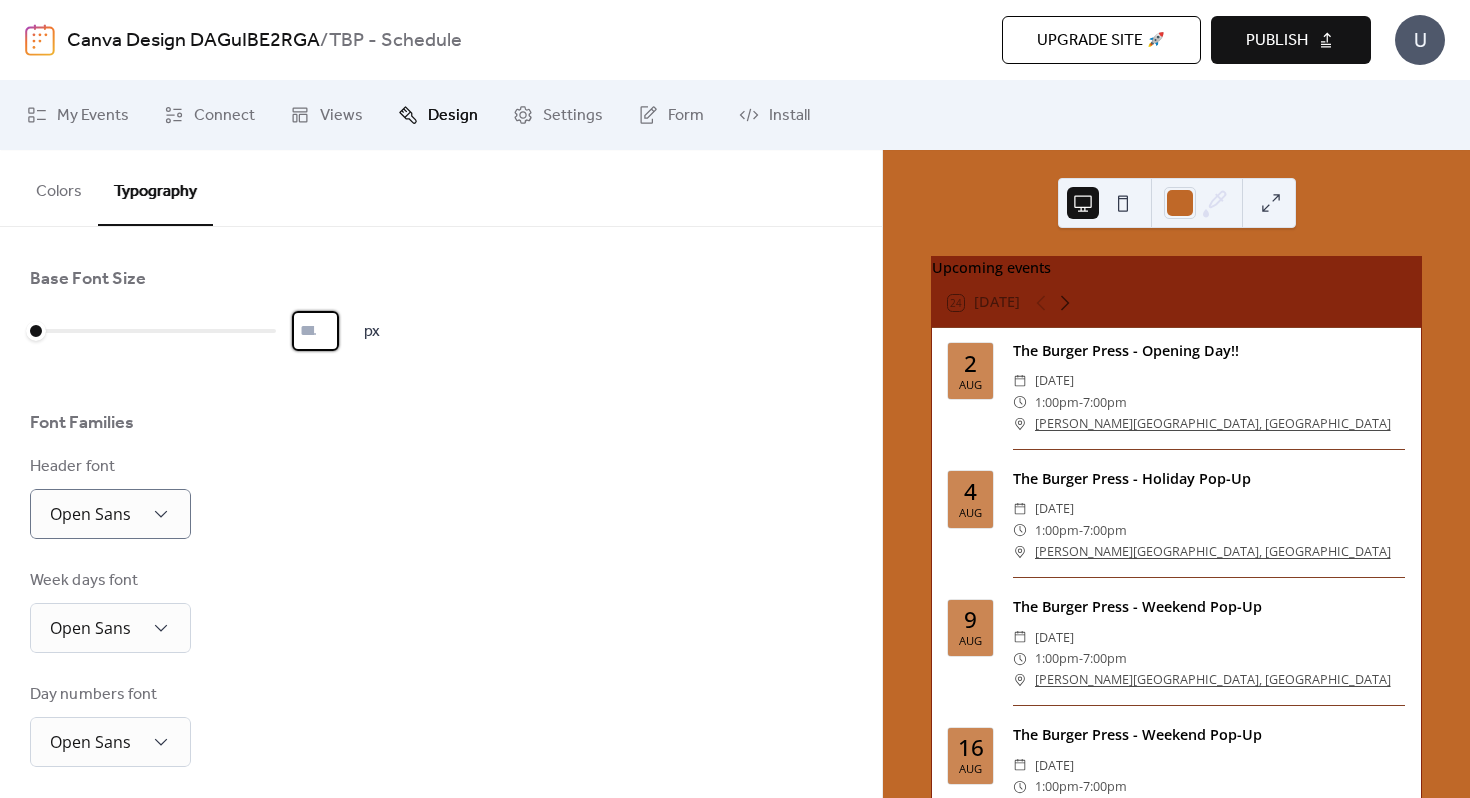 click on "*" at bounding box center (315, 331) 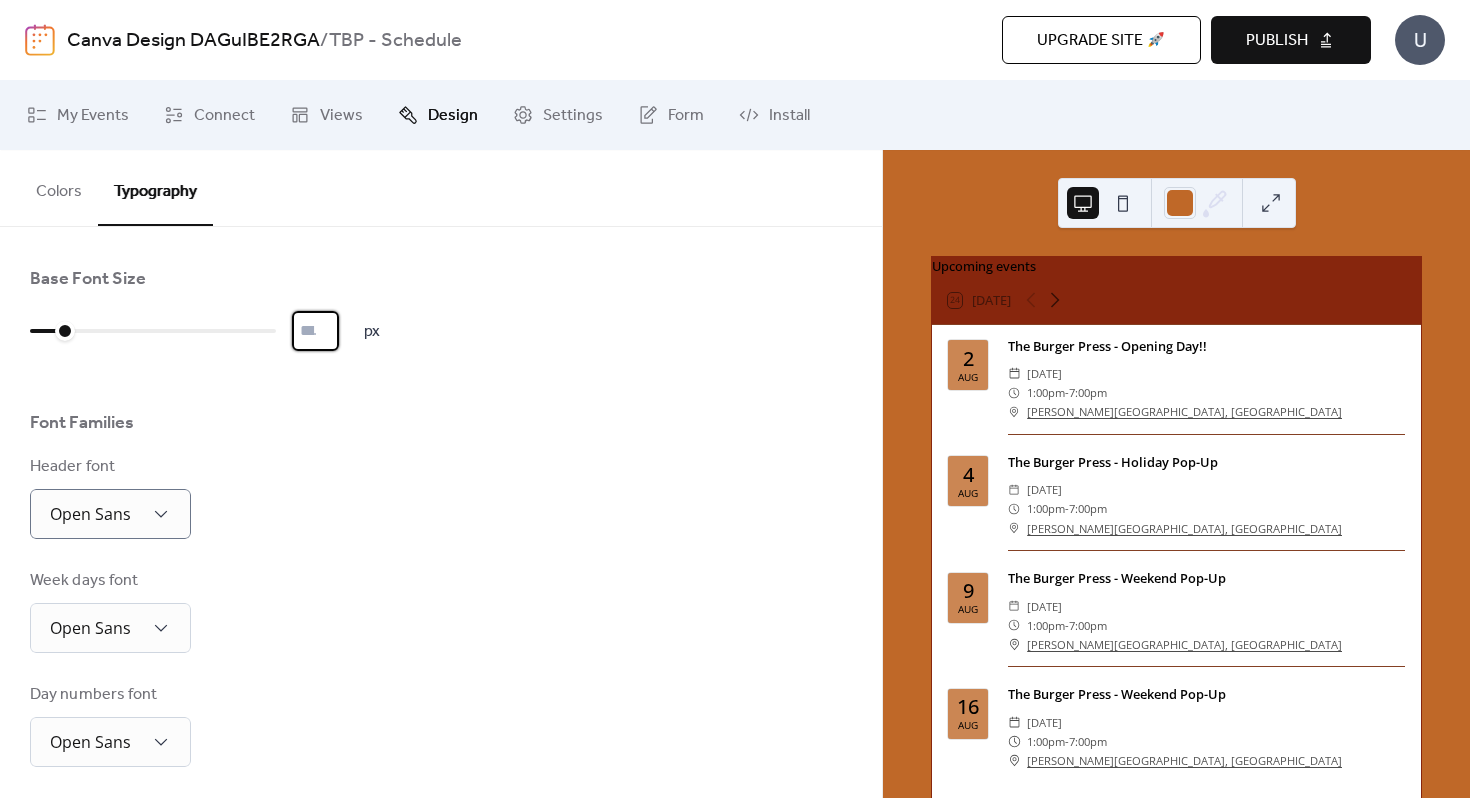 click on "*" at bounding box center [315, 331] 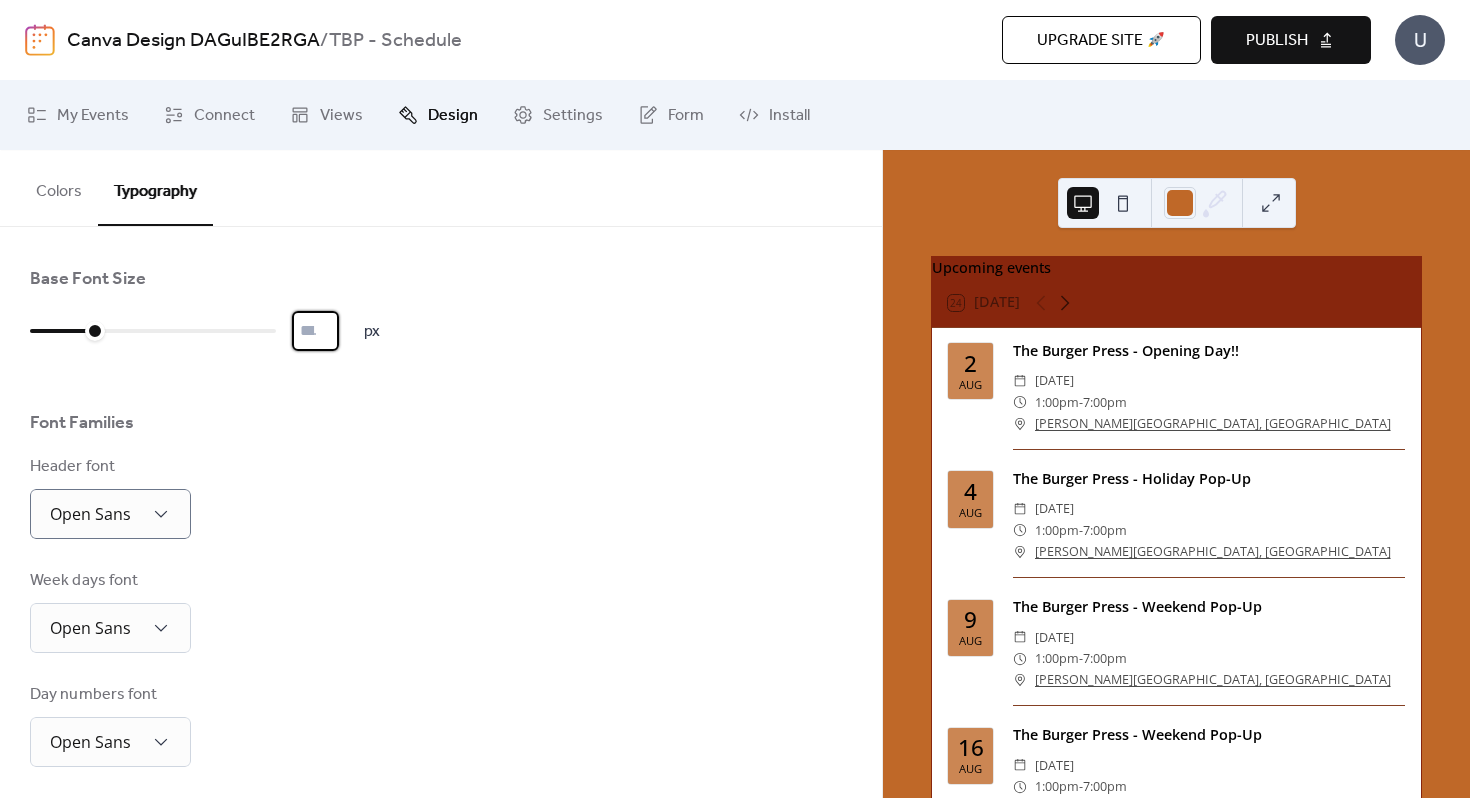 type on "**" 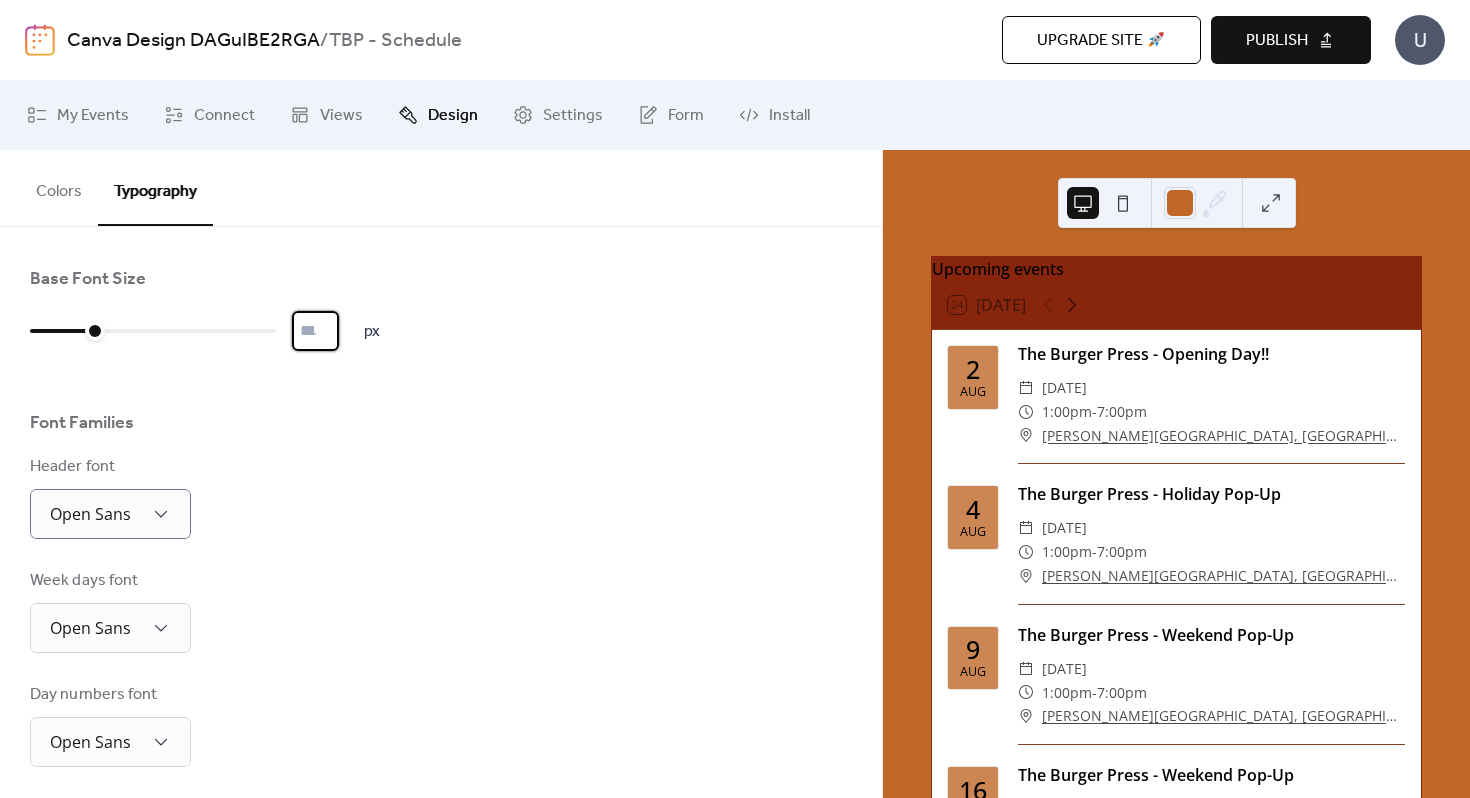 click on "** px" at bounding box center [441, 331] 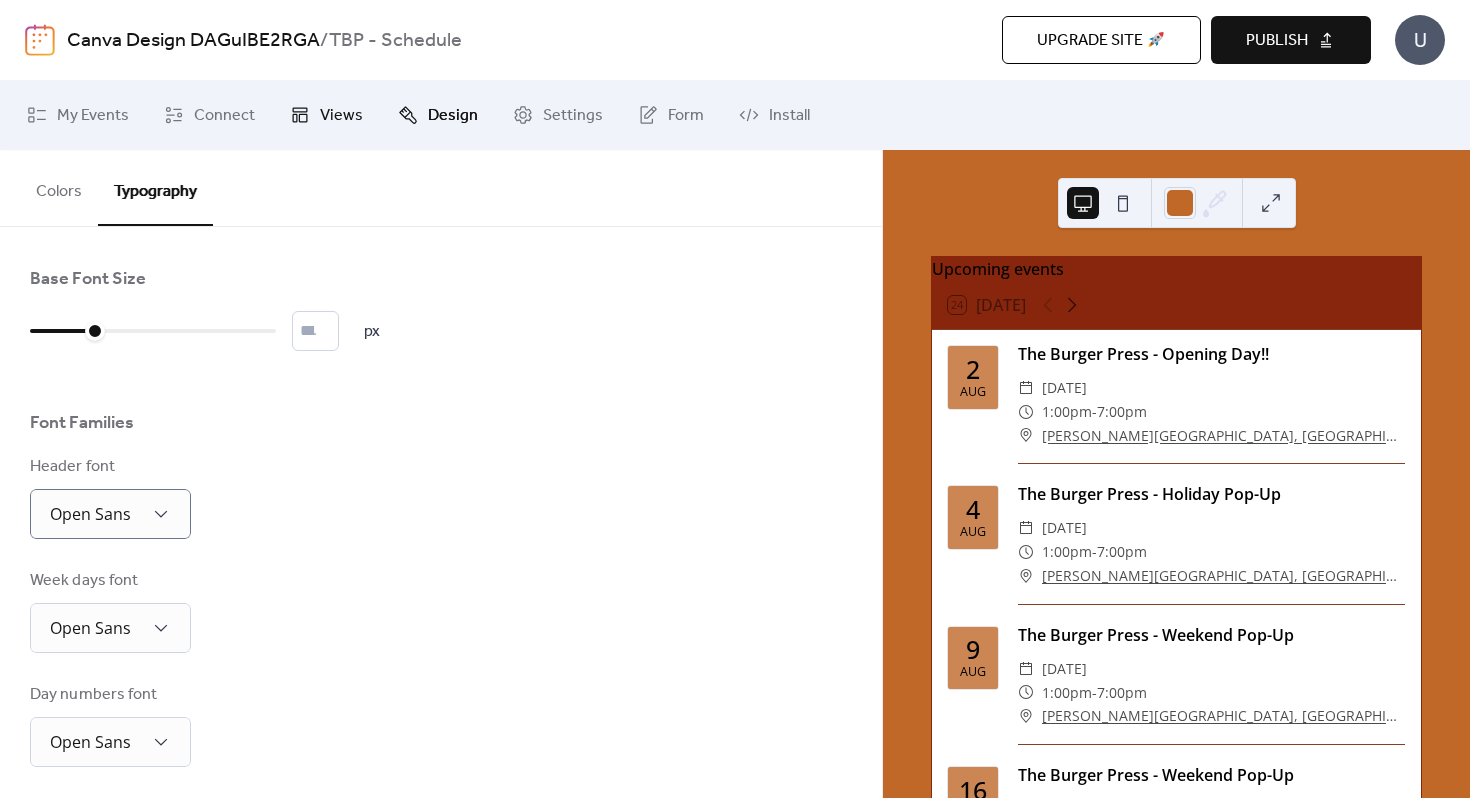 click 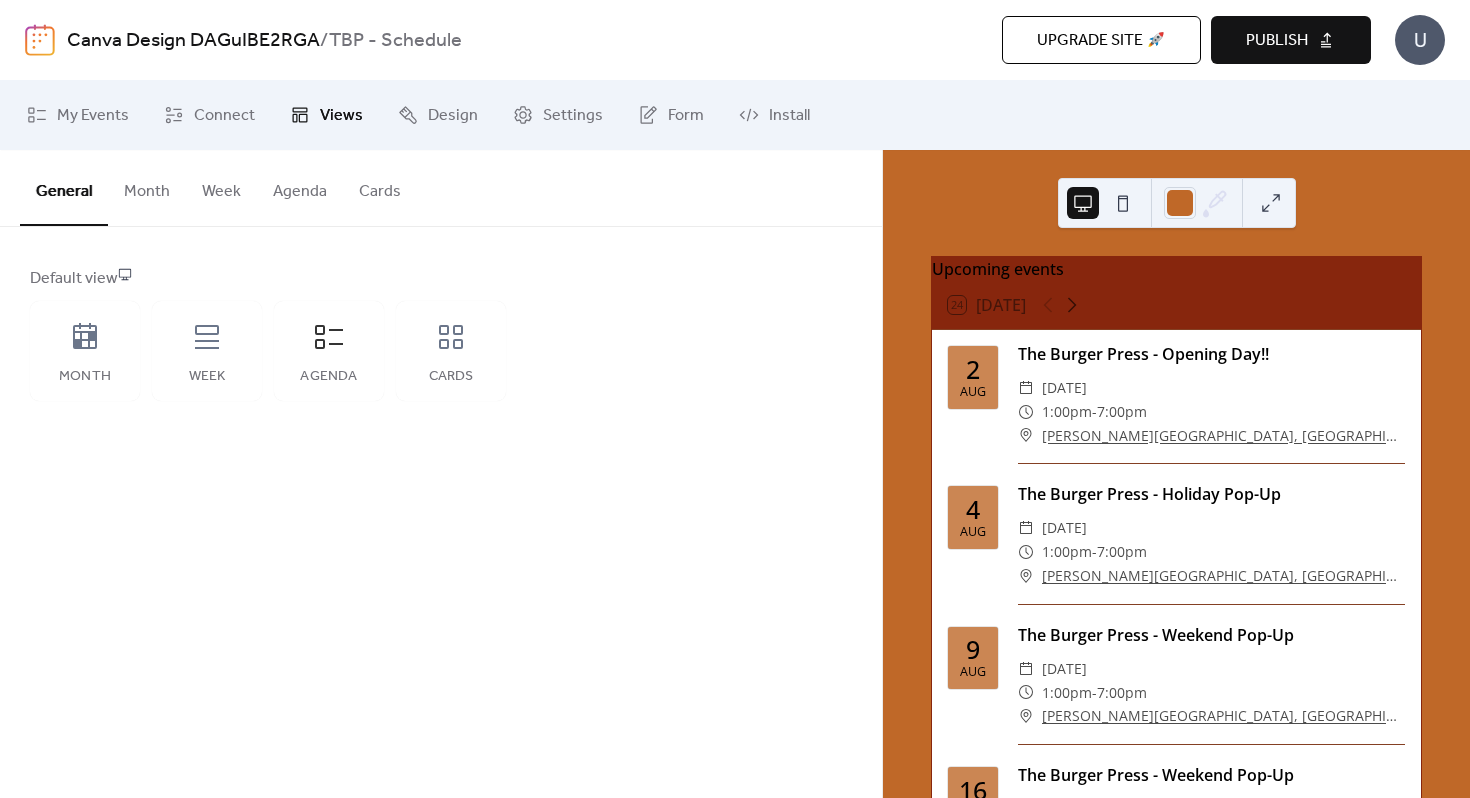 click on "Agenda" at bounding box center [300, 187] 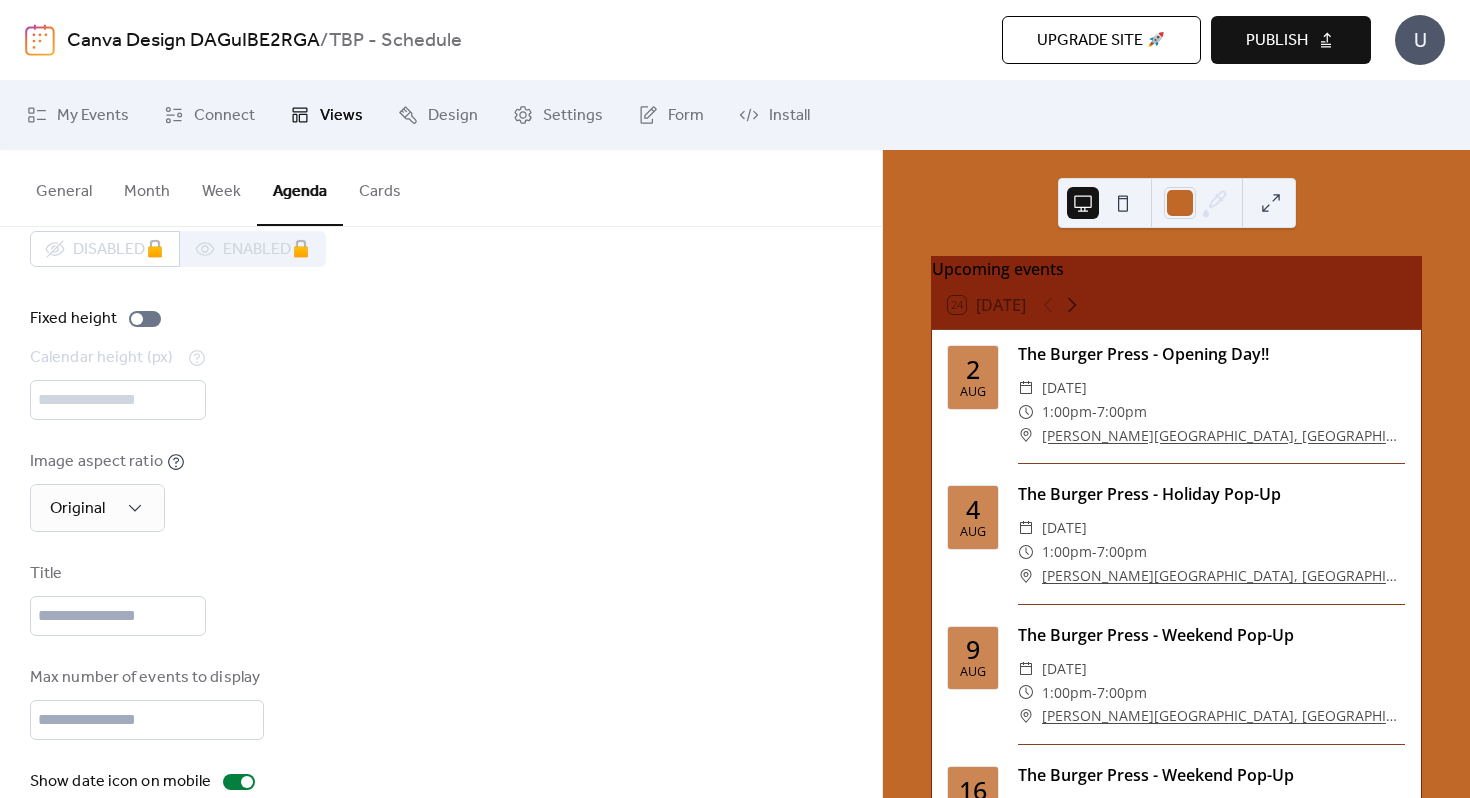 scroll, scrollTop: 0, scrollLeft: 0, axis: both 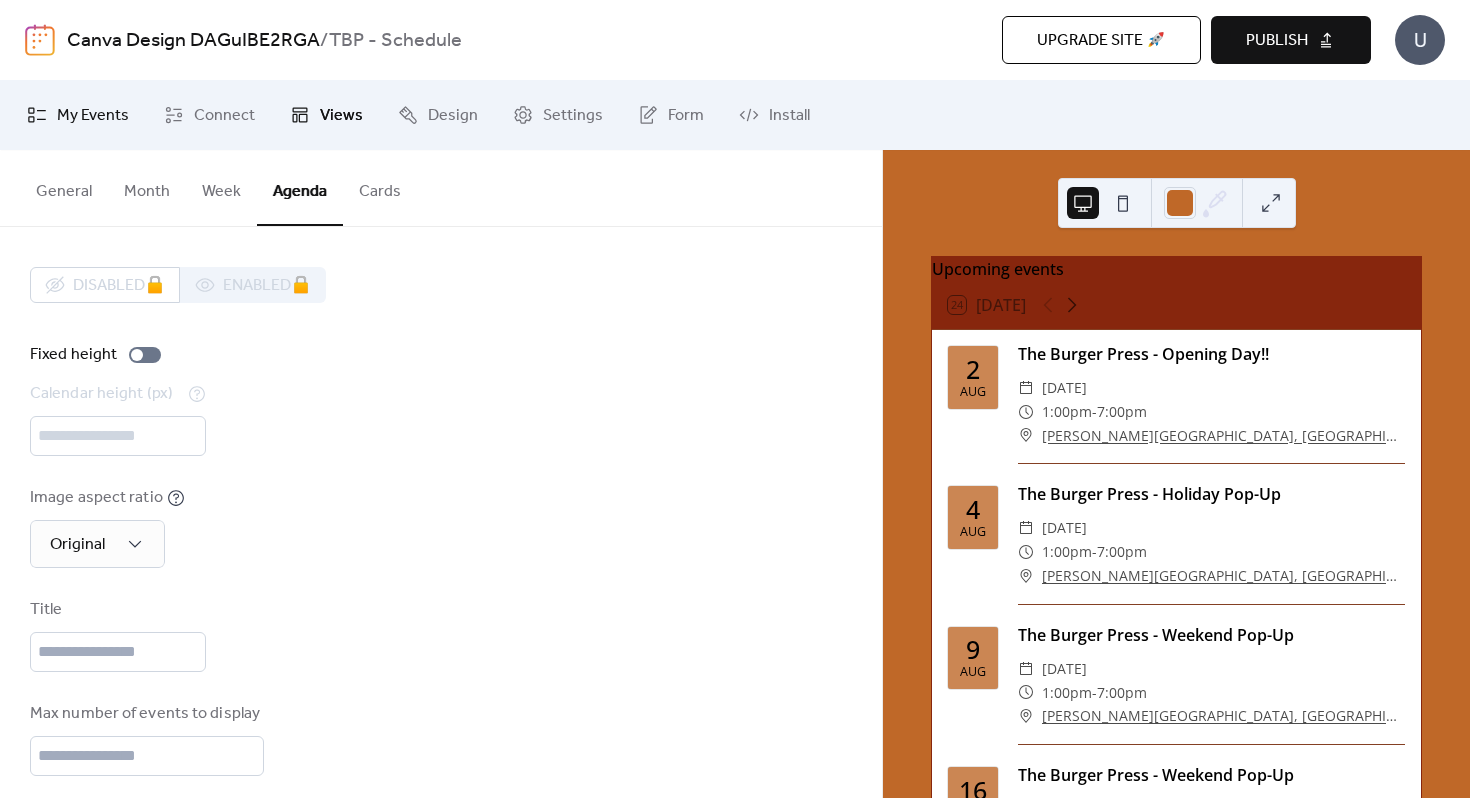 click on "My Events" at bounding box center (93, 116) 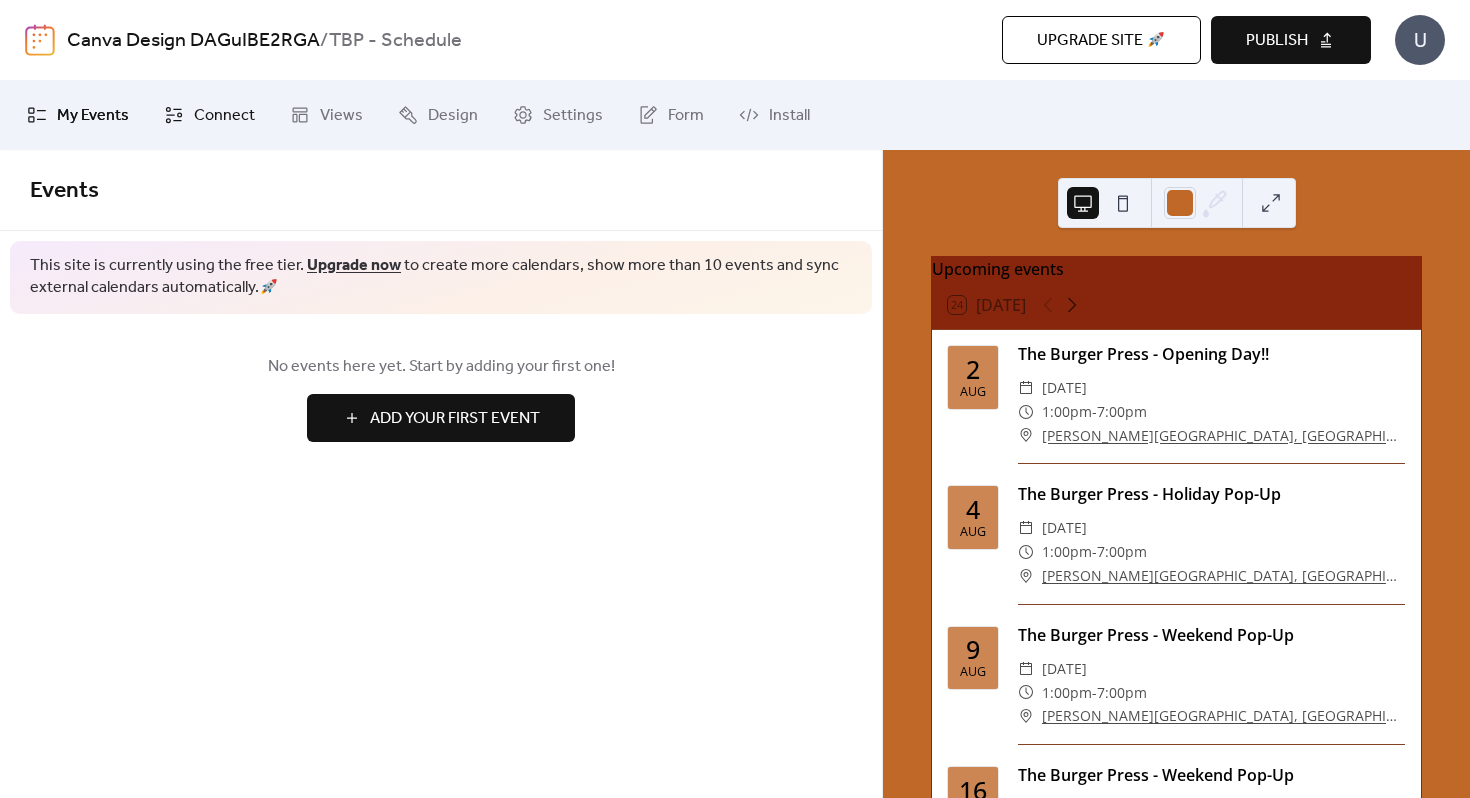 click on "Connect" at bounding box center [224, 116] 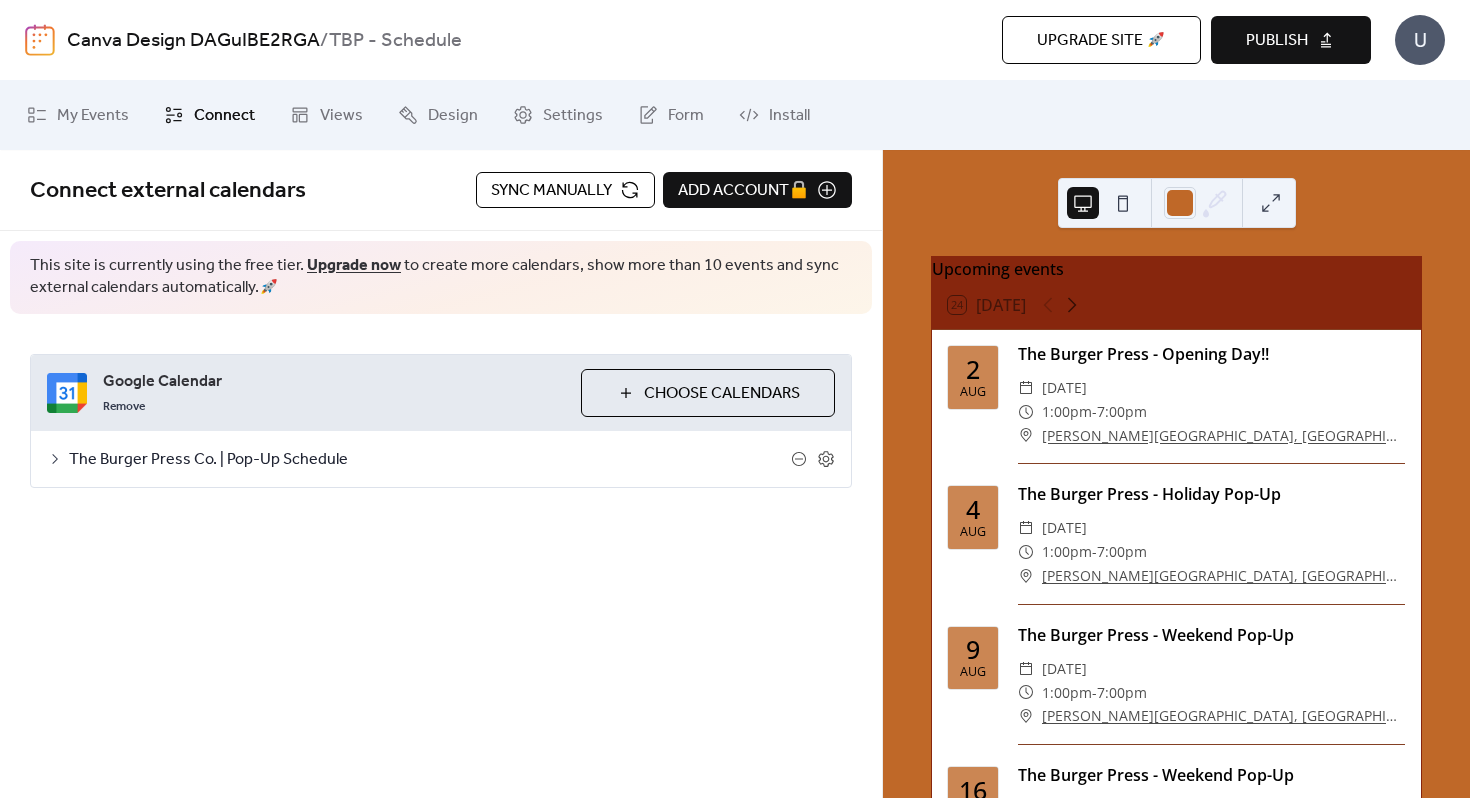 click on "The Burger Press Co. | Pop-Up Schedule" at bounding box center [430, 460] 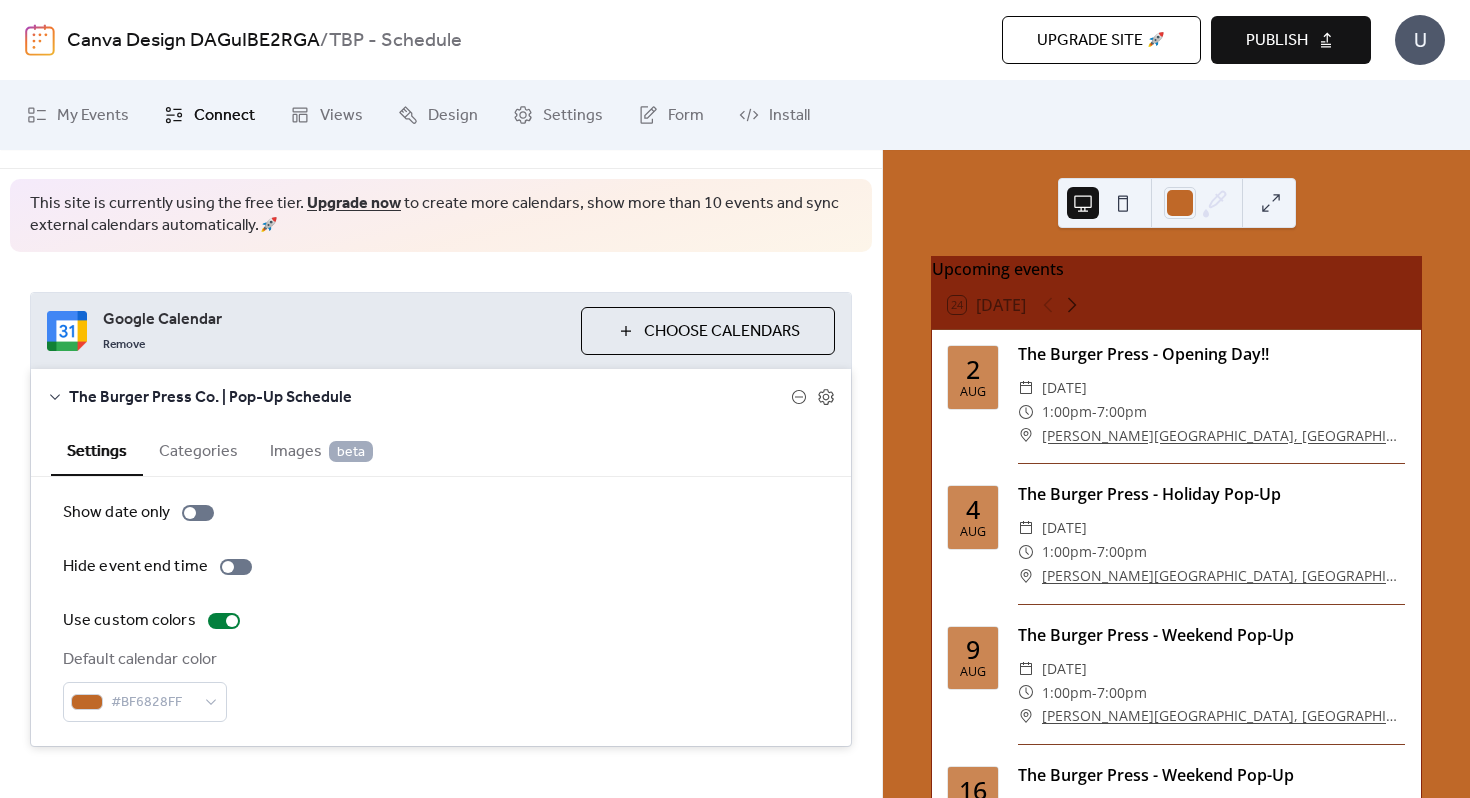 scroll, scrollTop: 91, scrollLeft: 0, axis: vertical 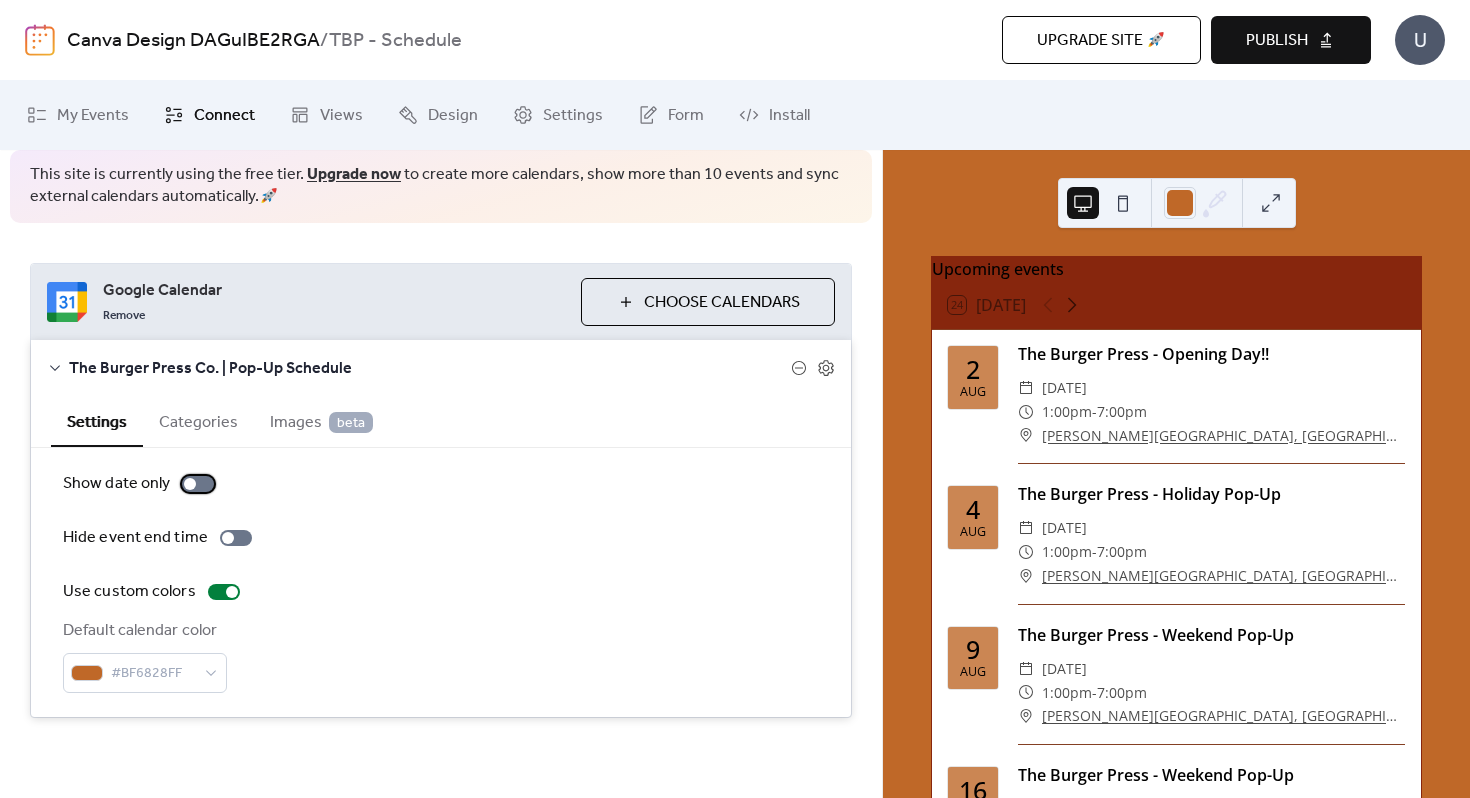 click at bounding box center (198, 484) 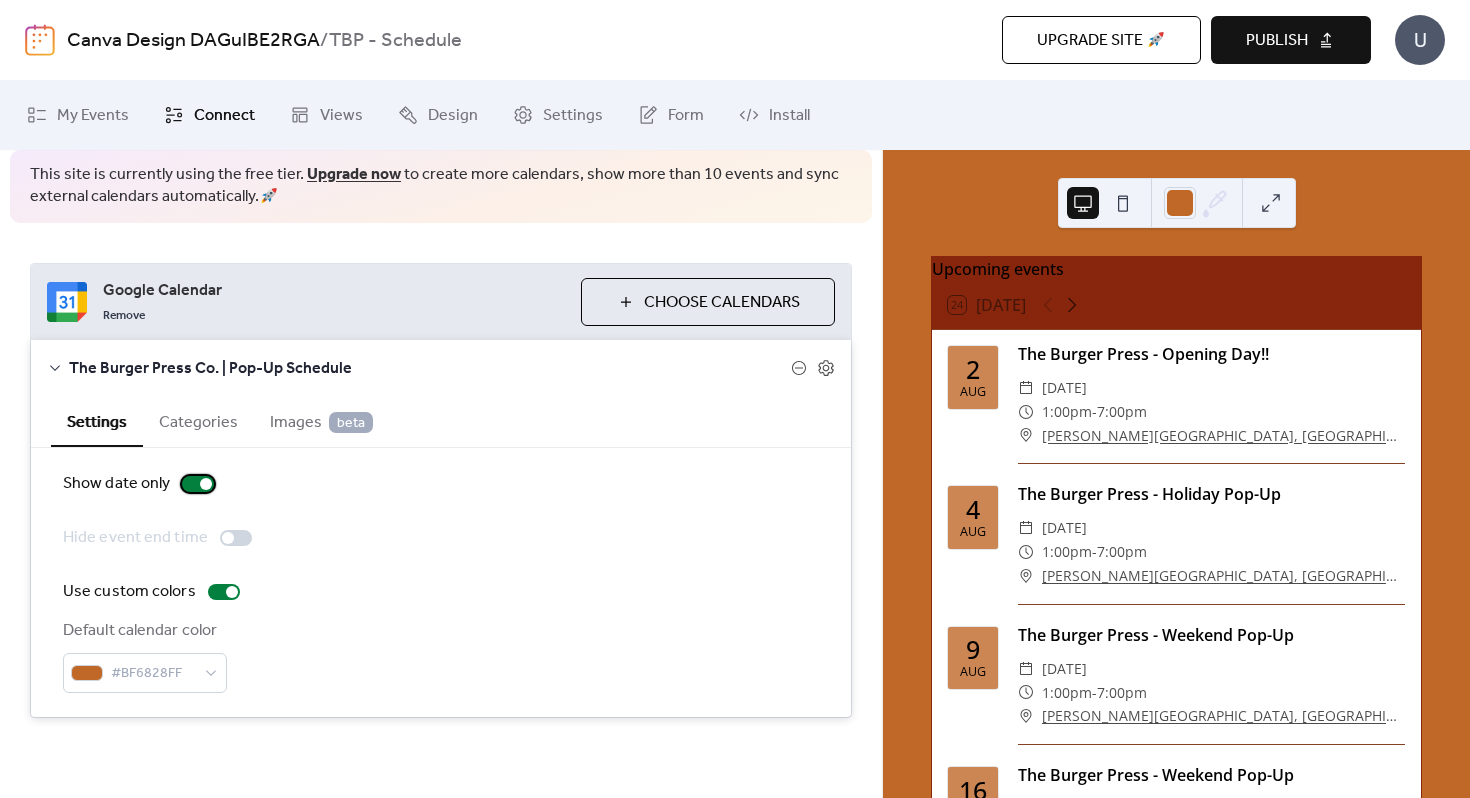 click at bounding box center (206, 484) 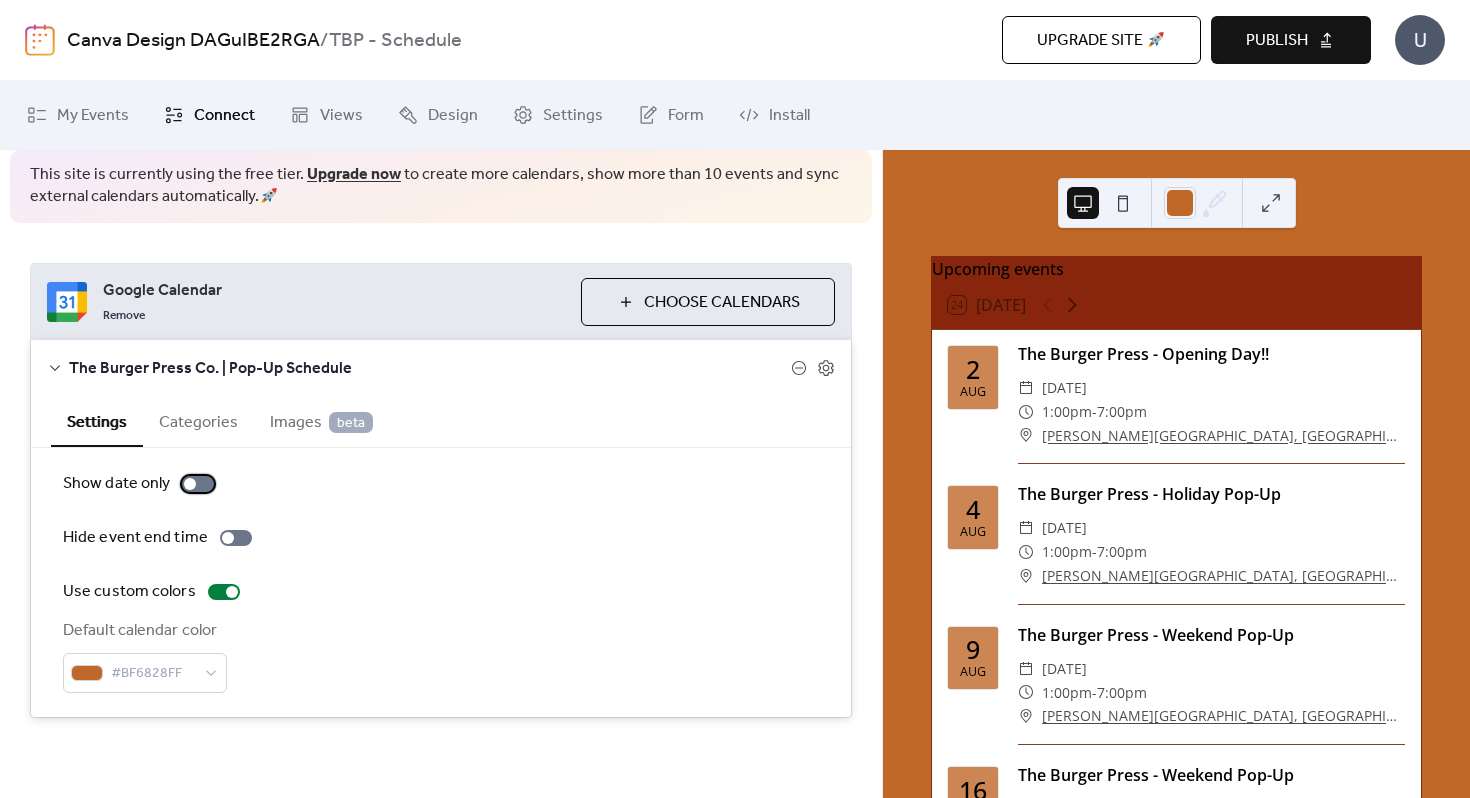click at bounding box center [190, 484] 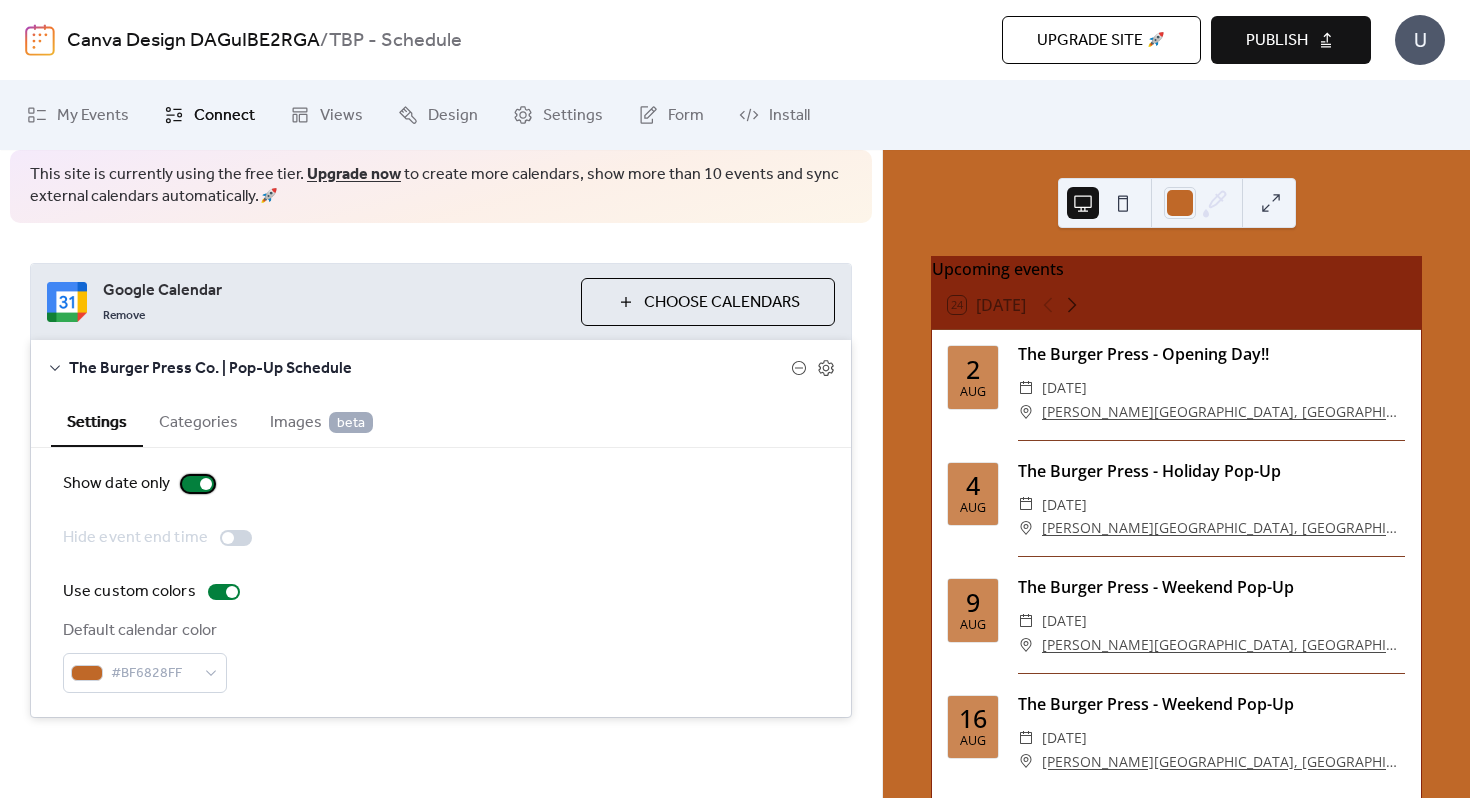 click at bounding box center [198, 484] 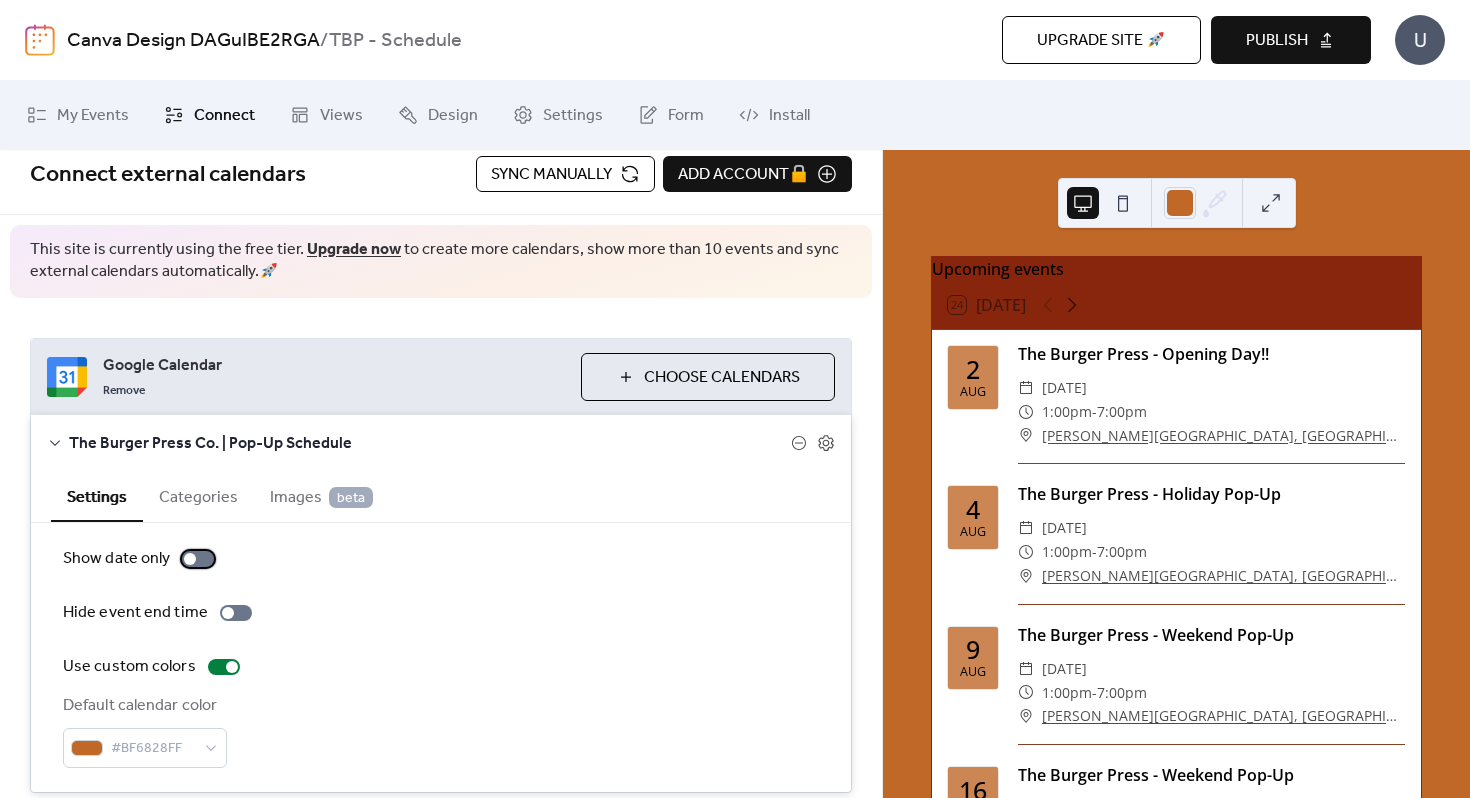 scroll, scrollTop: 0, scrollLeft: 0, axis: both 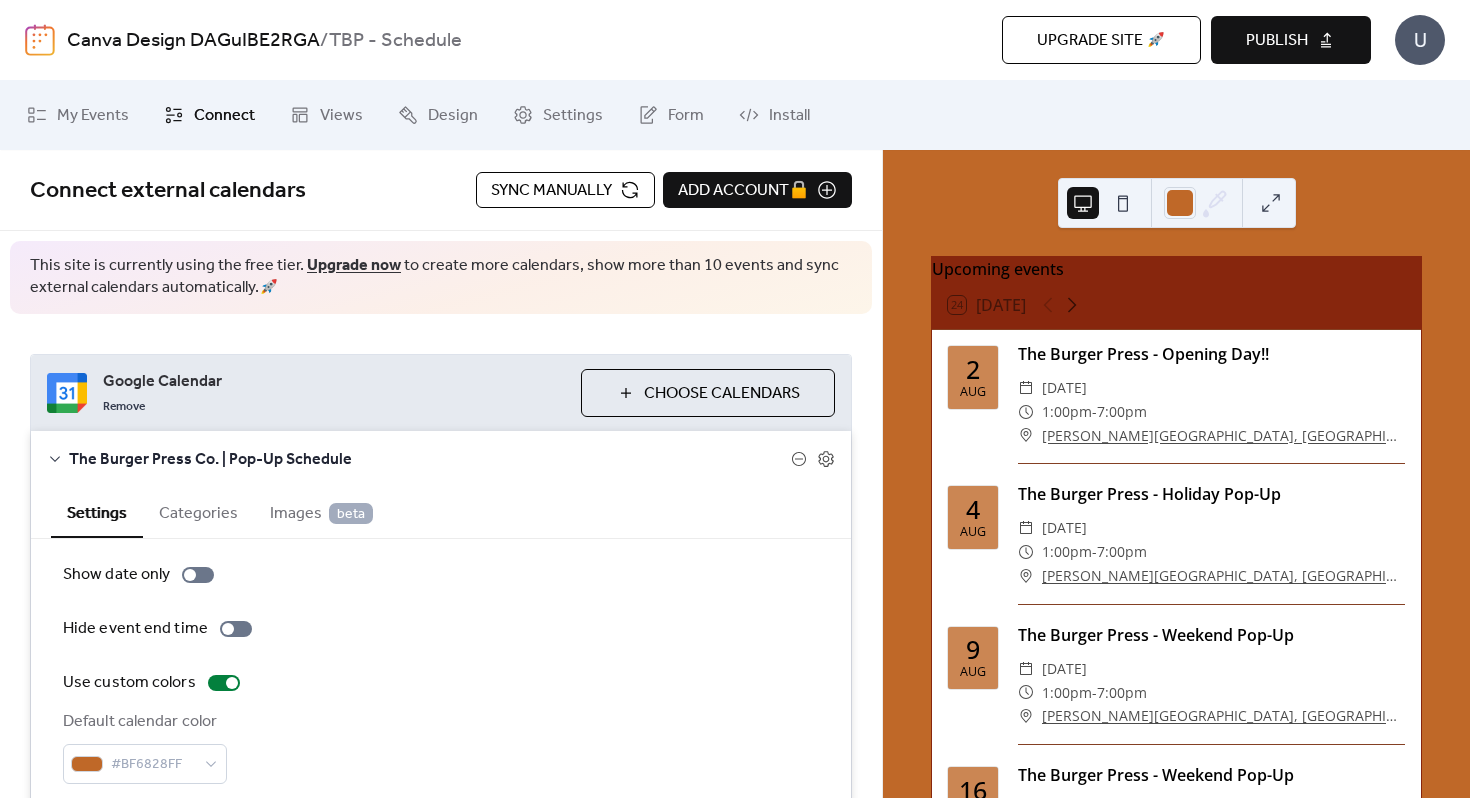 click on "Categories" at bounding box center [198, 511] 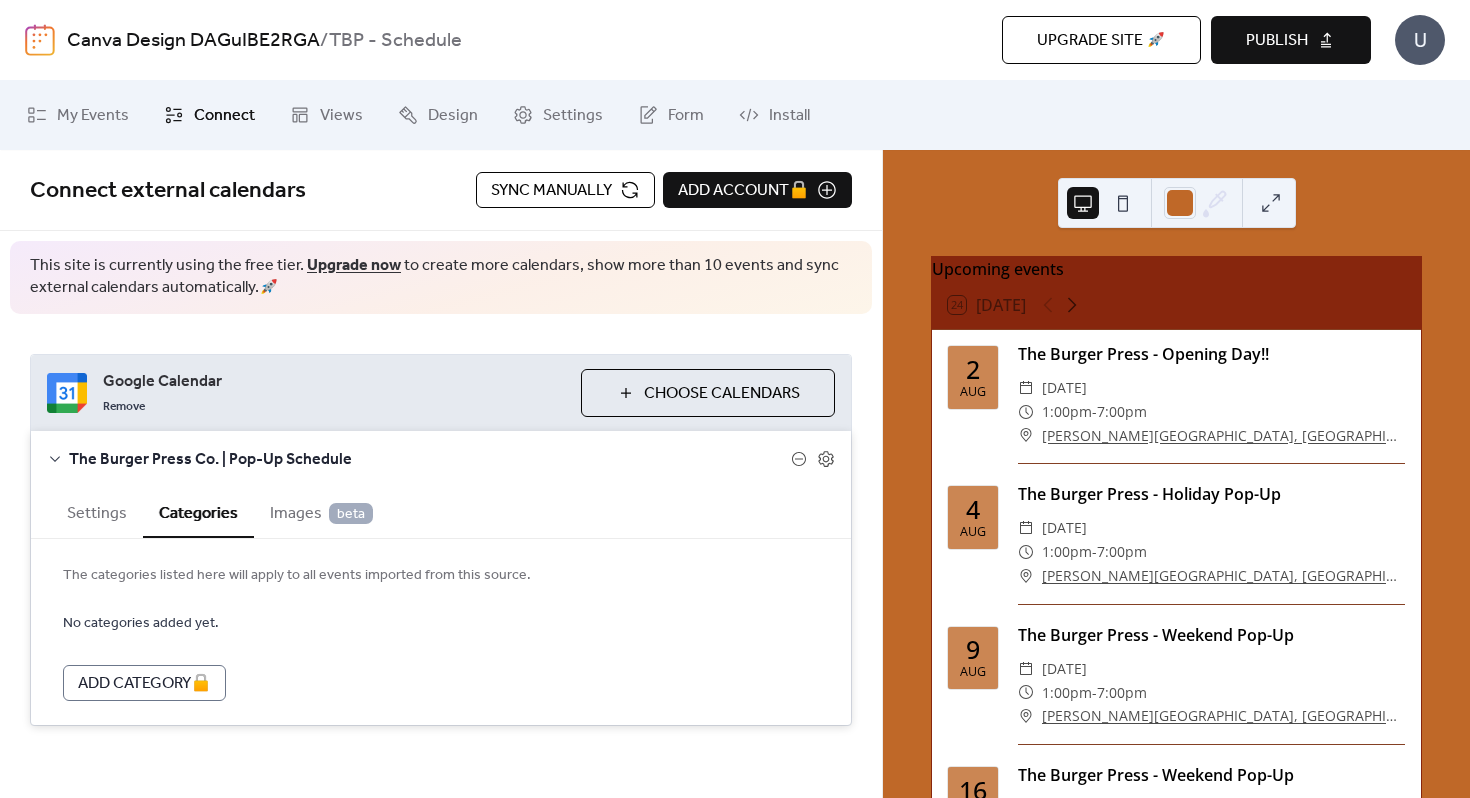 click on "Images   beta" at bounding box center (321, 514) 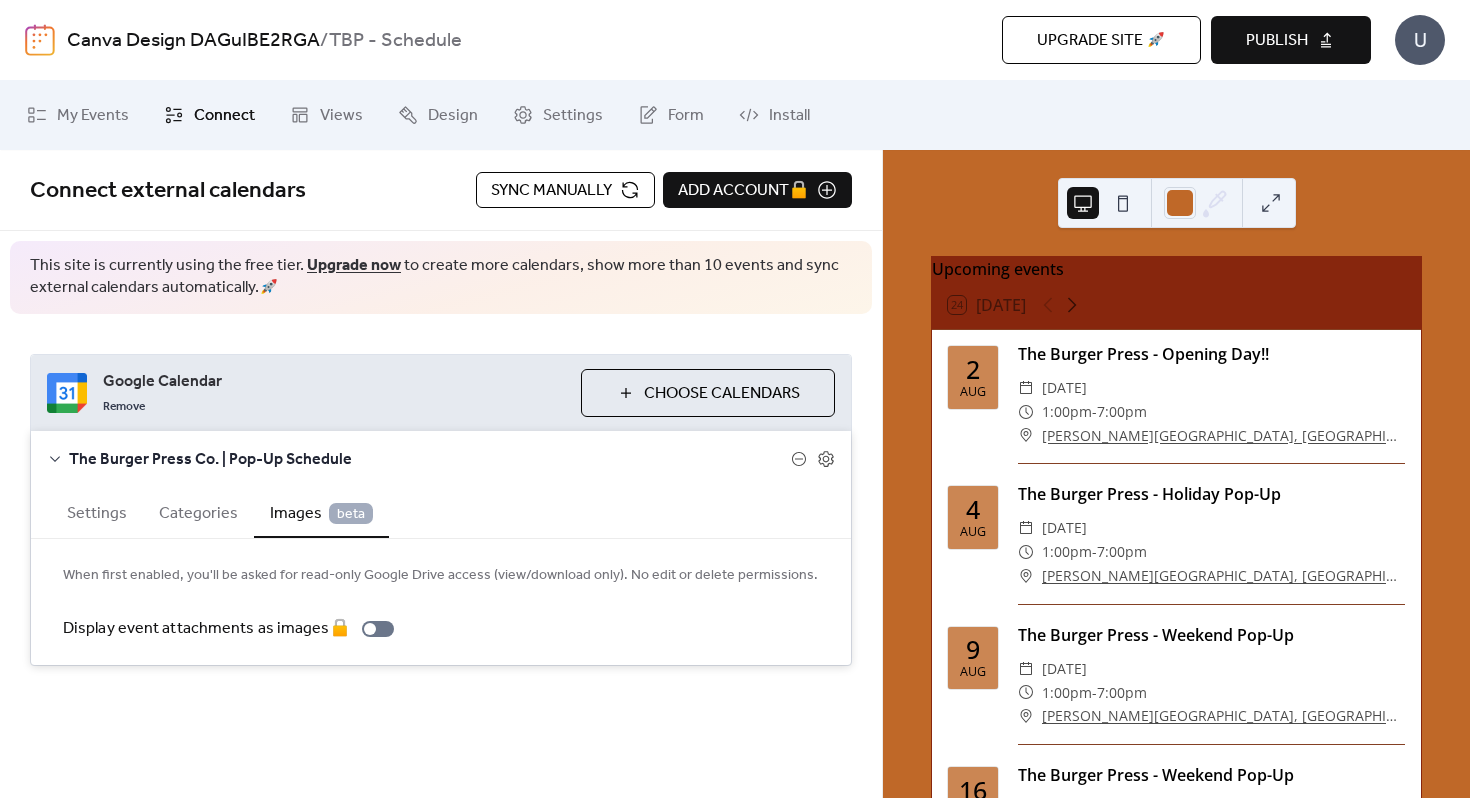 click on "Settings" at bounding box center [97, 511] 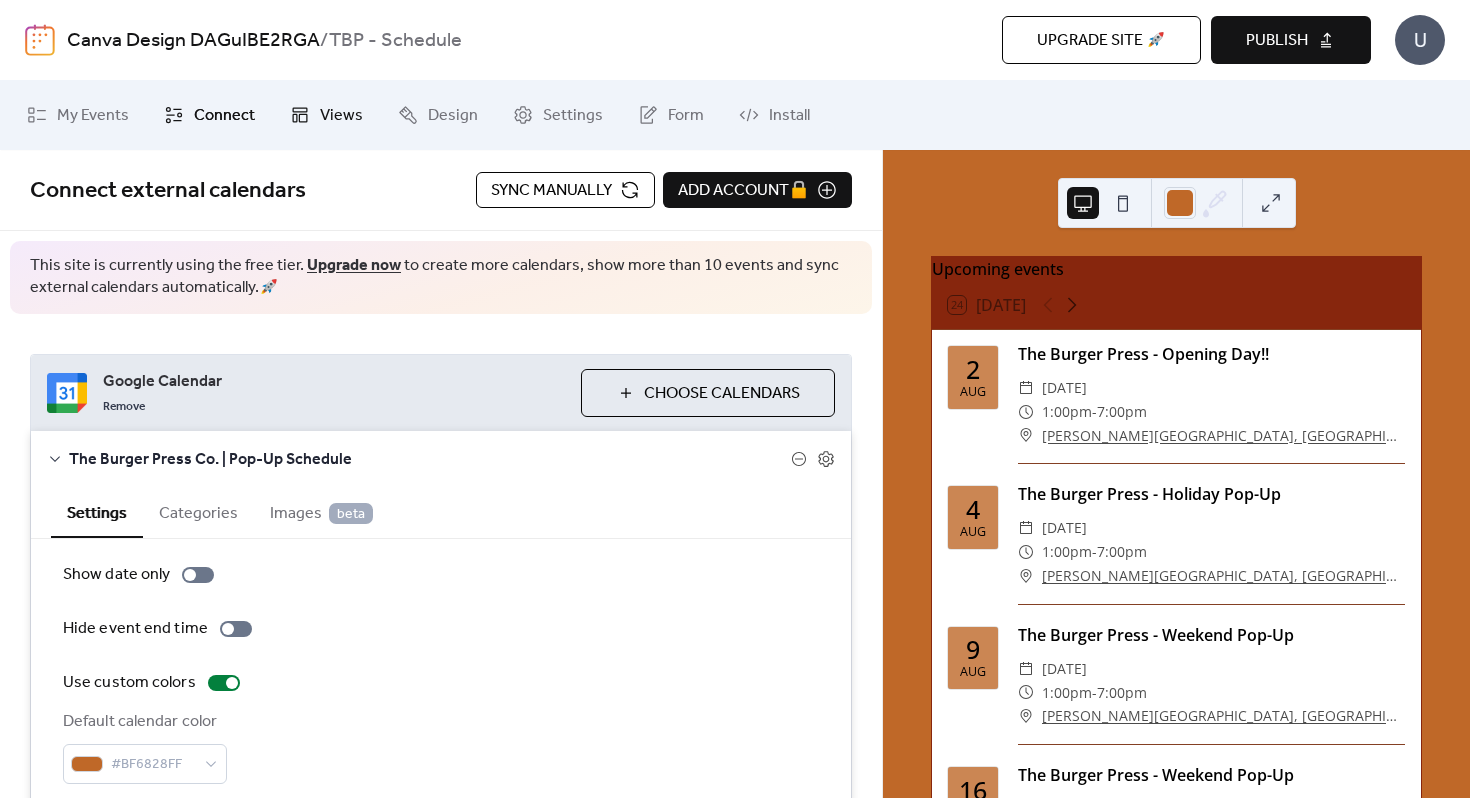 click on "Views" at bounding box center (326, 115) 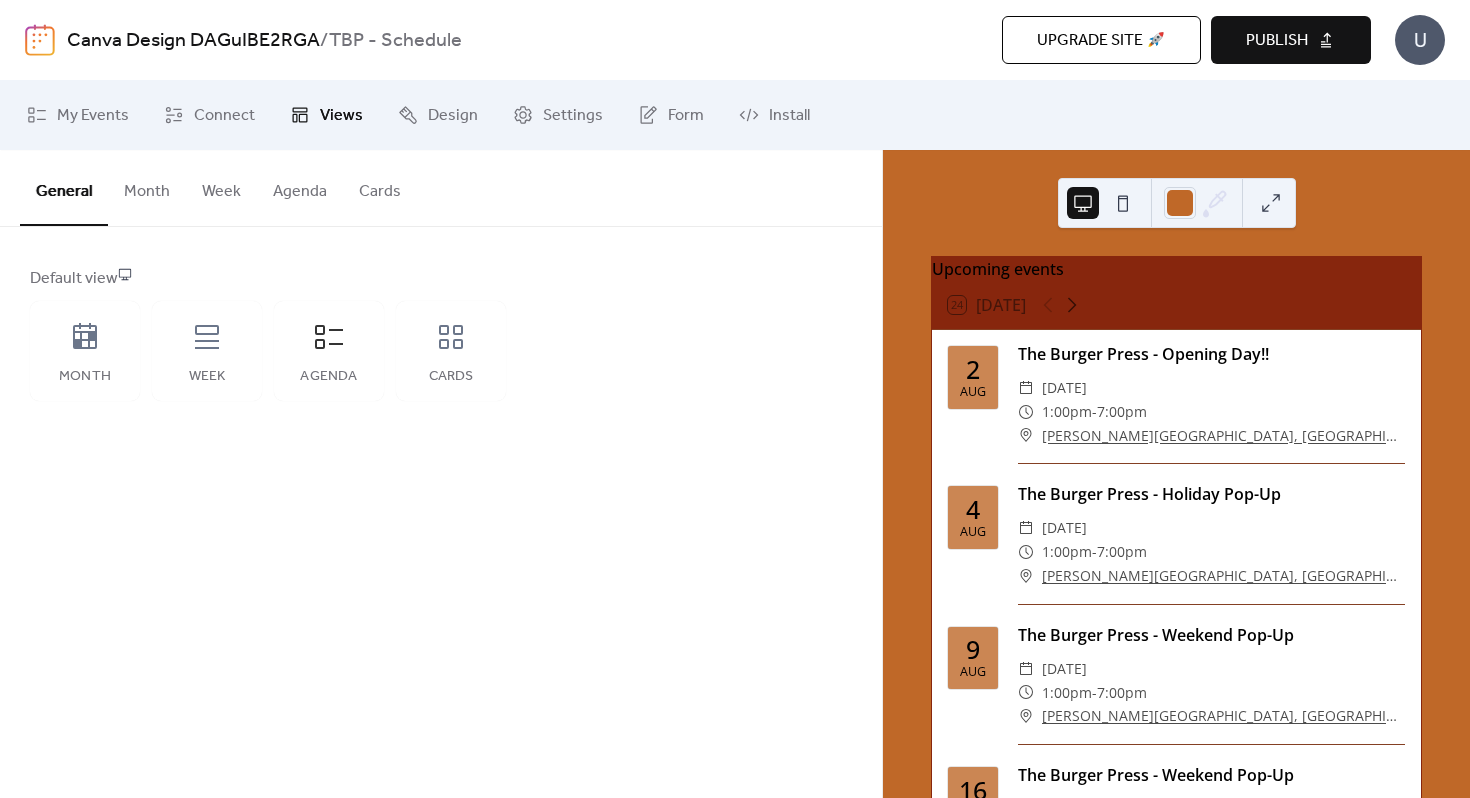 click on "Agenda" at bounding box center (300, 187) 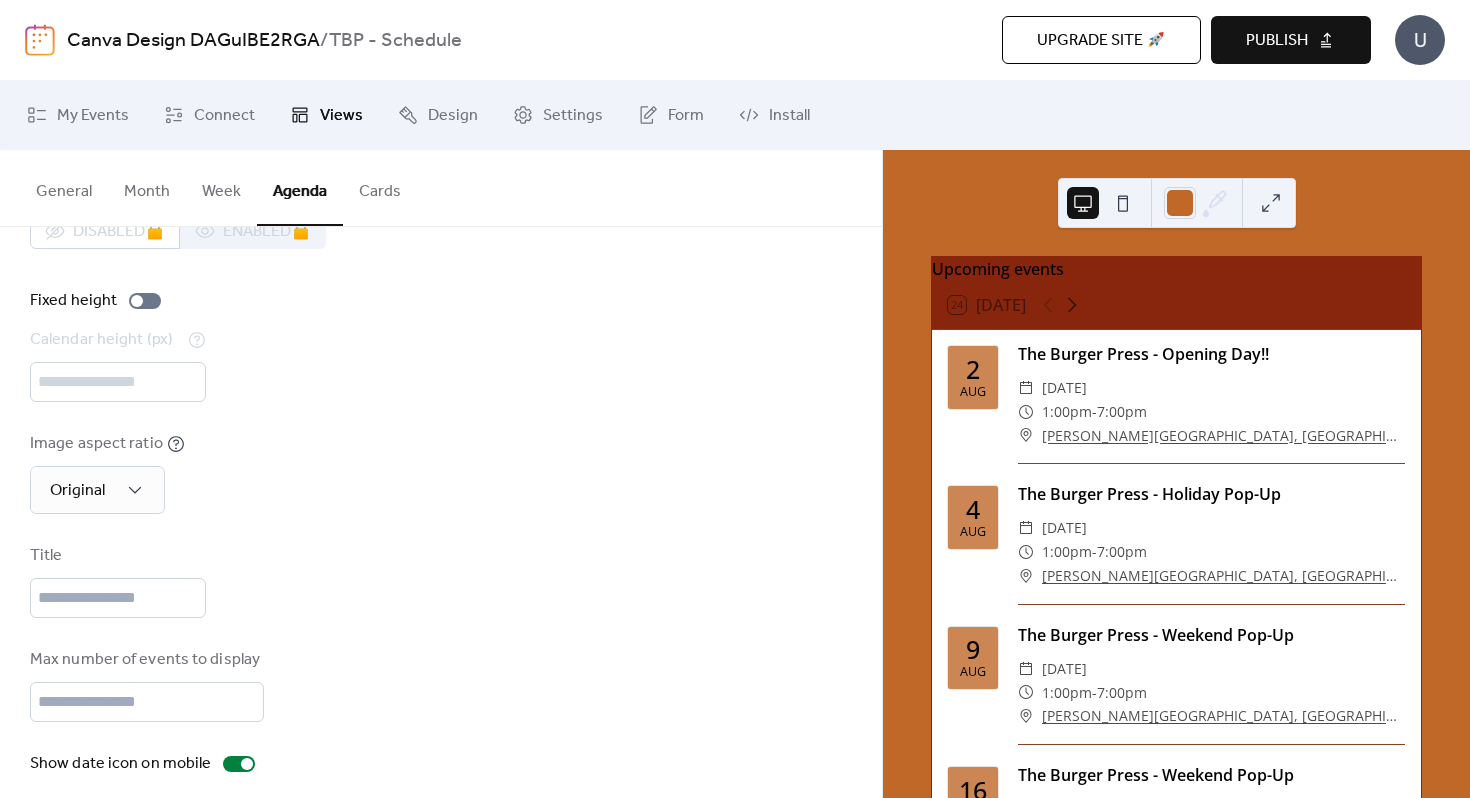 scroll, scrollTop: 0, scrollLeft: 0, axis: both 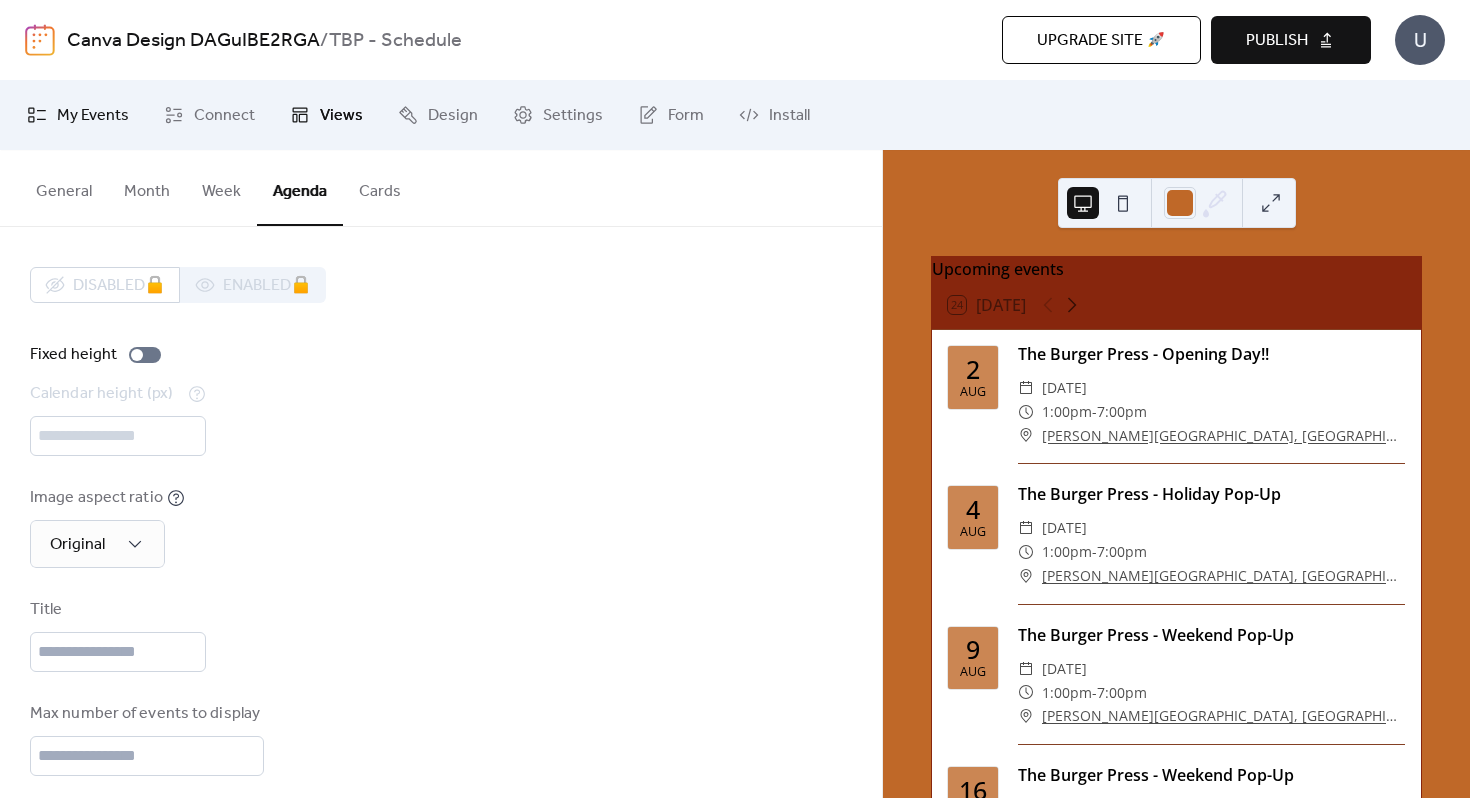 click on "My Events" at bounding box center [93, 116] 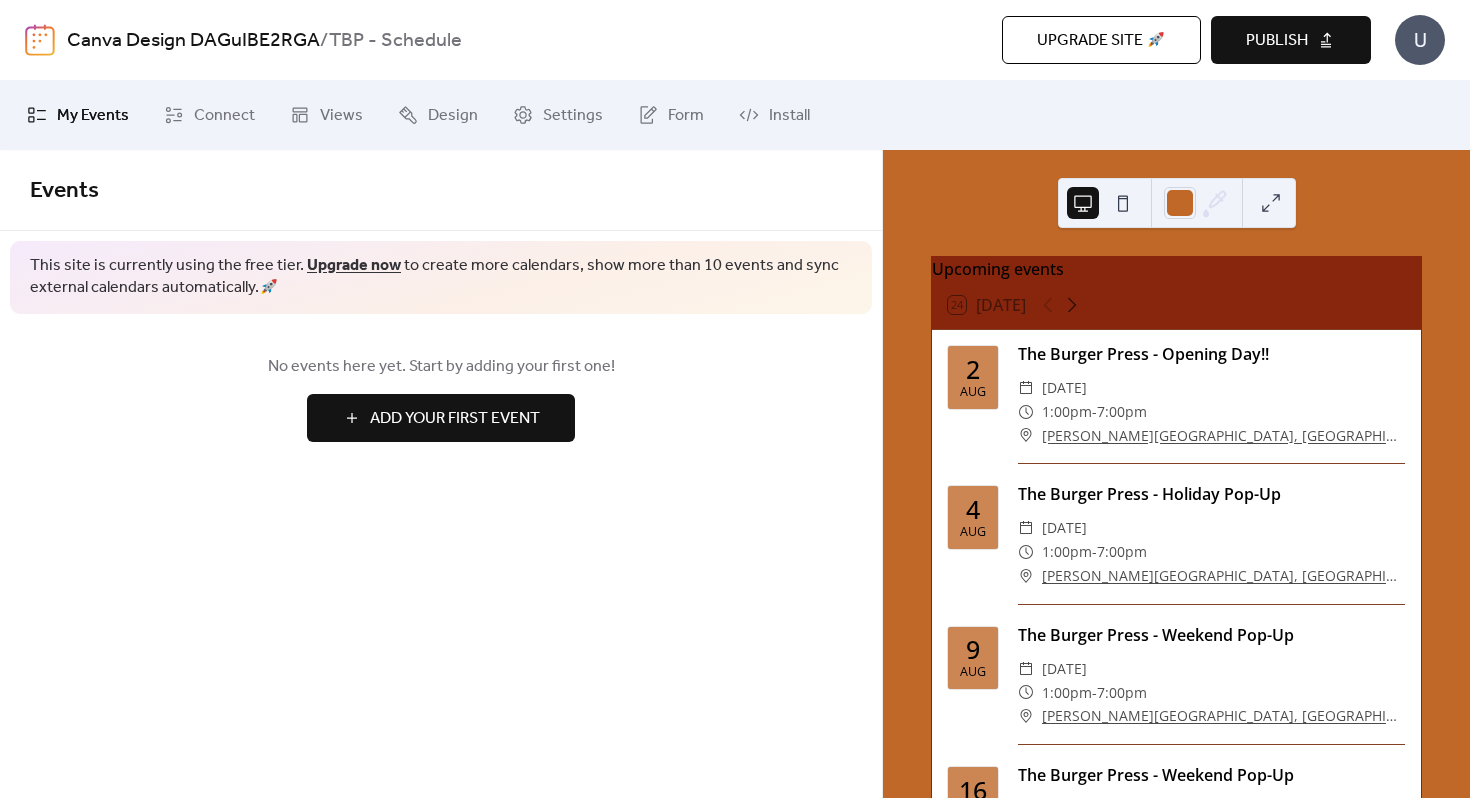 click on "Publish" at bounding box center (1277, 41) 